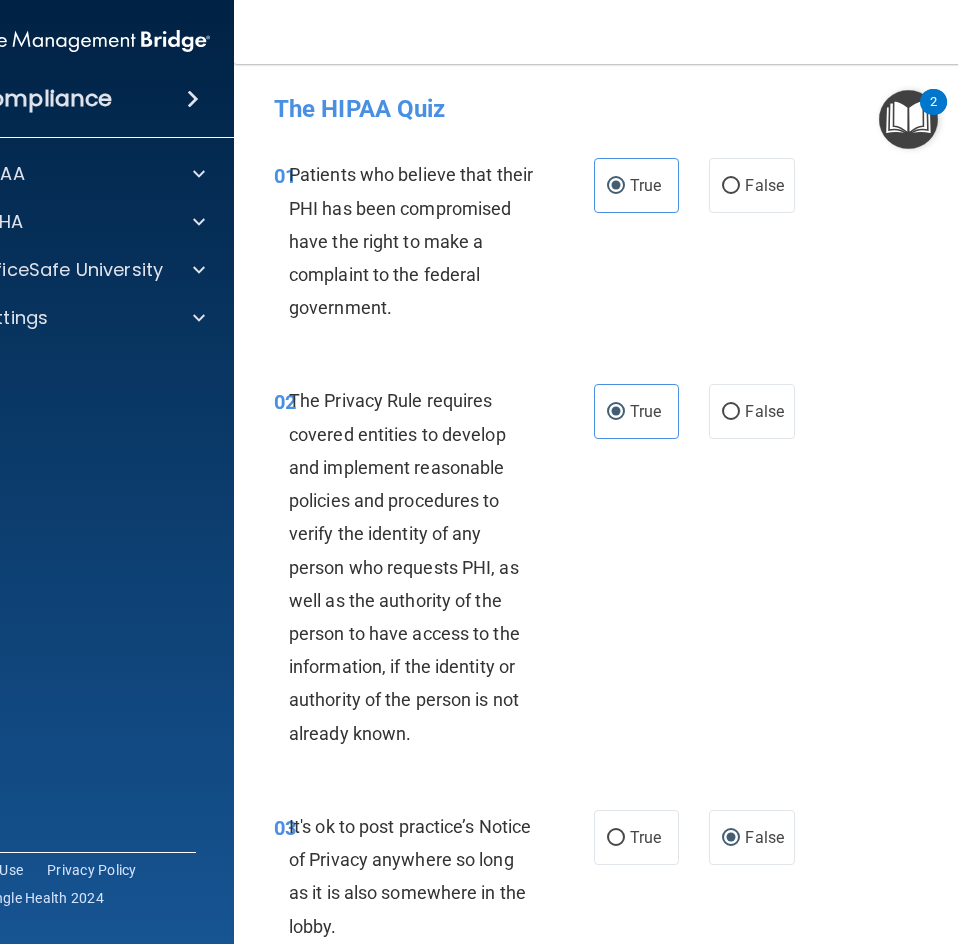 scroll, scrollTop: 0, scrollLeft: 0, axis: both 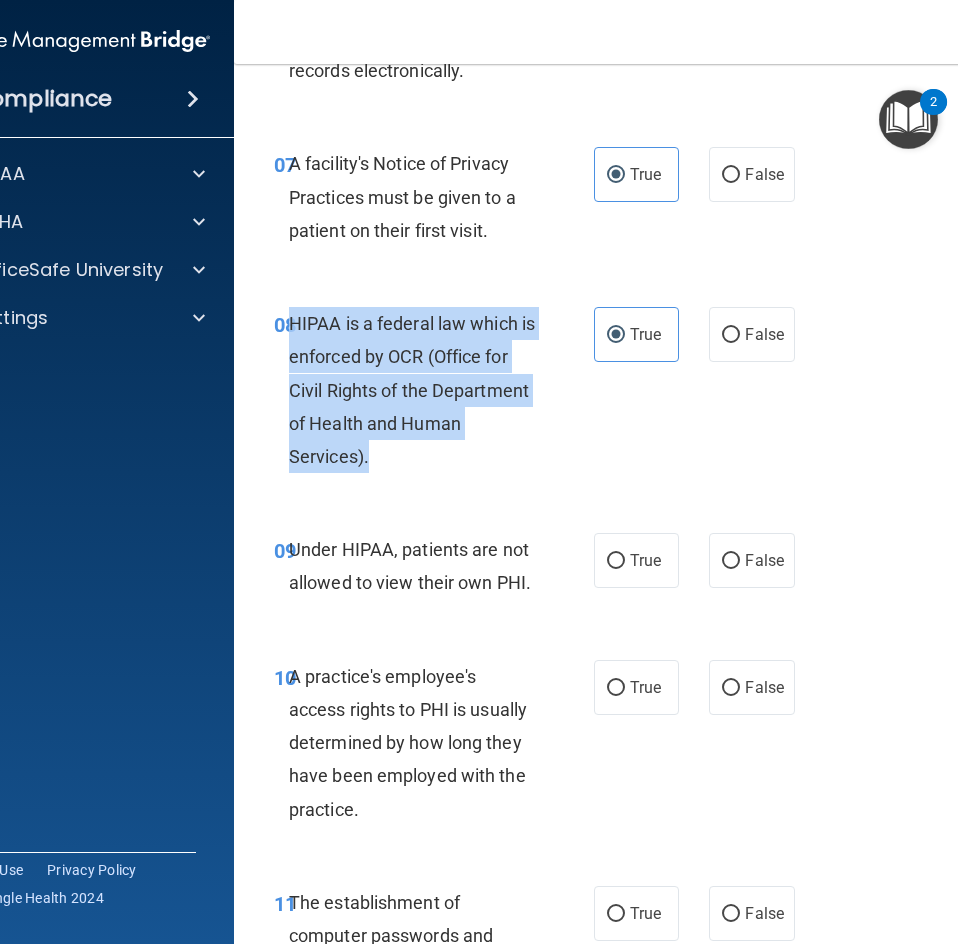 click on "HIPAA is a federal law which is enforced by OCR (Office for Civil Rights of the Department of Health and Human Services)." at bounding box center (420, 390) 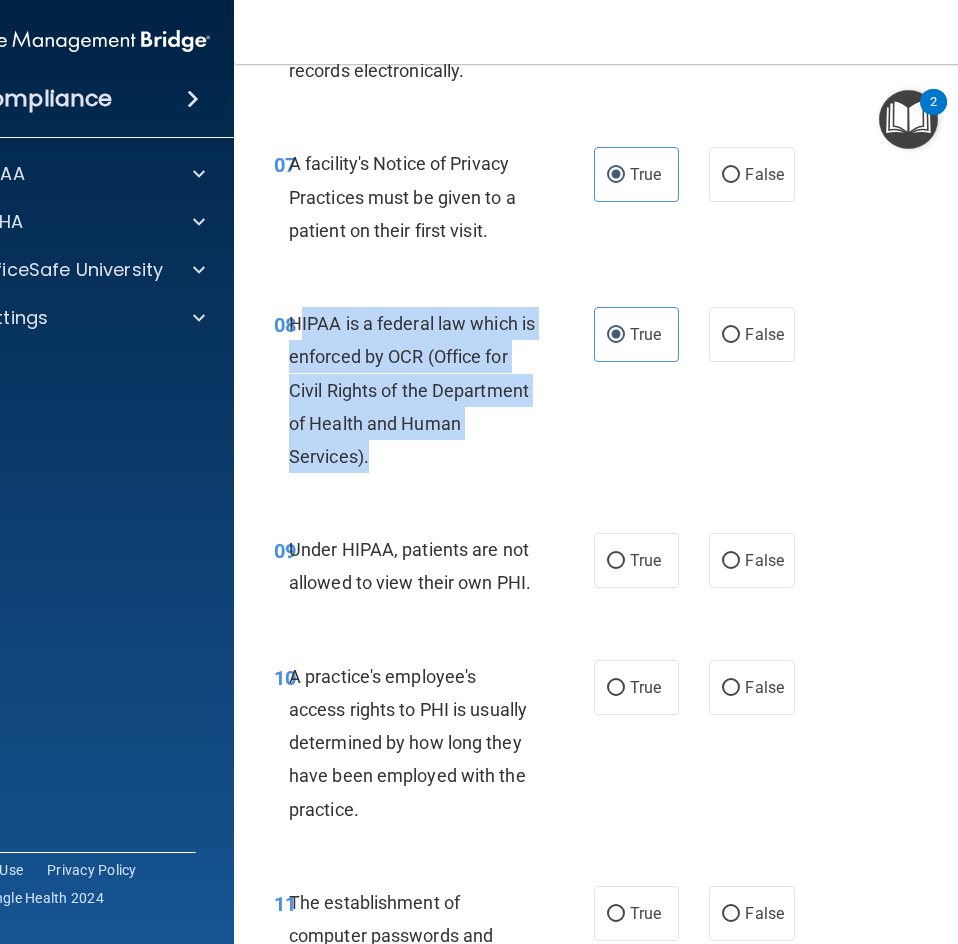 drag, startPoint x: 378, startPoint y: 454, endPoint x: 287, endPoint y: 328, distance: 155.42522 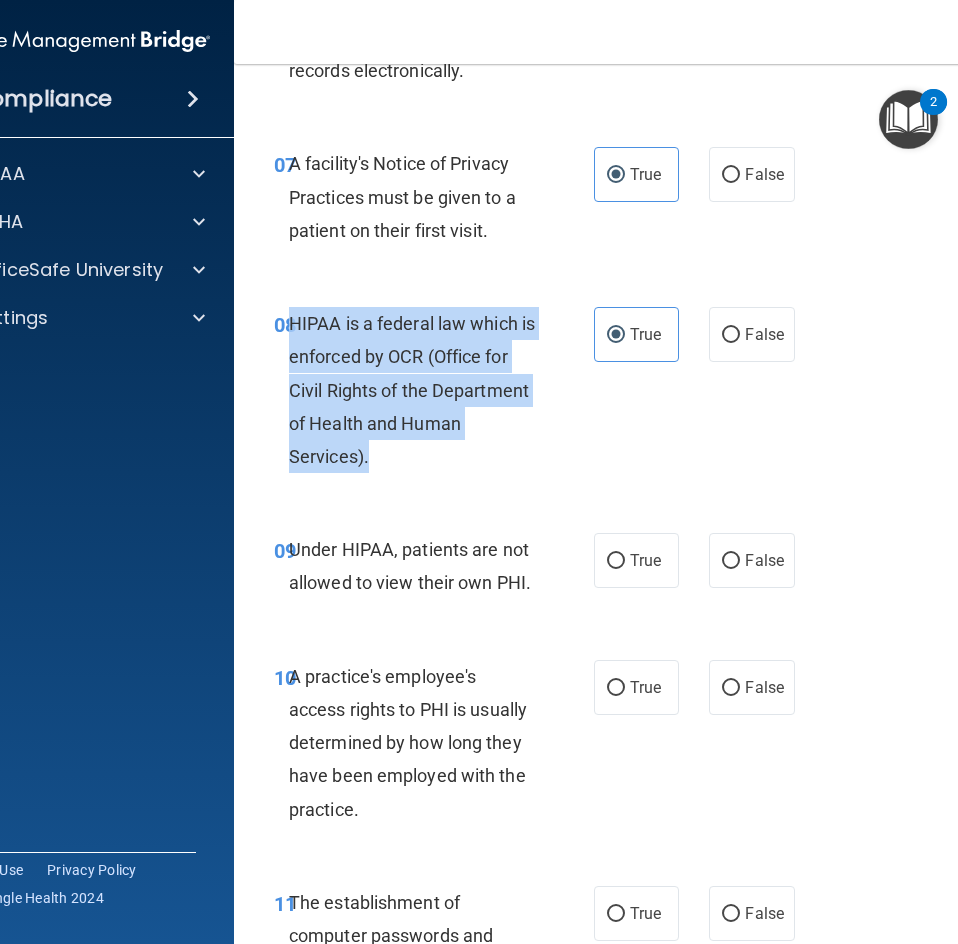 drag, startPoint x: 281, startPoint y: 323, endPoint x: 375, endPoint y: 446, distance: 154.80634 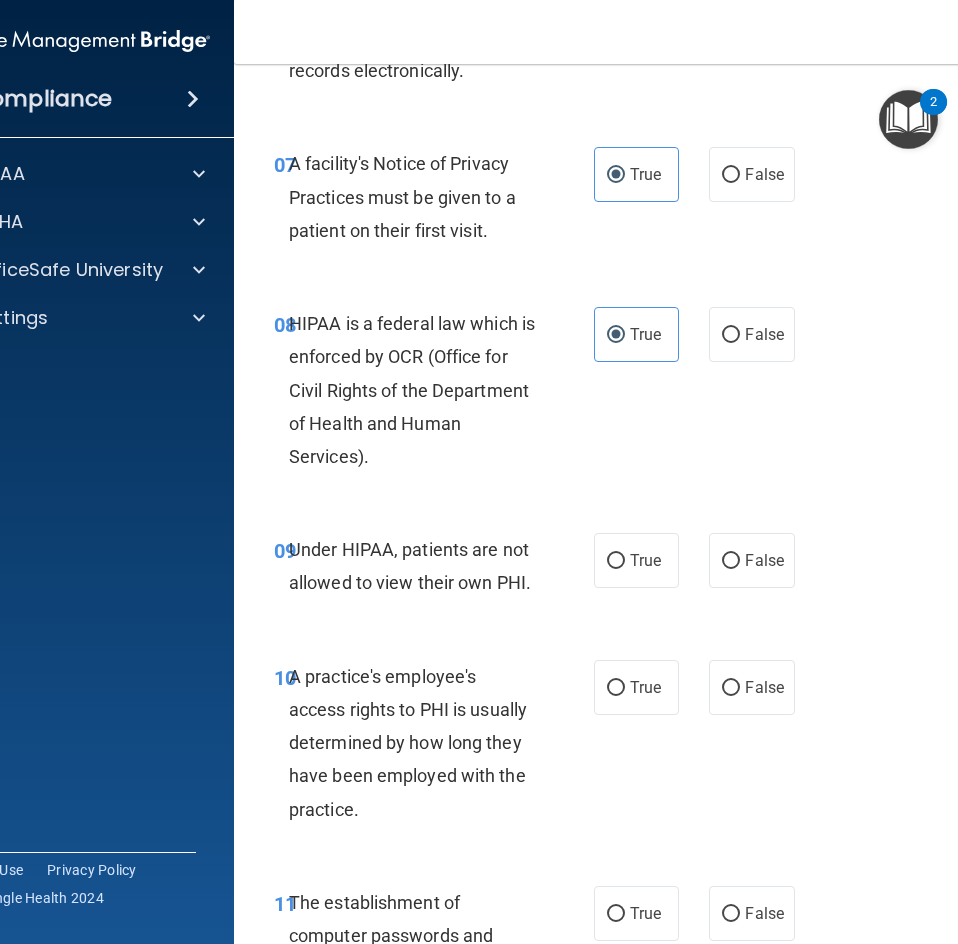 click on "08       HIPAA is a federal law which is enforced by OCR (Office for Civil Rights of the Department of Health and Human Services).                 True           False" at bounding box center (639, 395) 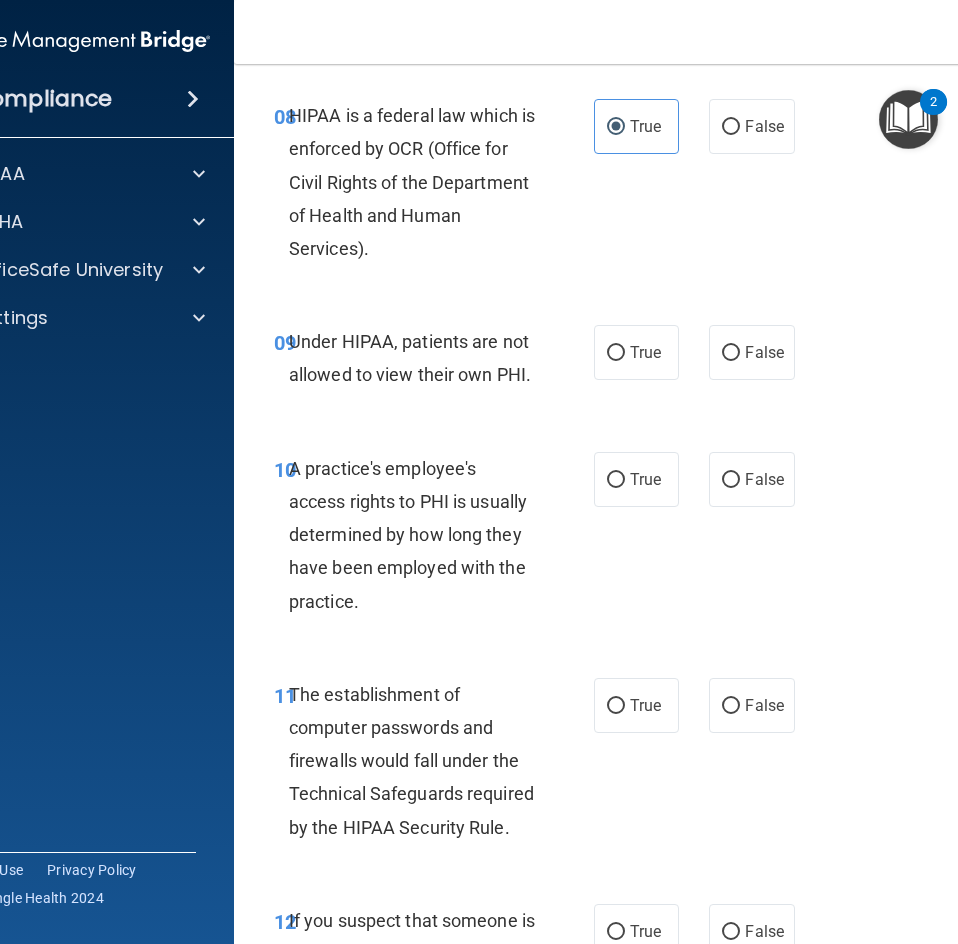 scroll, scrollTop: 1900, scrollLeft: 0, axis: vertical 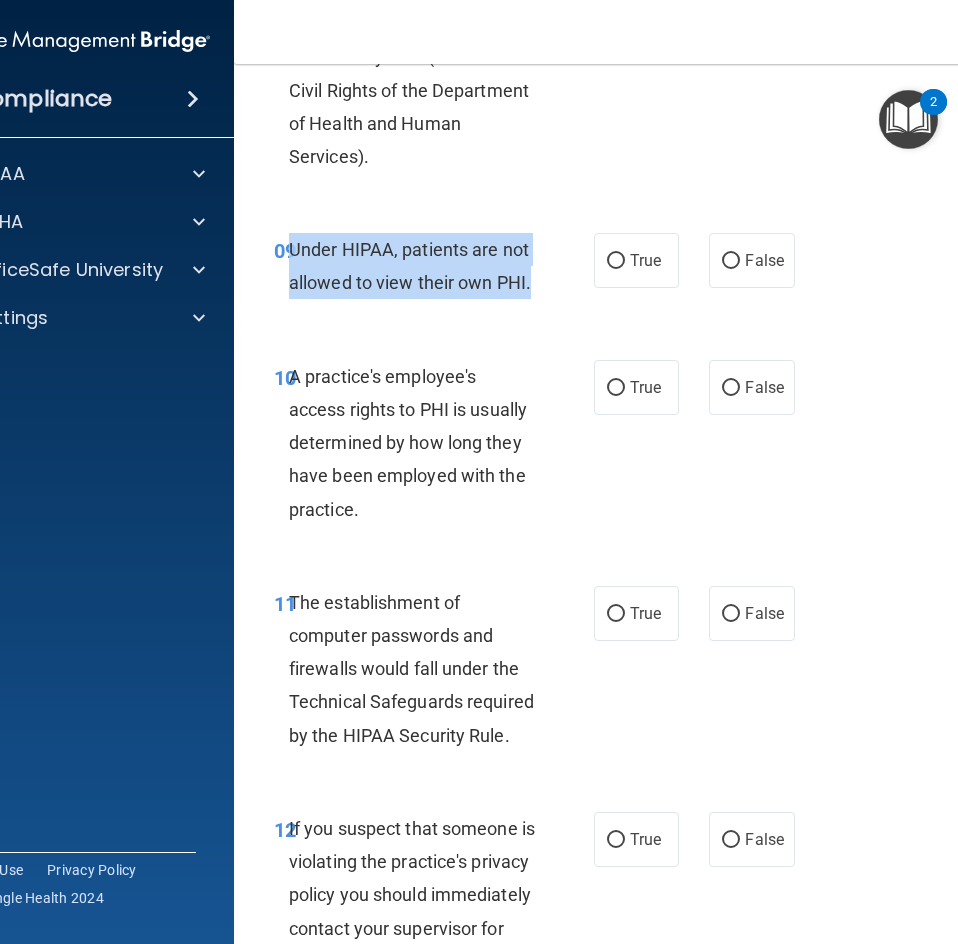 drag, startPoint x: 526, startPoint y: 285, endPoint x: 286, endPoint y: 247, distance: 242.98972 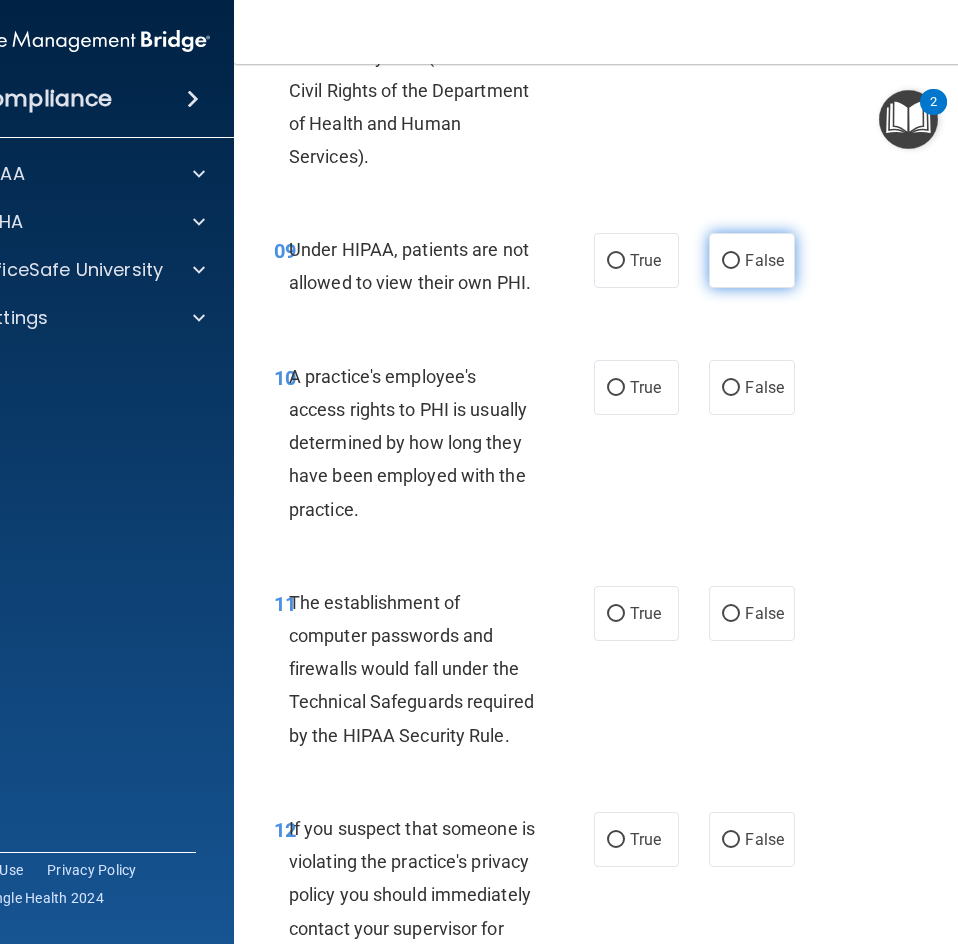 click on "False" at bounding box center [764, 260] 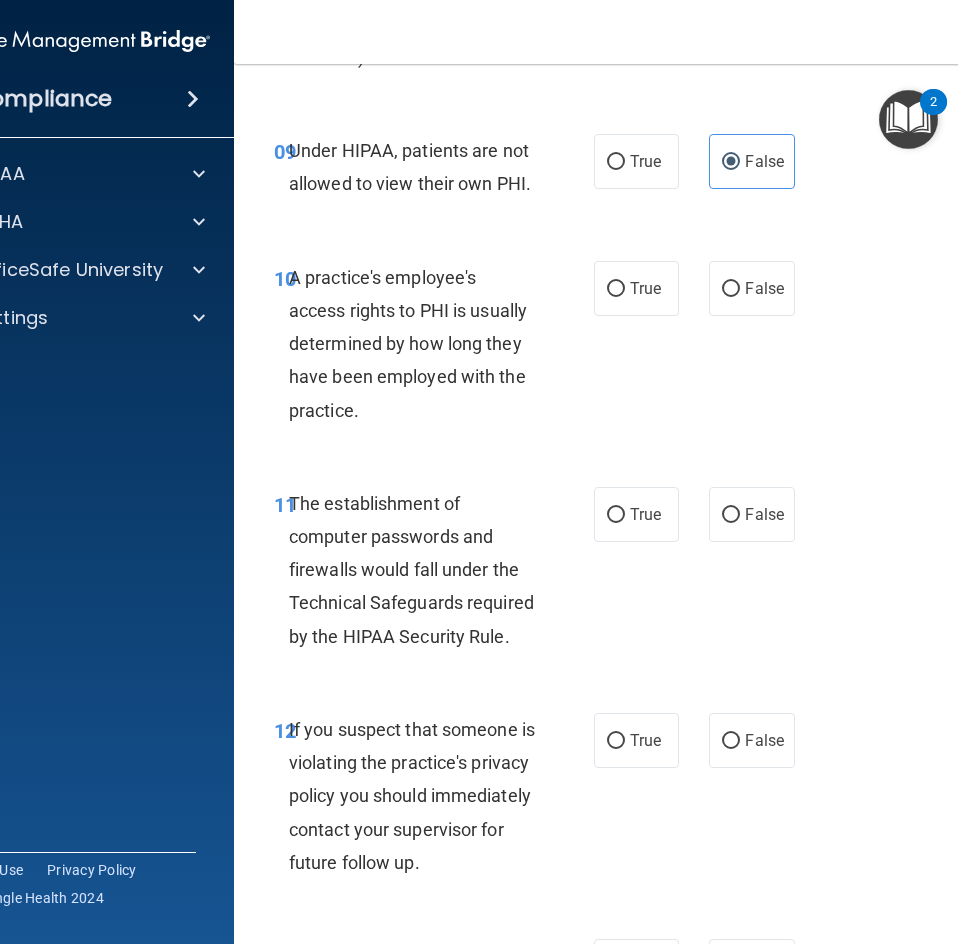 scroll, scrollTop: 2000, scrollLeft: 0, axis: vertical 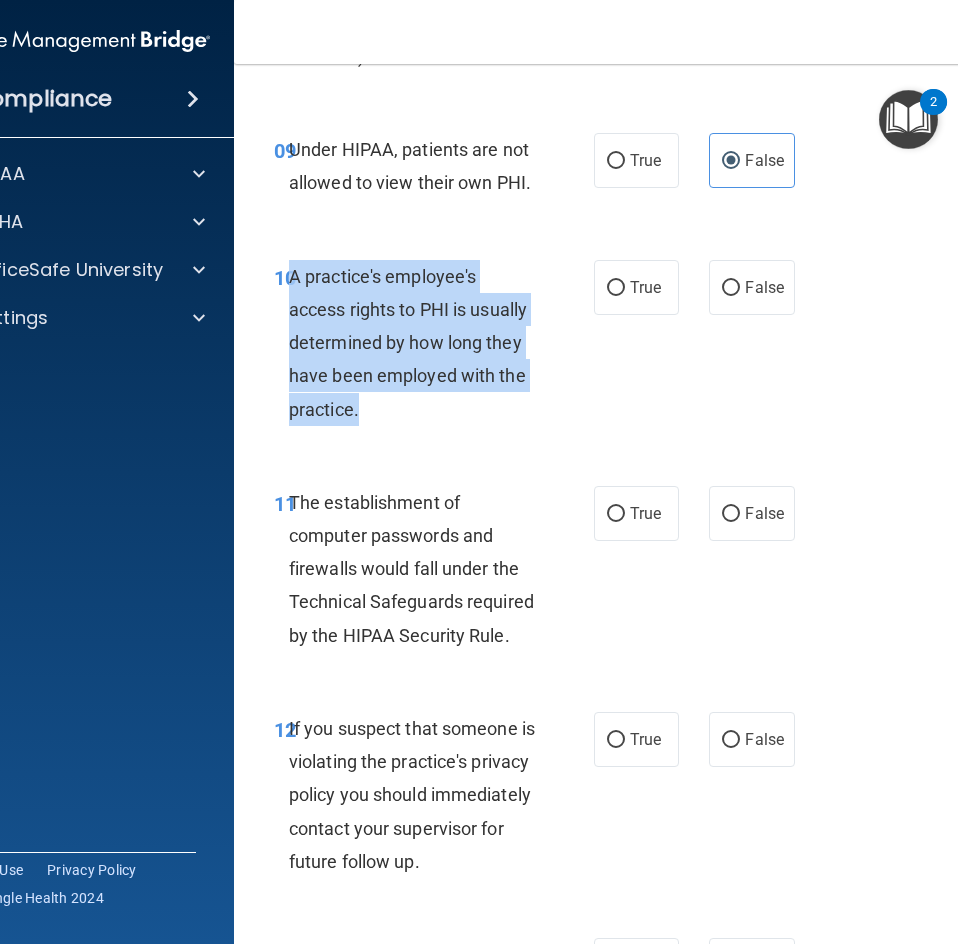 drag, startPoint x: 363, startPoint y: 408, endPoint x: 284, endPoint y: 278, distance: 152.12166 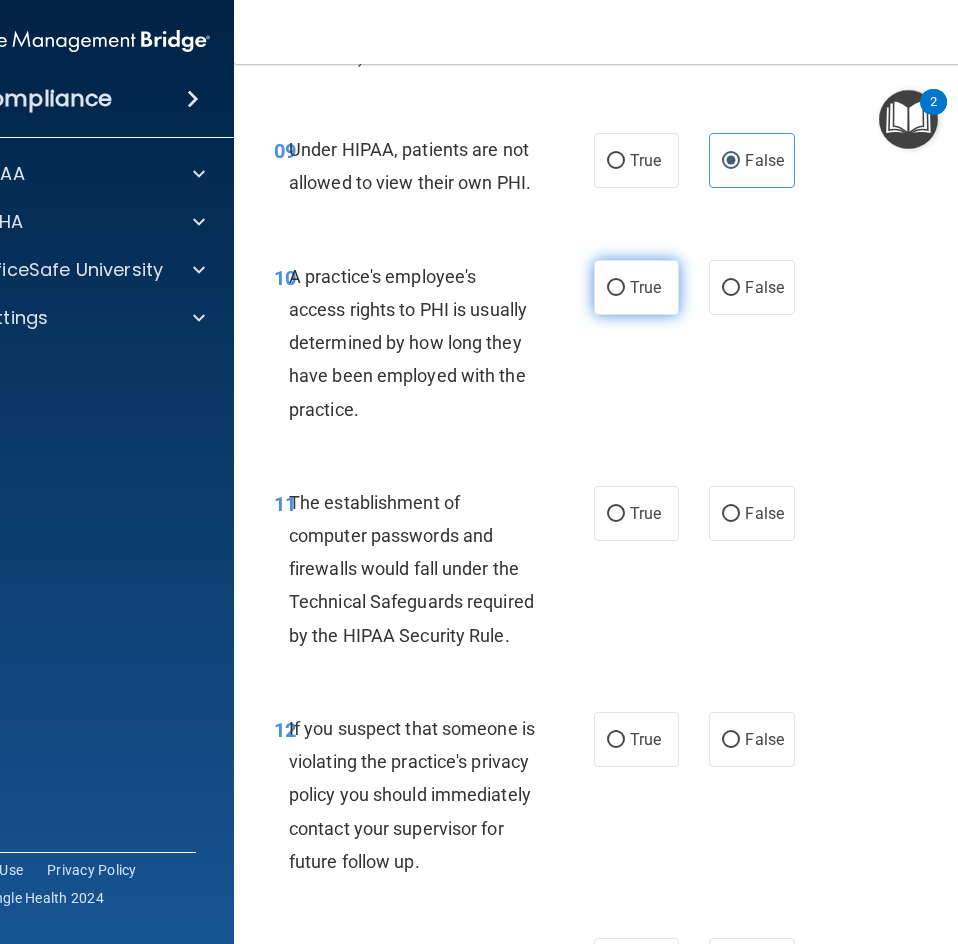 click on "True" at bounding box center (636, 287) 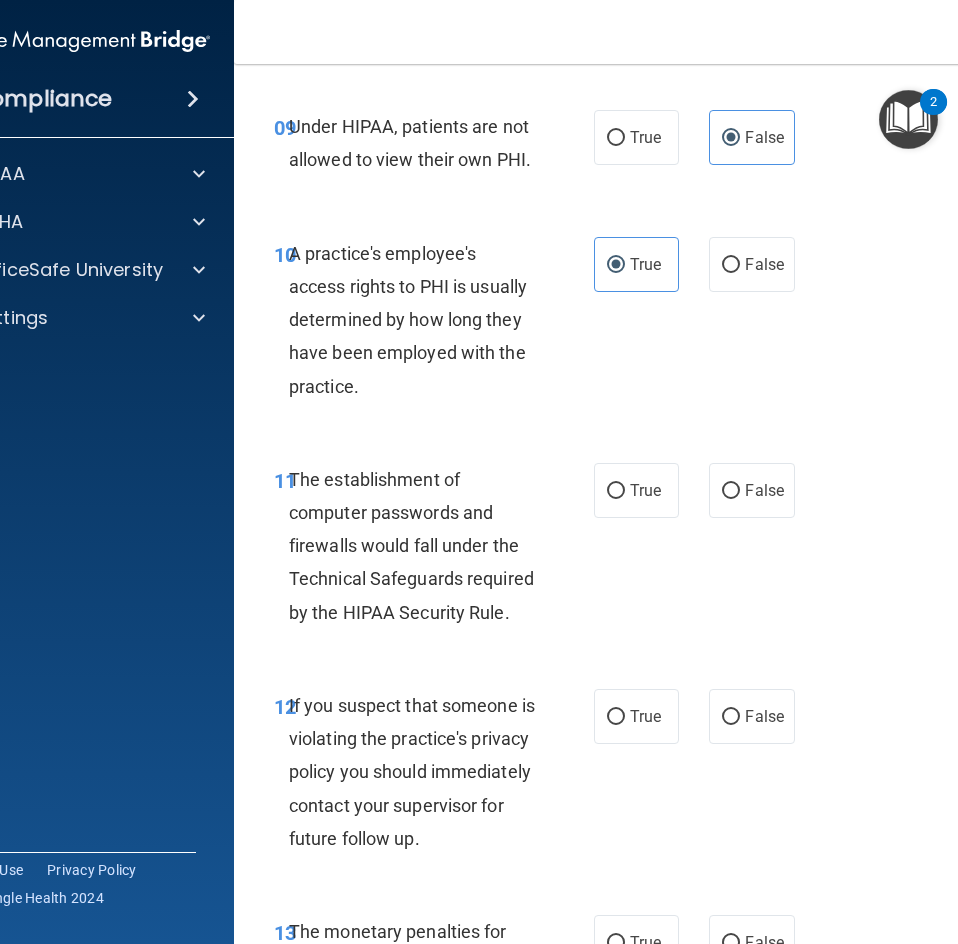 scroll, scrollTop: 2200, scrollLeft: 0, axis: vertical 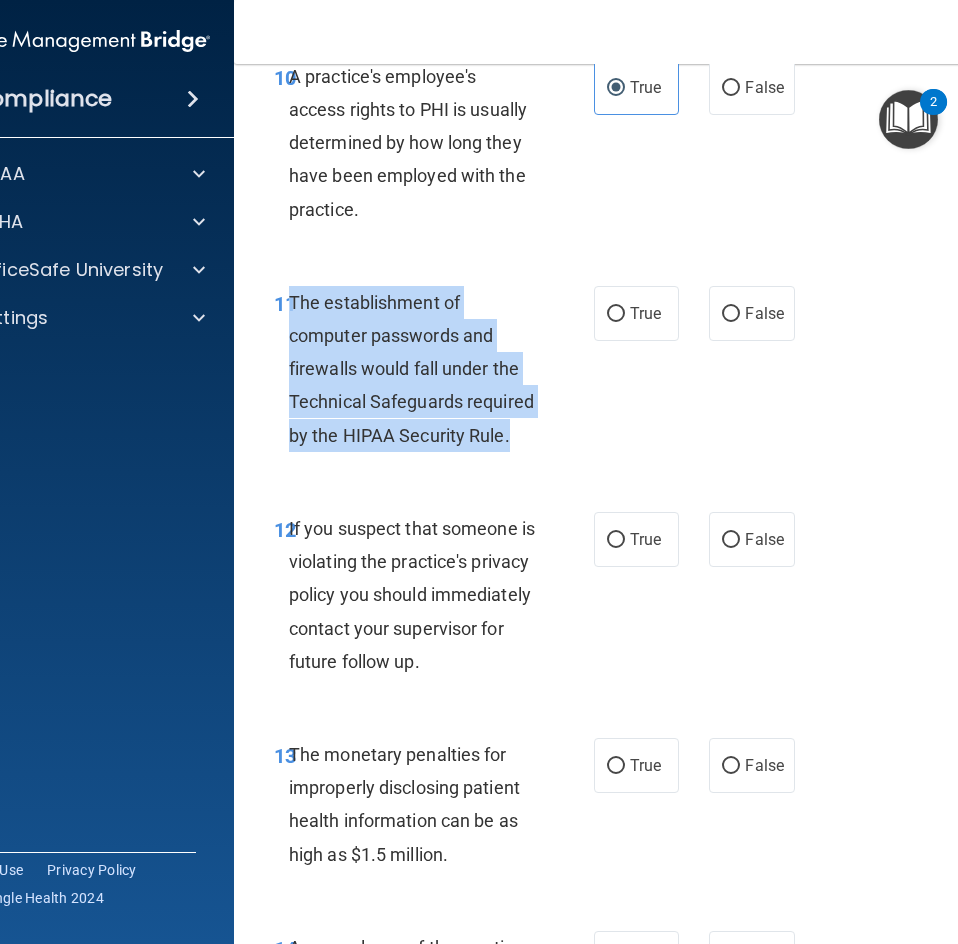 drag, startPoint x: 501, startPoint y: 439, endPoint x: 285, endPoint y: 307, distance: 253.14027 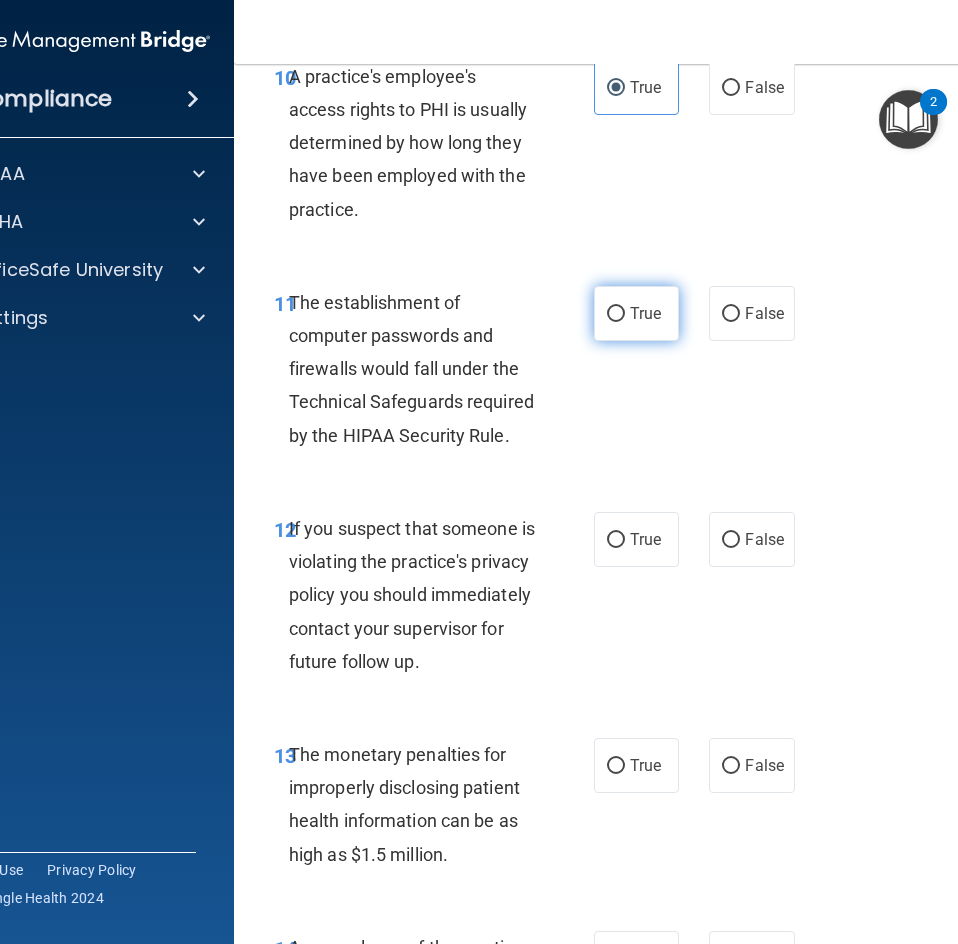 click on "True" at bounding box center [636, 313] 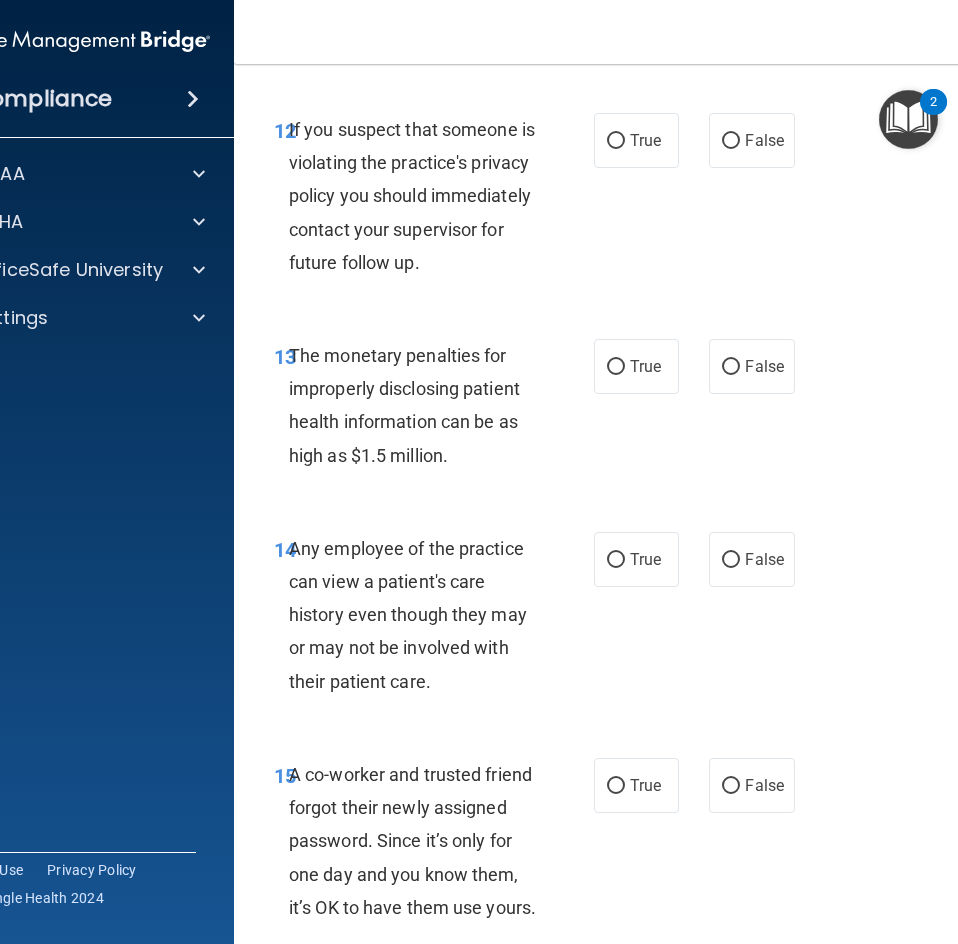 scroll, scrollTop: 2600, scrollLeft: 0, axis: vertical 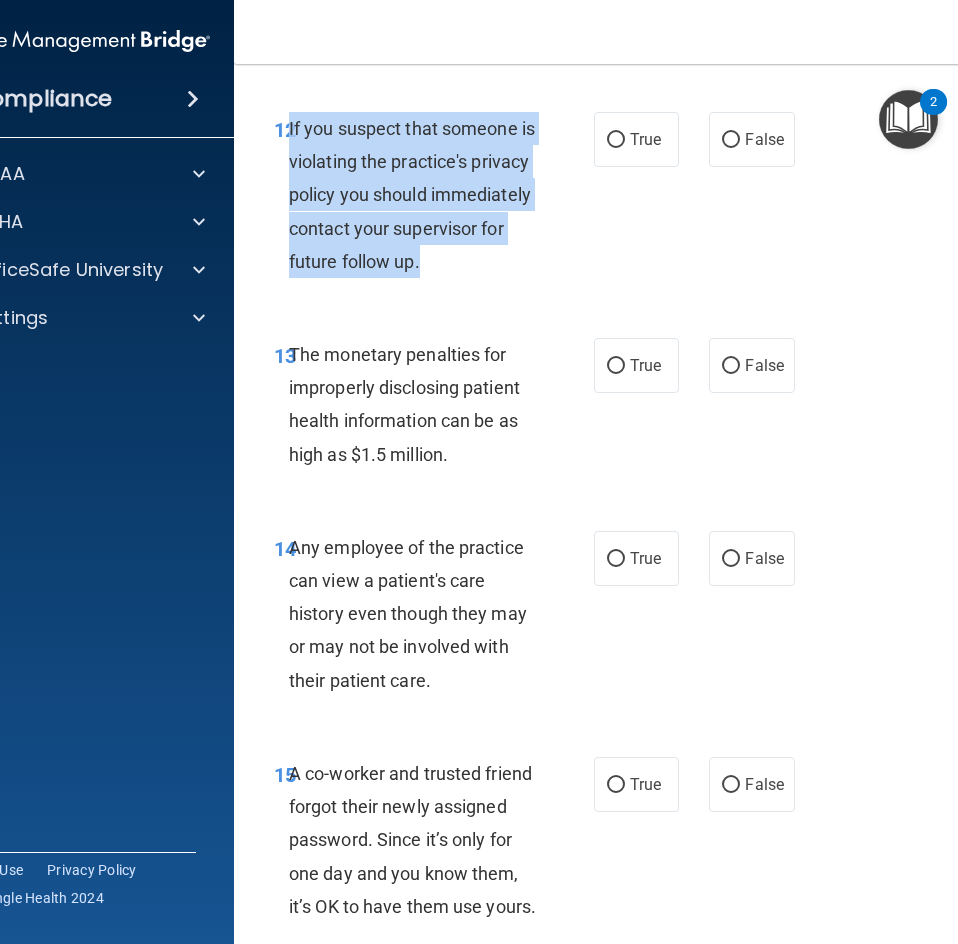 drag, startPoint x: 304, startPoint y: 292, endPoint x: 282, endPoint y: 130, distance: 163.487 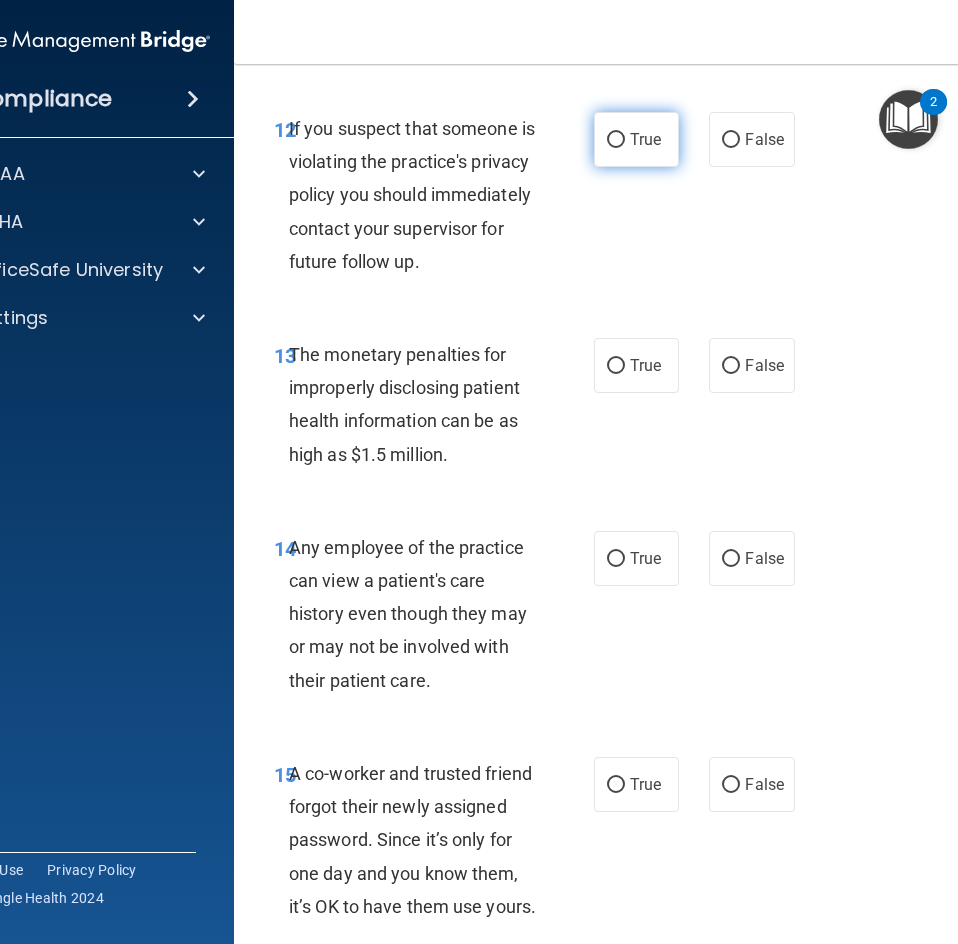 click on "True" at bounding box center [636, 139] 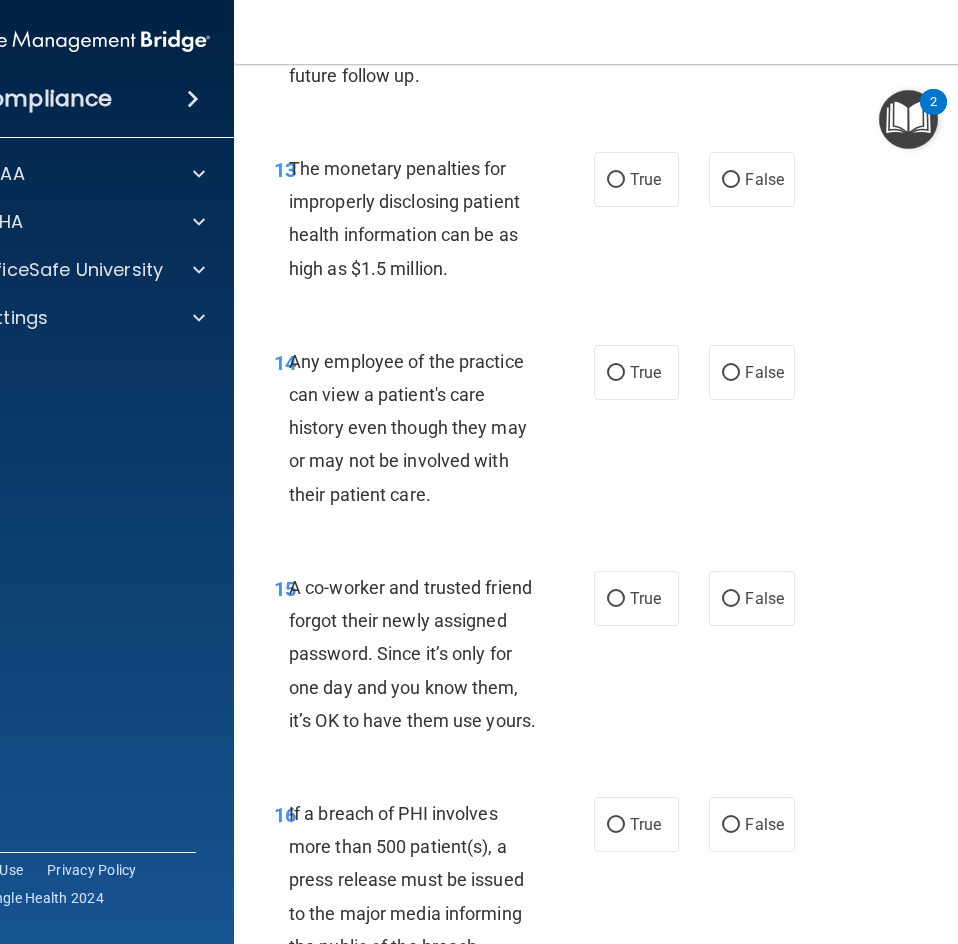 scroll, scrollTop: 2800, scrollLeft: 0, axis: vertical 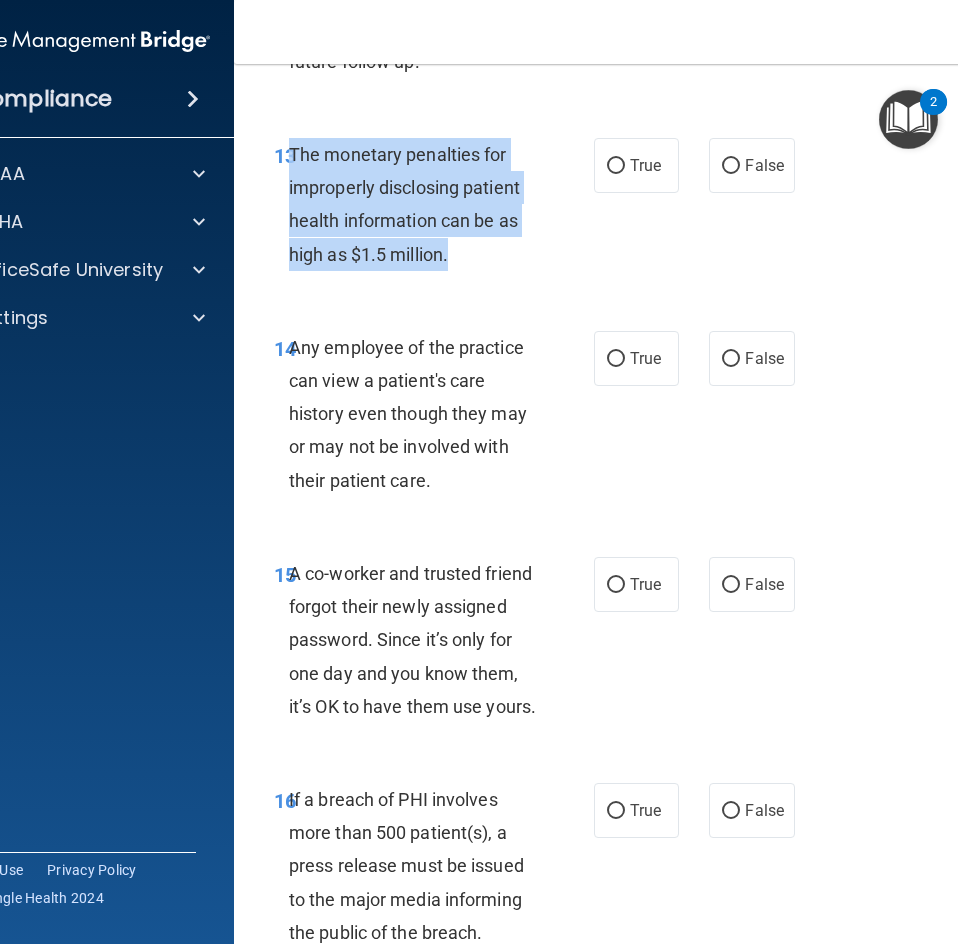 drag, startPoint x: 430, startPoint y: 293, endPoint x: 285, endPoint y: 184, distance: 181.40012 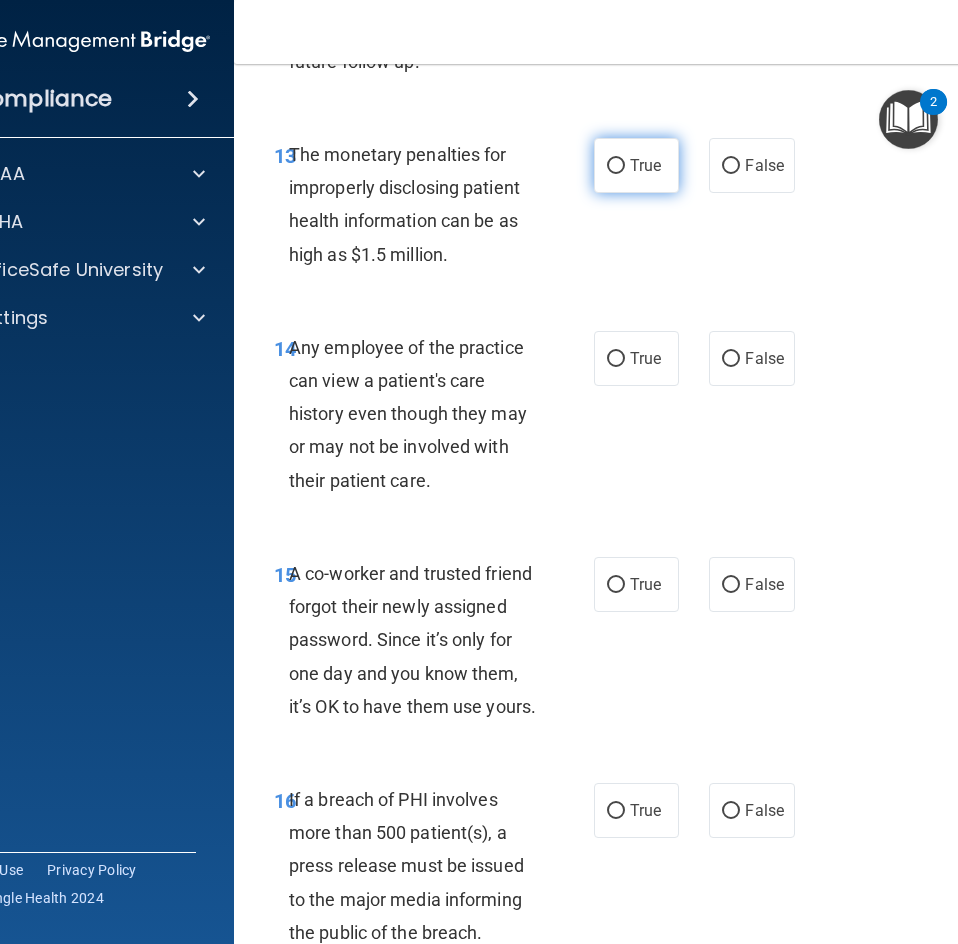 click on "True" at bounding box center (636, 165) 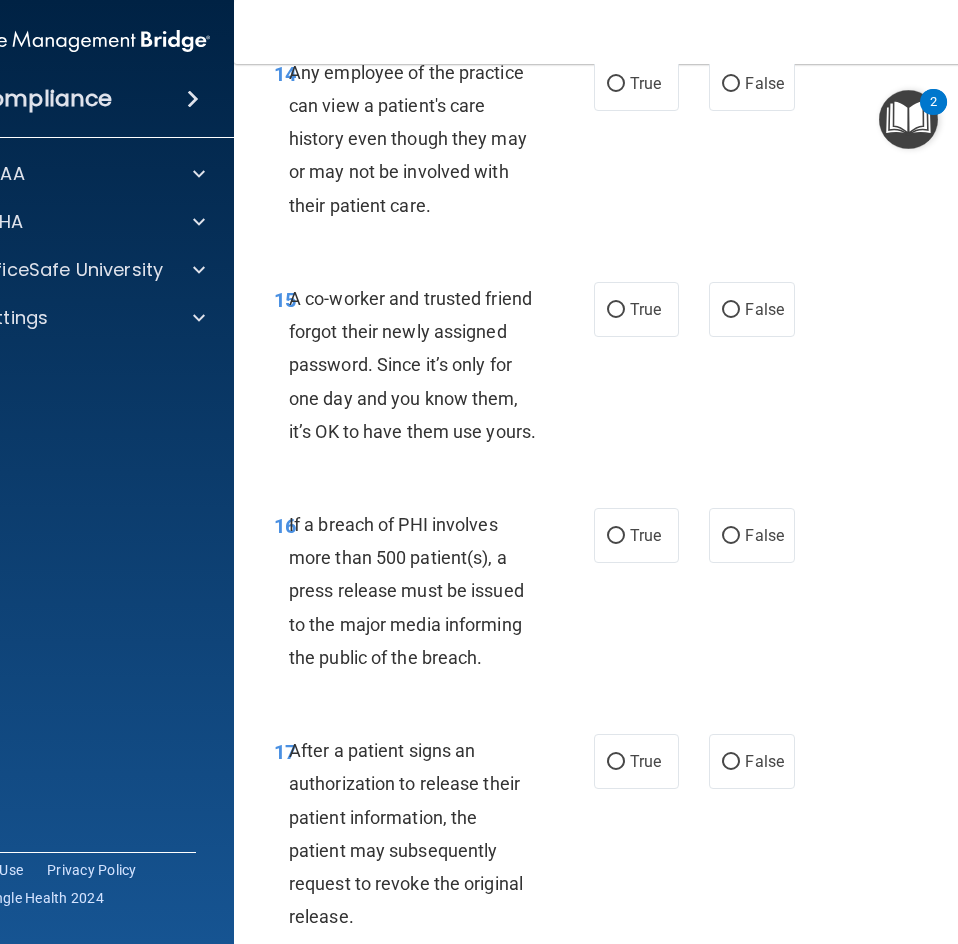 scroll, scrollTop: 3100, scrollLeft: 0, axis: vertical 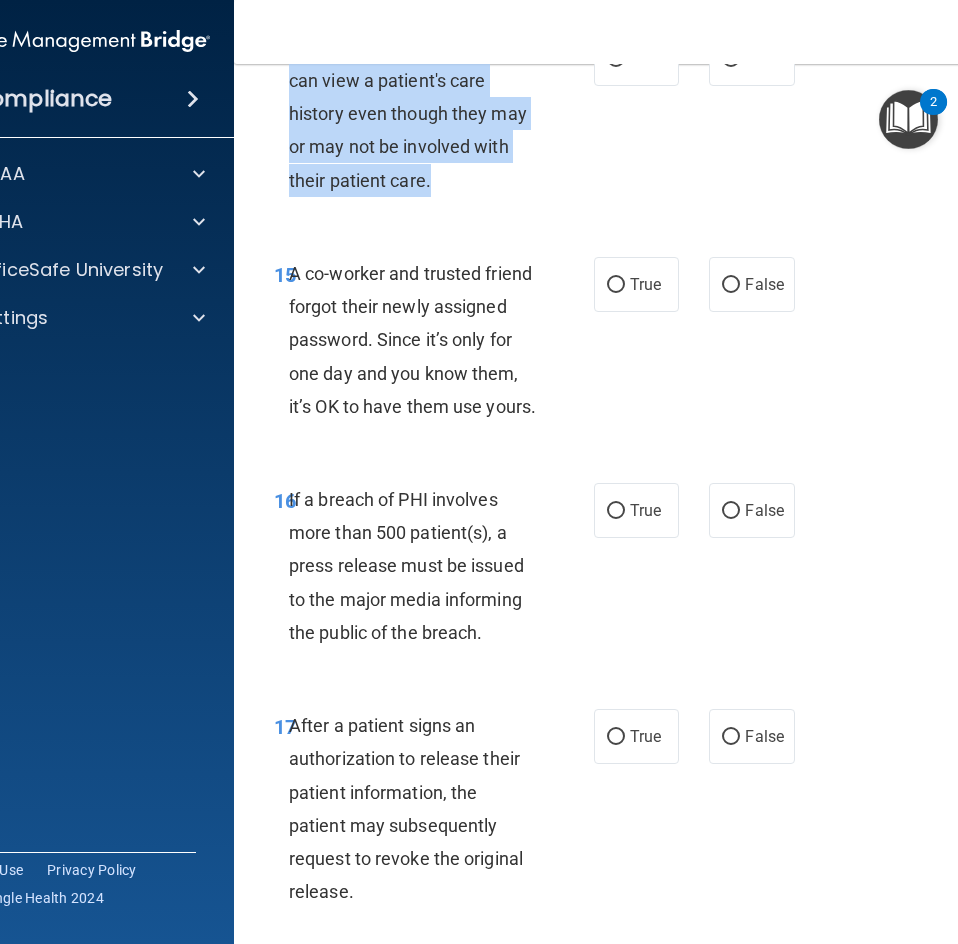 drag, startPoint x: 437, startPoint y: 216, endPoint x: 280, endPoint y: 90, distance: 201.30823 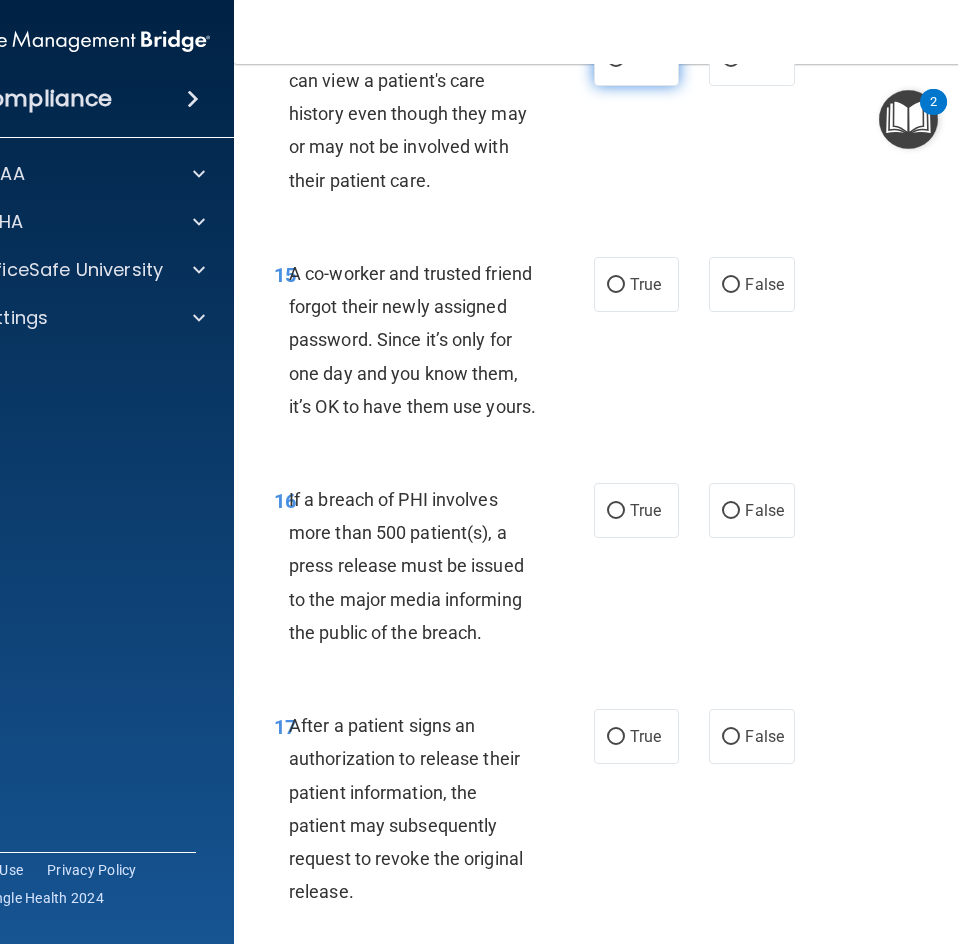 click on "True" at bounding box center (645, 58) 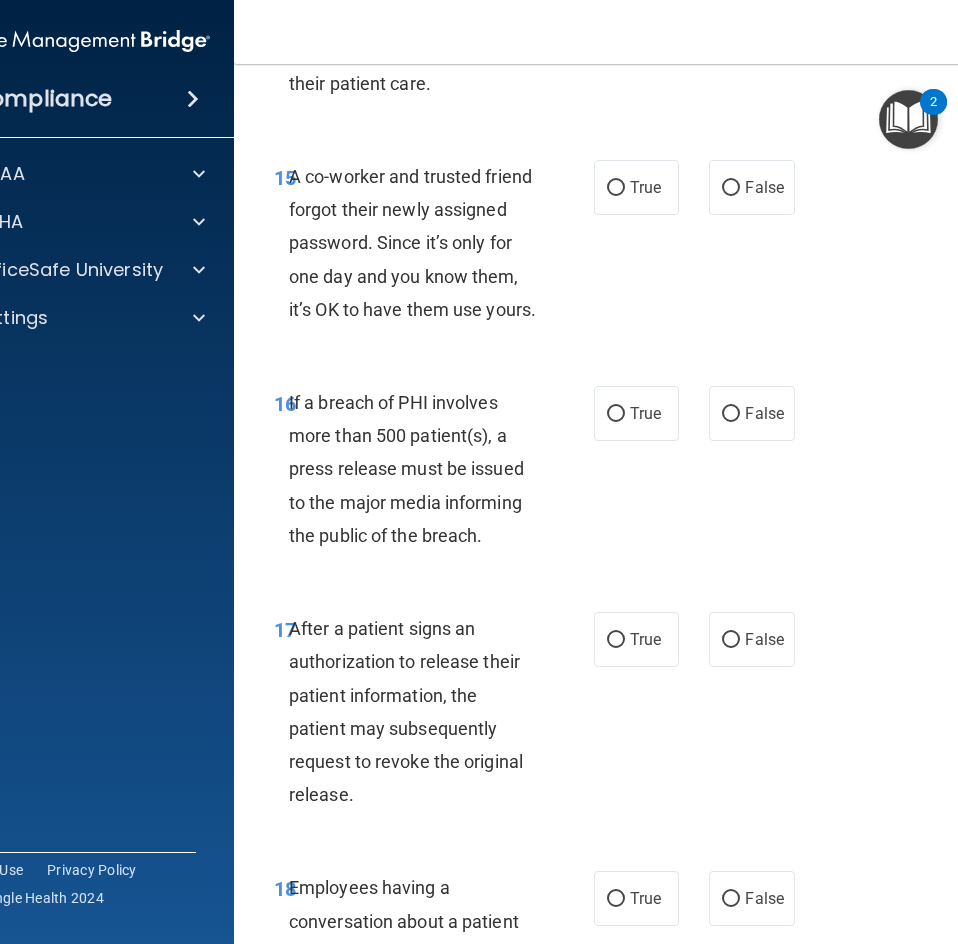 scroll, scrollTop: 3200, scrollLeft: 0, axis: vertical 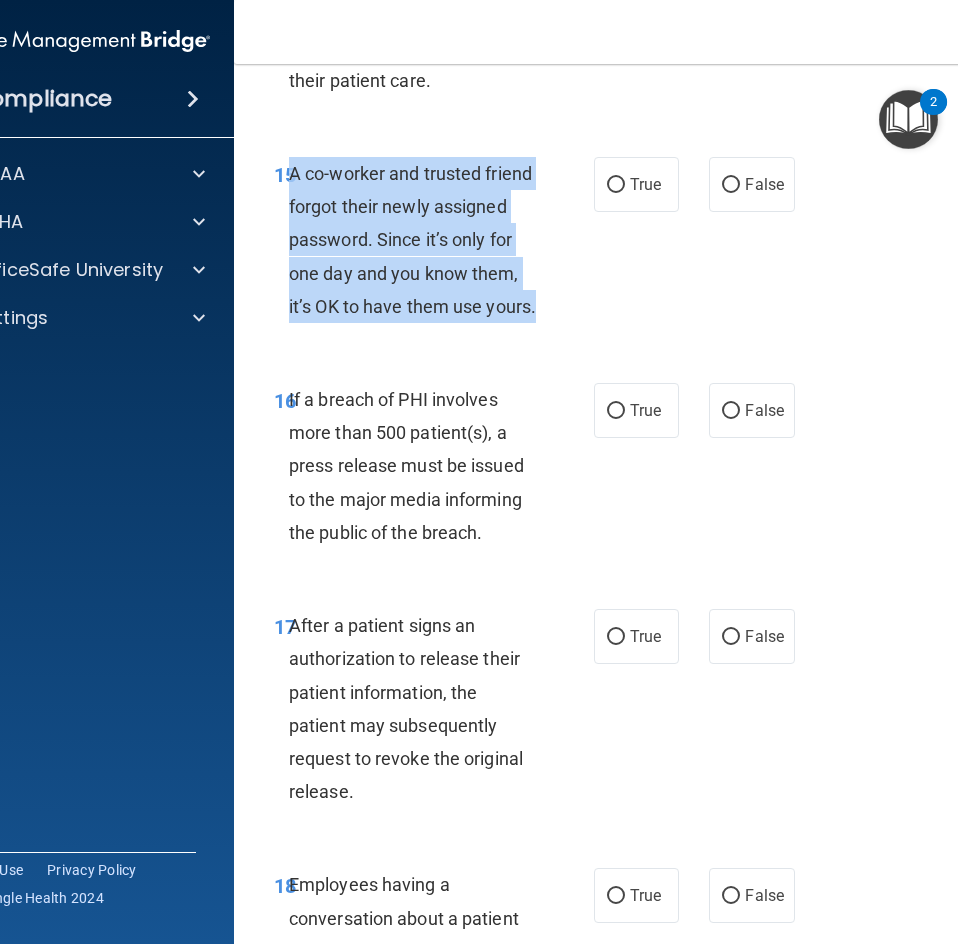 drag, startPoint x: 350, startPoint y: 363, endPoint x: 284, endPoint y: 204, distance: 172.154 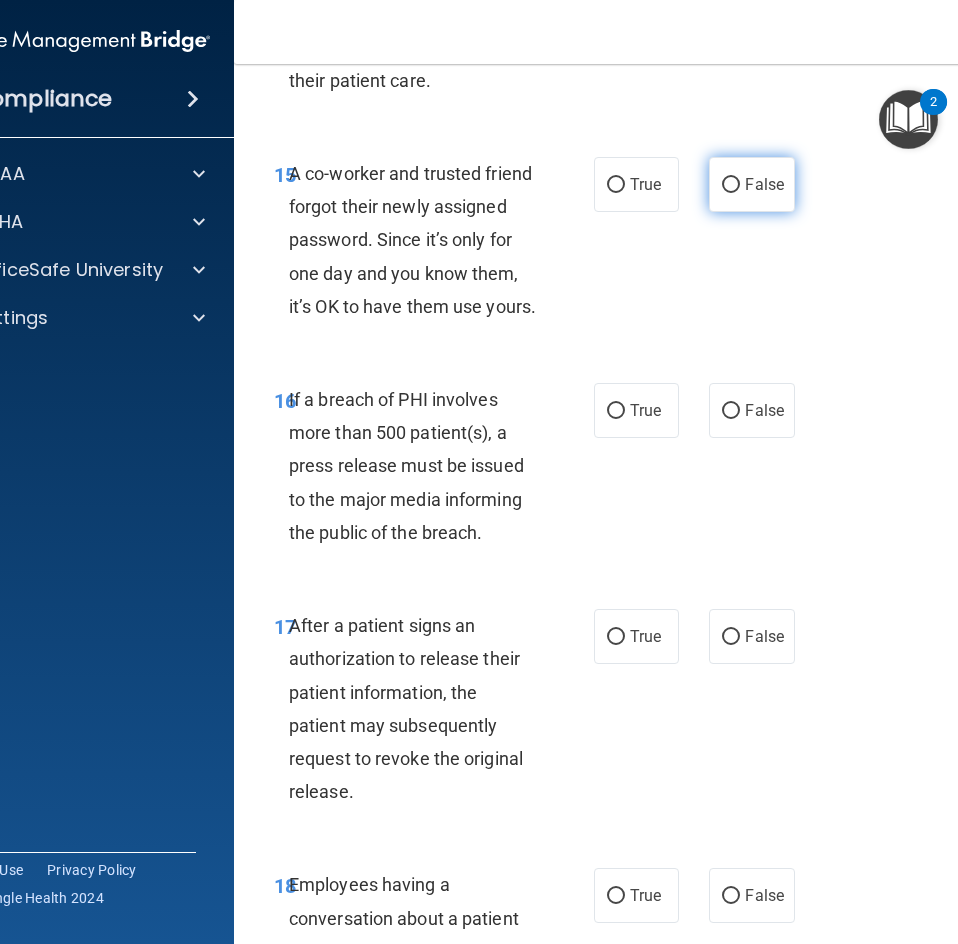 click on "False" at bounding box center [764, 184] 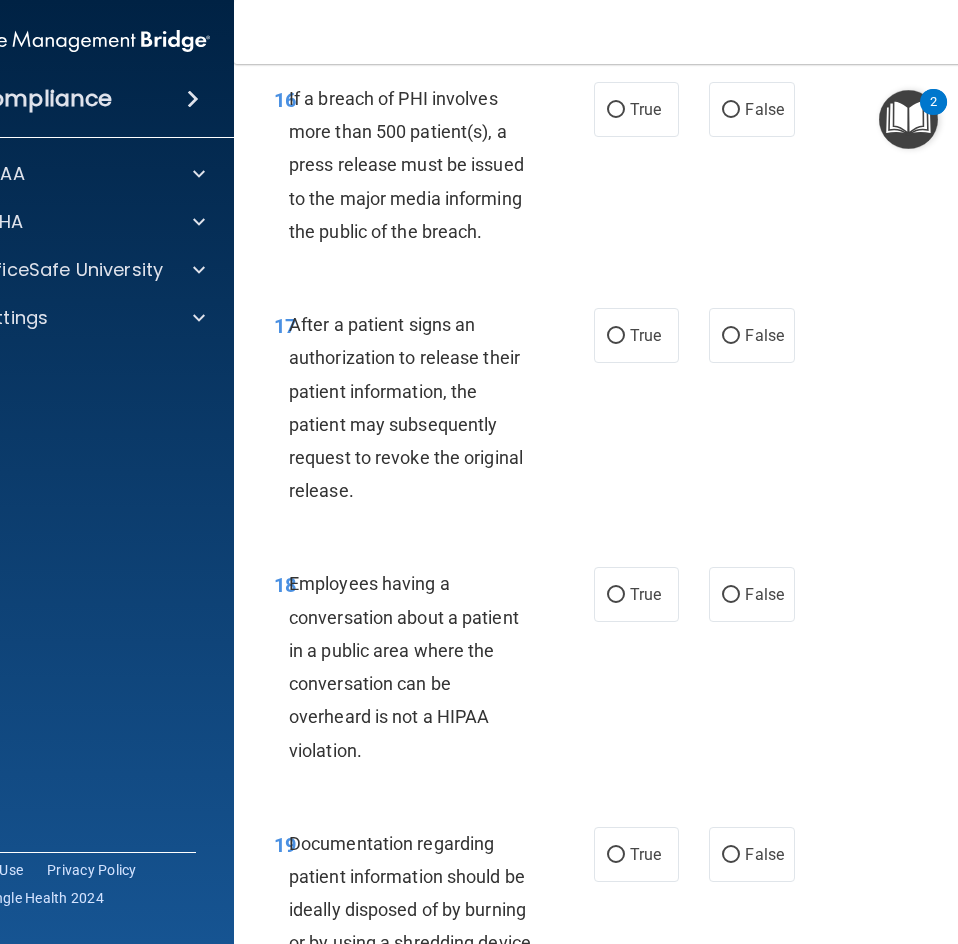 scroll, scrollTop: 3500, scrollLeft: 0, axis: vertical 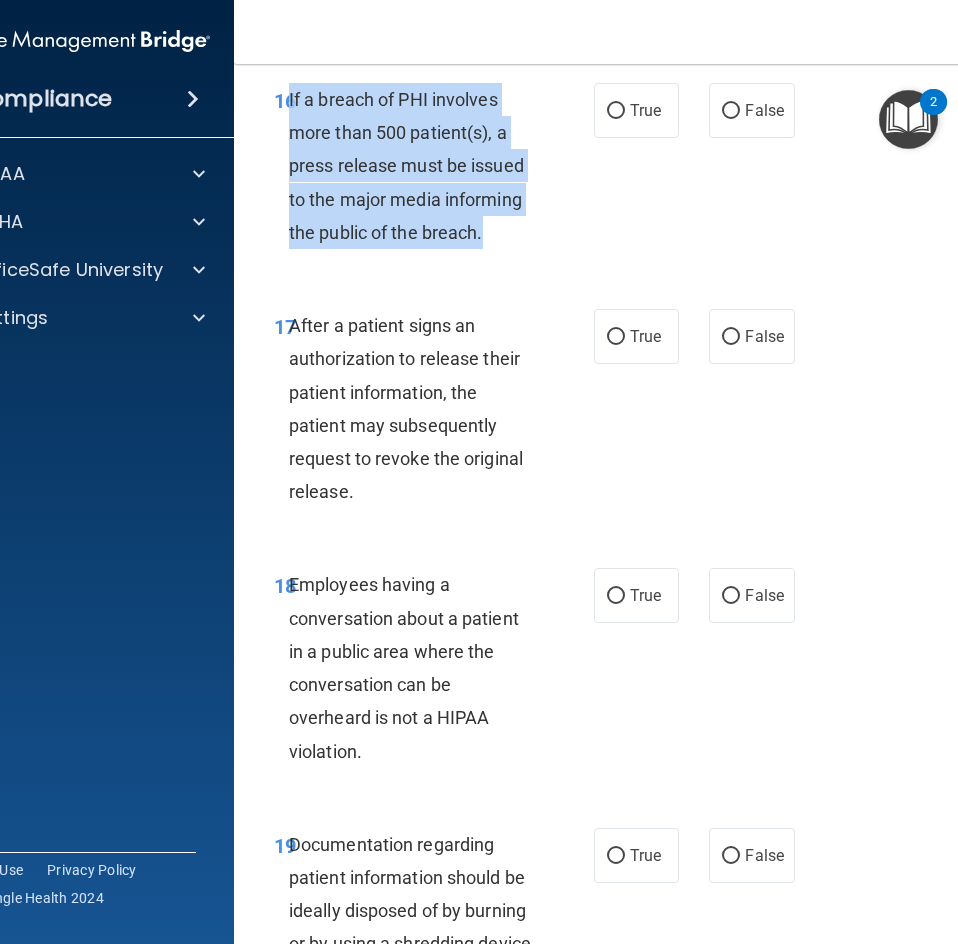 drag, startPoint x: 498, startPoint y: 300, endPoint x: 281, endPoint y: 170, distance: 252.96046 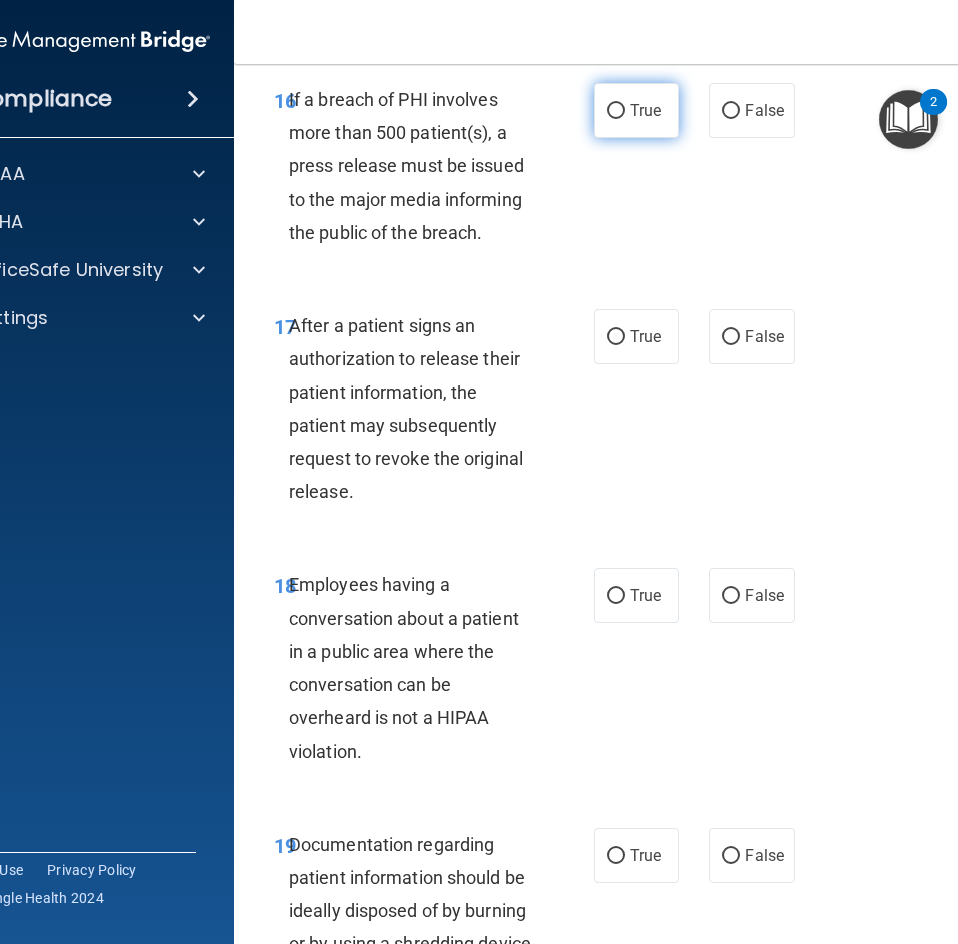 click on "True" at bounding box center [636, 110] 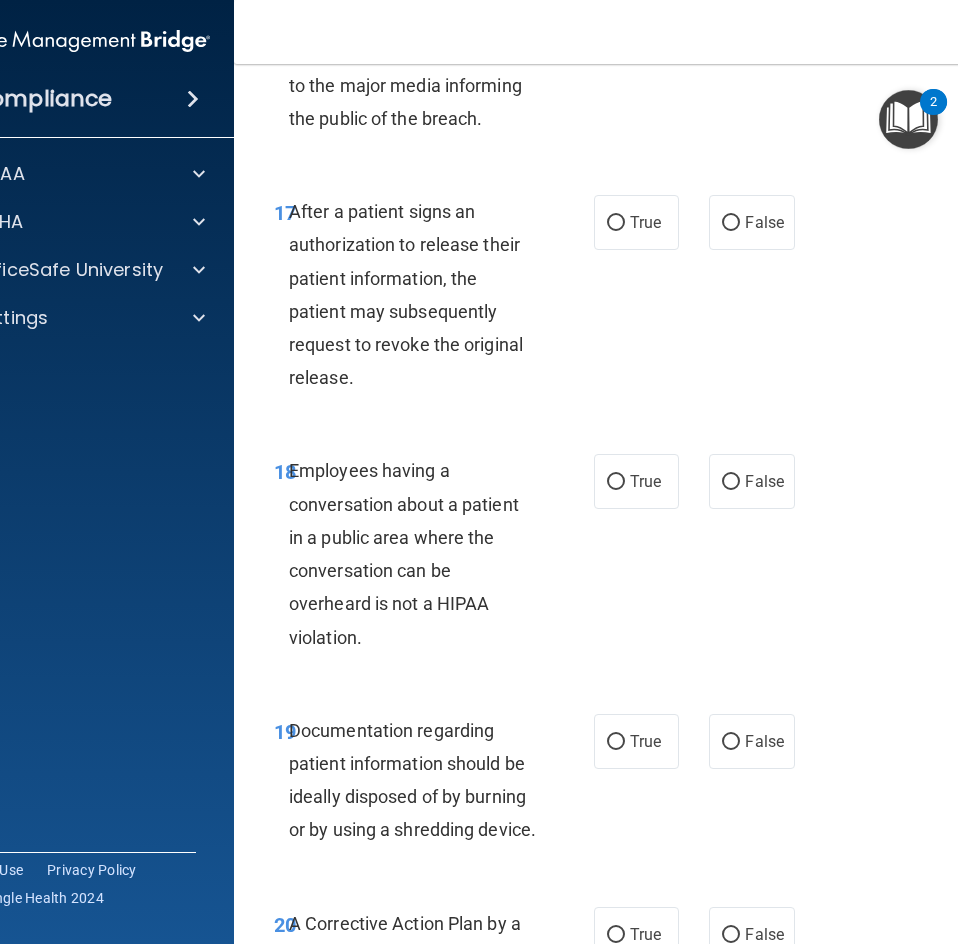 scroll, scrollTop: 3700, scrollLeft: 0, axis: vertical 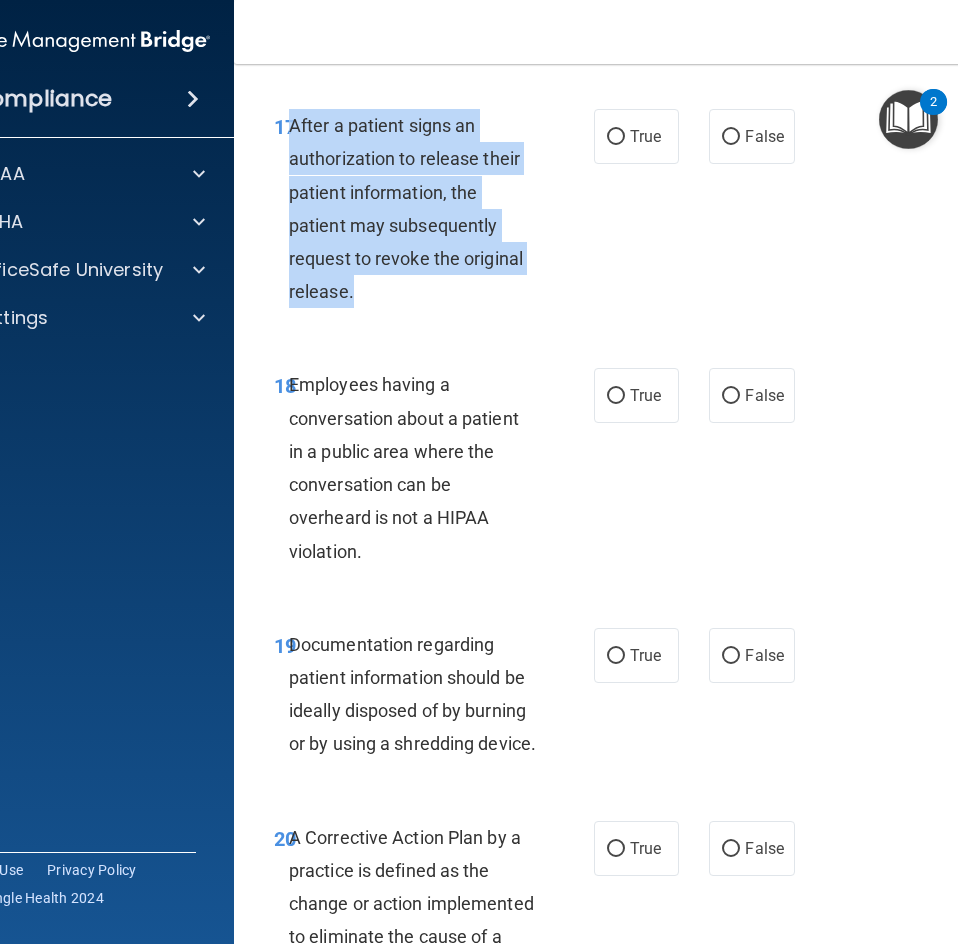 drag, startPoint x: 355, startPoint y: 361, endPoint x: 286, endPoint y: 187, distance: 187.18173 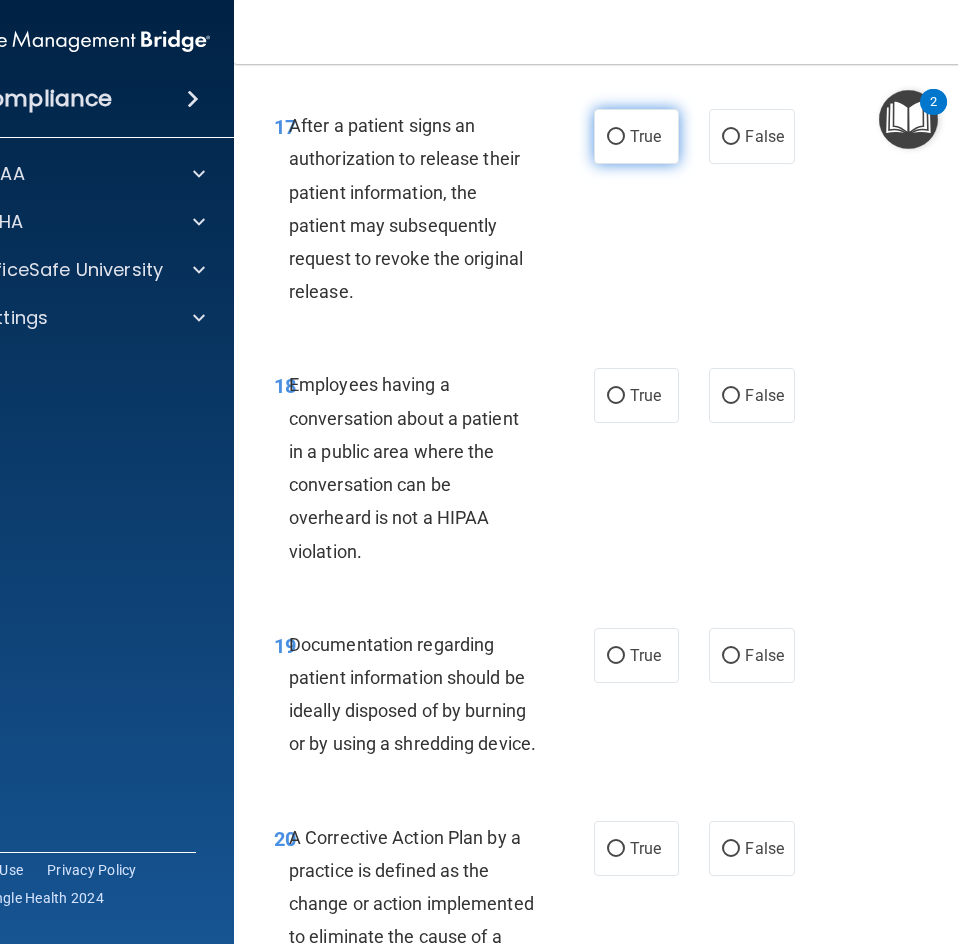 click on "True" at bounding box center [636, 136] 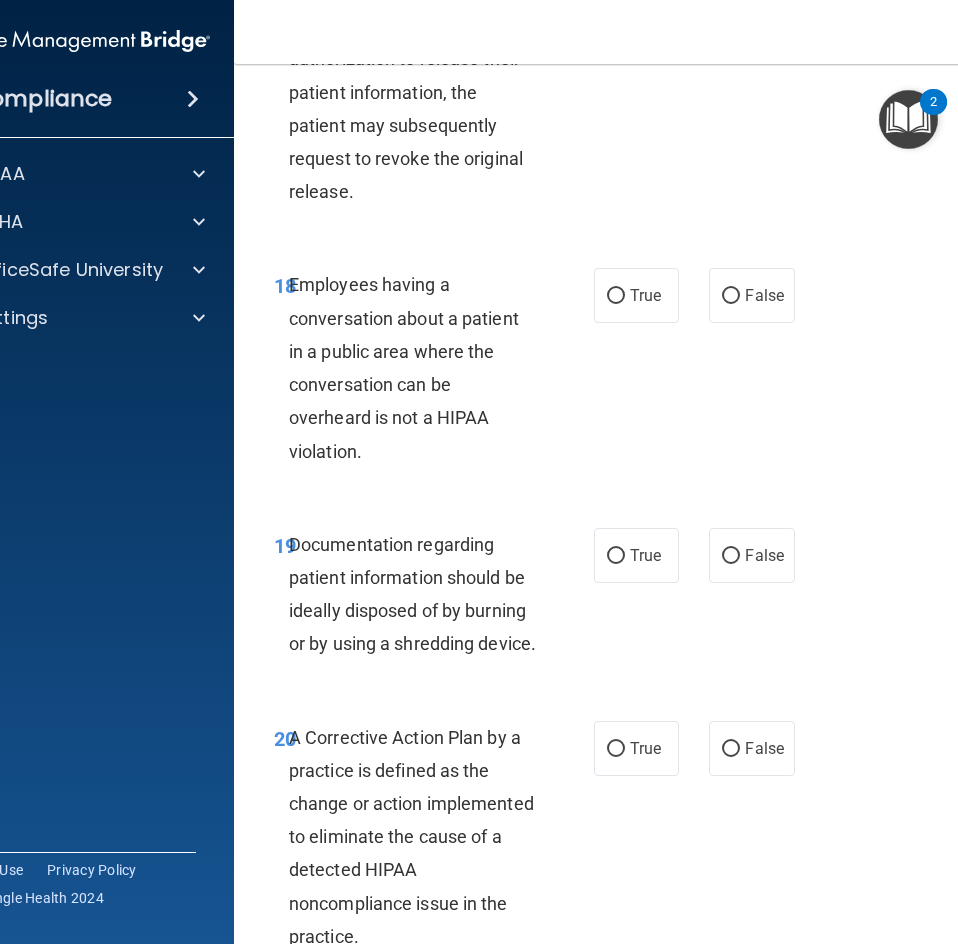 scroll, scrollTop: 3900, scrollLeft: 0, axis: vertical 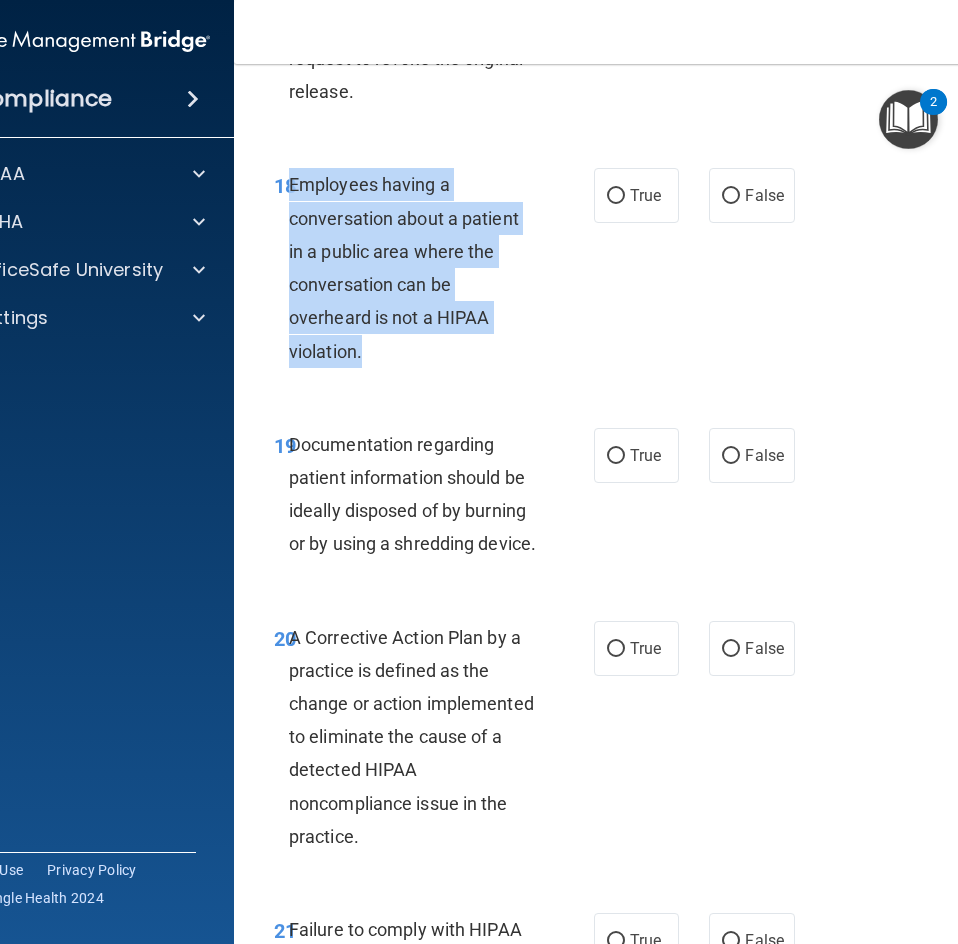 drag, startPoint x: 362, startPoint y: 419, endPoint x: 282, endPoint y: 250, distance: 186.9786 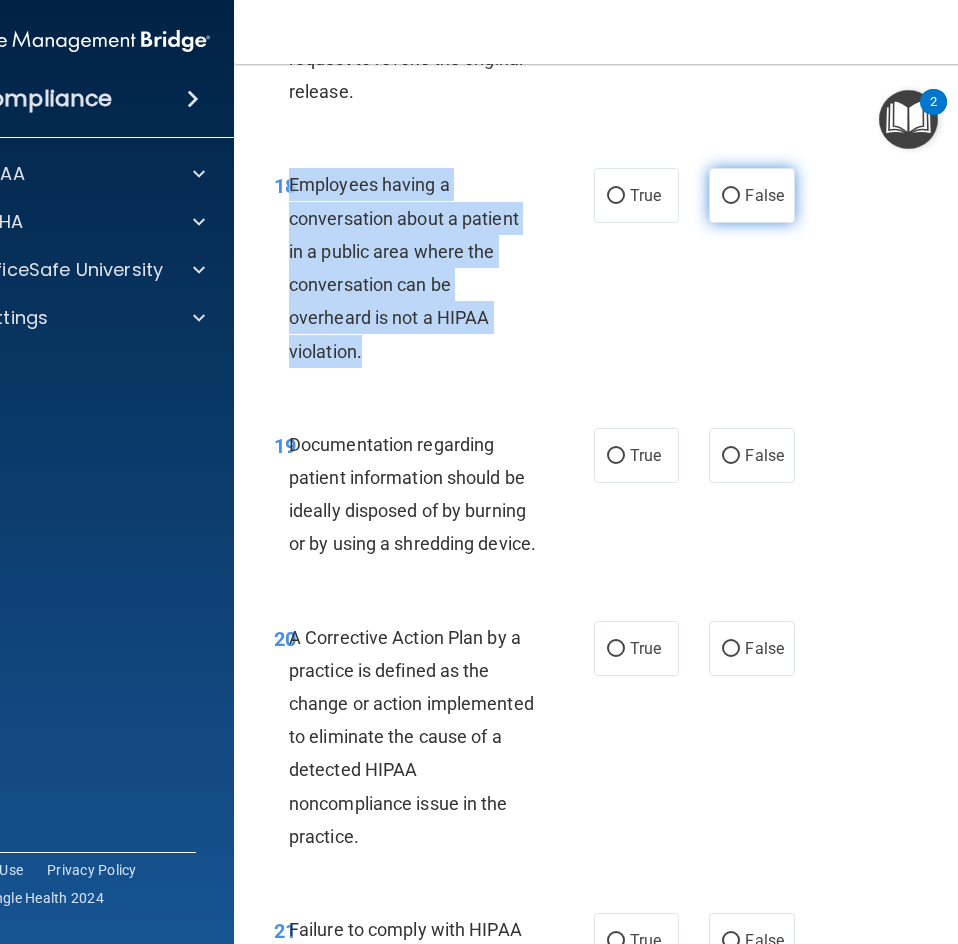 click on "False" at bounding box center (751, 195) 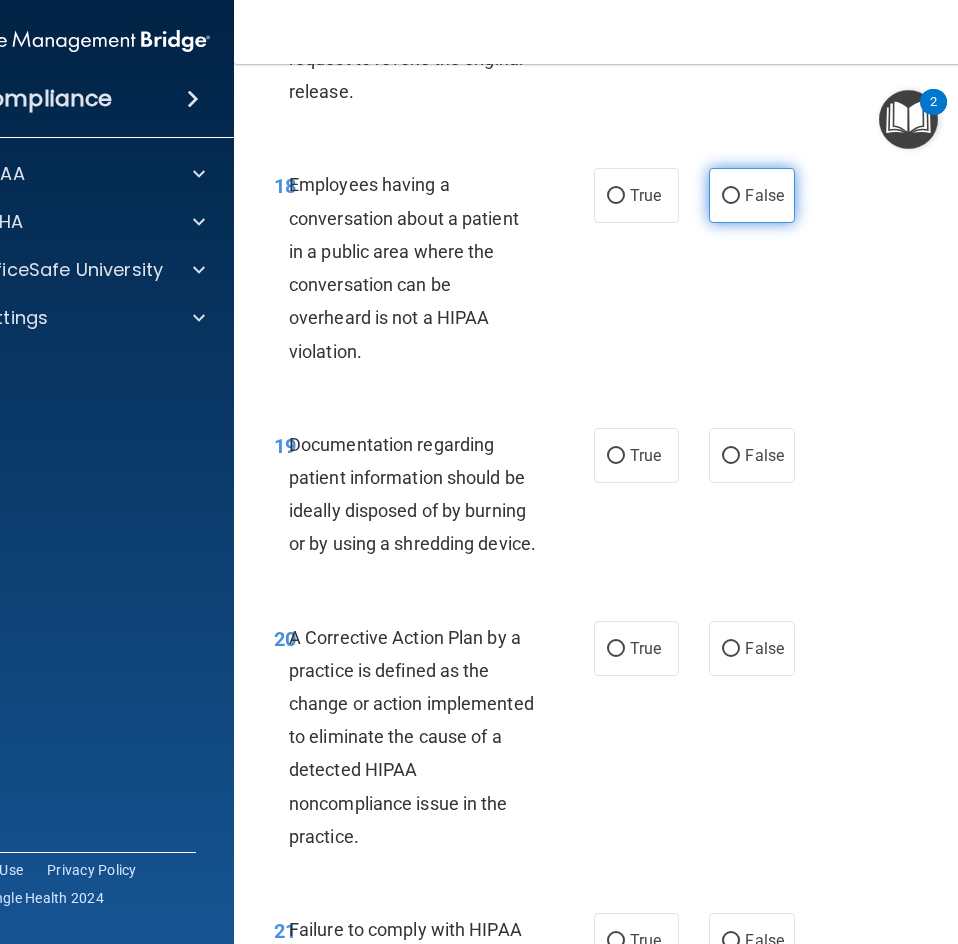 click on "False" at bounding box center [751, 195] 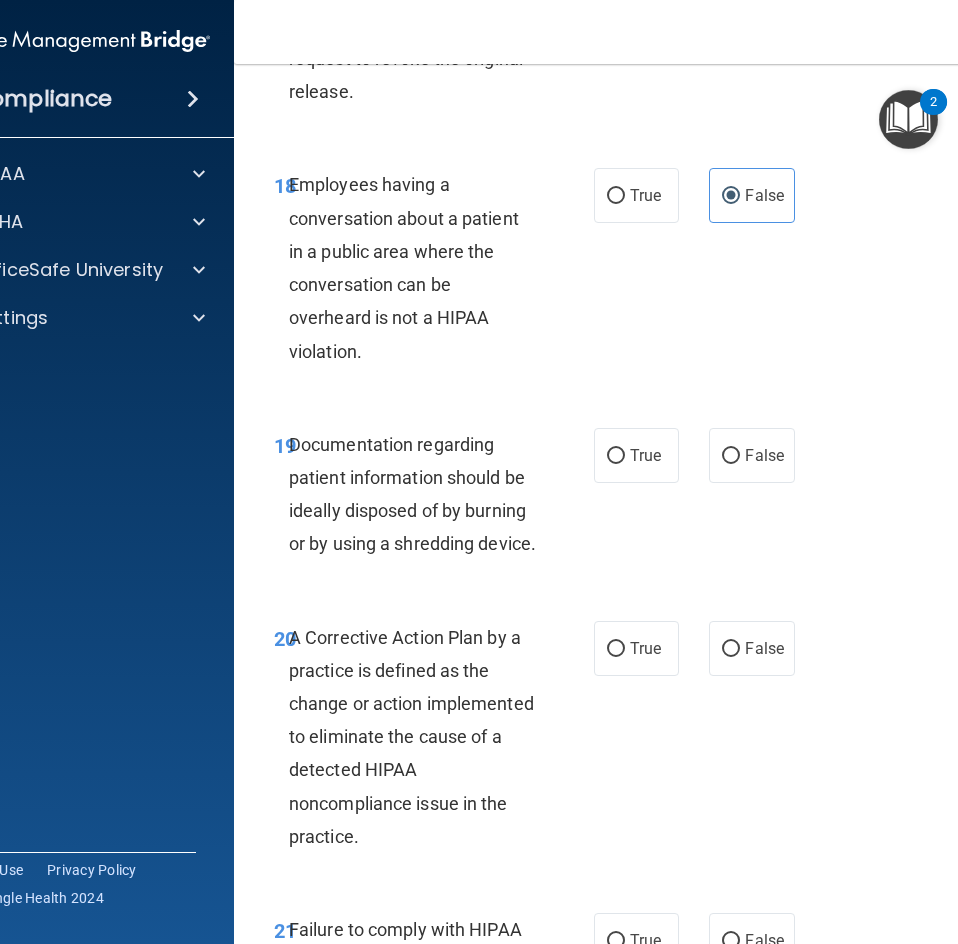 click on "18       Employees having a conversation about a patient in a public area where the conversation can be overheard is not a HIPAA violation.                 True           False" at bounding box center [639, 272] 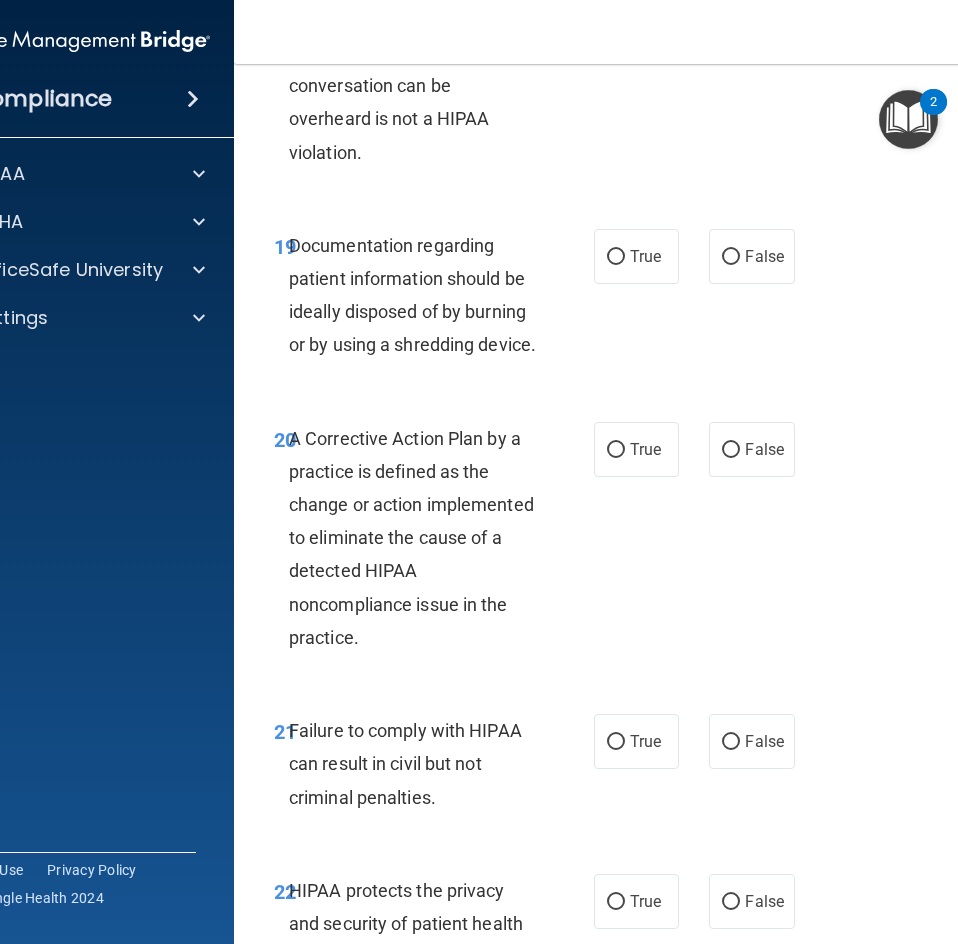 scroll, scrollTop: 4100, scrollLeft: 0, axis: vertical 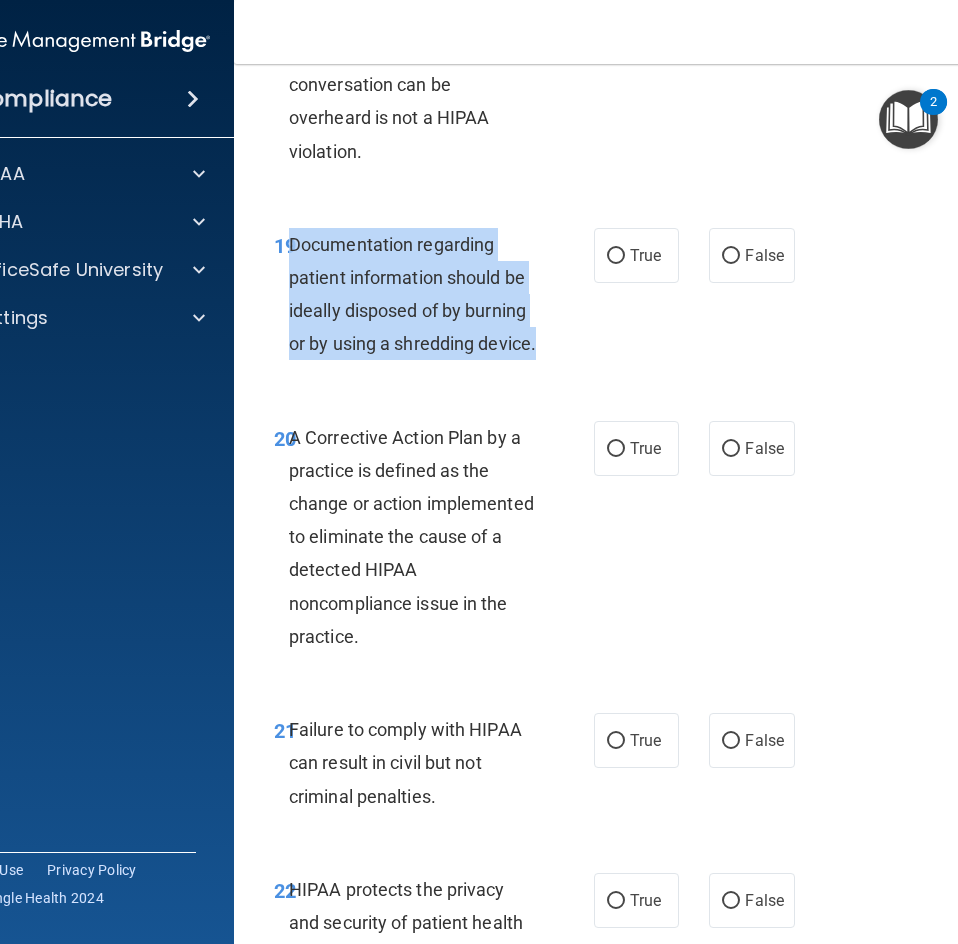 drag, startPoint x: 346, startPoint y: 449, endPoint x: 285, endPoint y: 309, distance: 152.71214 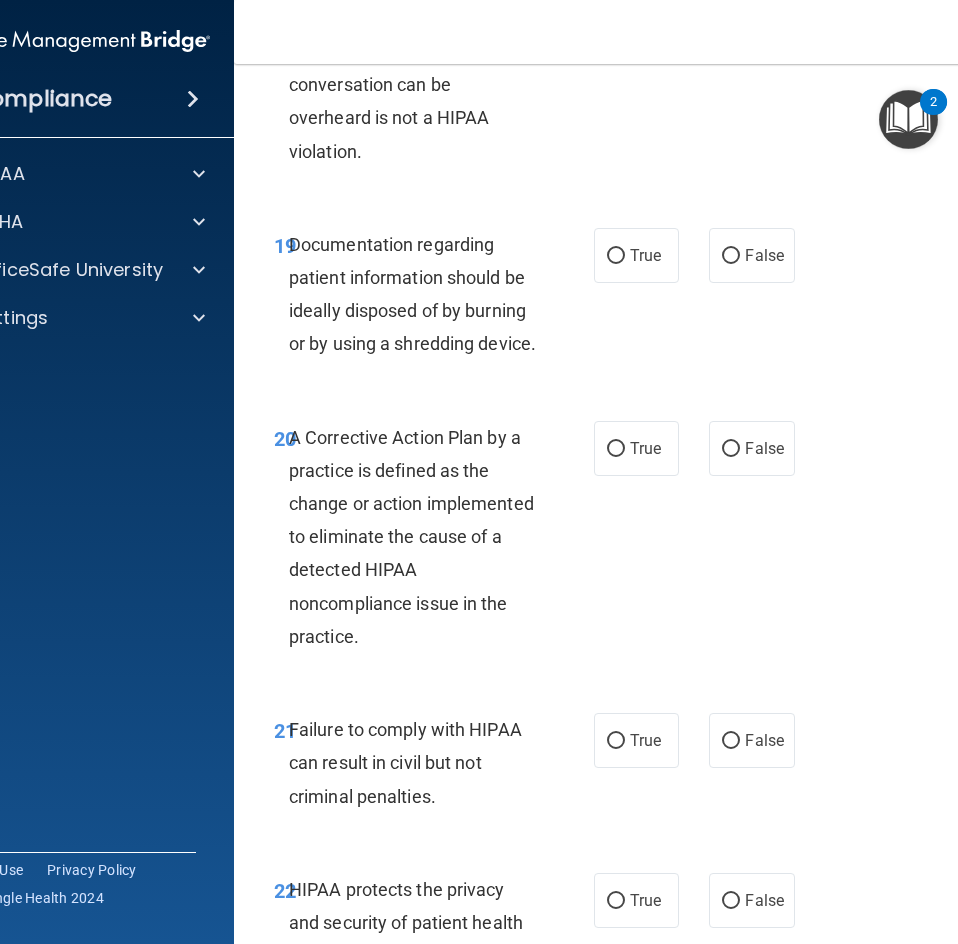 click on "19       Documentation regarding patient information should be ideally disposed of by burning or by using a shredding device.                 True           False" at bounding box center (639, 299) 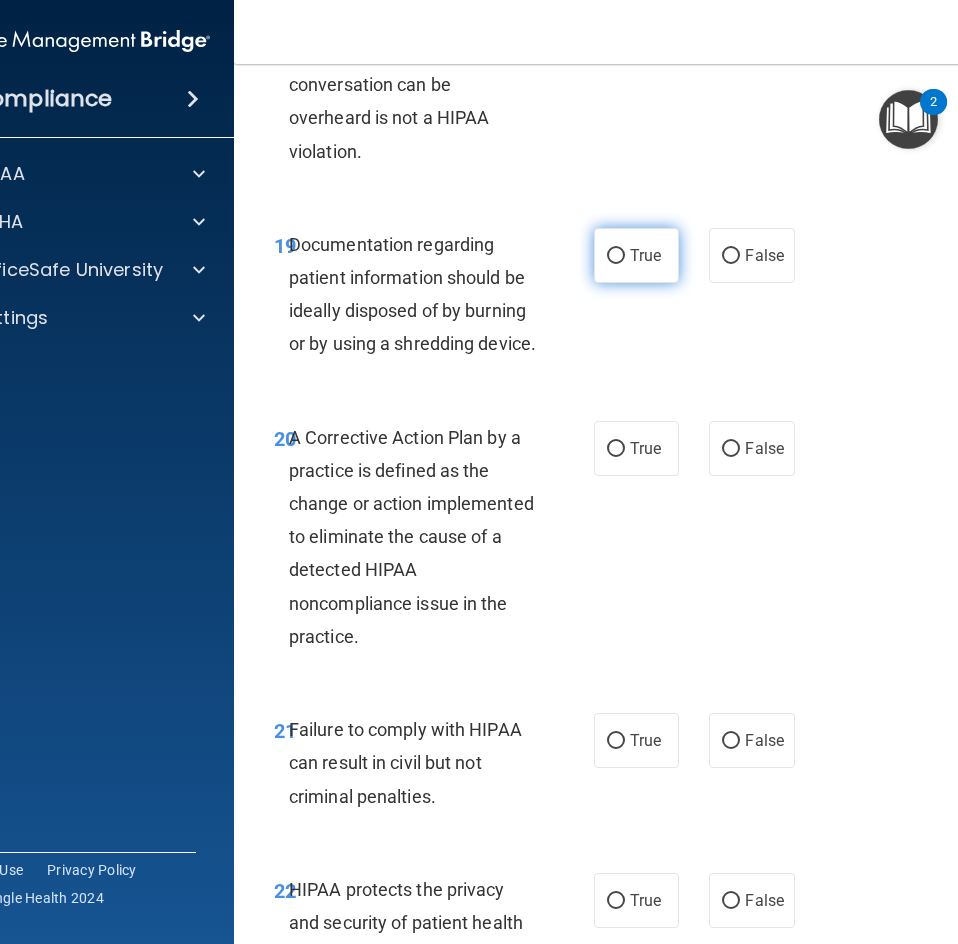click on "True" at bounding box center [645, 255] 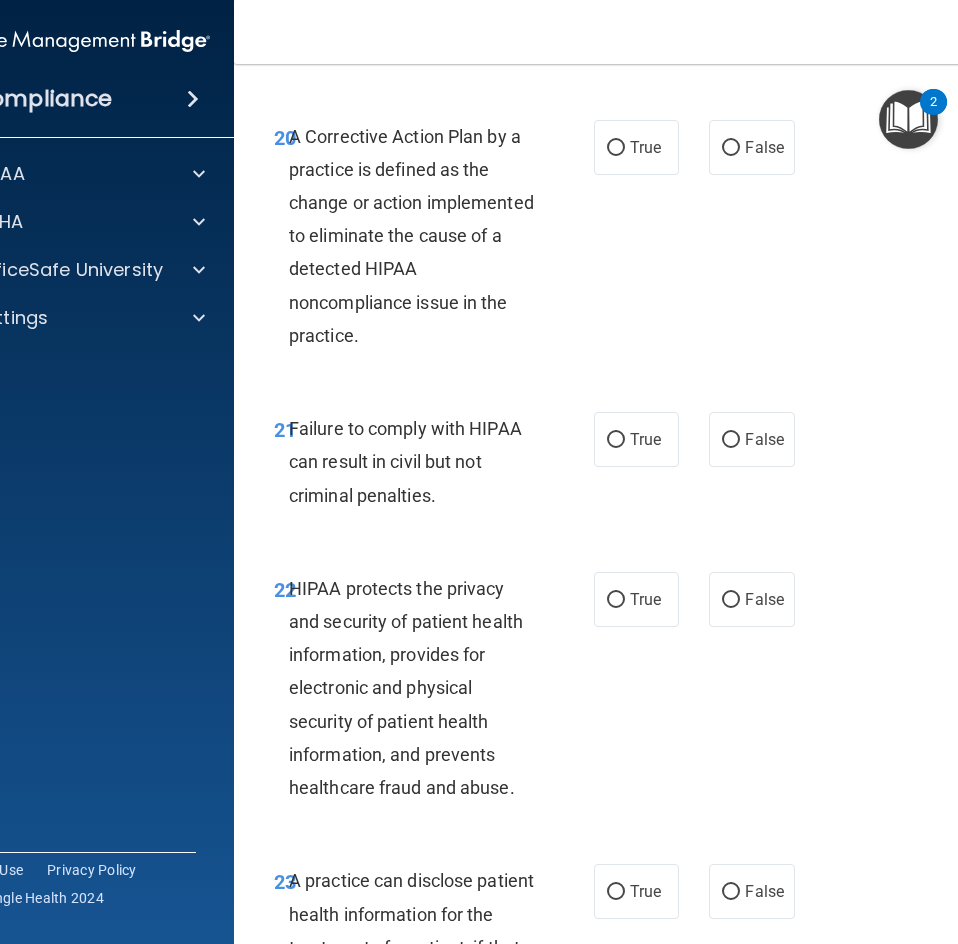 scroll, scrollTop: 4500, scrollLeft: 0, axis: vertical 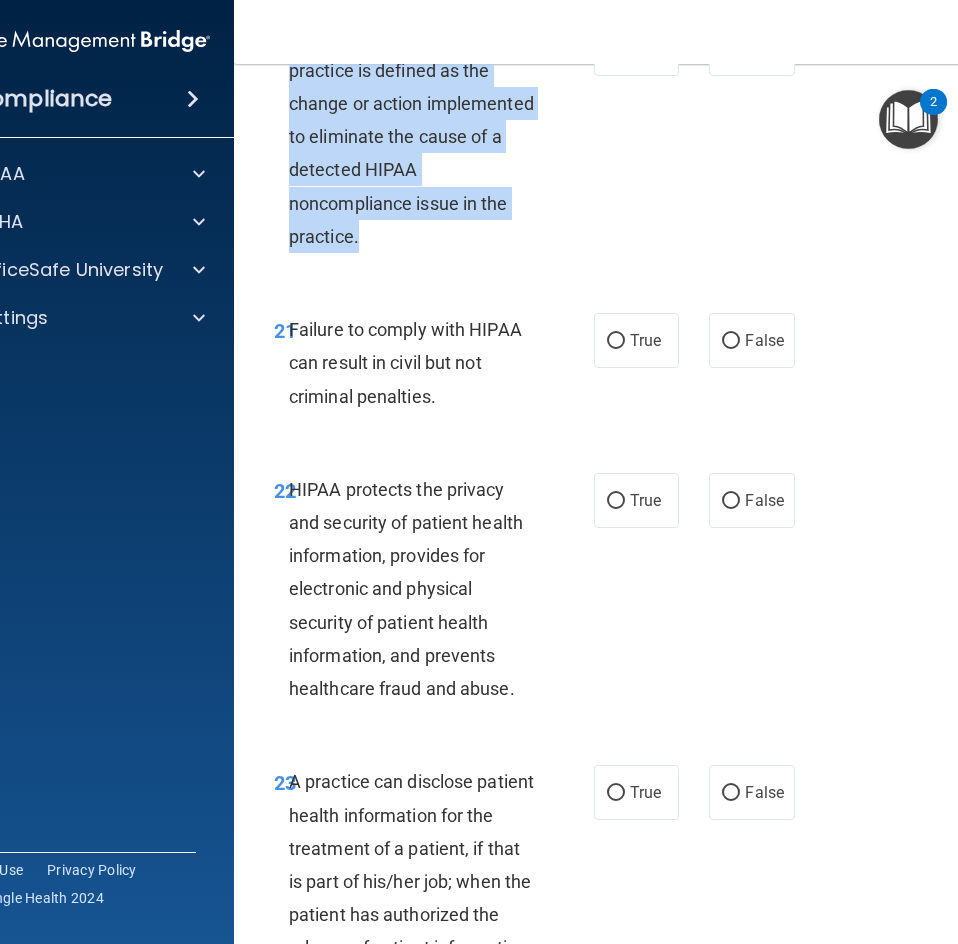 drag, startPoint x: 381, startPoint y: 331, endPoint x: 285, endPoint y: 139, distance: 214.66252 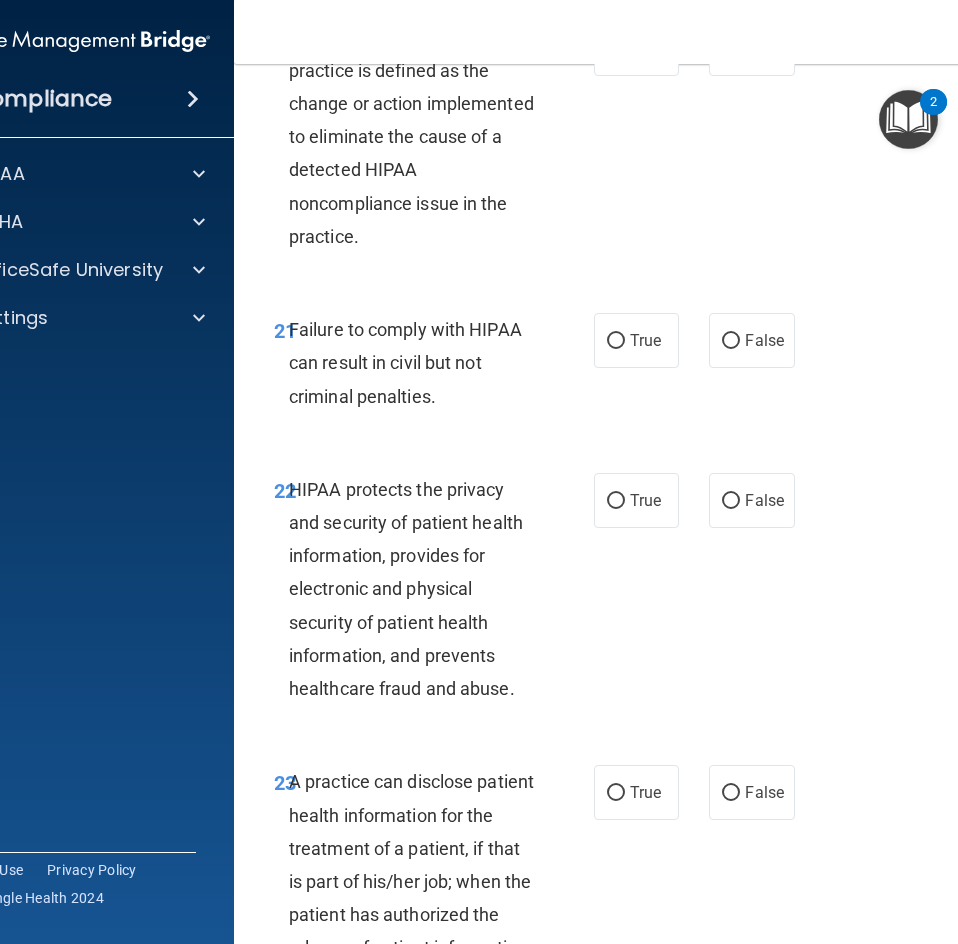 click on "20       A Corrective Action Plan by a practice is defined as the change or action implemented to eliminate the cause of a detected HIPAA noncompliance issue in the practice.                 True           False" at bounding box center (639, 142) 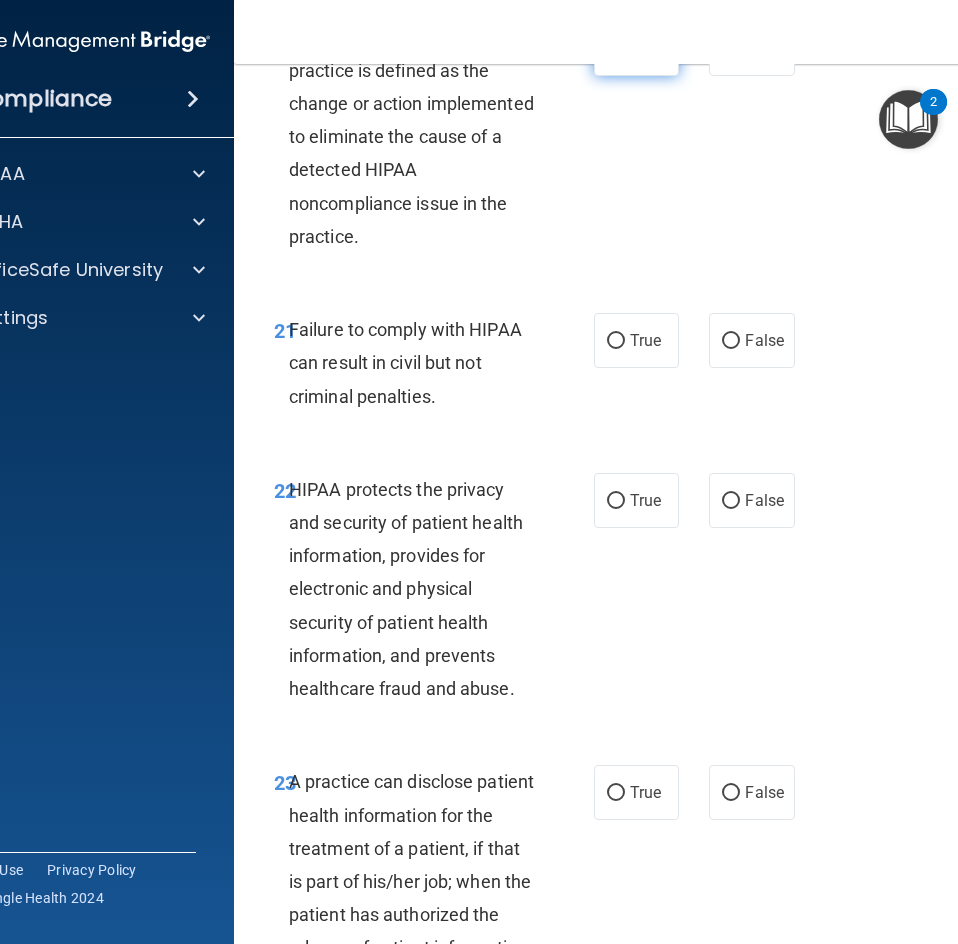 click on "True" at bounding box center [645, 48] 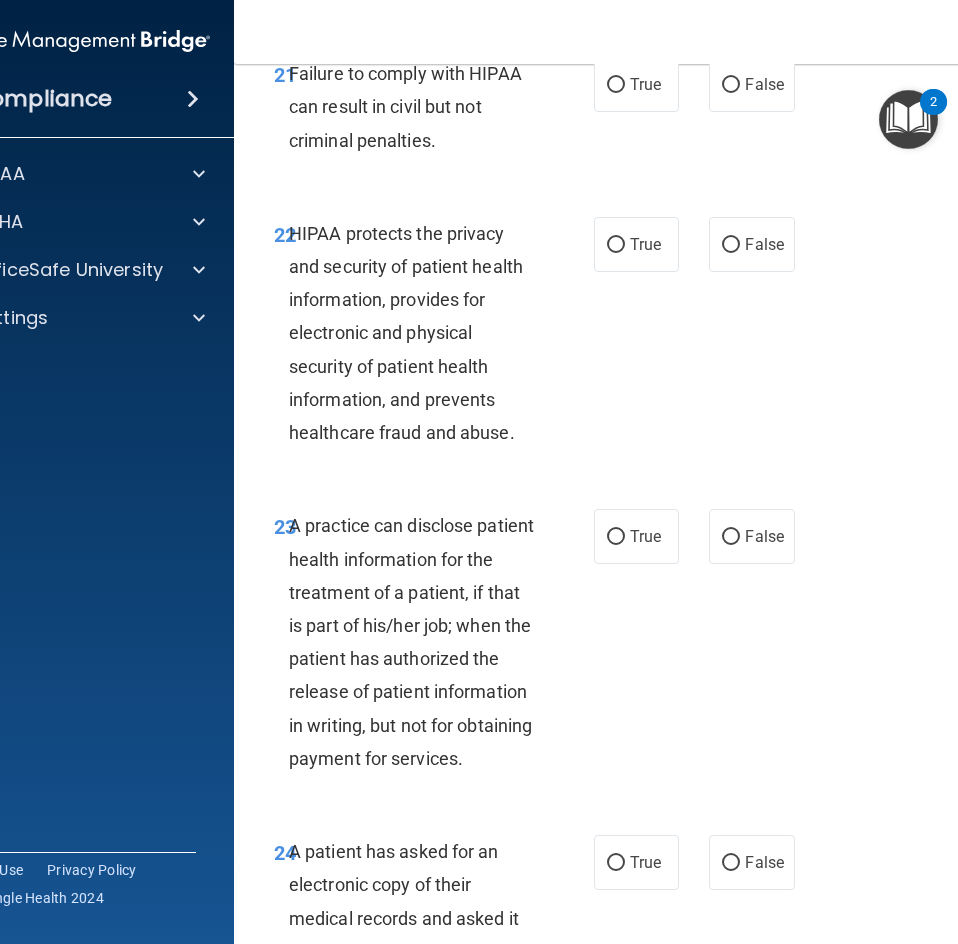 scroll, scrollTop: 4800, scrollLeft: 0, axis: vertical 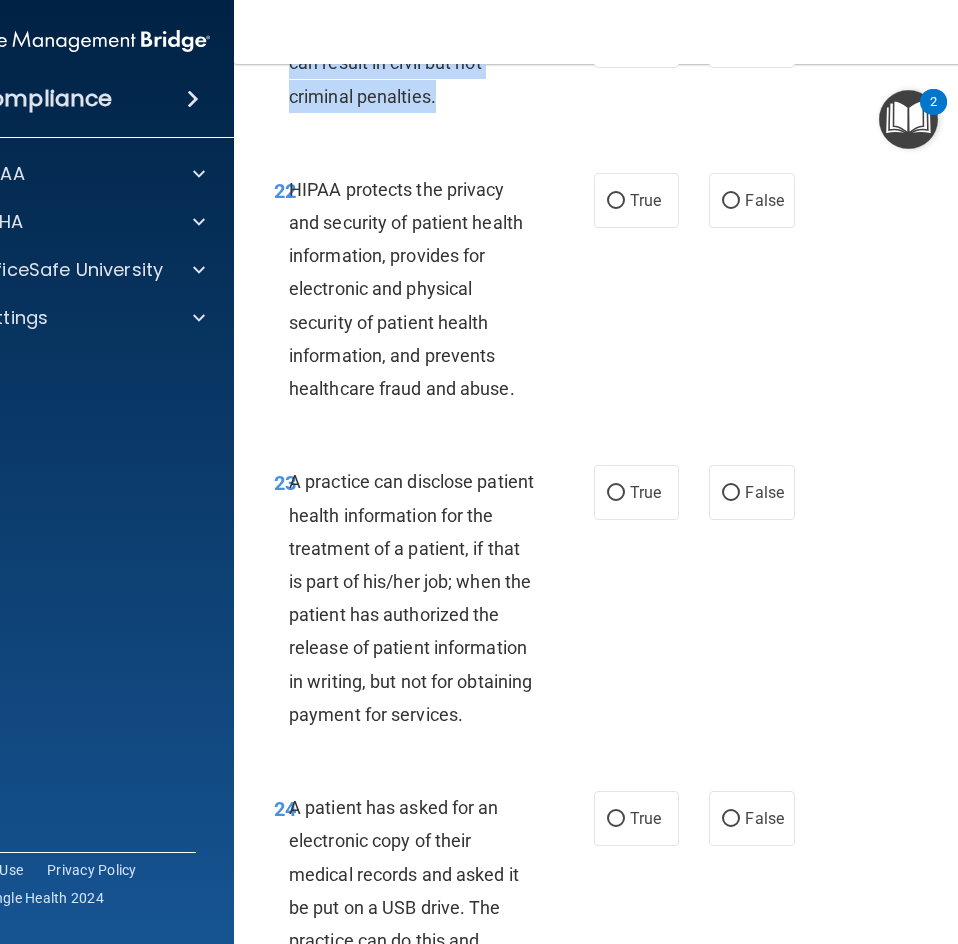 drag, startPoint x: 446, startPoint y: 186, endPoint x: 282, endPoint y: 134, distance: 172.04651 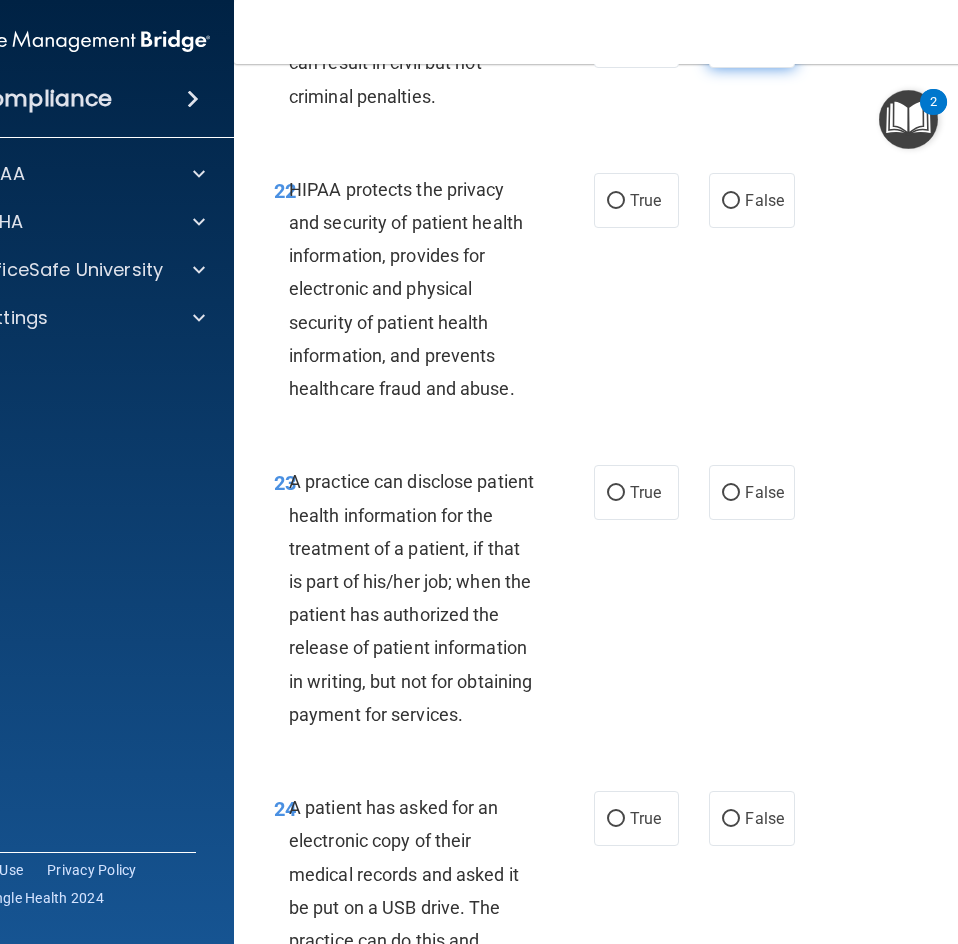 click on "False" at bounding box center (751, 40) 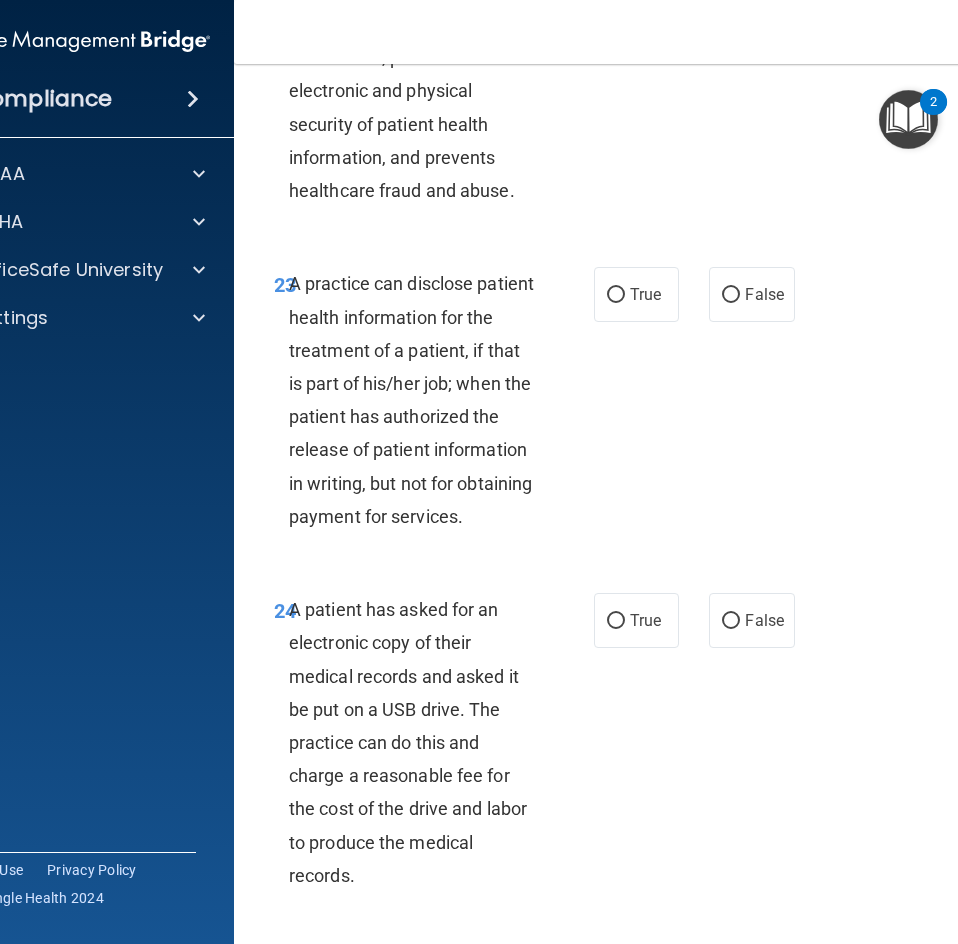 scroll, scrollTop: 5000, scrollLeft: 0, axis: vertical 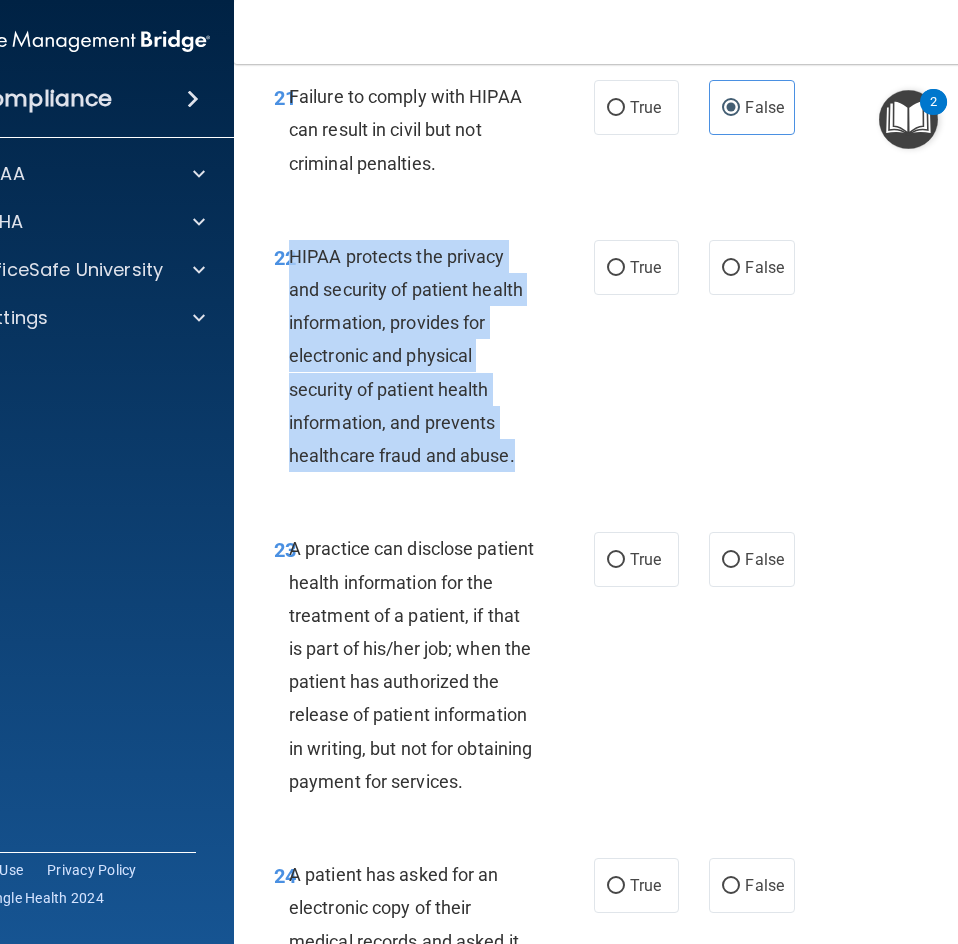 drag, startPoint x: 535, startPoint y: 287, endPoint x: 282, endPoint y: 350, distance: 260.72592 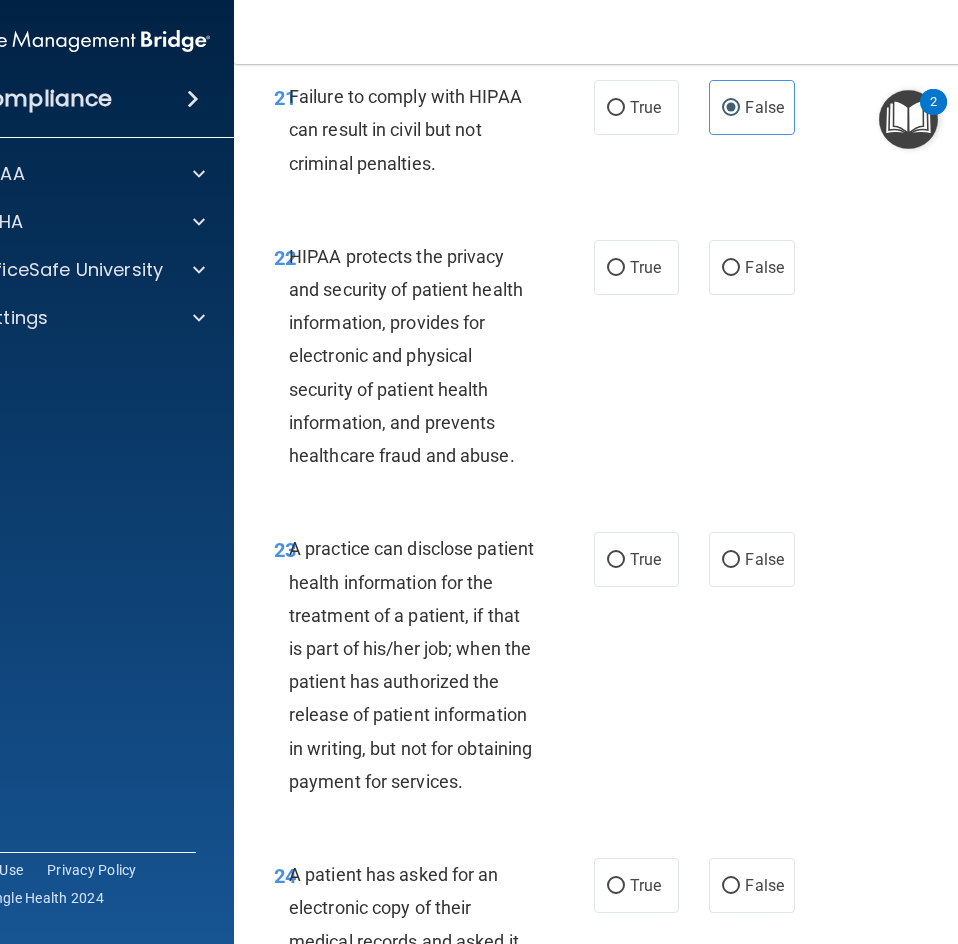 click on "22       HIPAA protects the privacy and security of patient health information, provides for electronic and physical security of patient health information, and prevents healthcare fraud and abuse.                 True           False" at bounding box center (639, 361) 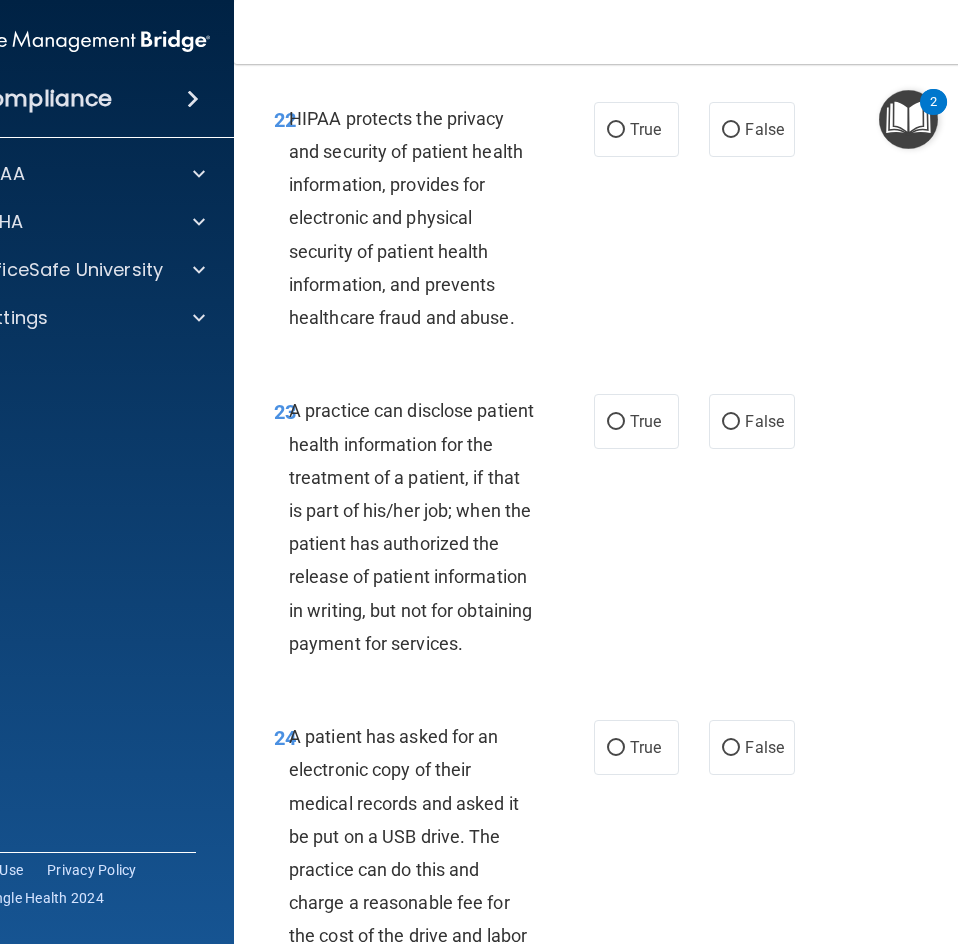 scroll, scrollTop: 4933, scrollLeft: 0, axis: vertical 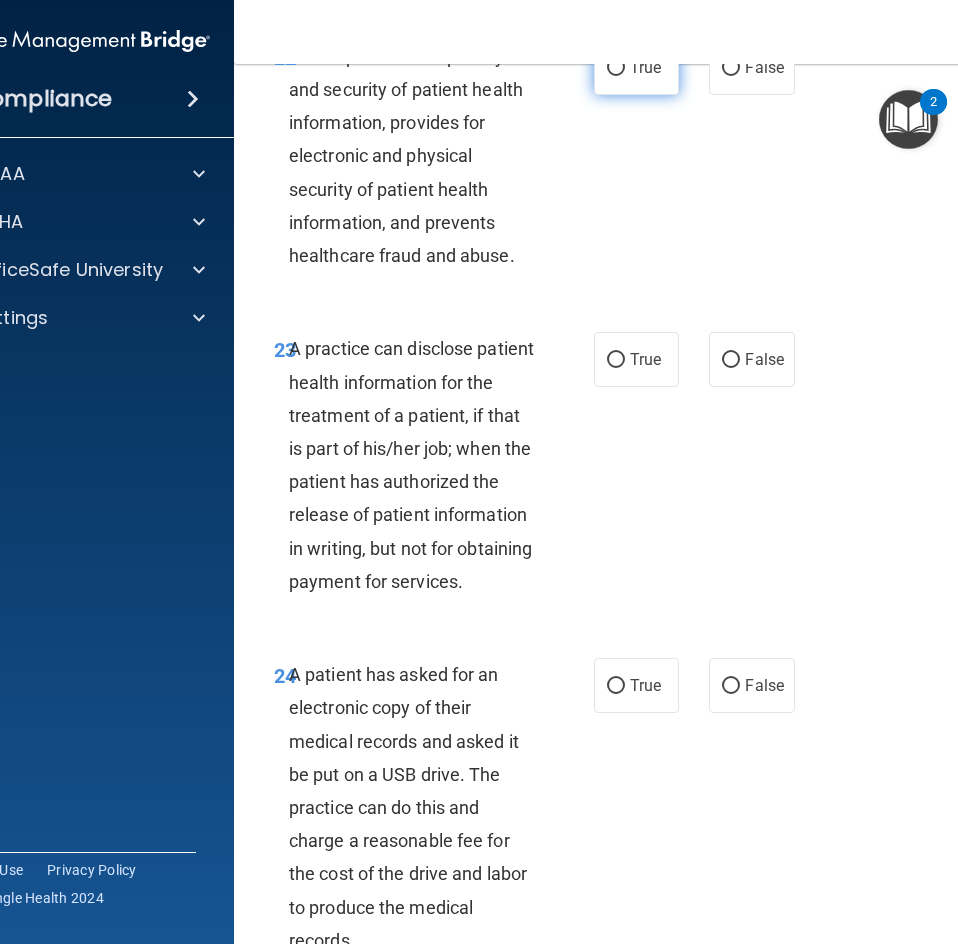 click on "True" at bounding box center [636, 67] 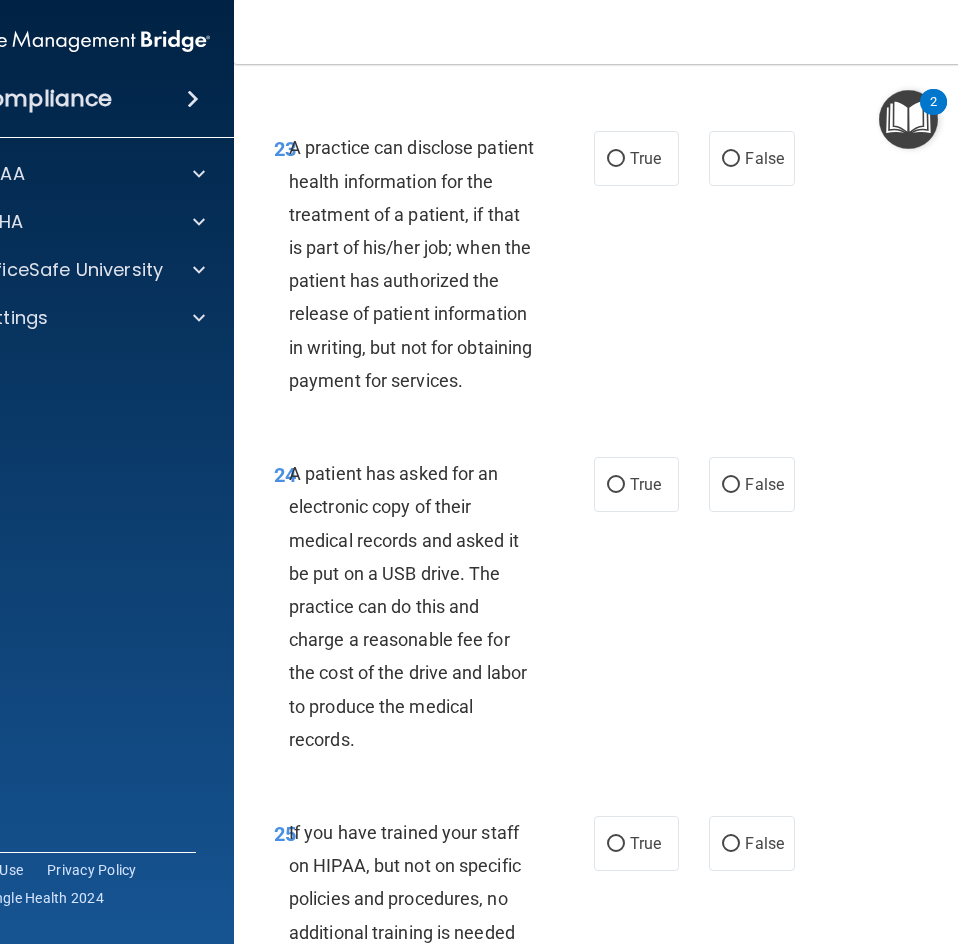 scroll, scrollTop: 5233, scrollLeft: 0, axis: vertical 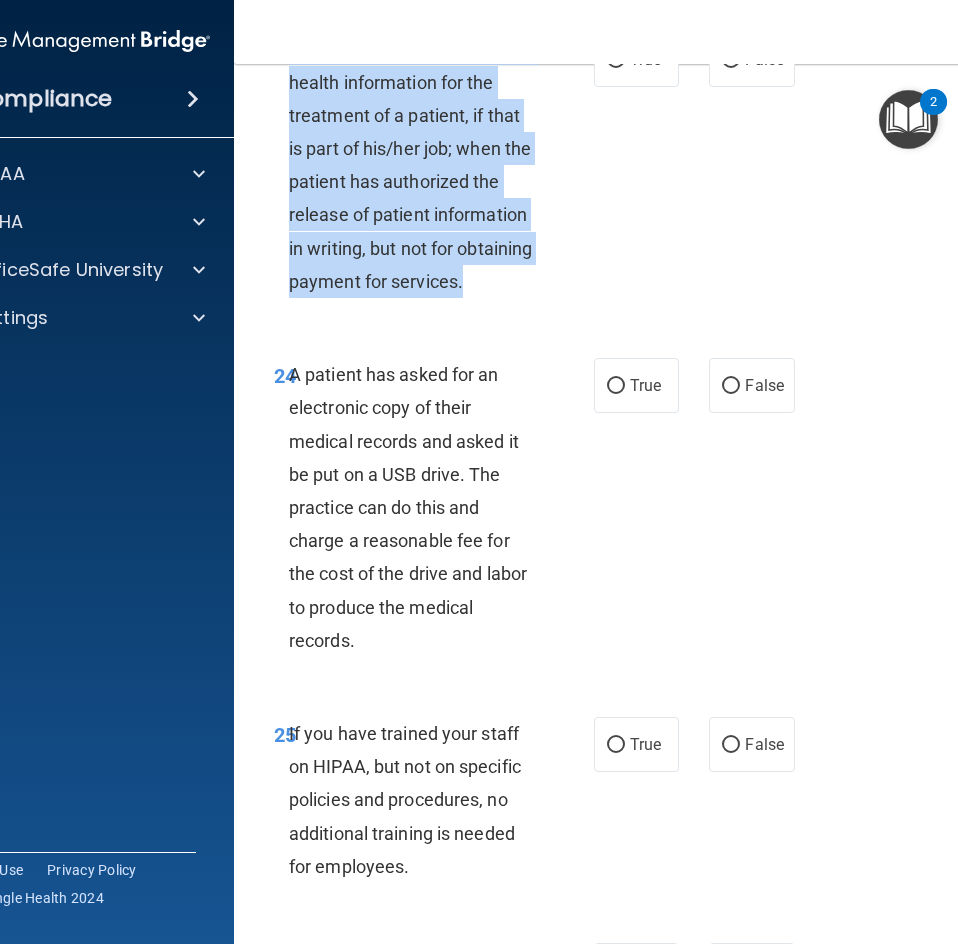 drag, startPoint x: 403, startPoint y: 412, endPoint x: 283, endPoint y: 148, distance: 289.9931 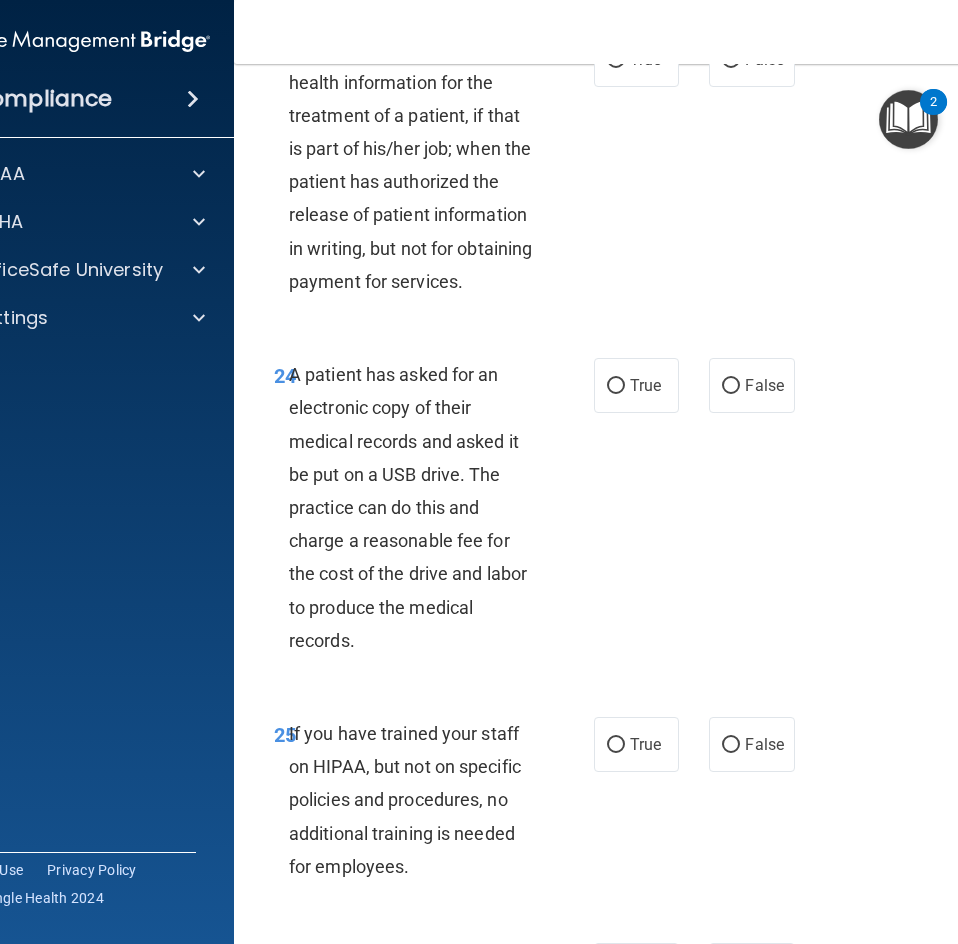 click on "23       A practice can disclose patient health information for the treatment of a patient, if that is part of his/her job; when the patient has authorized the release of patient information in writing, but not for obtaining payment for services.                 True           False" at bounding box center (639, 170) 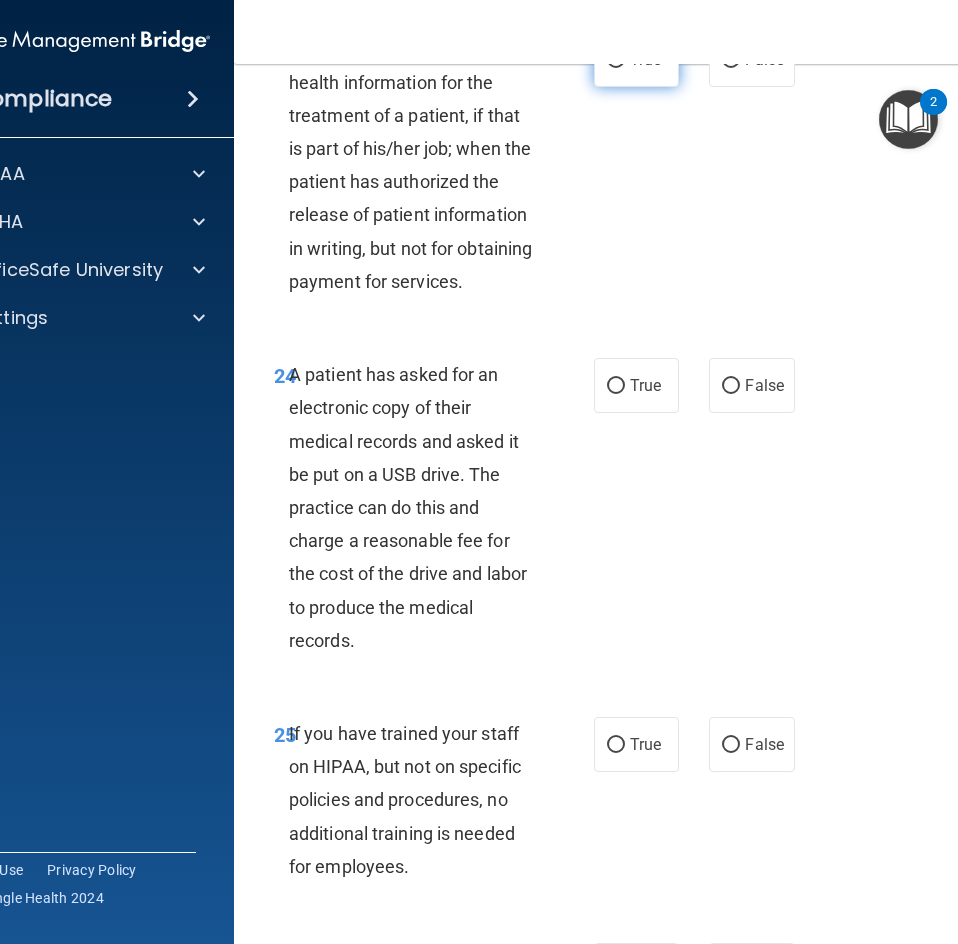 click on "True" at bounding box center [636, 59] 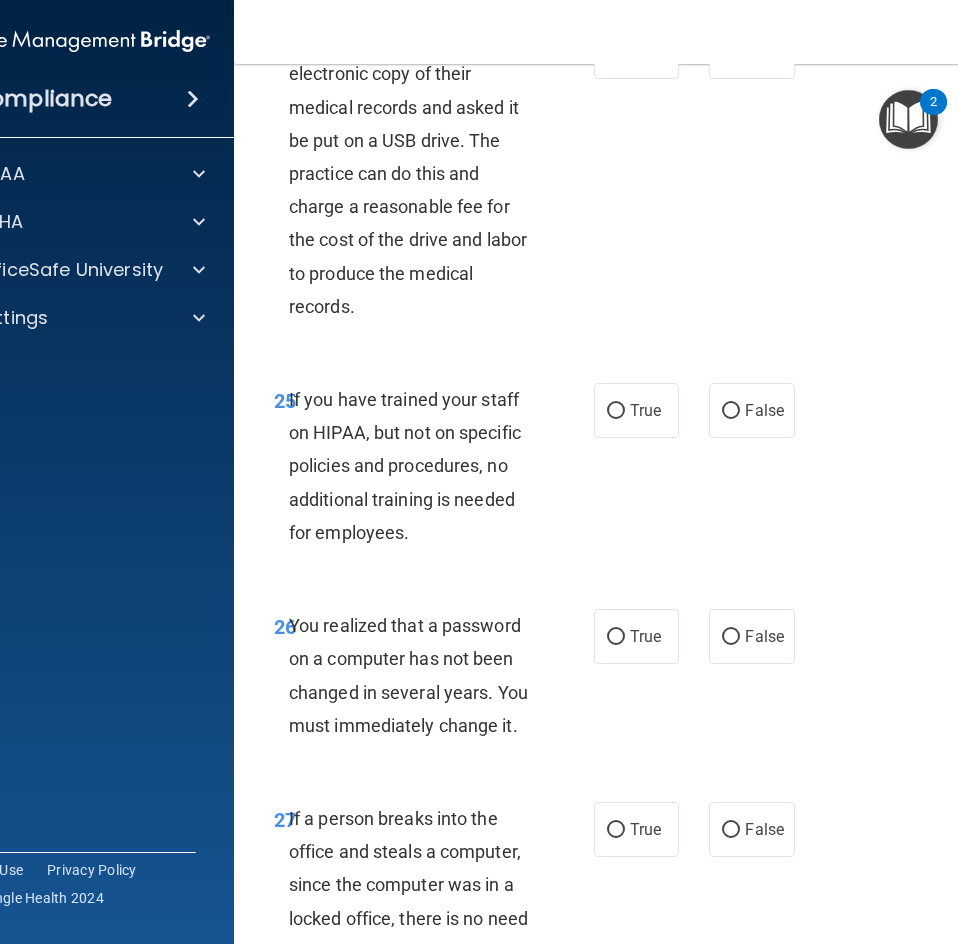 scroll, scrollTop: 5633, scrollLeft: 0, axis: vertical 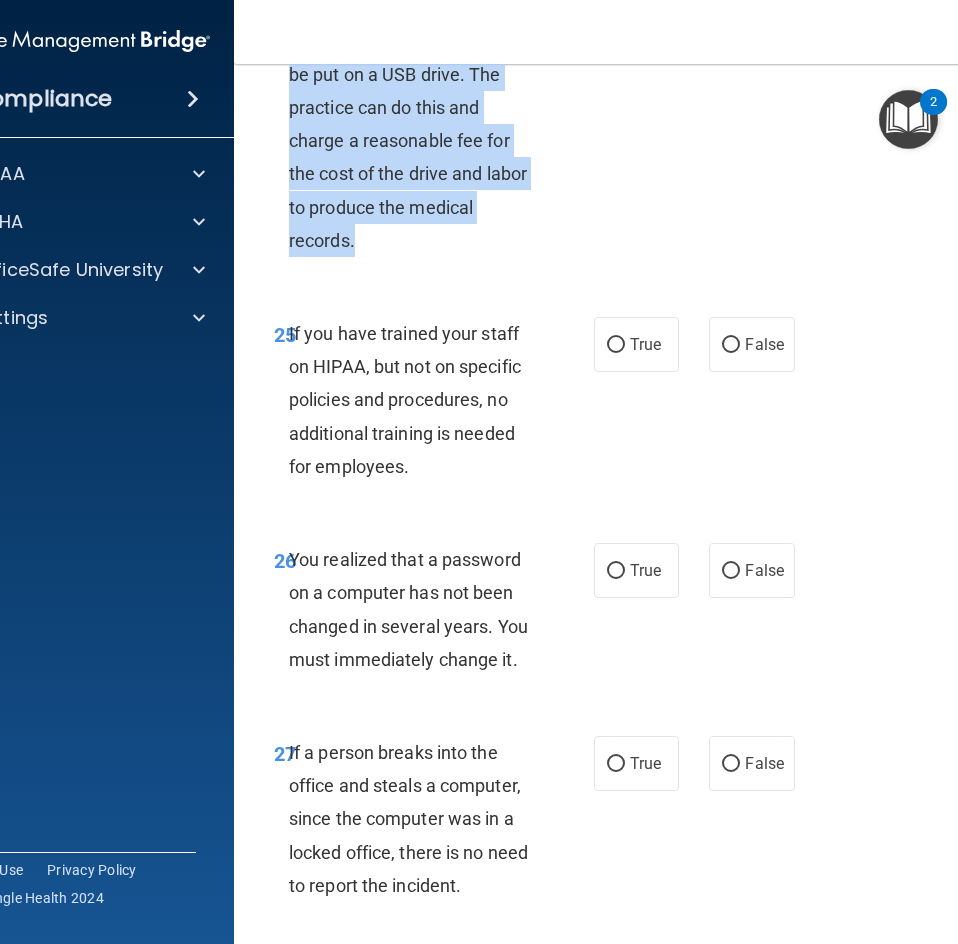 drag, startPoint x: 384, startPoint y: 367, endPoint x: 281, endPoint y: 103, distance: 283.38138 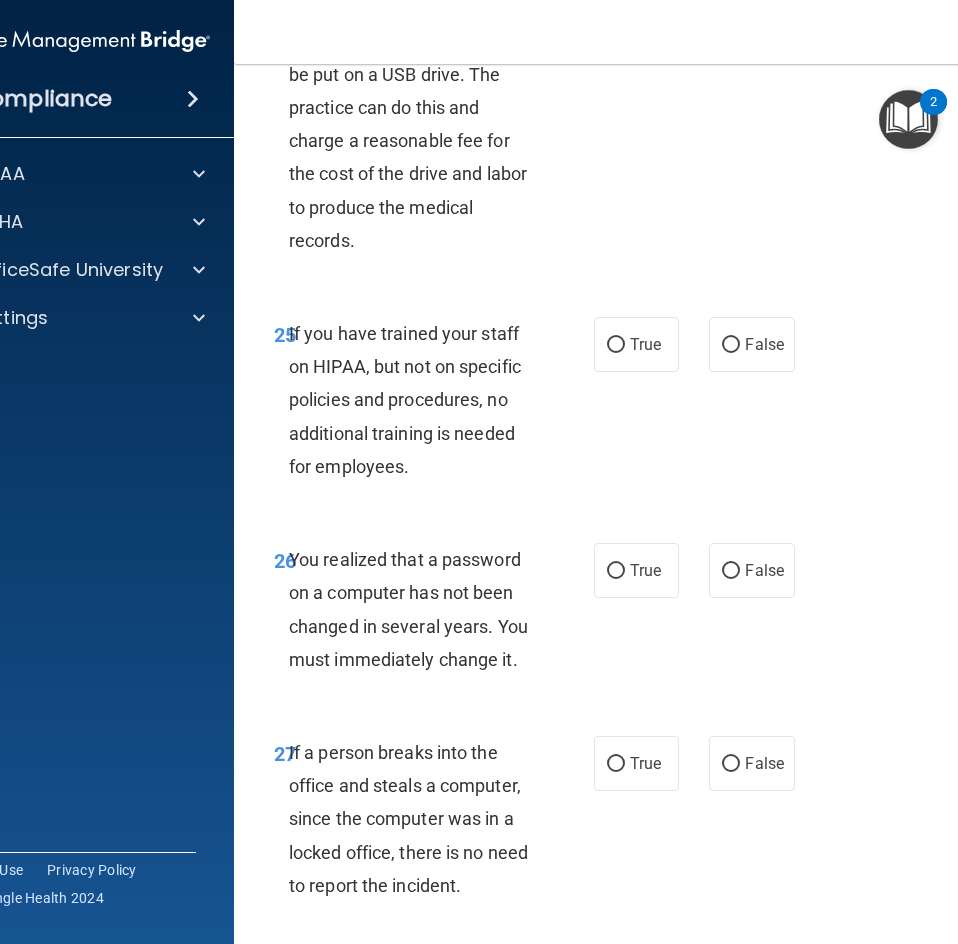 click on "24       A patient has asked for an electronic copy of their medical records and asked it be put on a USB drive.  The practice can do this and charge a reasonable fee for the cost of the drive and labor to produce the medical records.                 True           False" at bounding box center (639, 112) 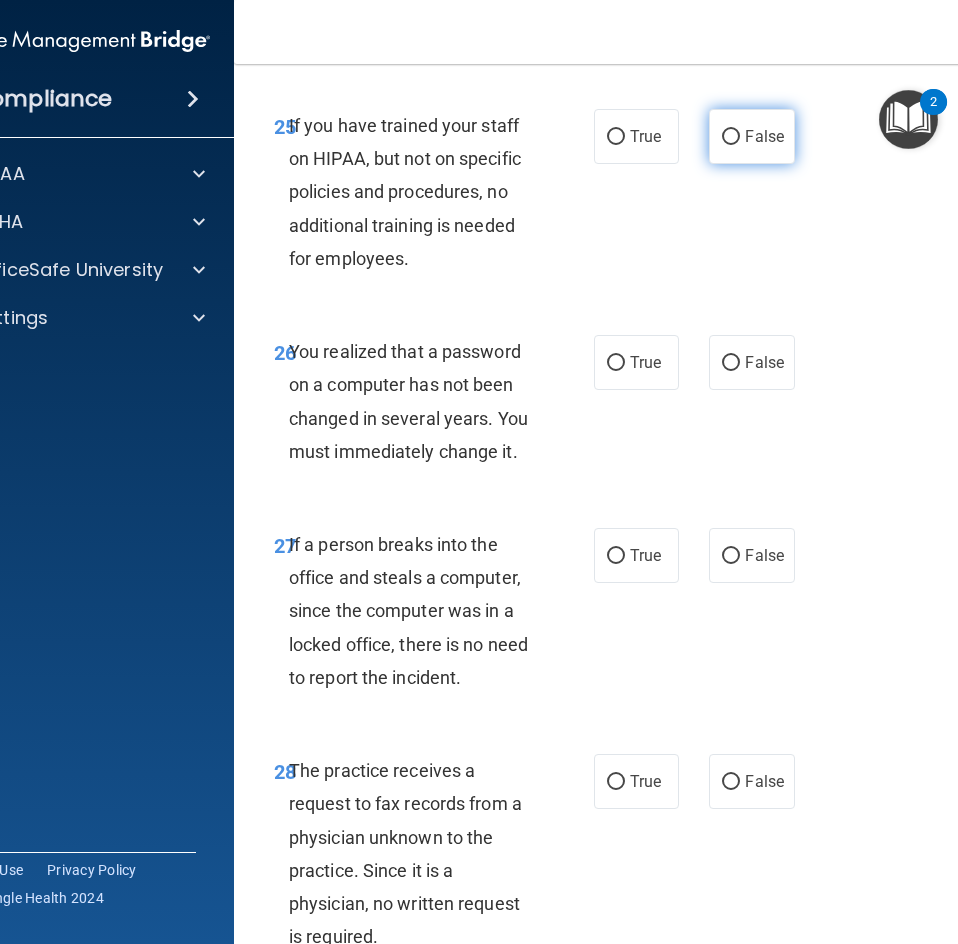 scroll, scrollTop: 5933, scrollLeft: 0, axis: vertical 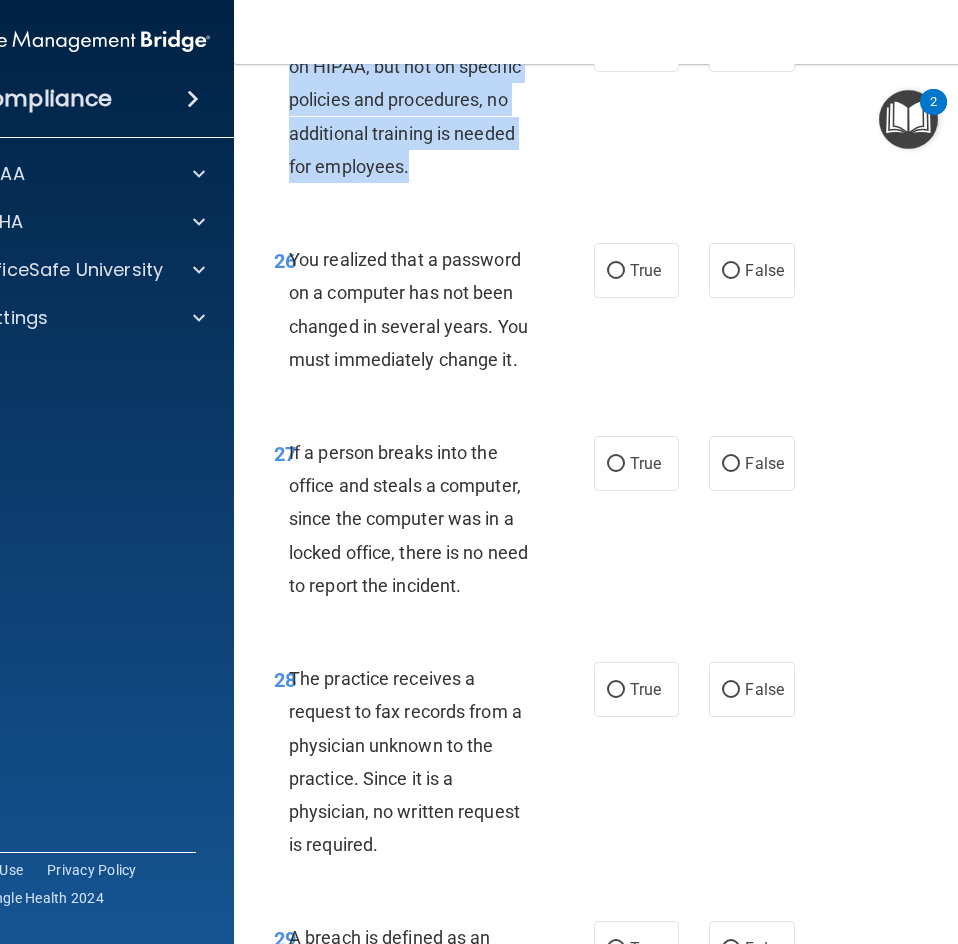drag, startPoint x: 421, startPoint y: 299, endPoint x: 281, endPoint y: 171, distance: 189.69449 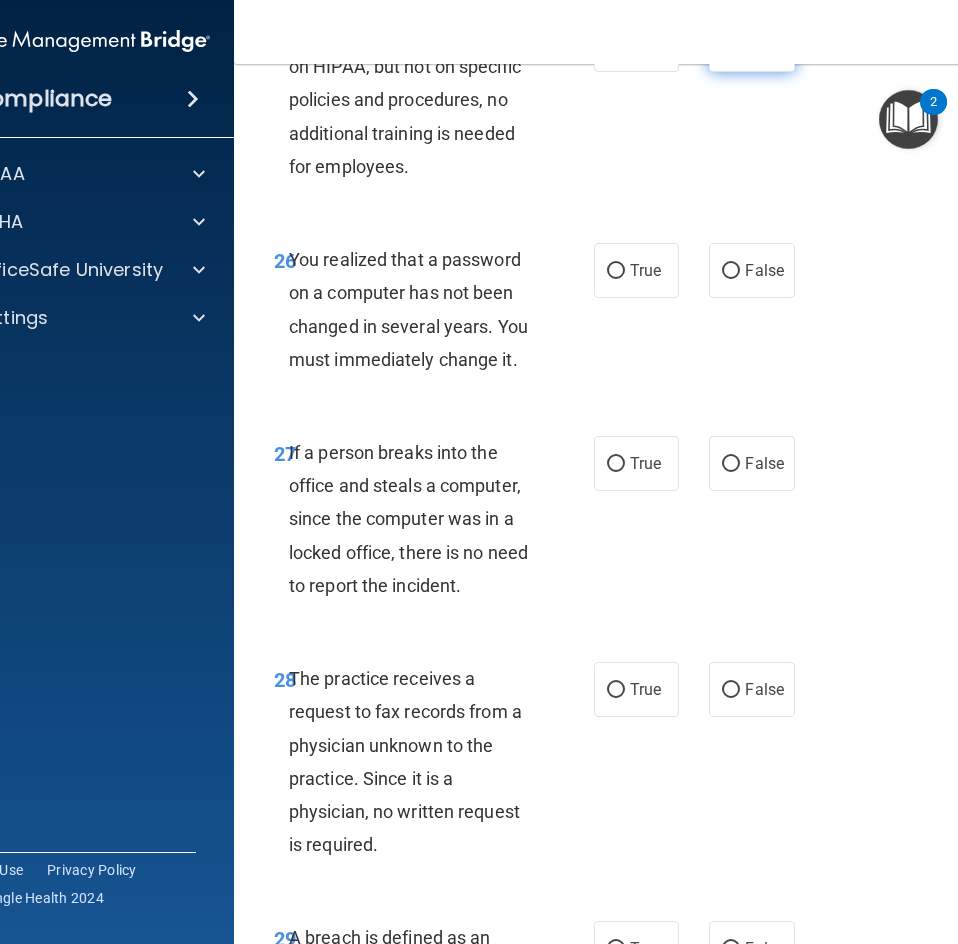 click on "False" at bounding box center [751, 44] 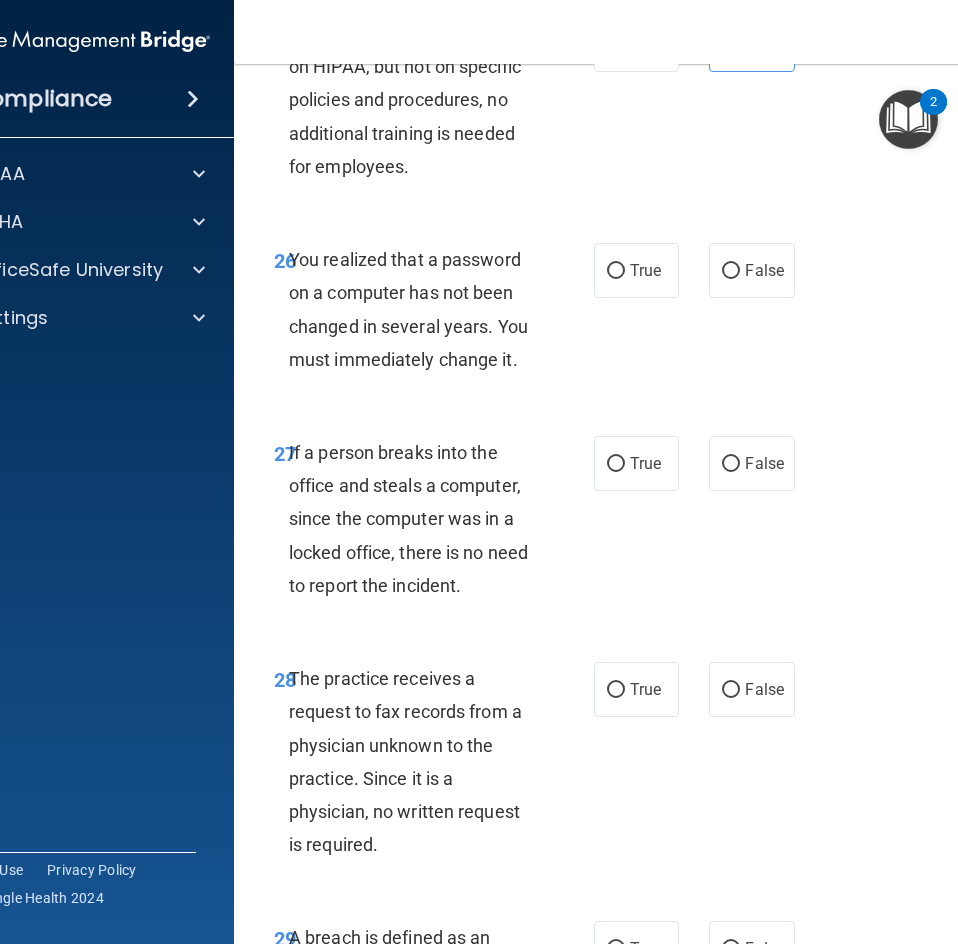 click on "25       If you have trained your staff on HIPAA, but not on specific policies and procedures, no additional training is needed for employees.                 True           False" at bounding box center (639, 105) 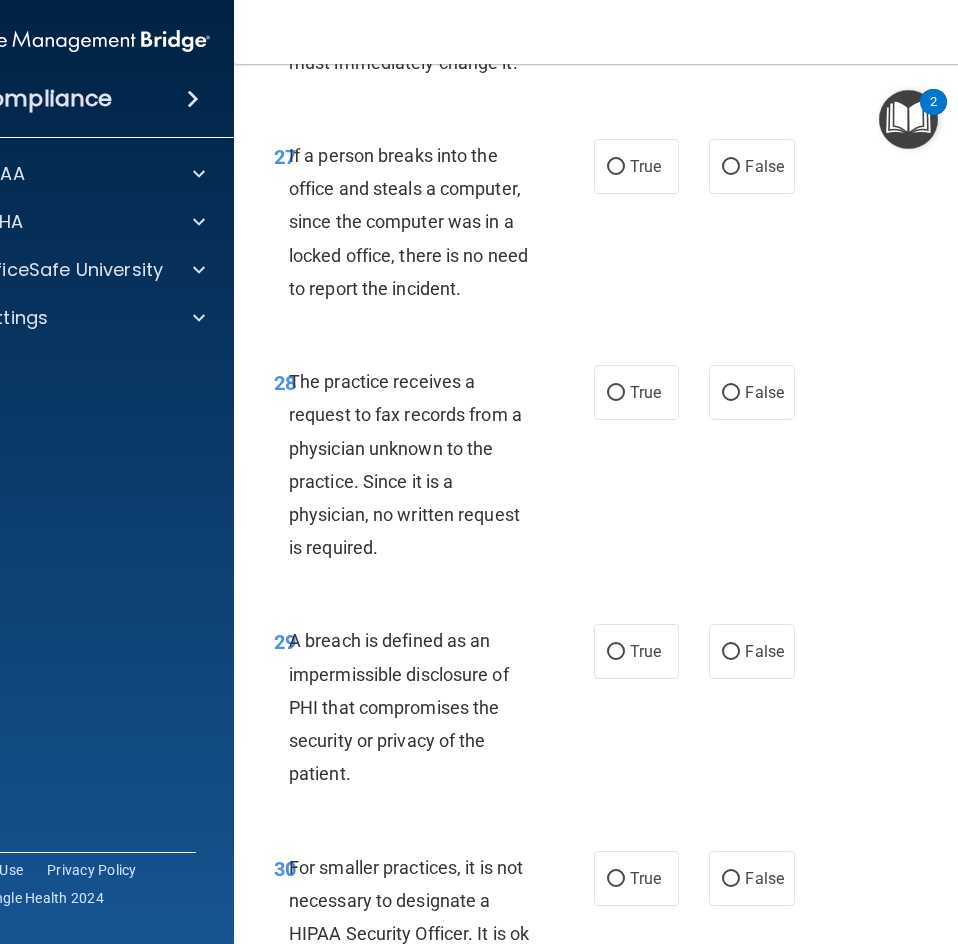 scroll, scrollTop: 6233, scrollLeft: 0, axis: vertical 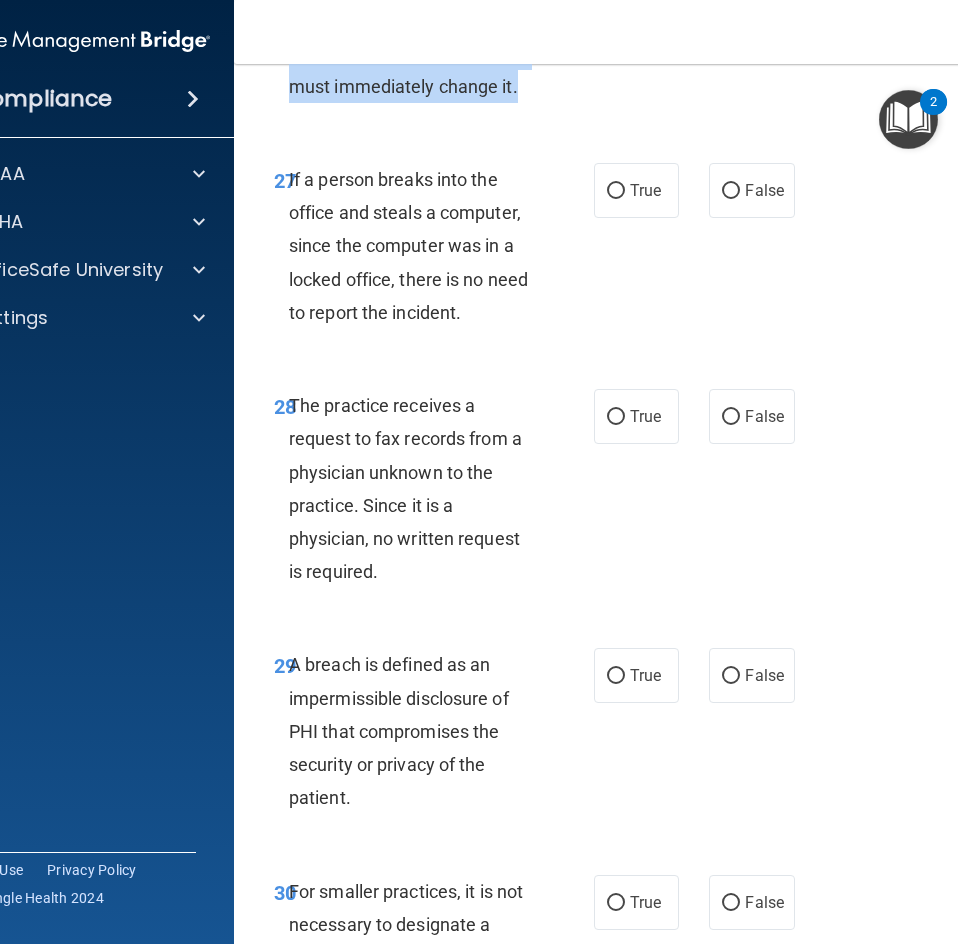 drag, startPoint x: 507, startPoint y: 185, endPoint x: 282, endPoint y: 119, distance: 234.48027 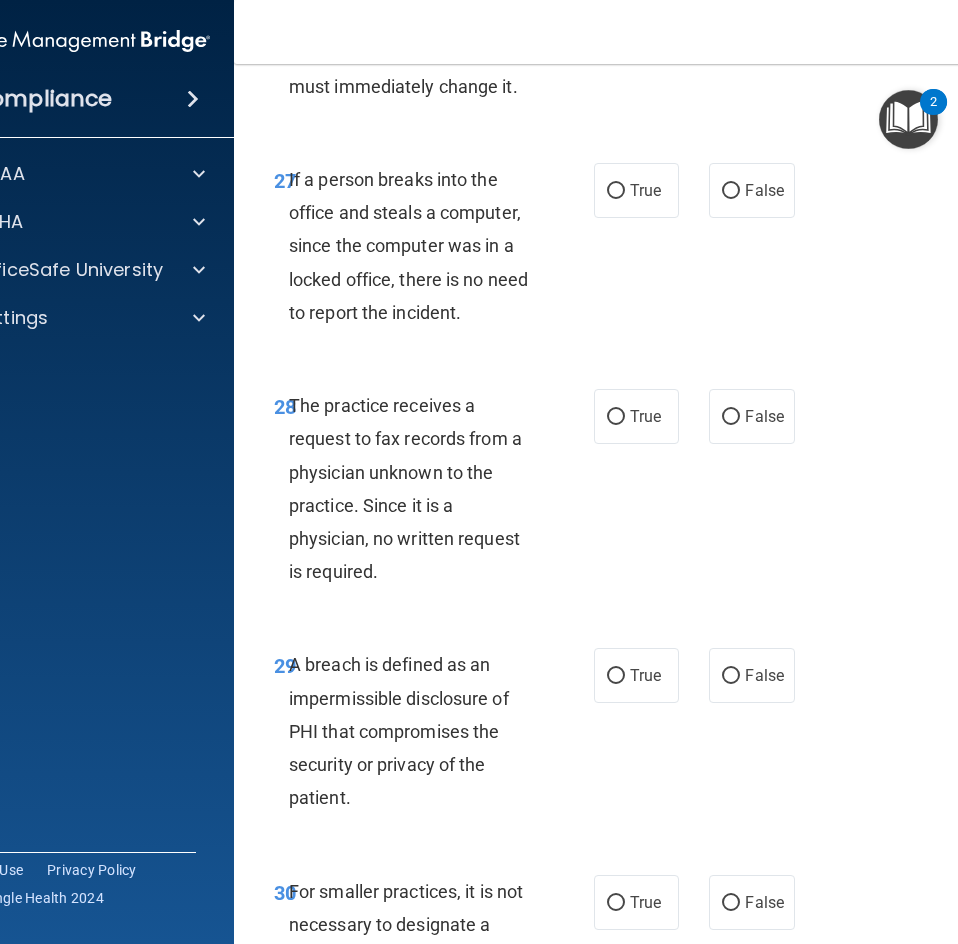 click on "26       You realized that a password on a computer has not been changed in several years.  You must immediately change it.                 True           False" at bounding box center (639, 41) 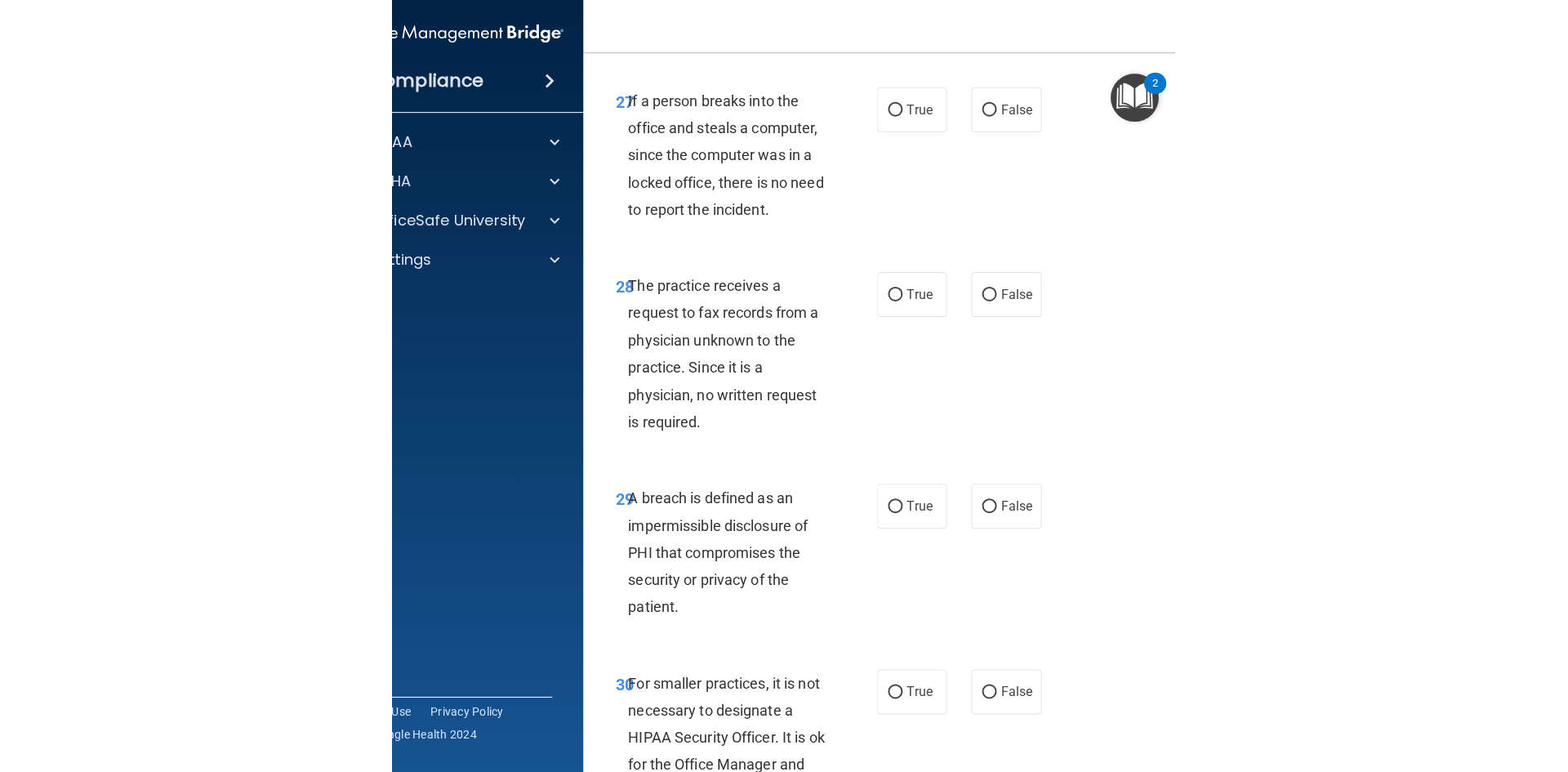 scroll, scrollTop: 5152, scrollLeft: 0, axis: vertical 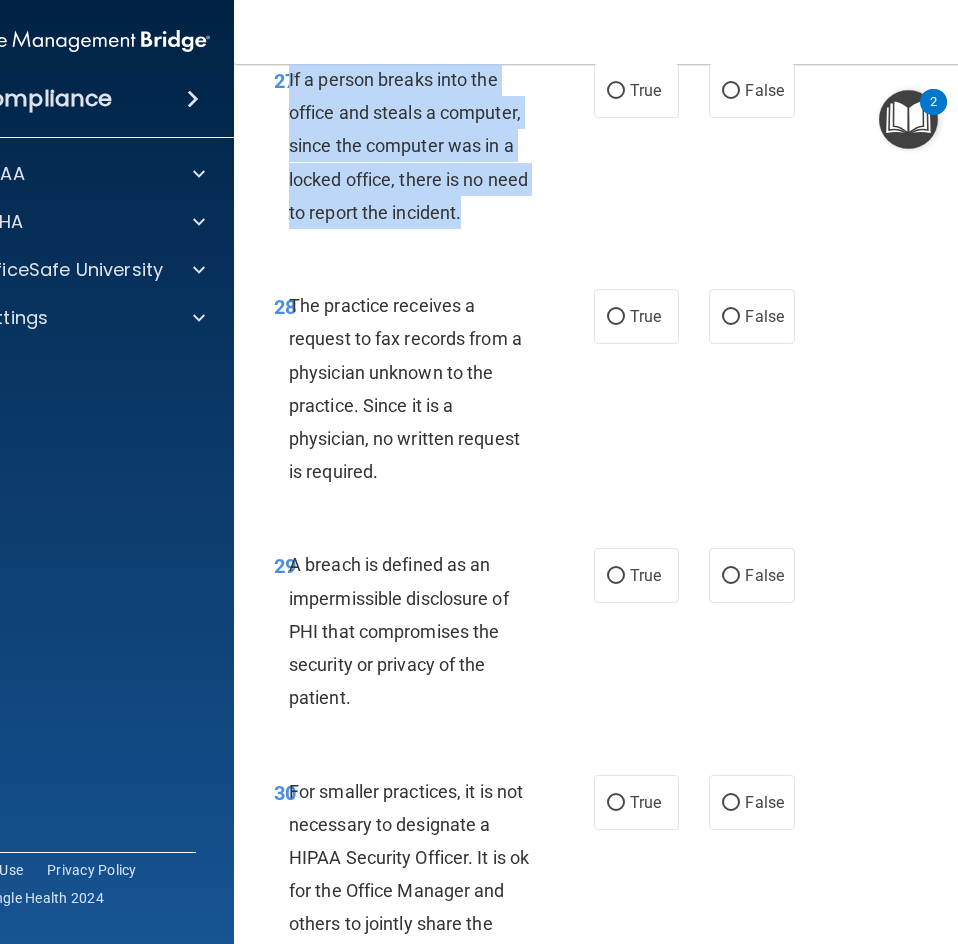 drag, startPoint x: 480, startPoint y: 331, endPoint x: 281, endPoint y: 215, distance: 230.34105 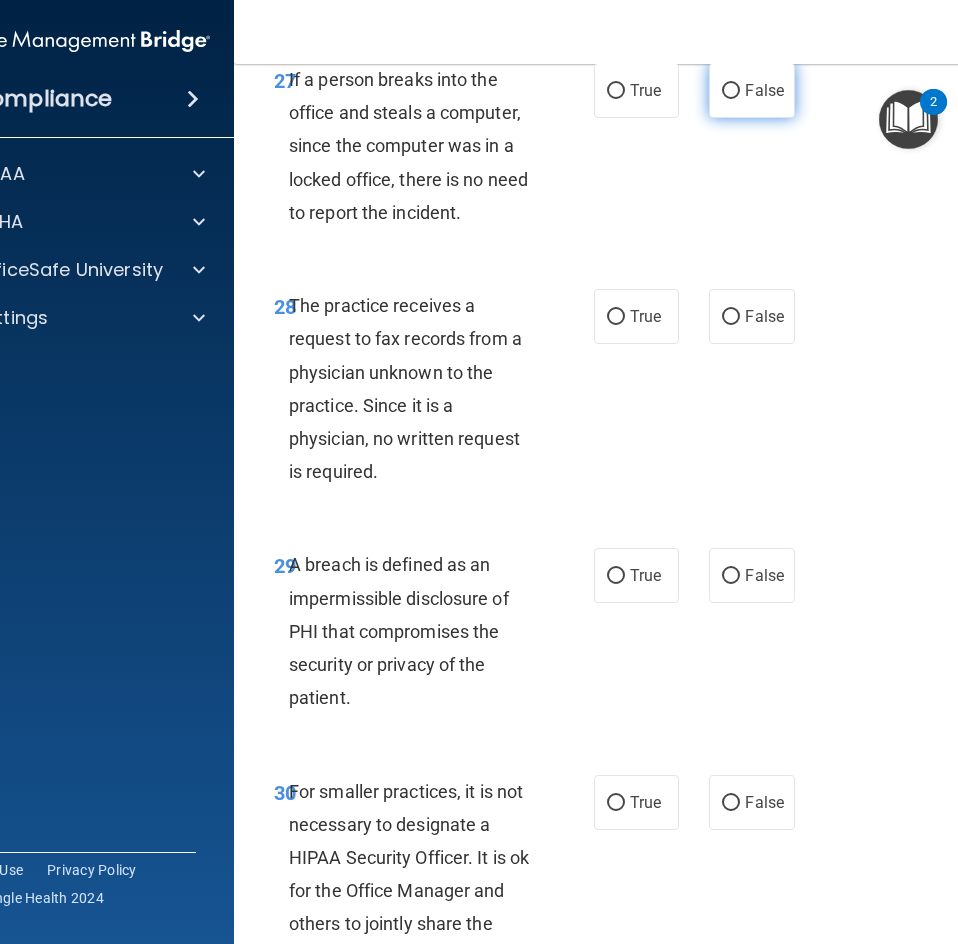 click on "False" at bounding box center (764, 90) 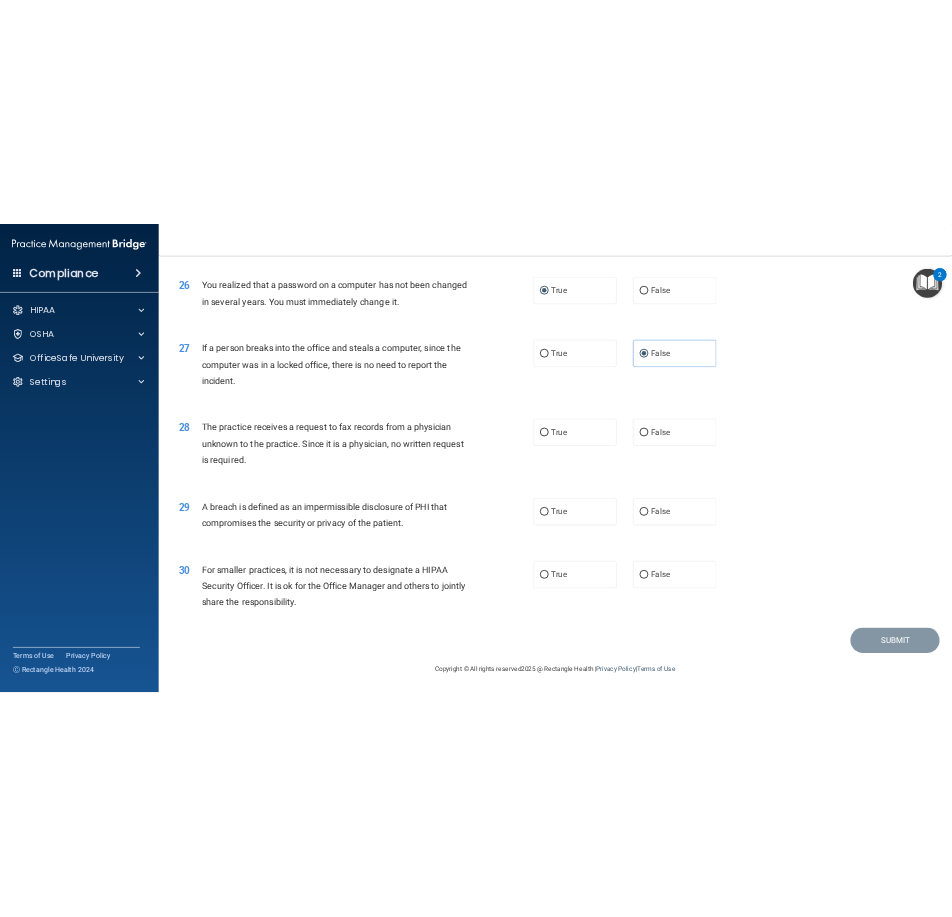 scroll, scrollTop: 6306, scrollLeft: 0, axis: vertical 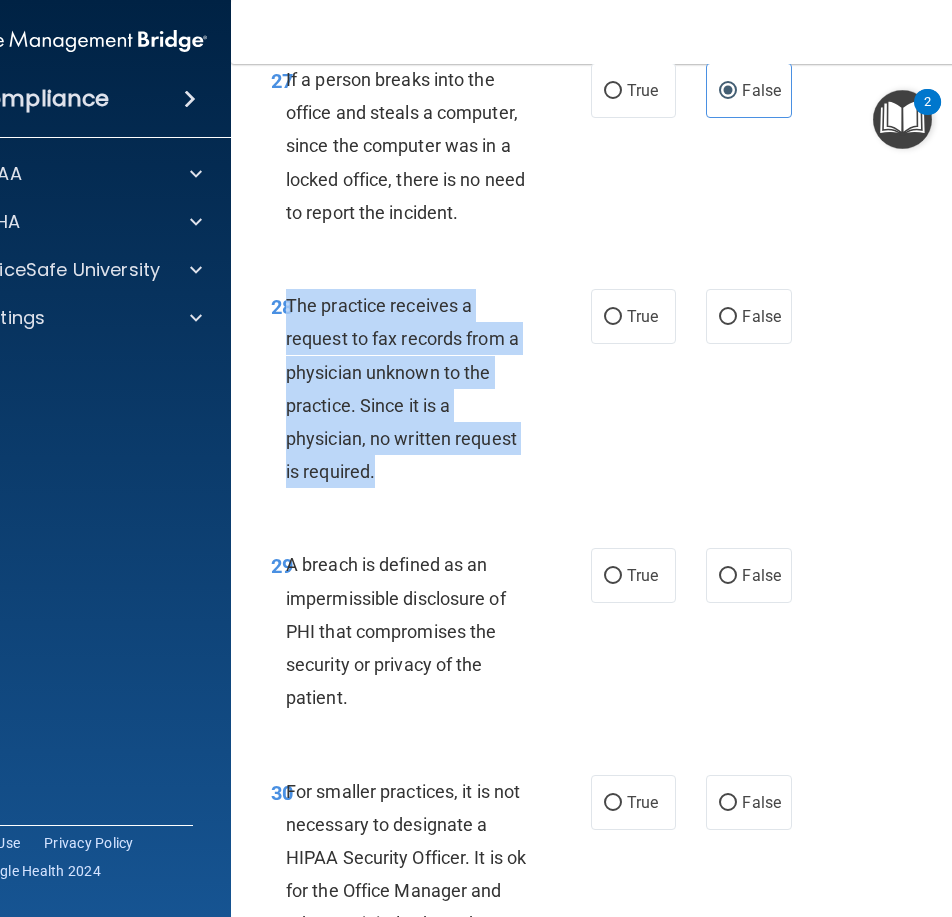drag, startPoint x: 377, startPoint y: 599, endPoint x: 278, endPoint y: 437, distance: 189.85521 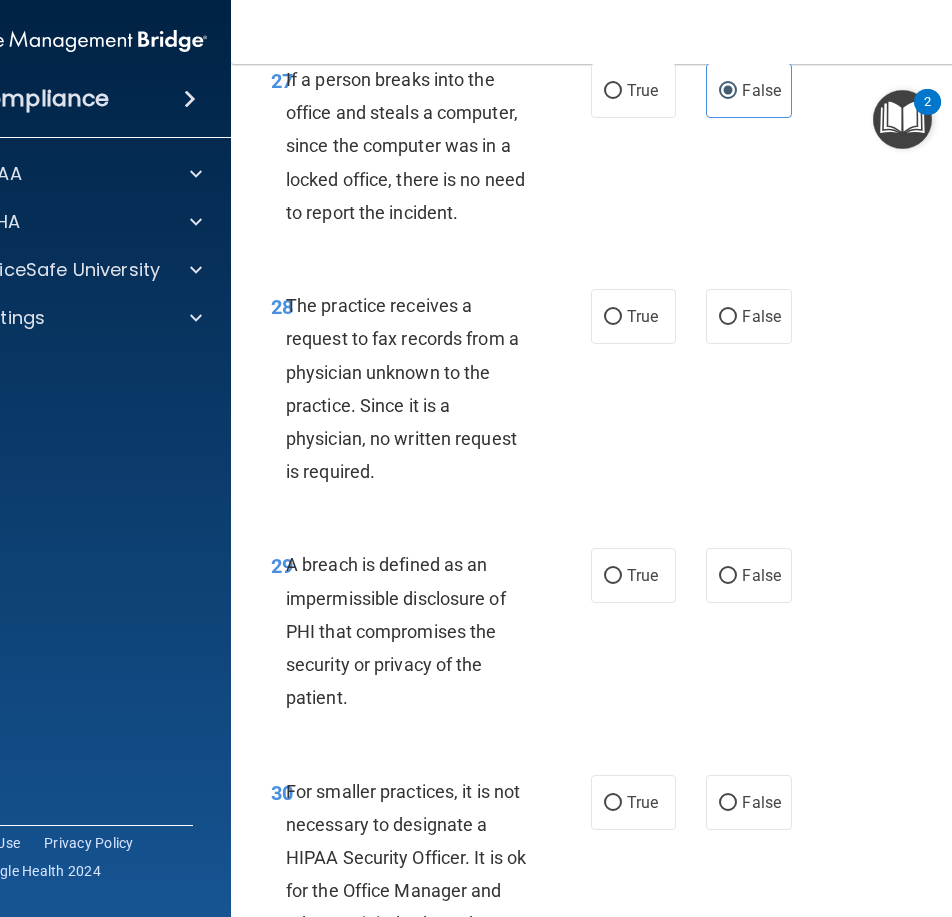click on "28       The practice receives a request to fax records from a physician unknown to the practice.  Since it is a physician, no written request is required.                 True           False" at bounding box center [636, 393] 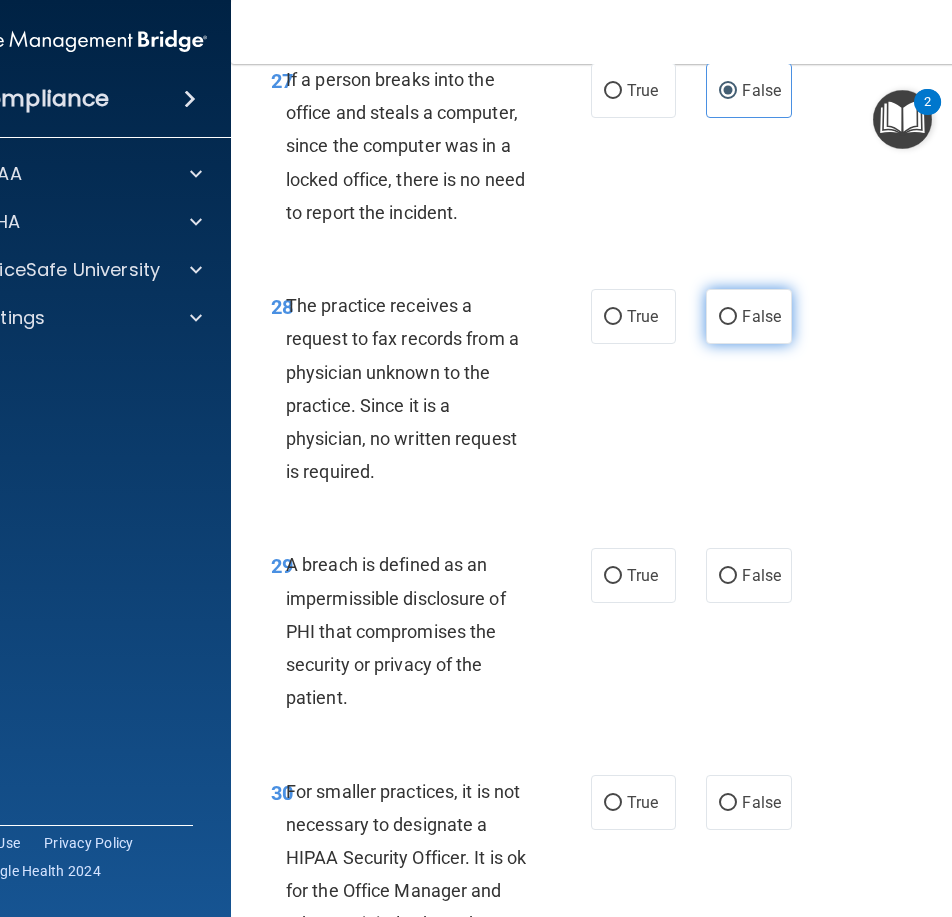 click on "False" at bounding box center (748, 316) 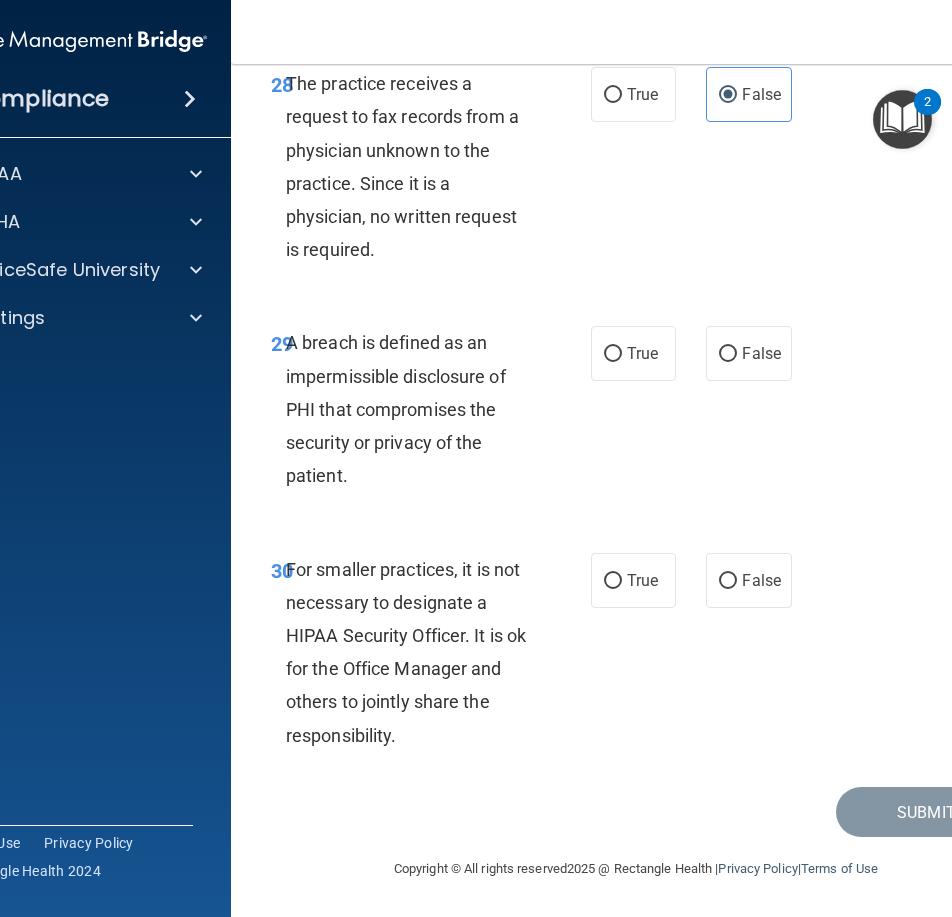 scroll, scrollTop: 6661, scrollLeft: 0, axis: vertical 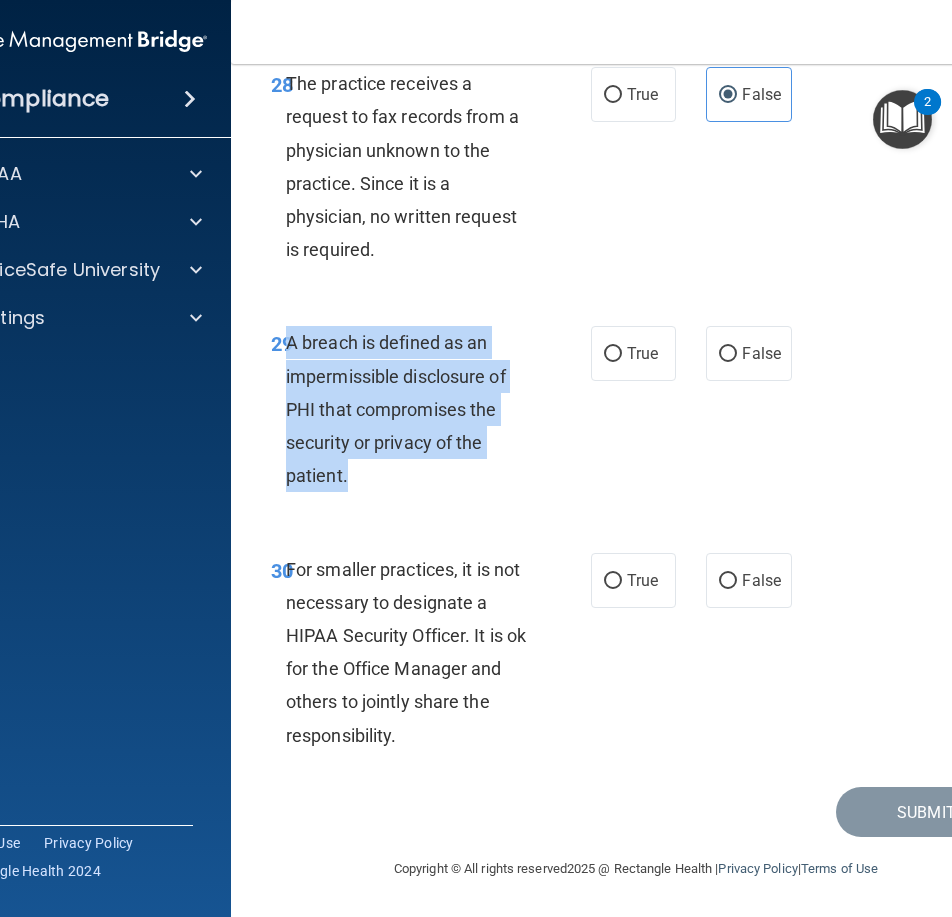 drag, startPoint x: 361, startPoint y: 469, endPoint x: 277, endPoint y: 346, distance: 148.9463 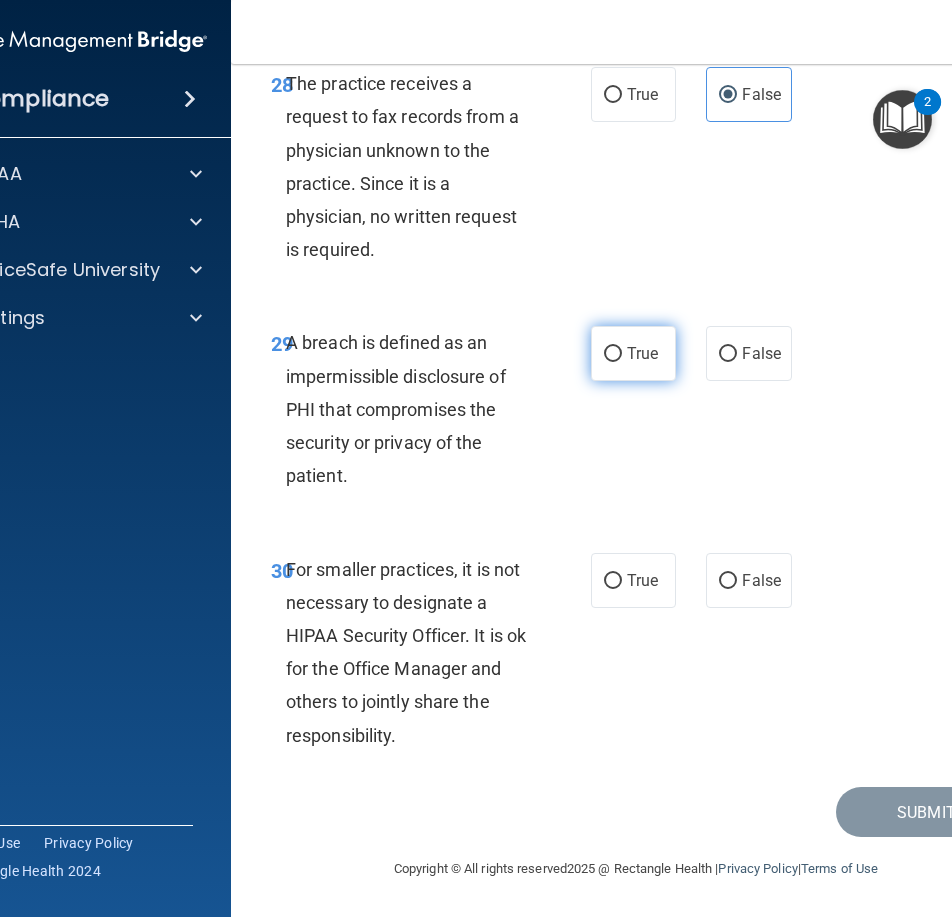 click on "True" at bounding box center (642, 353) 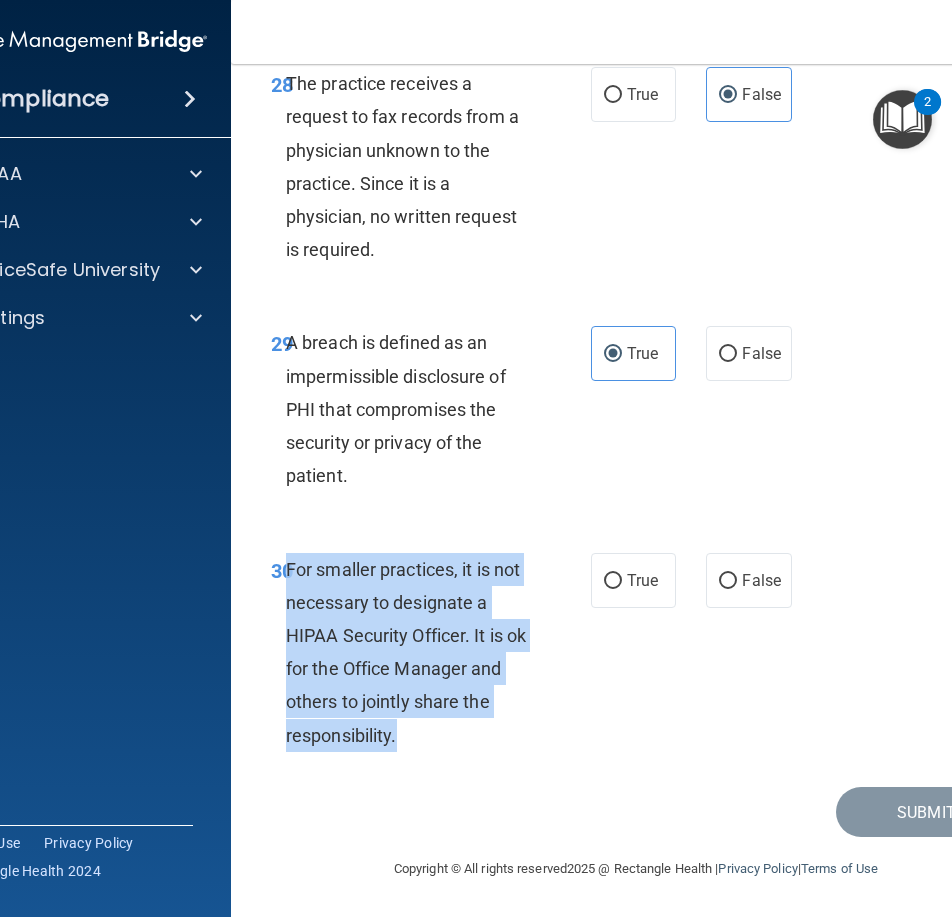 drag, startPoint x: 387, startPoint y: 730, endPoint x: 278, endPoint y: 564, distance: 198.58751 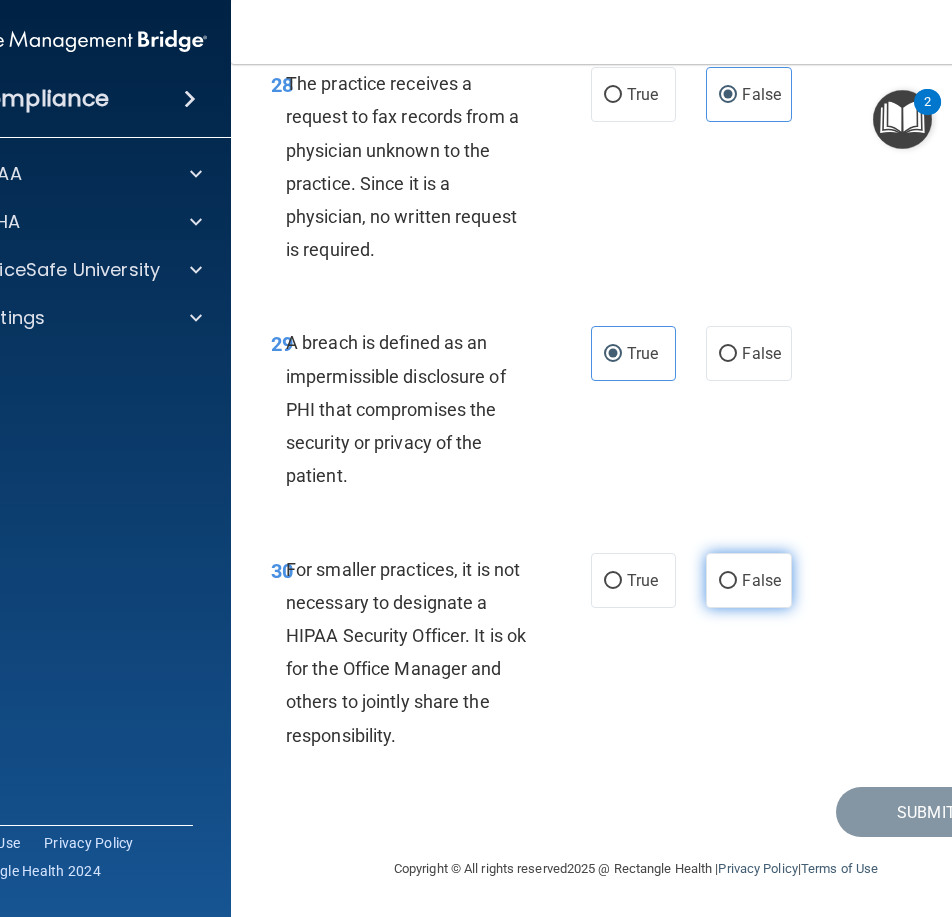 click on "False" at bounding box center (748, 580) 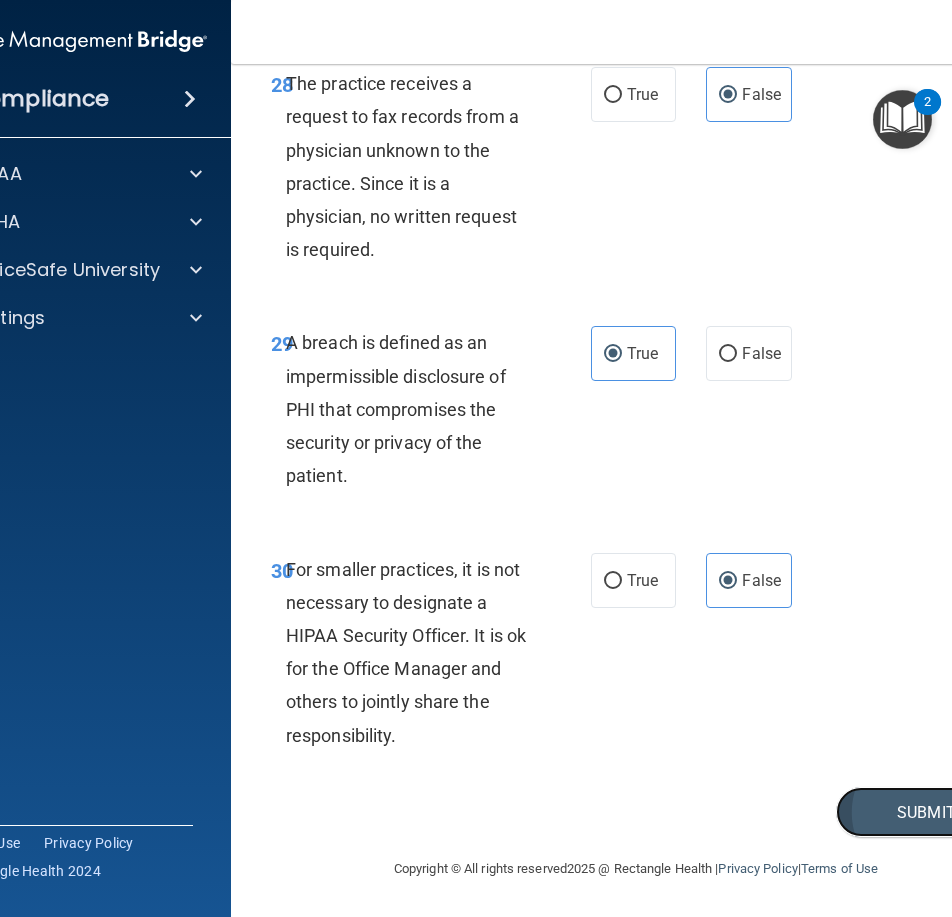 click on "Submit" at bounding box center [926, 812] 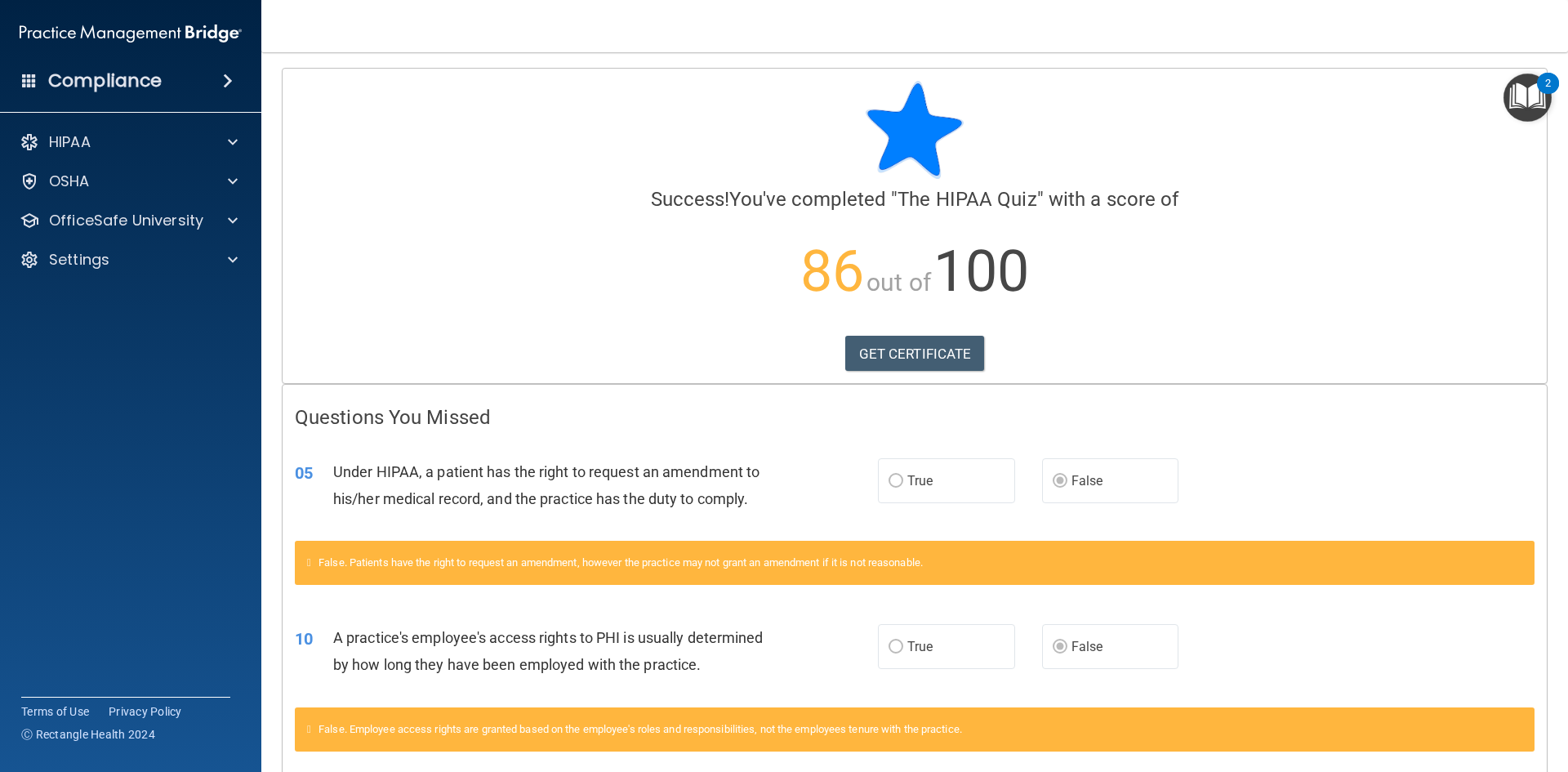scroll, scrollTop: 0, scrollLeft: 0, axis: both 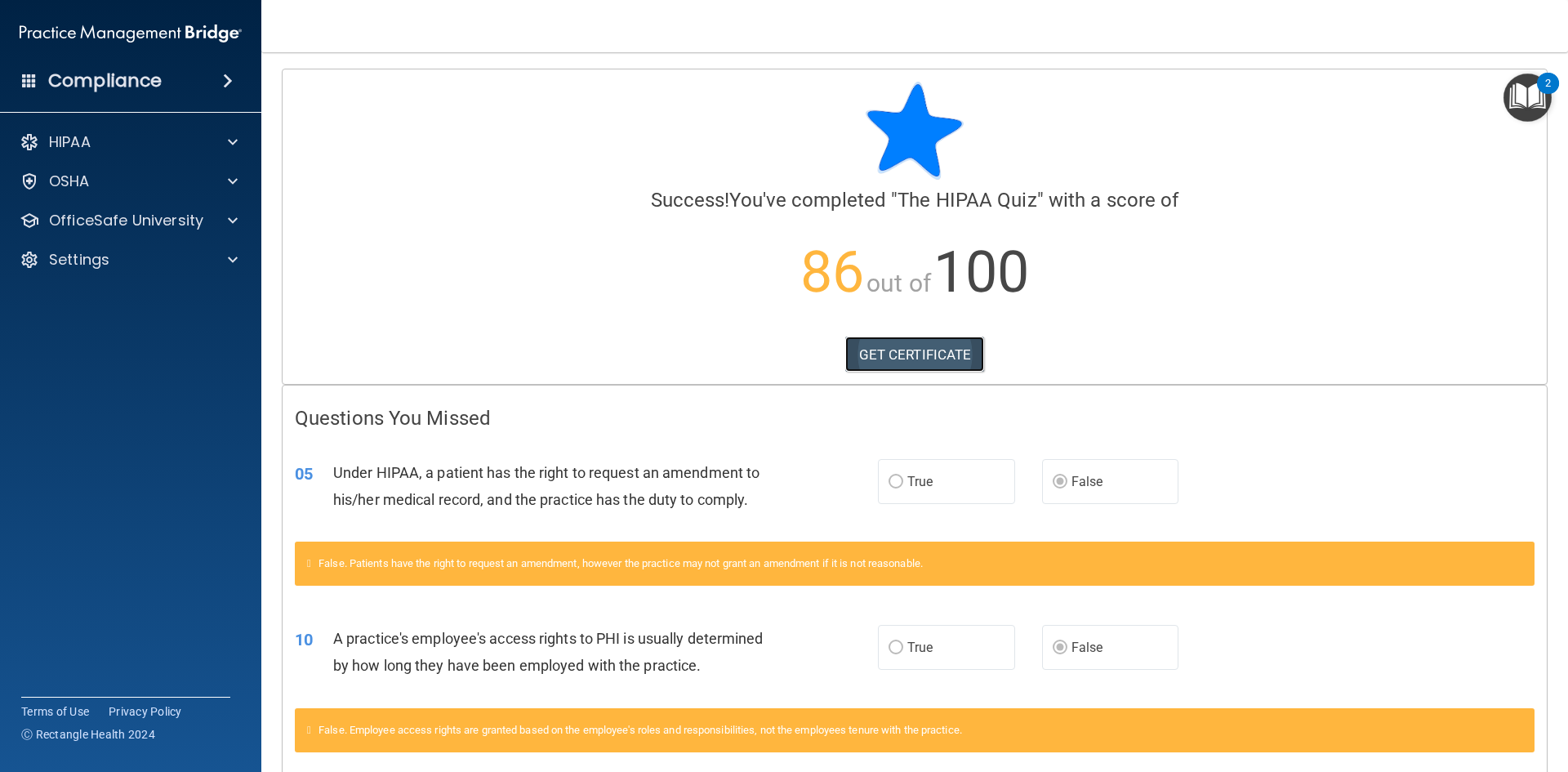 click on "GET CERTIFICATE" at bounding box center [915, 355] 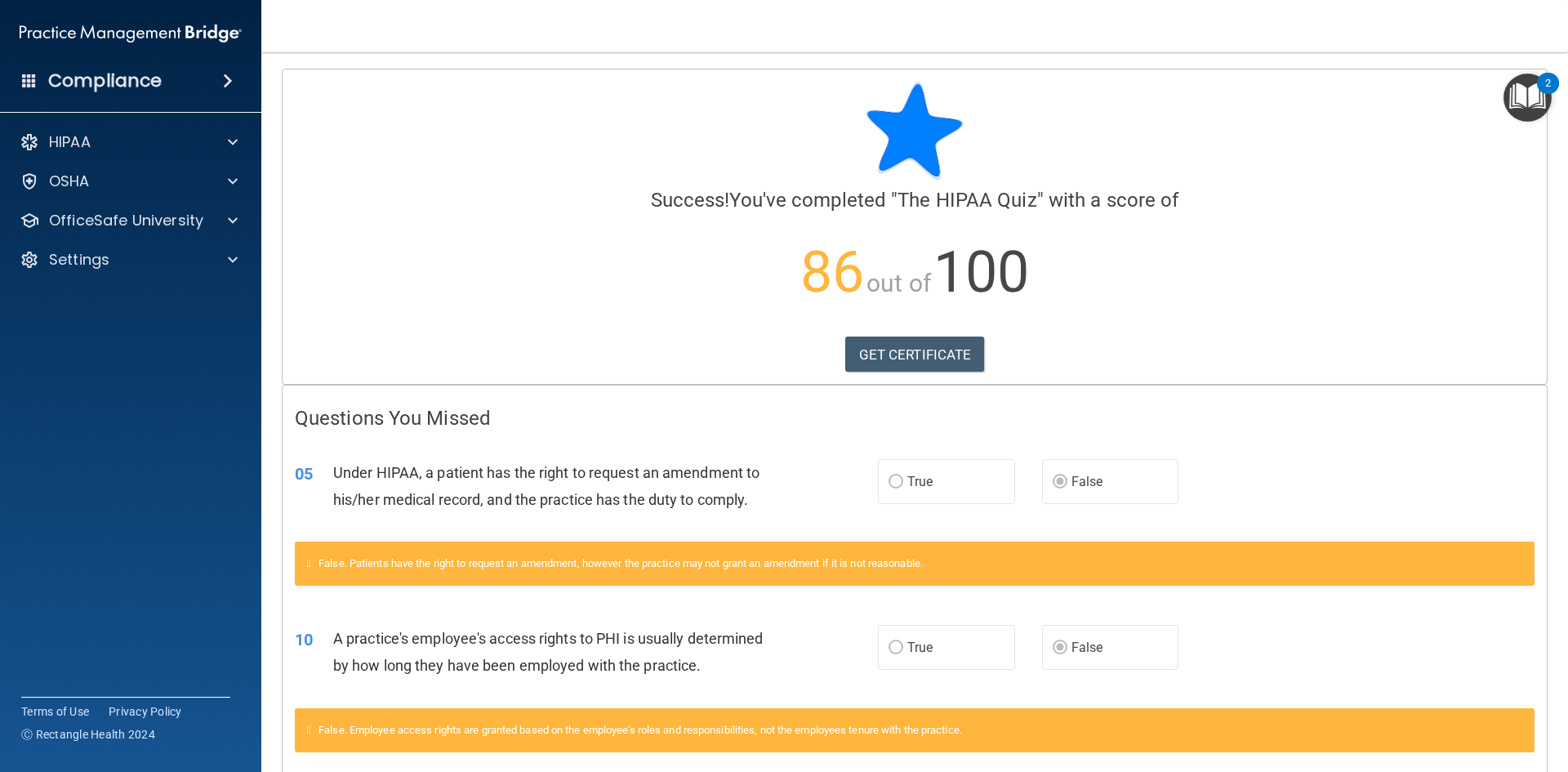 click at bounding box center [1527, 97] 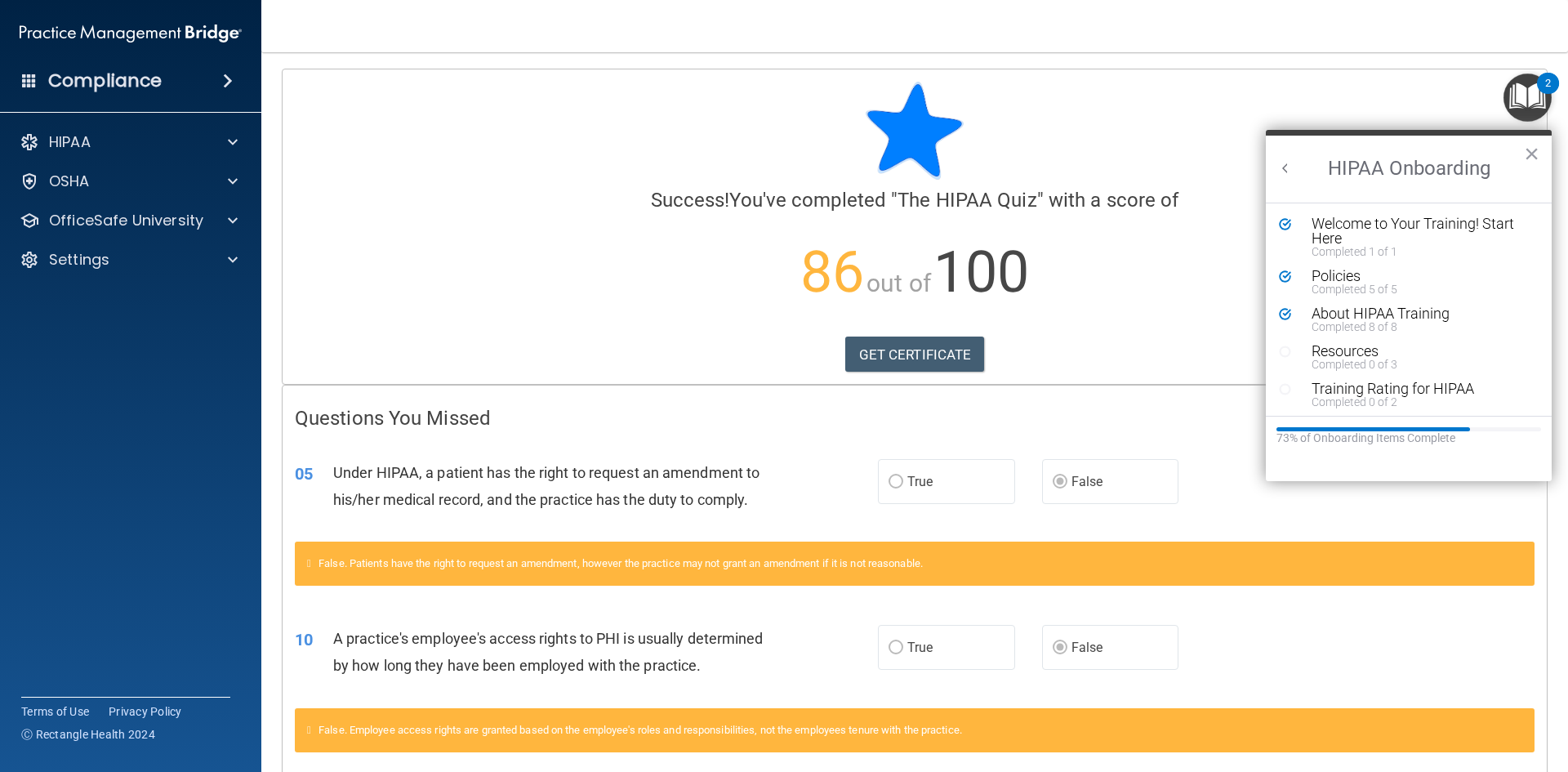scroll, scrollTop: 0, scrollLeft: 0, axis: both 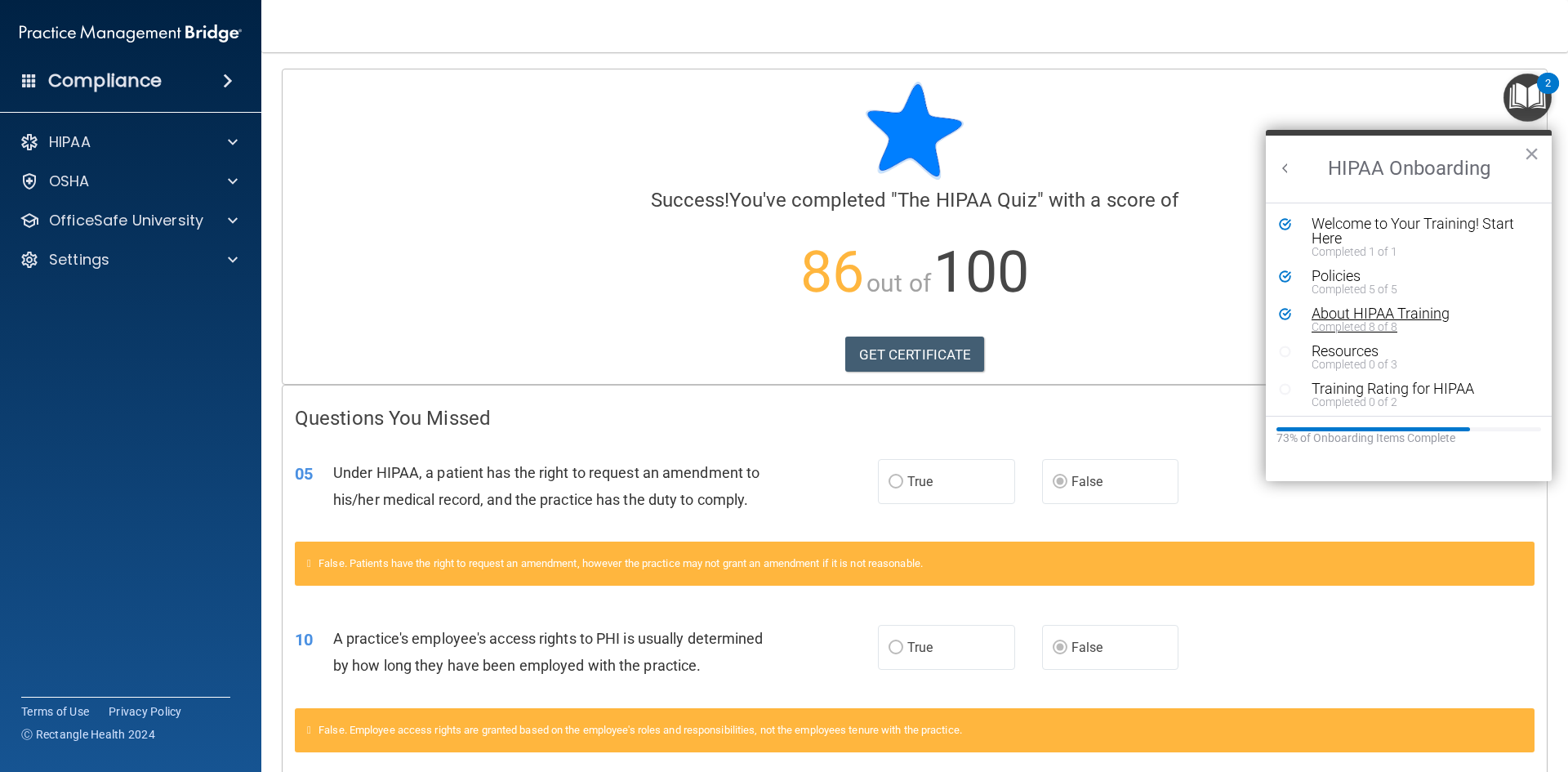 click on "About HIPAA Training" at bounding box center (1414, 314) 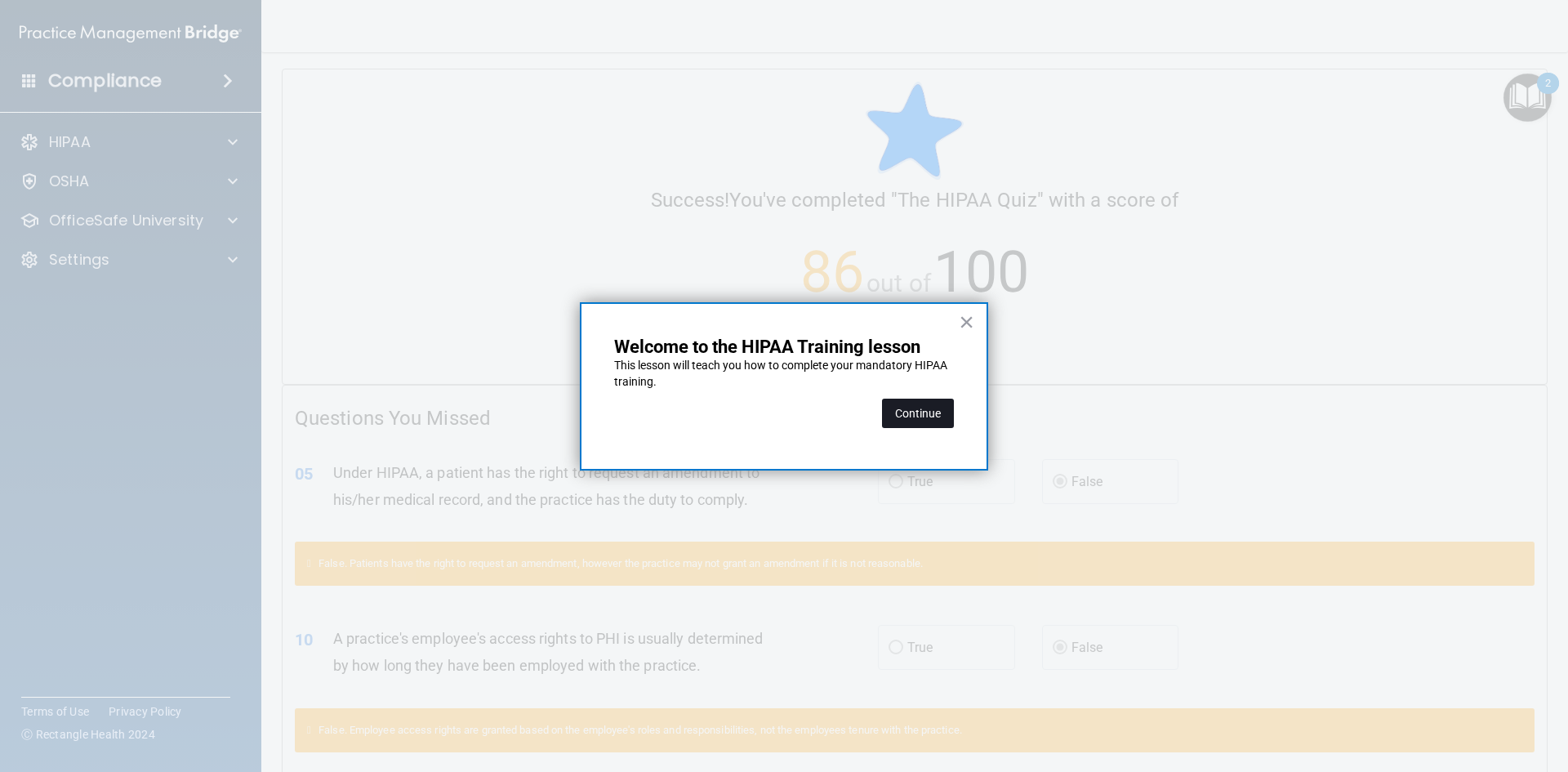 click on "Continue" at bounding box center (918, 413) 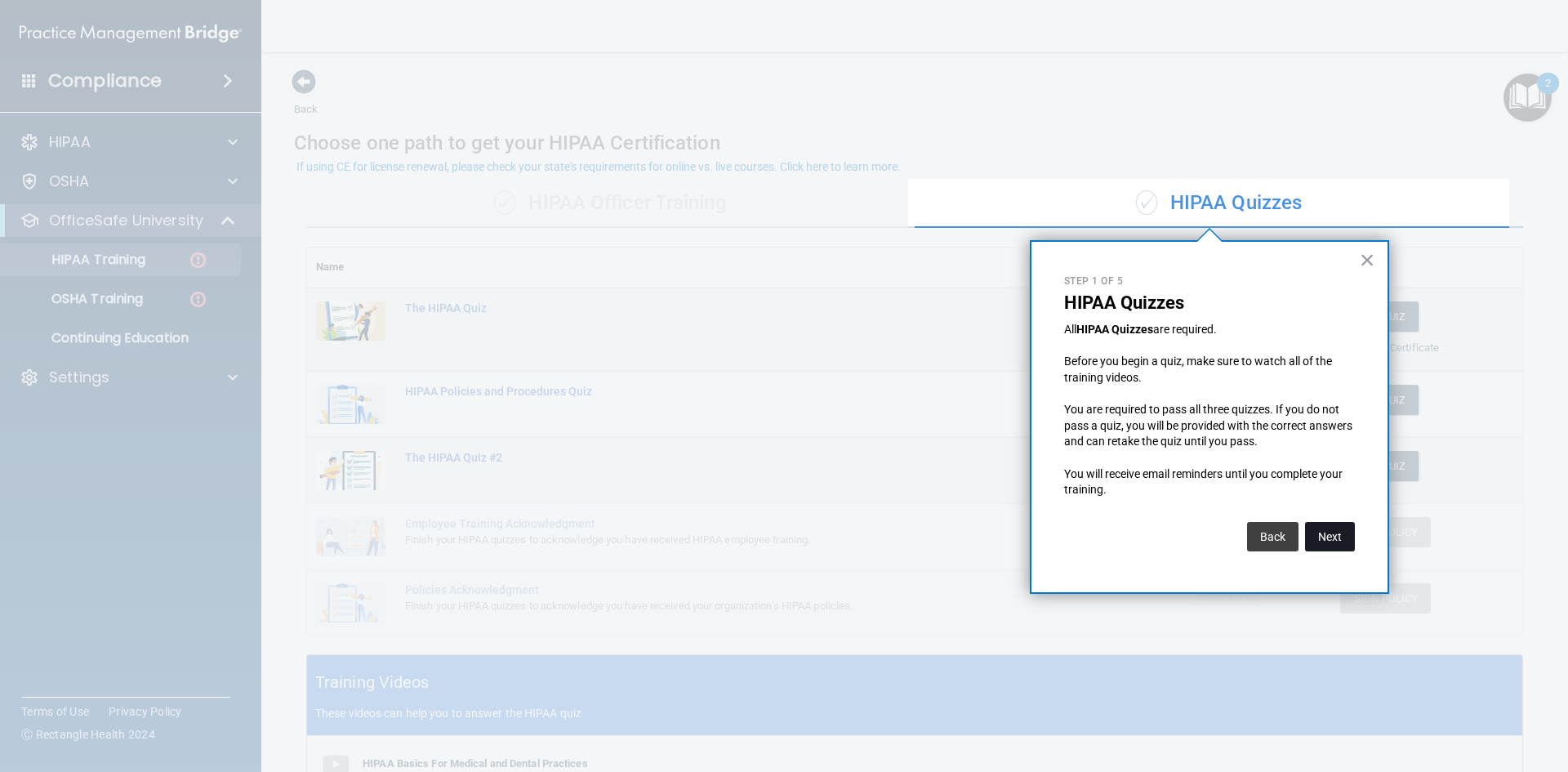 click on "Next" at bounding box center [1330, 537] 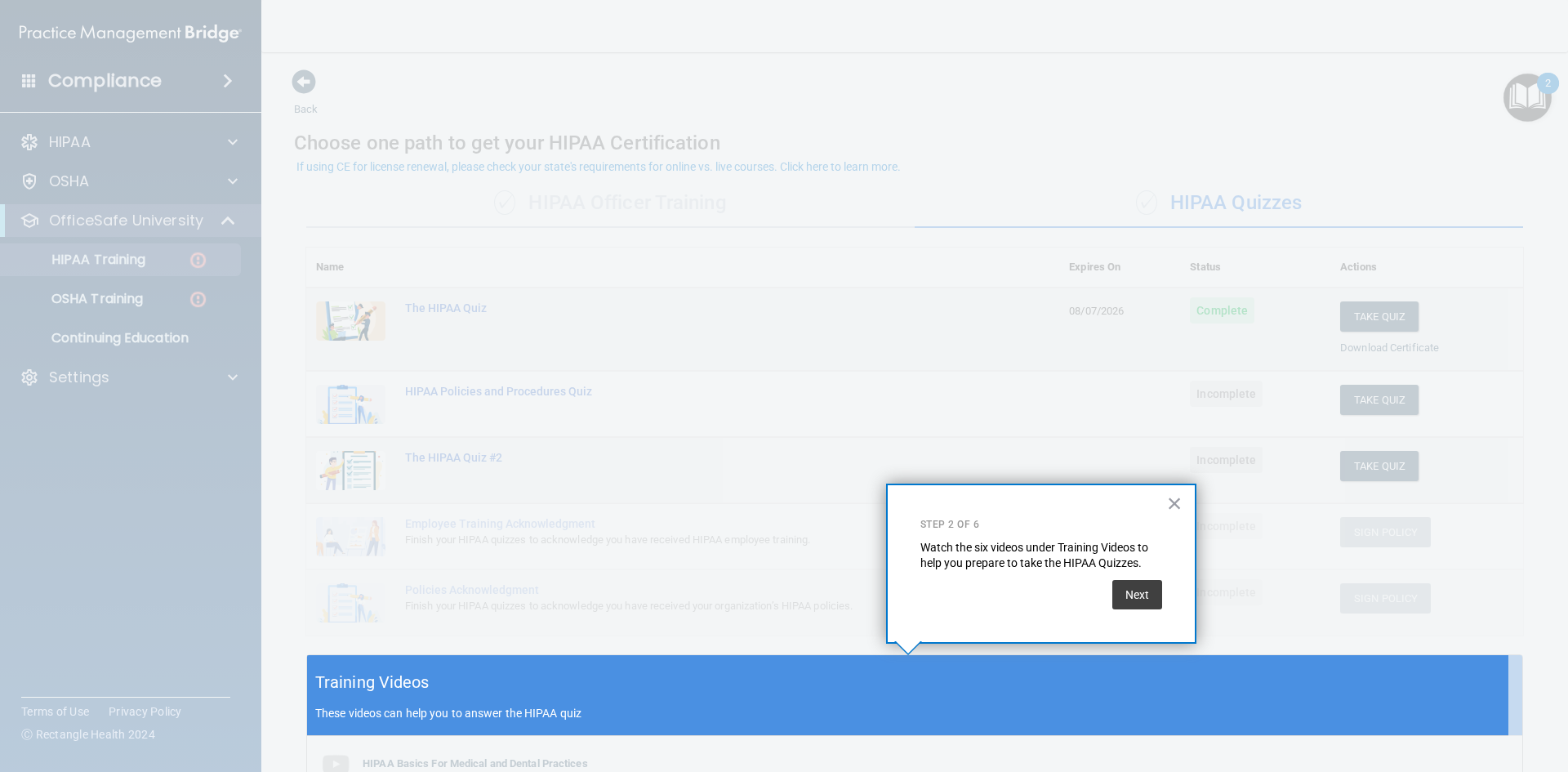click on "Next" at bounding box center [1041, 591] 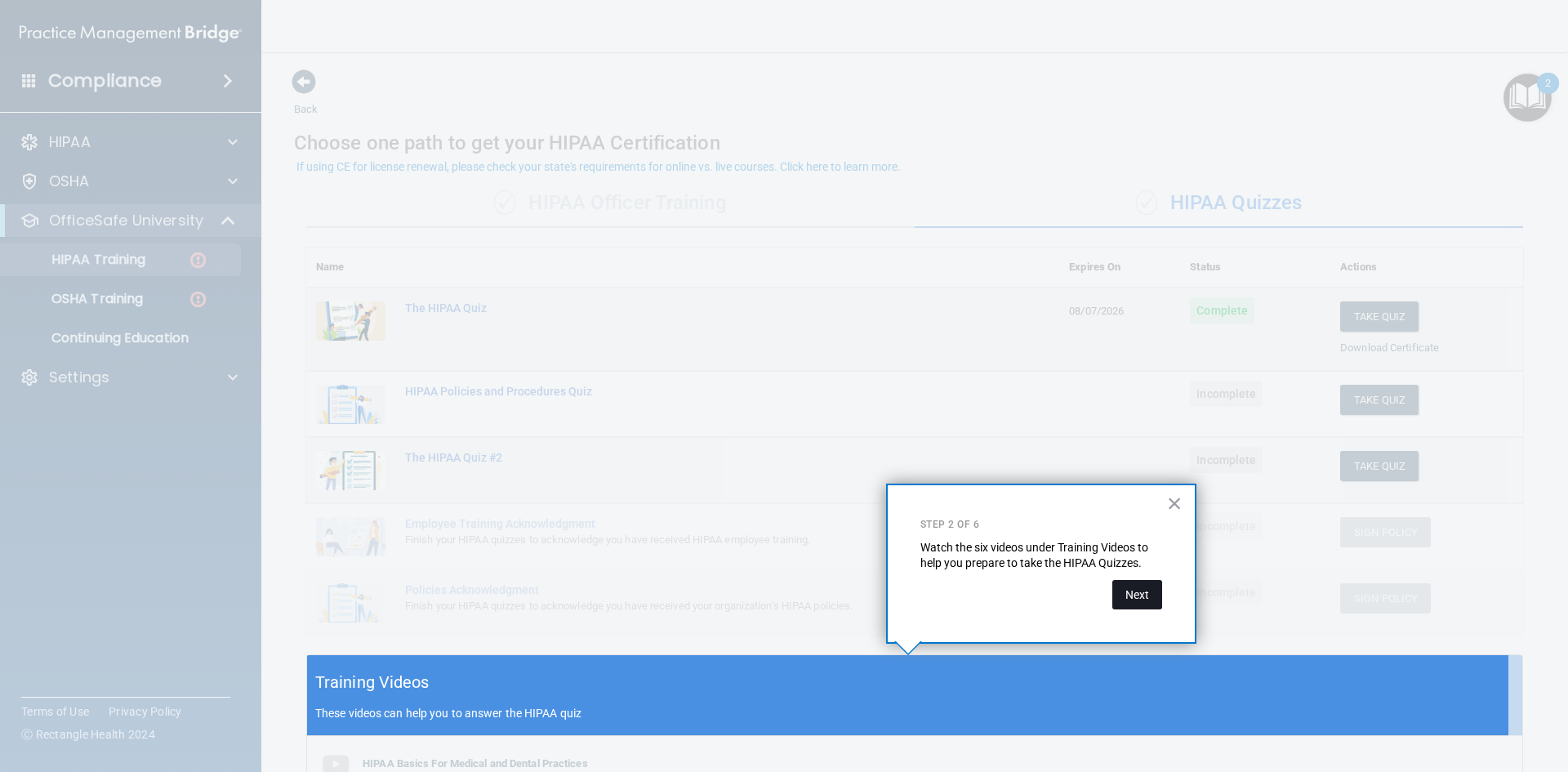 click on "Next" at bounding box center (1137, 595) 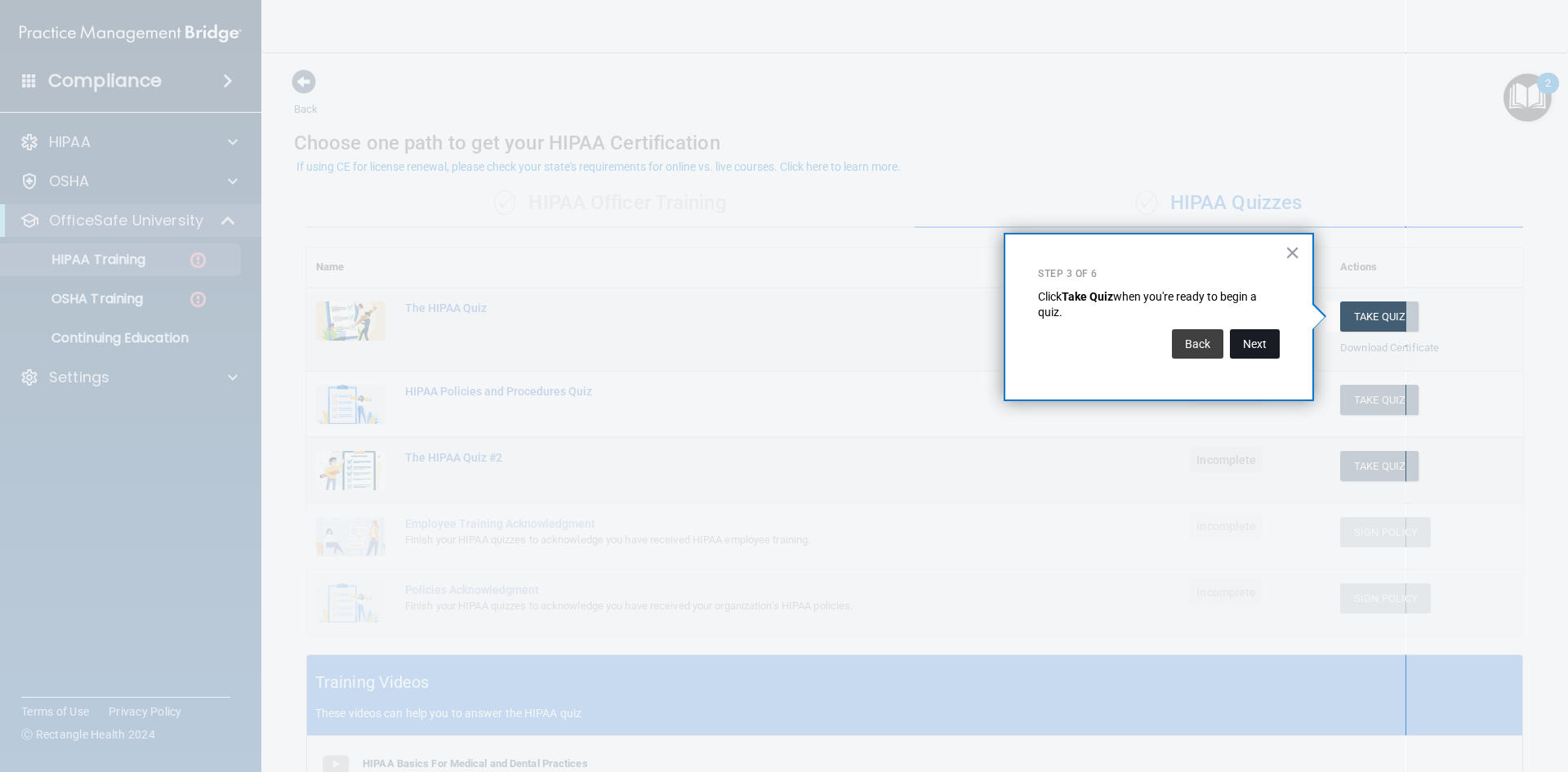 click on "Next" at bounding box center (1254, 344) 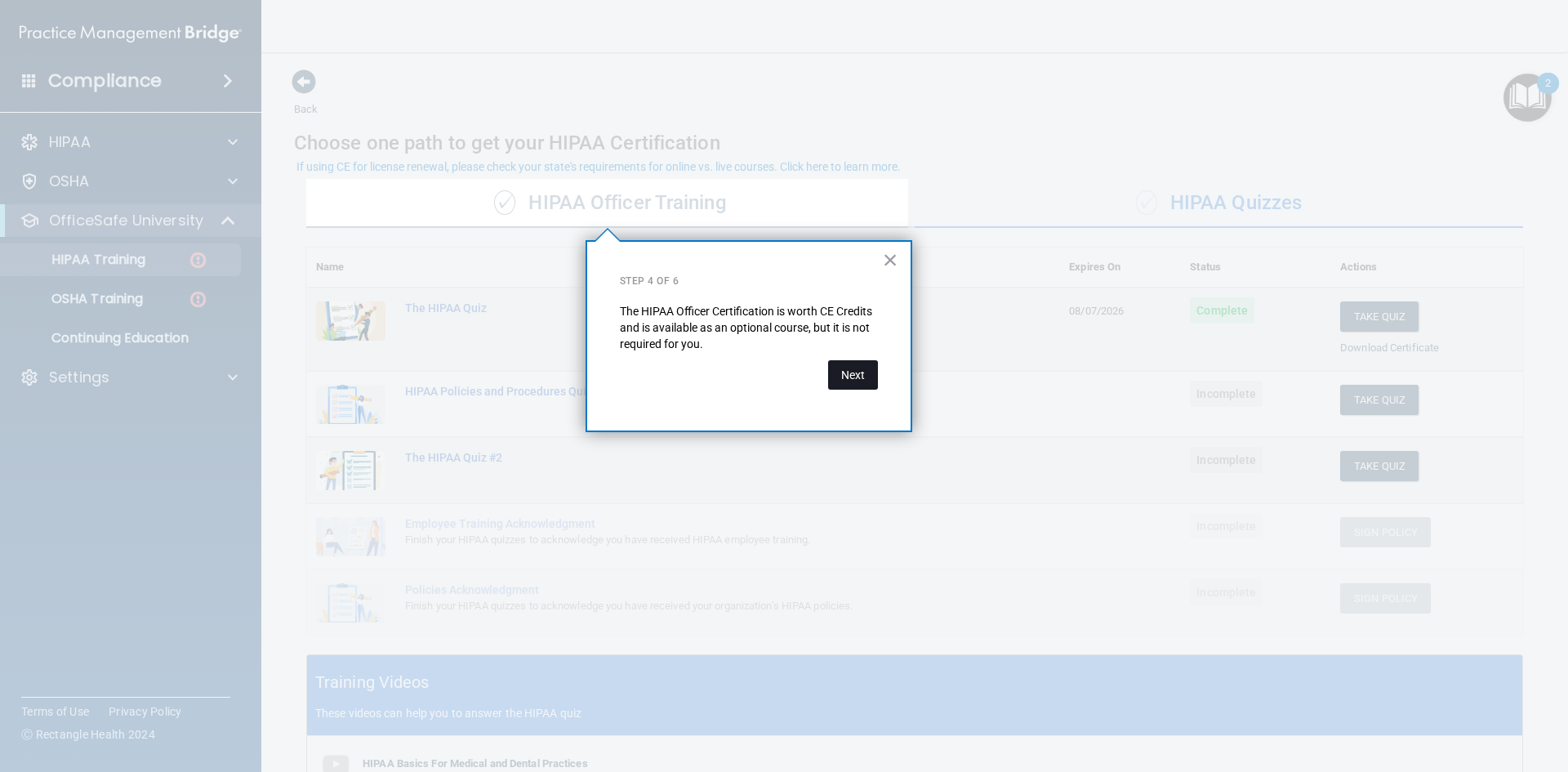 click on "Next" at bounding box center (853, 375) 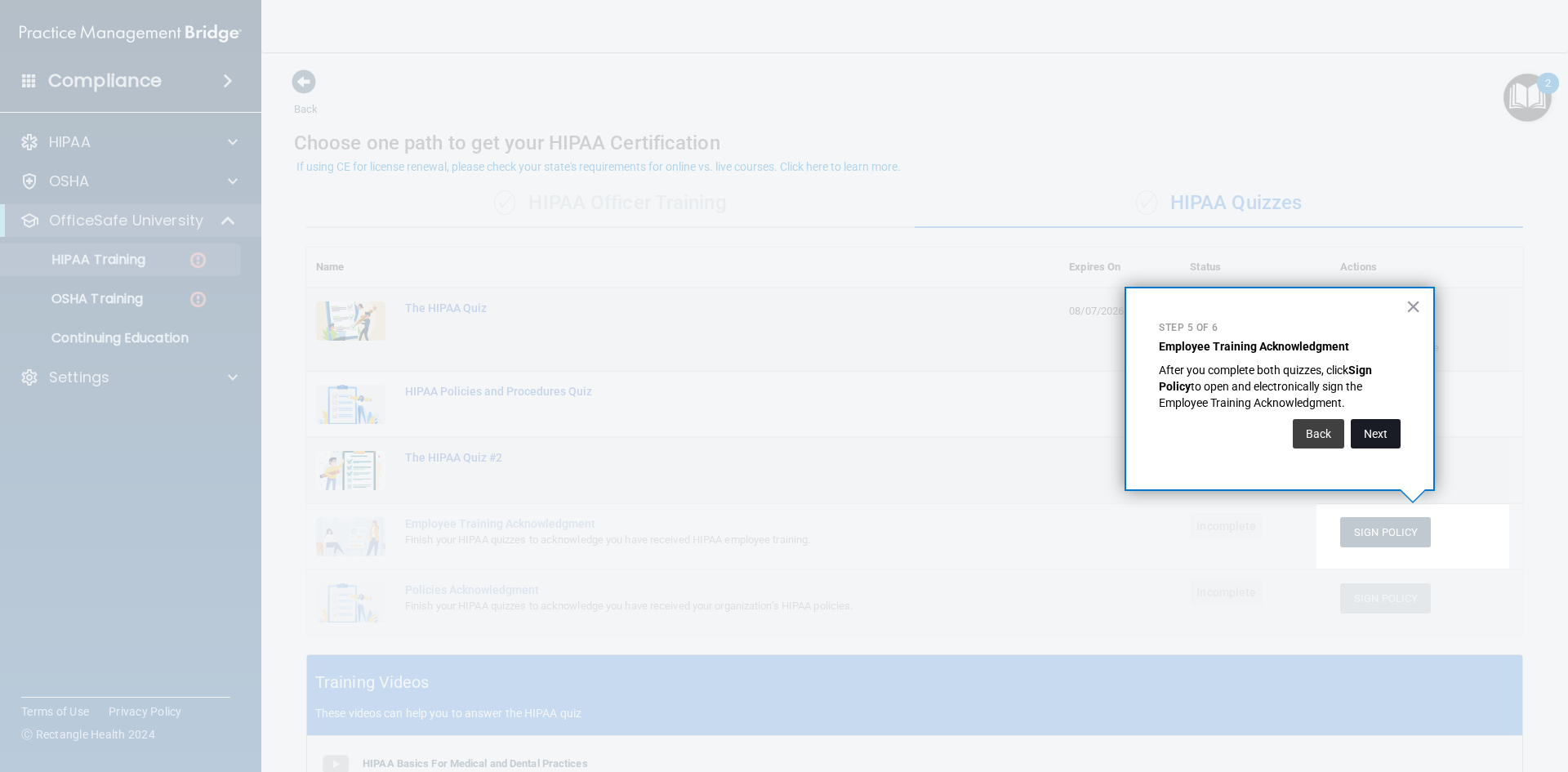 click on "Next" at bounding box center (1375, 434) 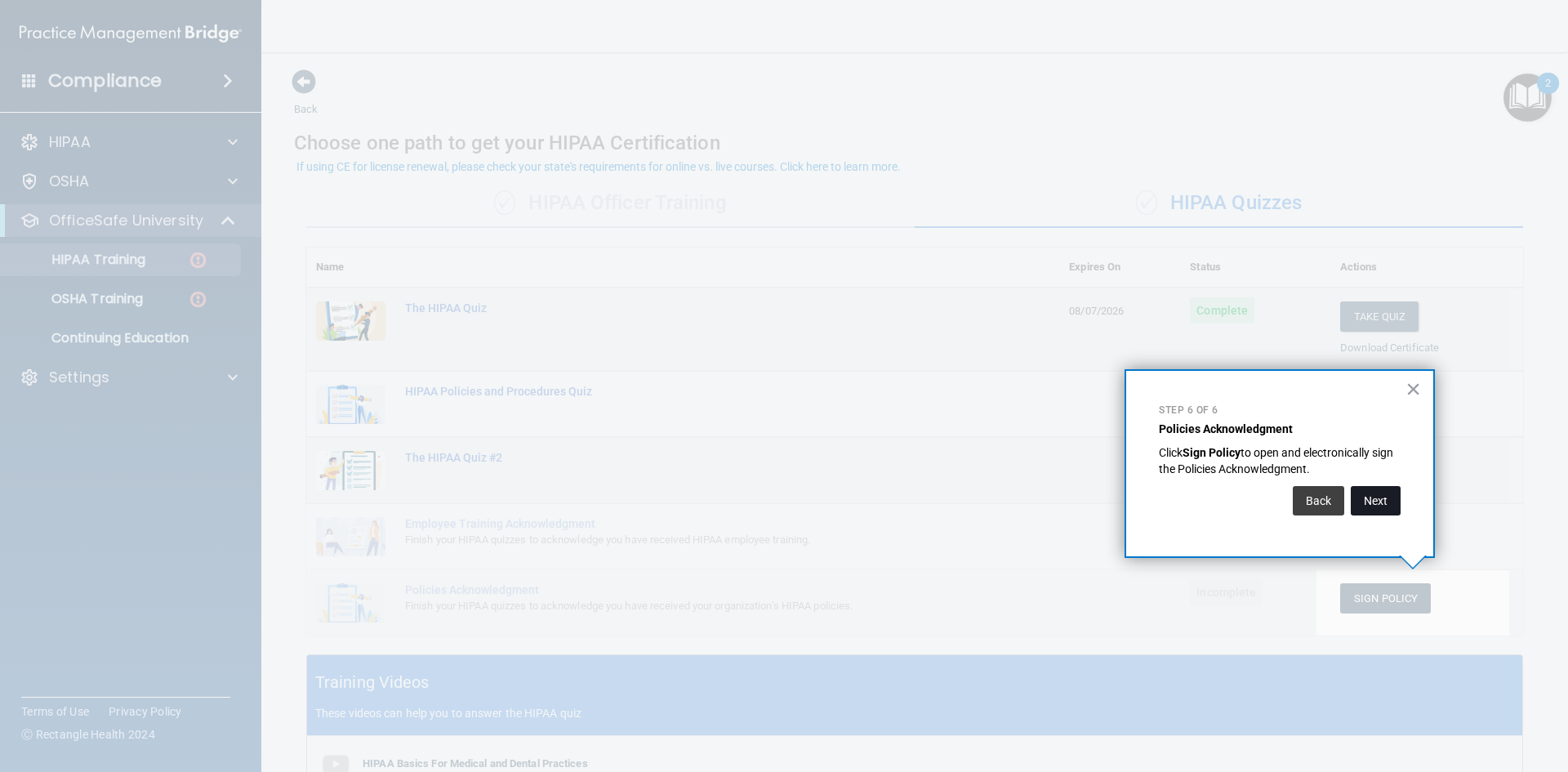 click on "Next" at bounding box center [1375, 501] 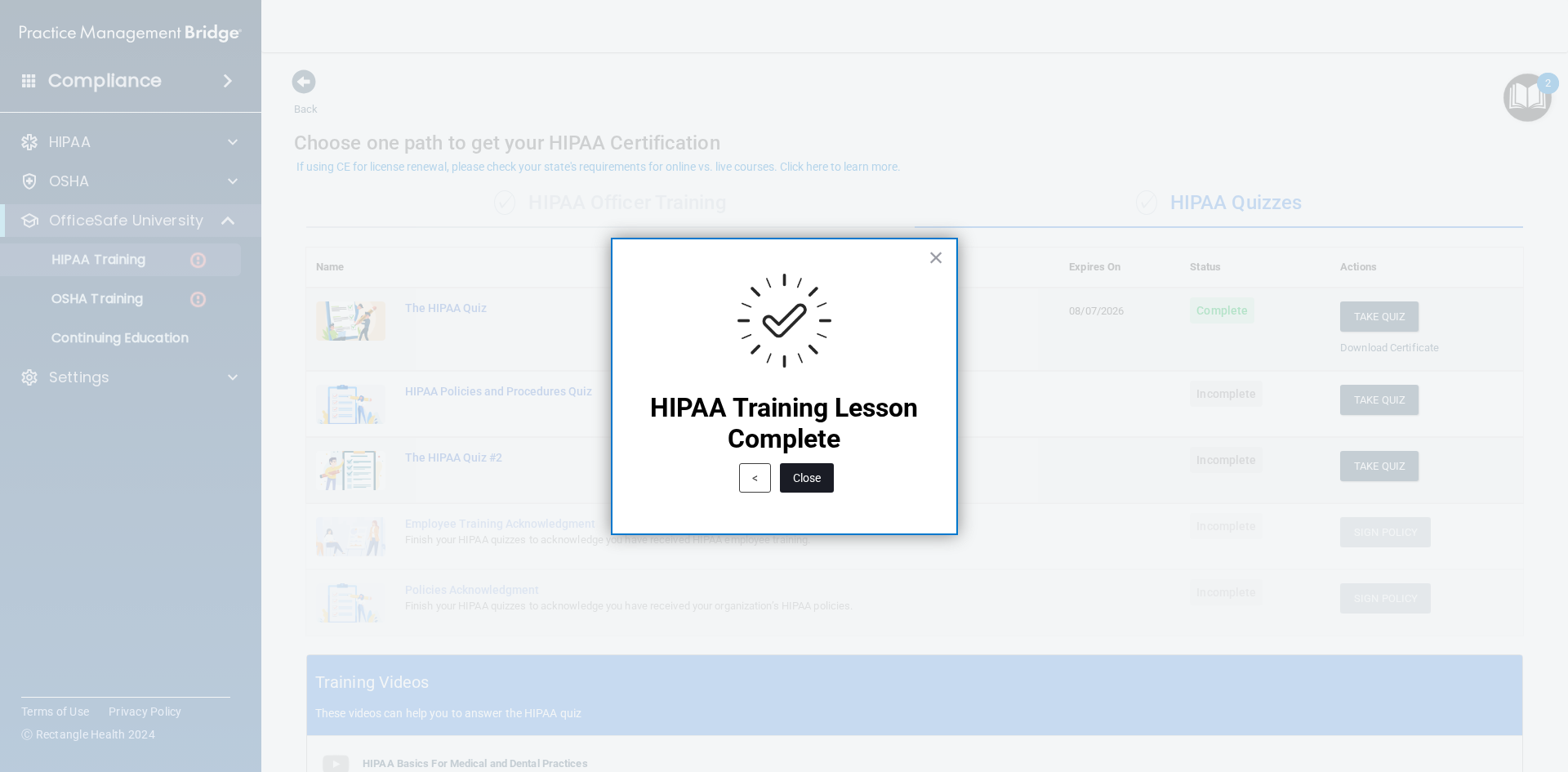 click on "Close" at bounding box center [807, 478] 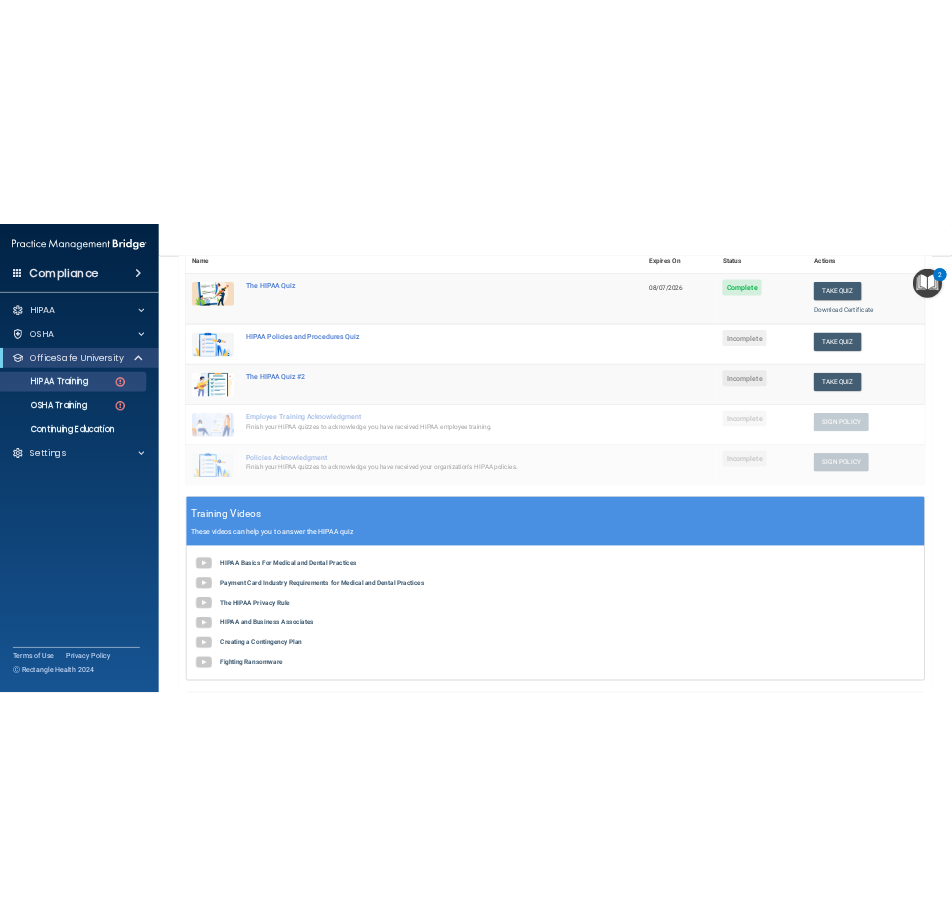 scroll, scrollTop: 77, scrollLeft: 0, axis: vertical 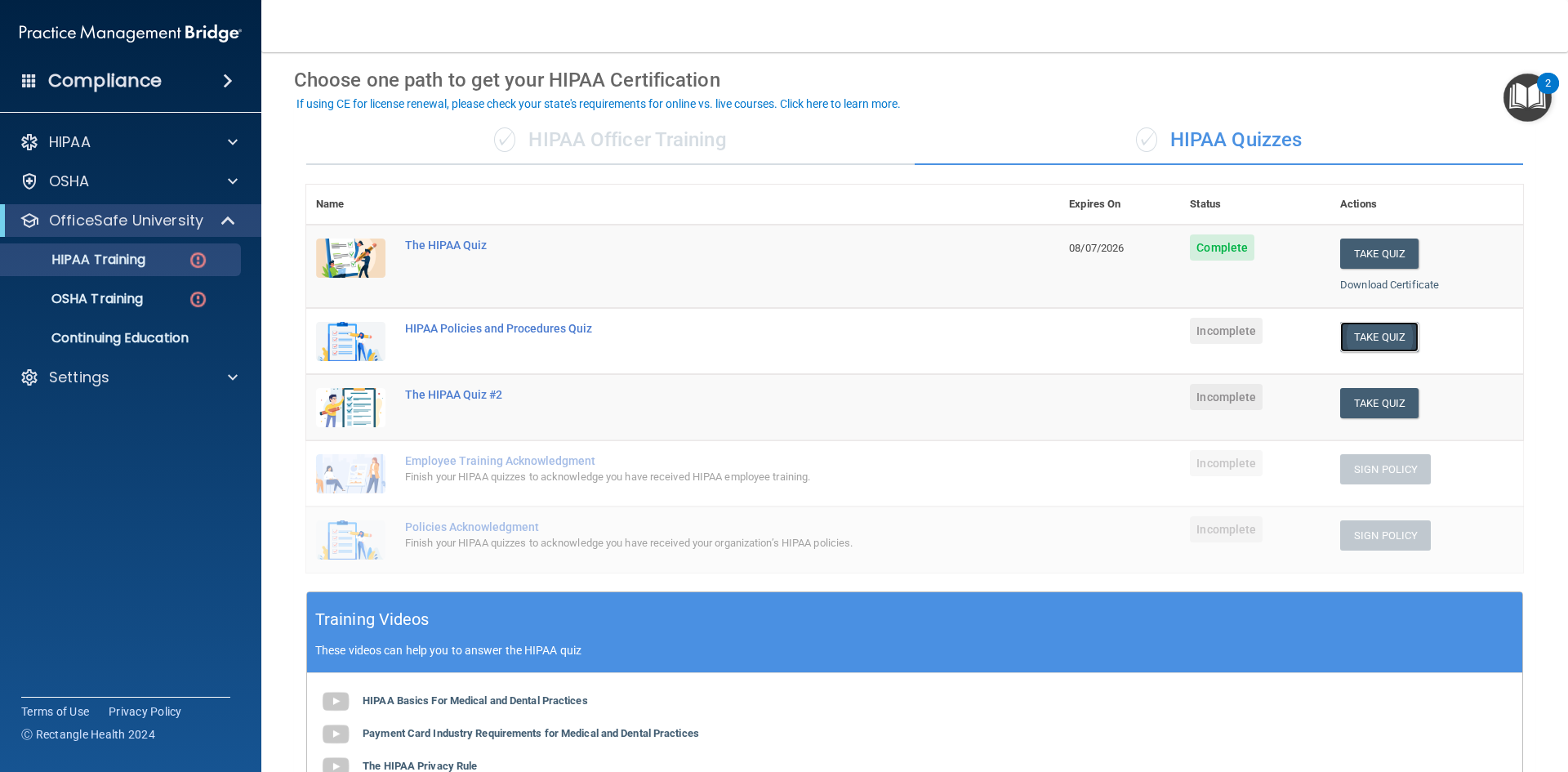 click on "Take Quiz" at bounding box center [1379, 337] 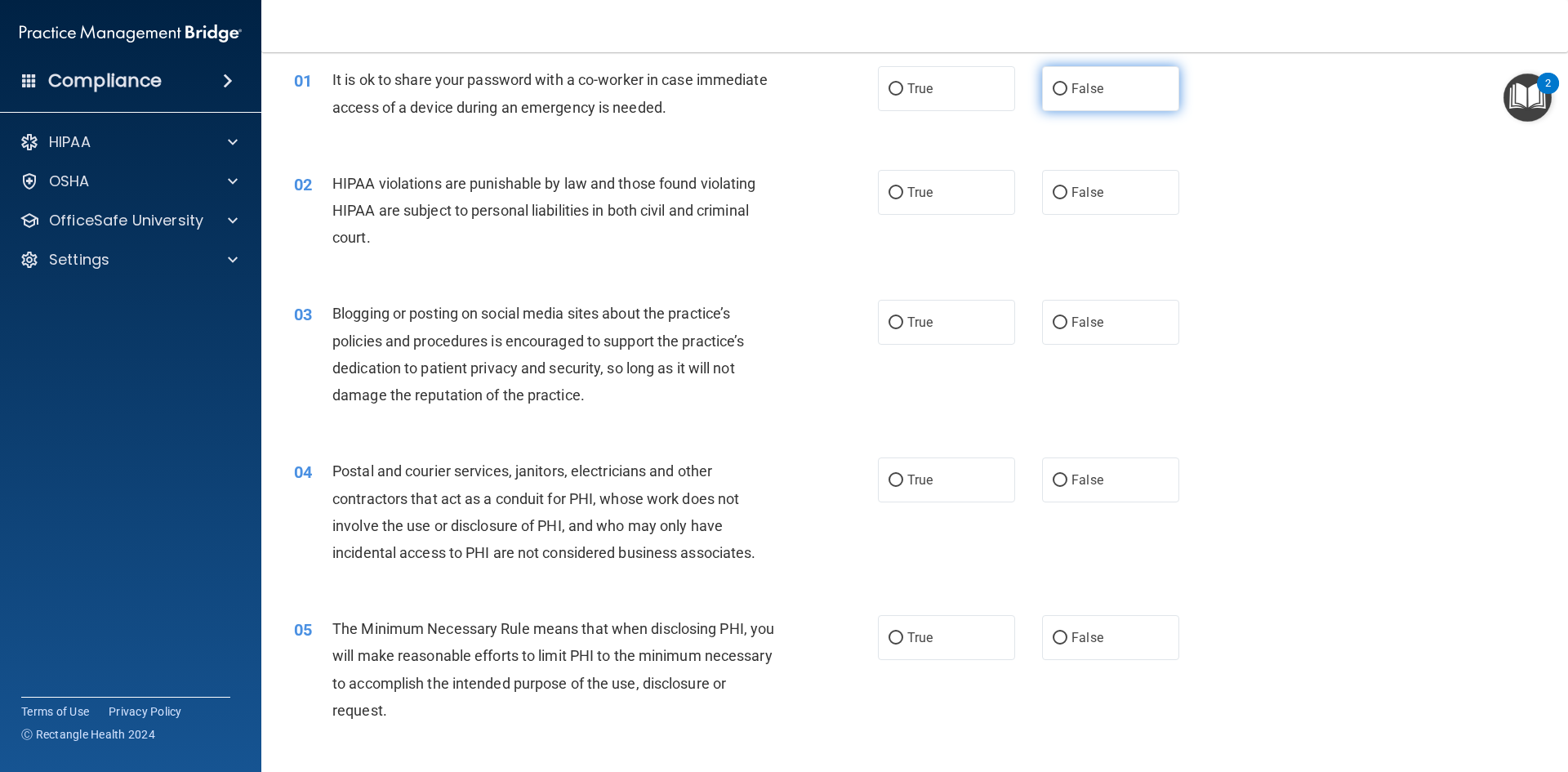 click on "False" at bounding box center [1111, 88] 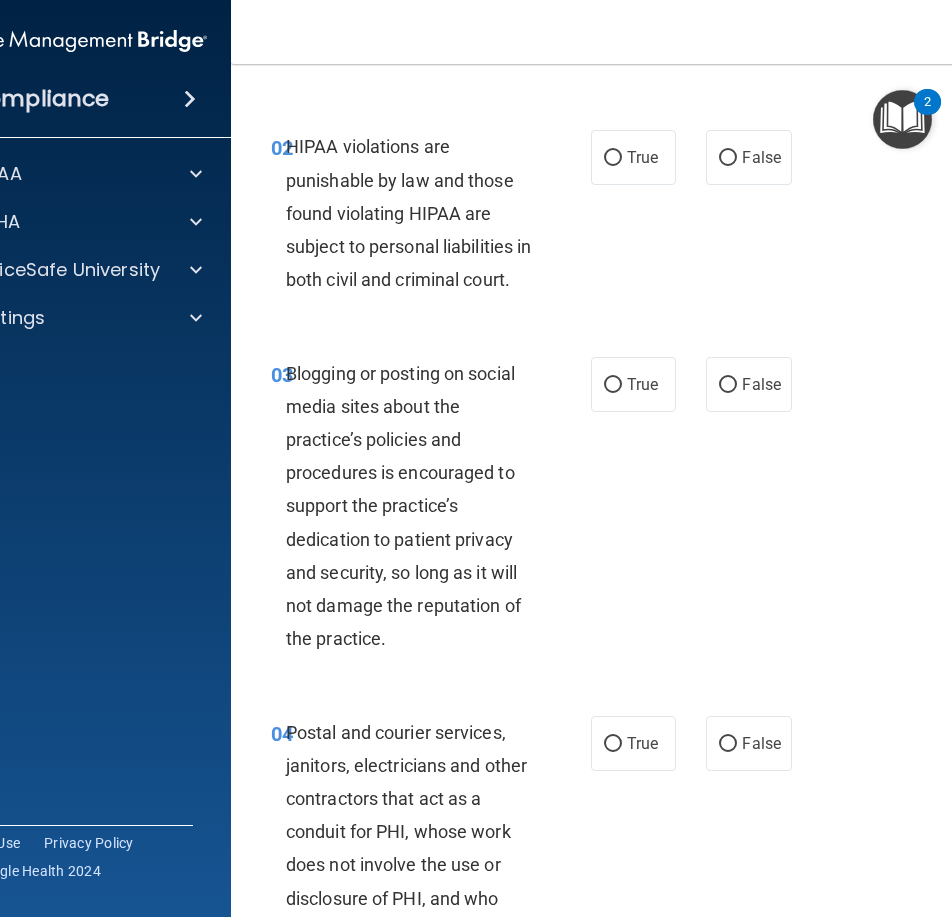 scroll, scrollTop: 277, scrollLeft: 0, axis: vertical 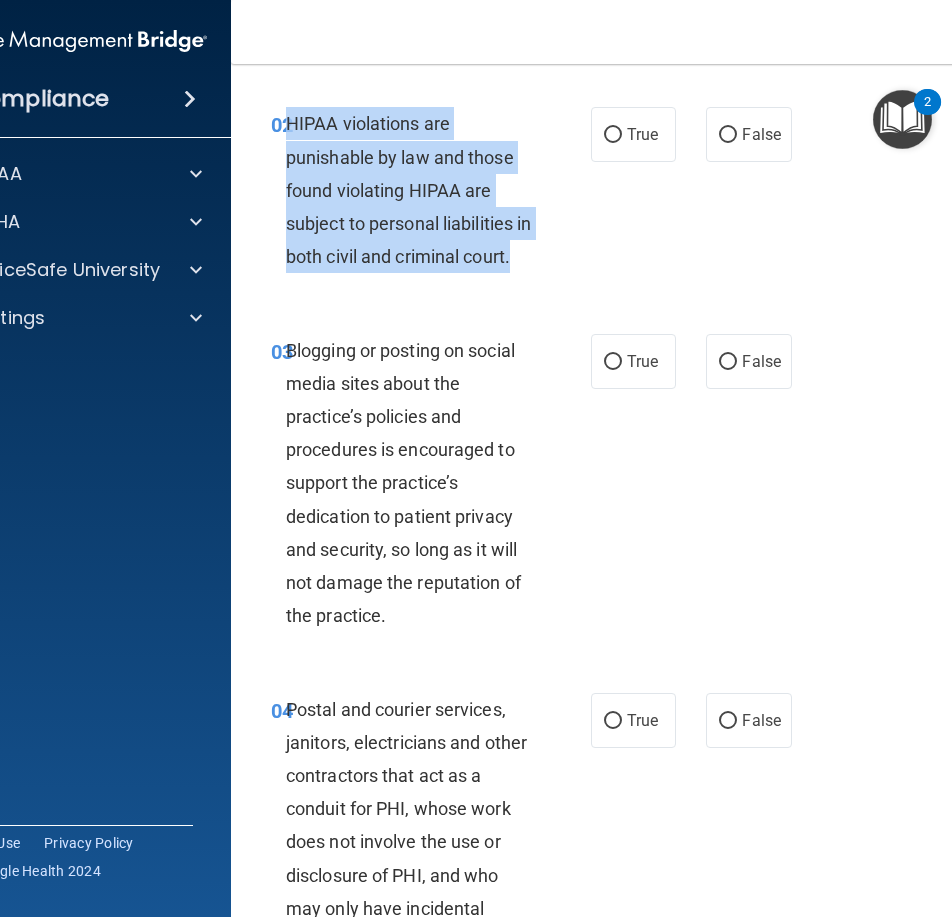 drag, startPoint x: 340, startPoint y: 302, endPoint x: 277, endPoint y: 131, distance: 182.23611 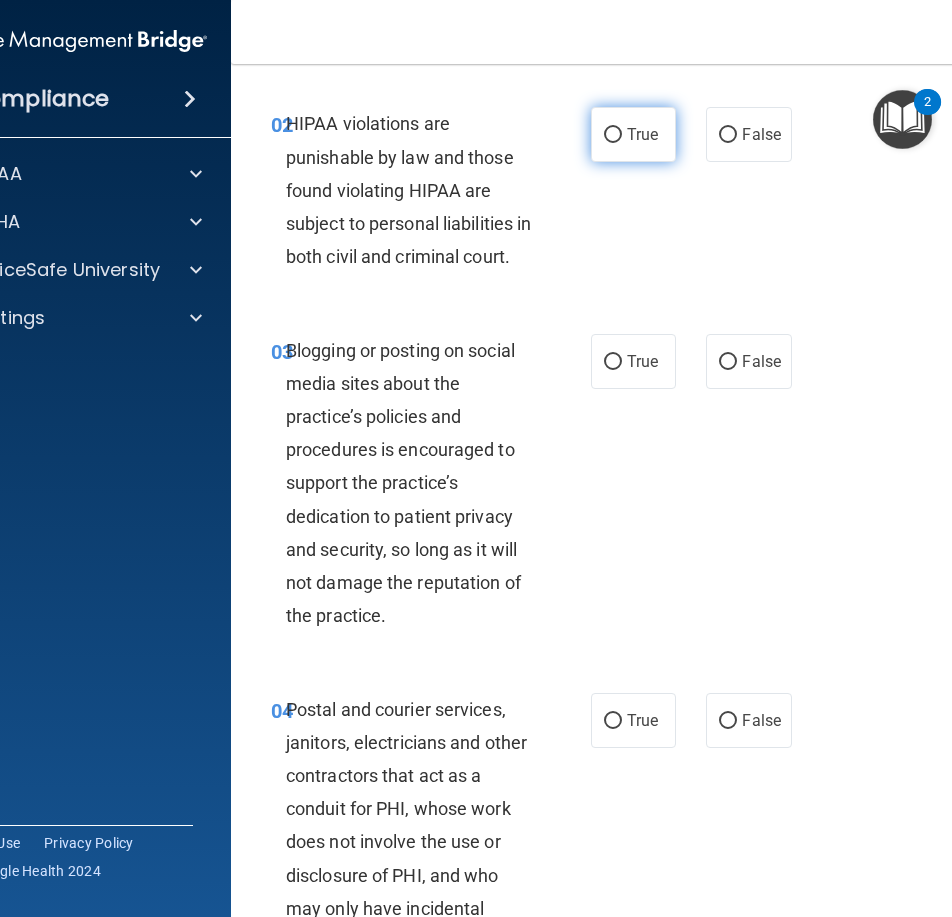 click on "True" at bounding box center [633, 134] 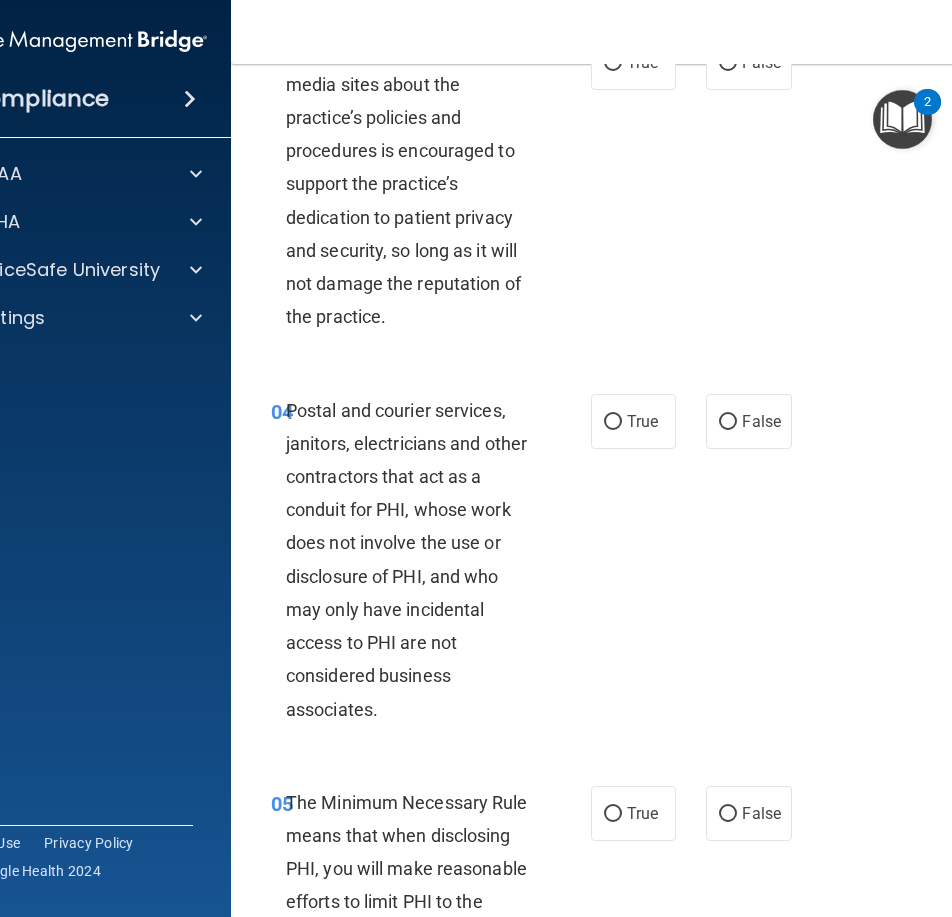 scroll, scrollTop: 577, scrollLeft: 0, axis: vertical 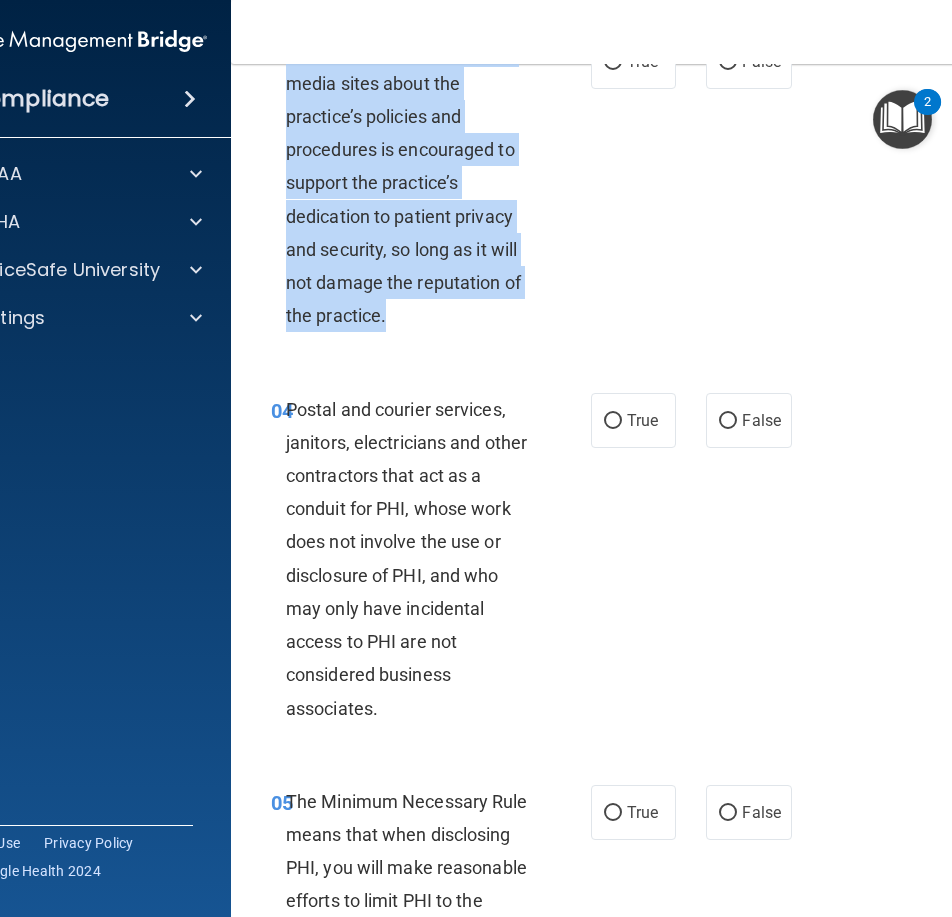 drag, startPoint x: 397, startPoint y: 352, endPoint x: 281, endPoint y: 89, distance: 287.44565 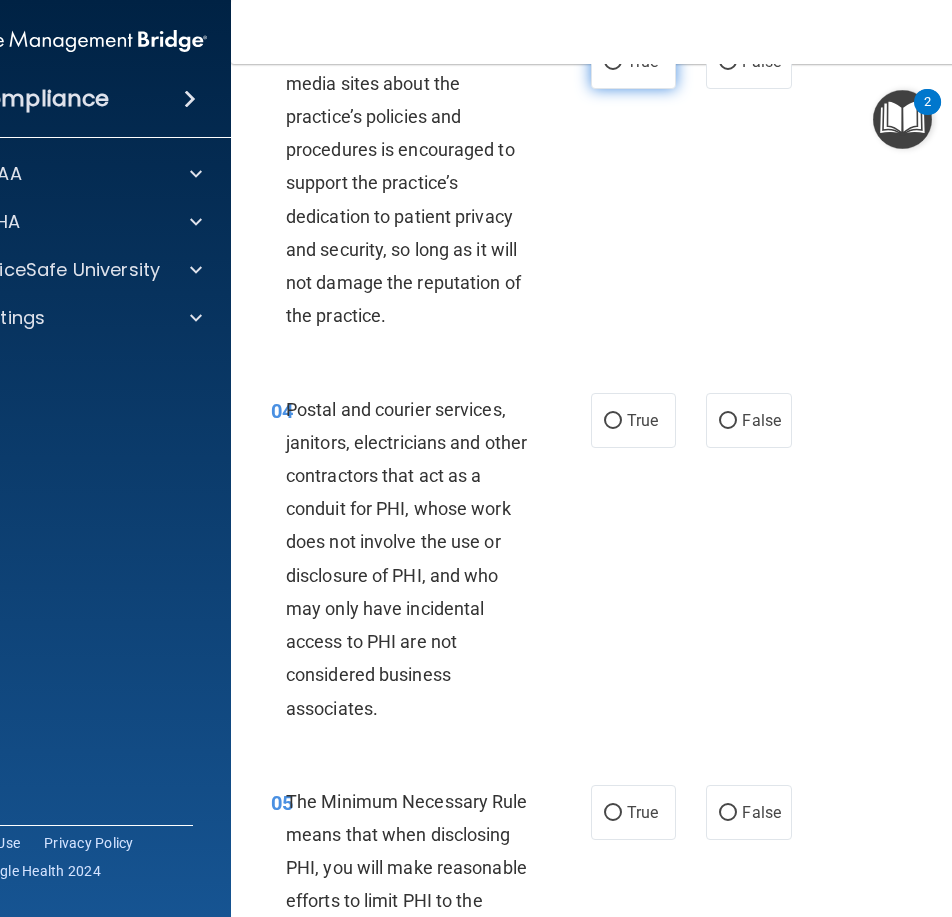 click on "True" at bounding box center [642, 61] 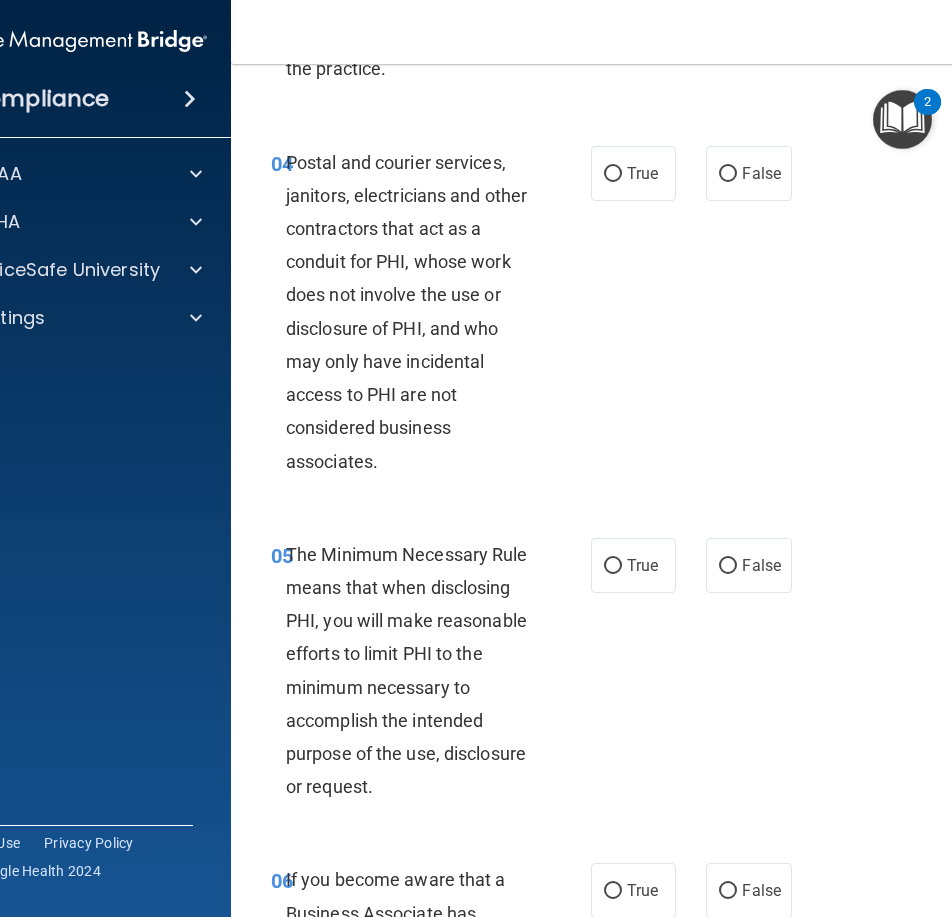 scroll, scrollTop: 877, scrollLeft: 0, axis: vertical 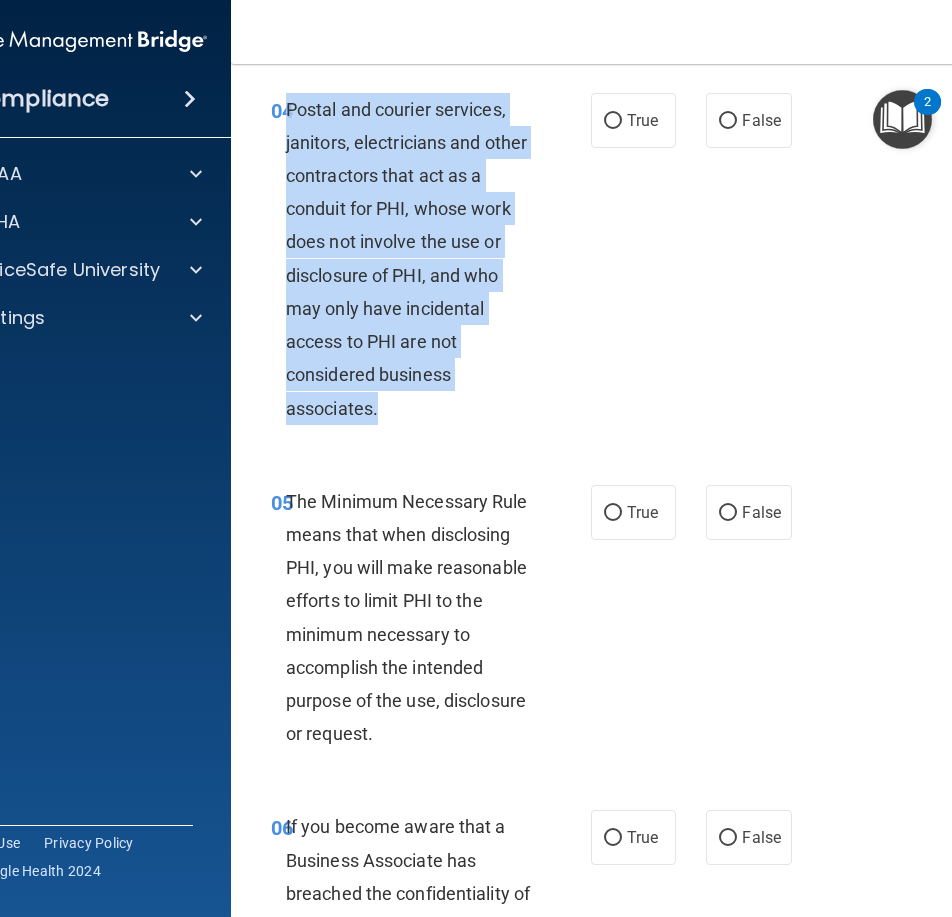 drag, startPoint x: 429, startPoint y: 449, endPoint x: 282, endPoint y: 155, distance: 328.702 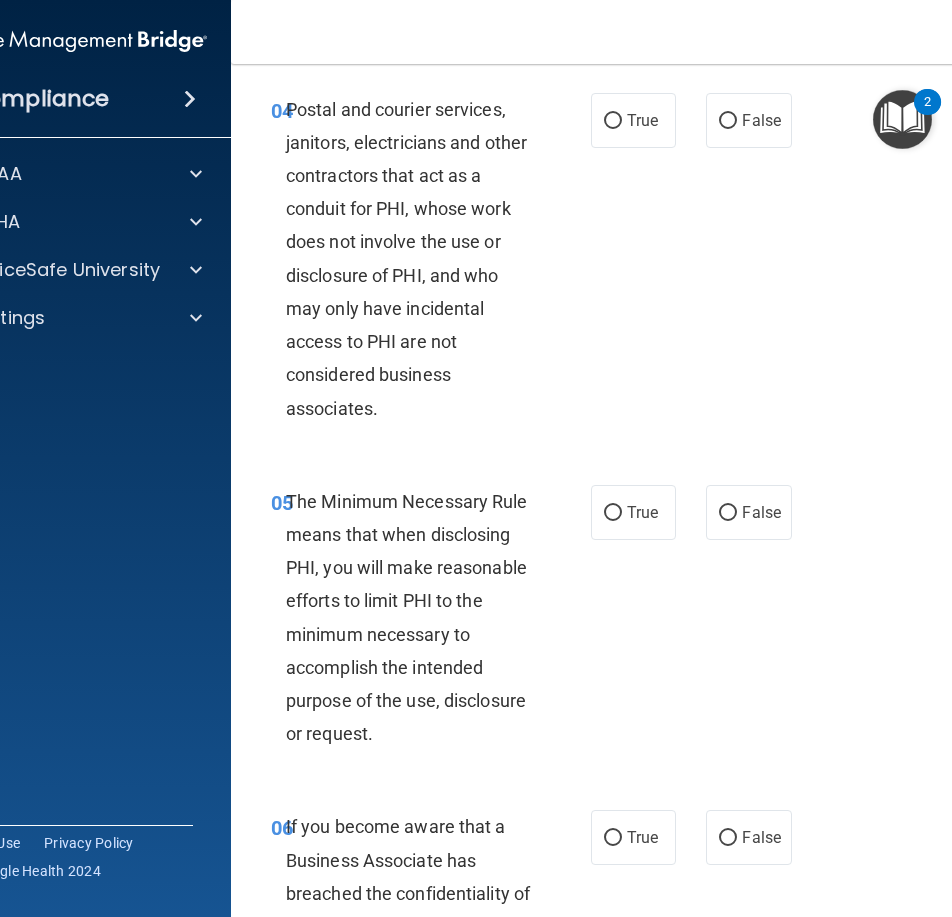 click on "04       Postal and courier services, janitors, electricians and other contractors that act as a conduit for PHI, whose work does not involve the use or disclosure of PHI, and who may only have incidental access to PHI are not considered business associates.                 True           False" at bounding box center [636, 264] 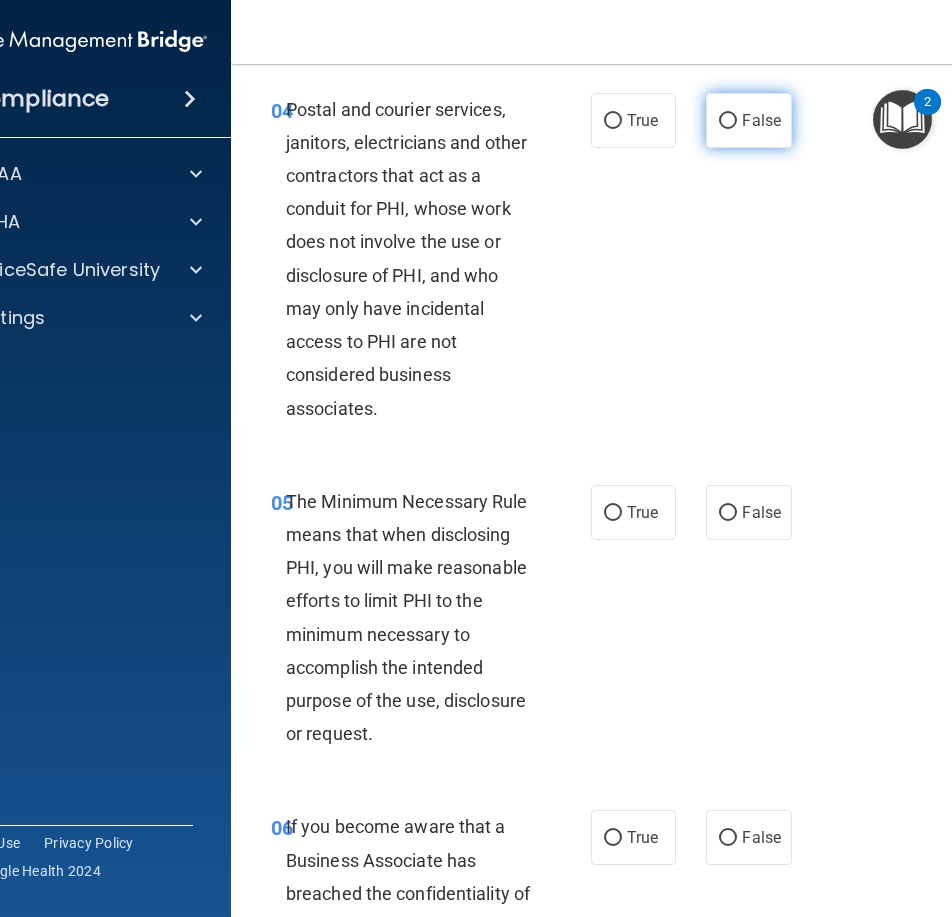 click on "False" at bounding box center (761, 120) 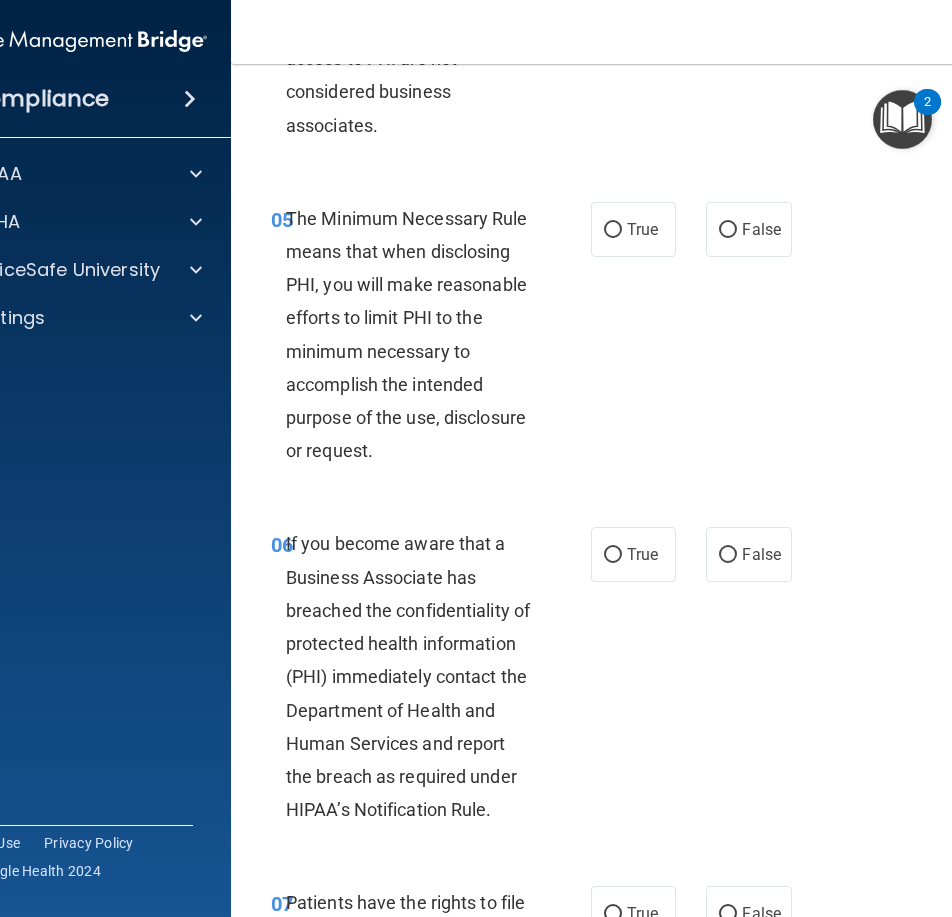scroll, scrollTop: 1277, scrollLeft: 0, axis: vertical 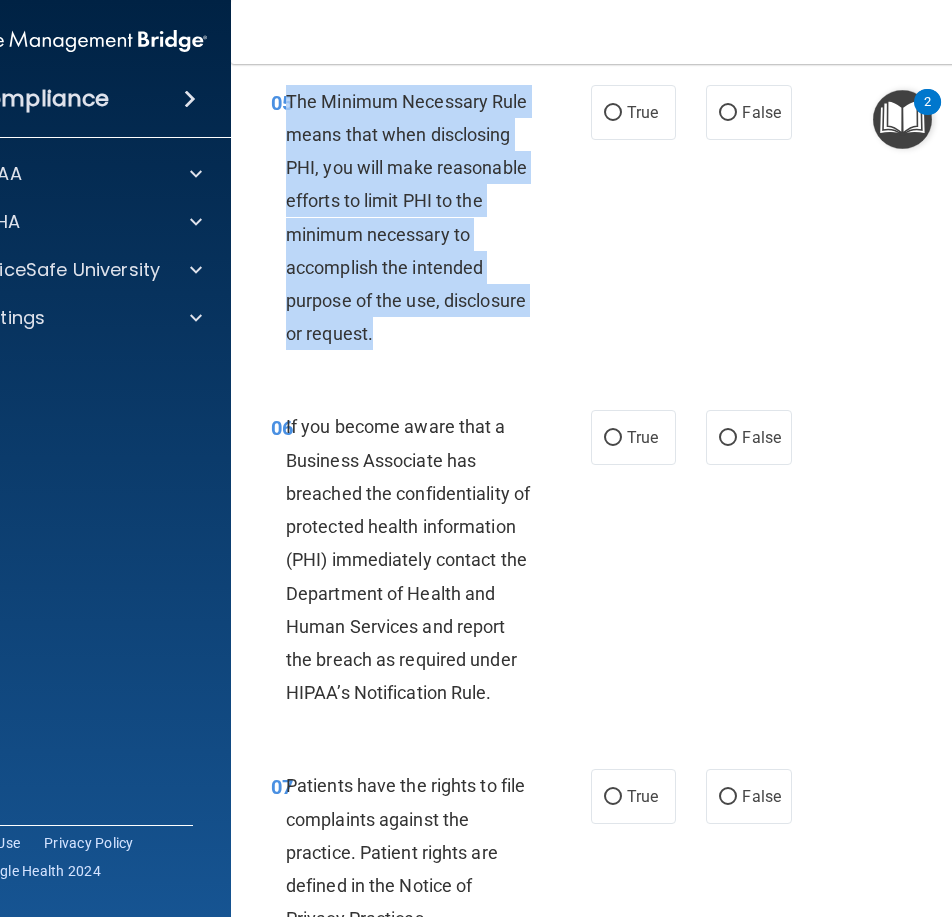 drag, startPoint x: 384, startPoint y: 368, endPoint x: 281, endPoint y: 139, distance: 251.0976 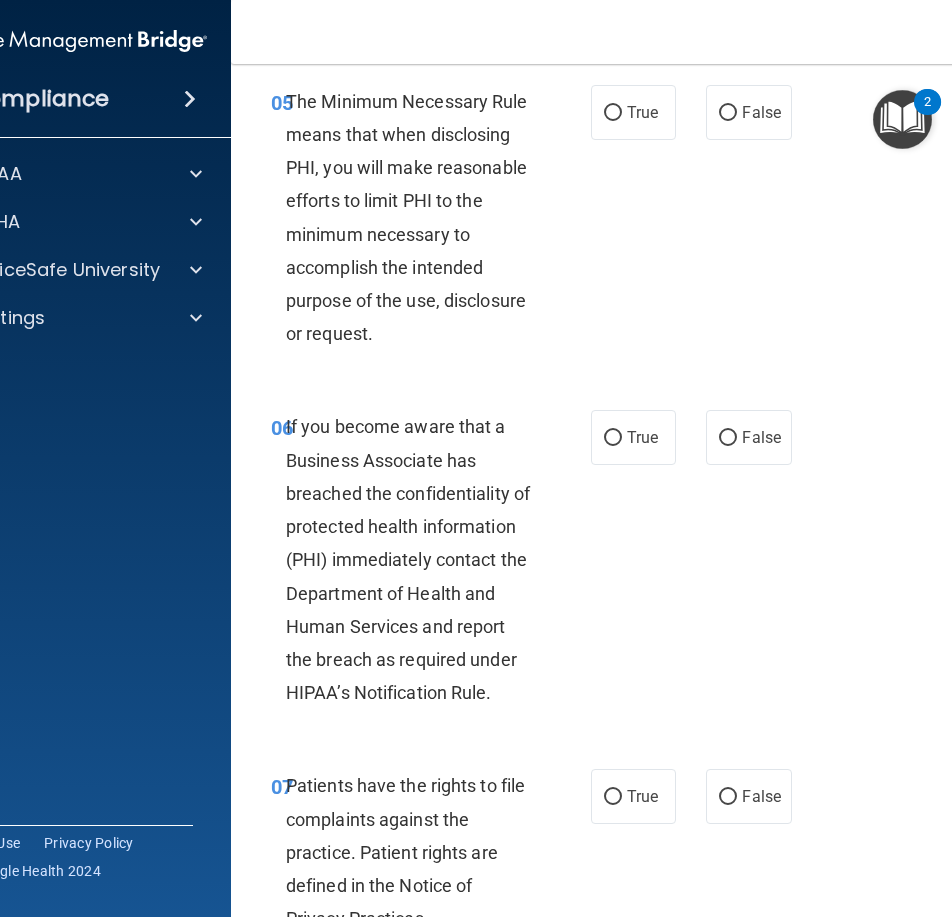 click on "05       The Minimum Necessary Rule means that when disclosing PHI, you will make reasonable efforts to limit PHI to the minimum necessary to accomplish the intended purpose of the use, disclosure or request.                  True           False" at bounding box center (636, 223) 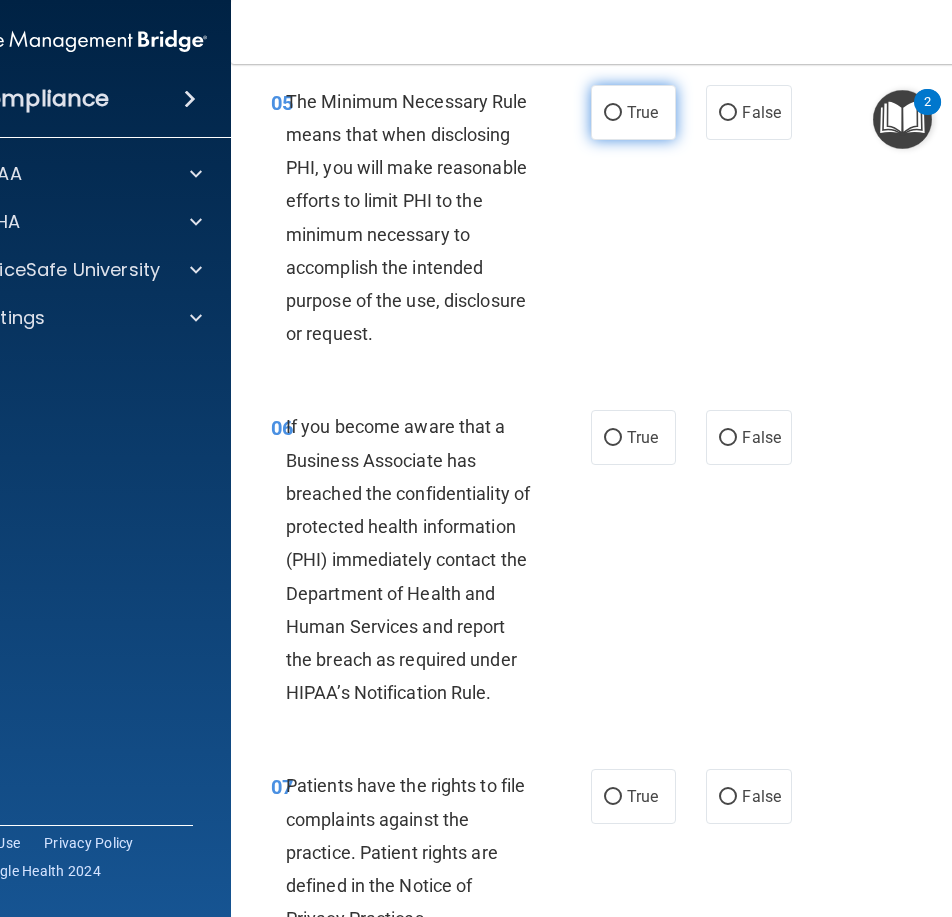 click on "True" at bounding box center [642, 112] 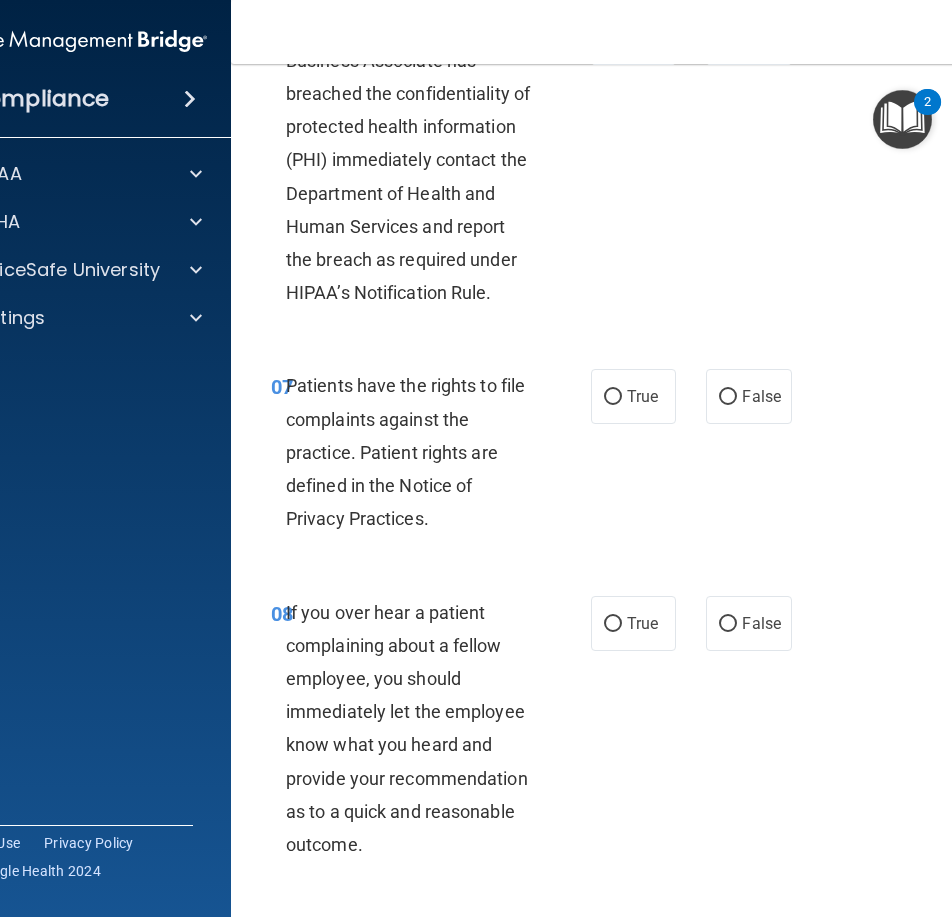 scroll, scrollTop: 1577, scrollLeft: 0, axis: vertical 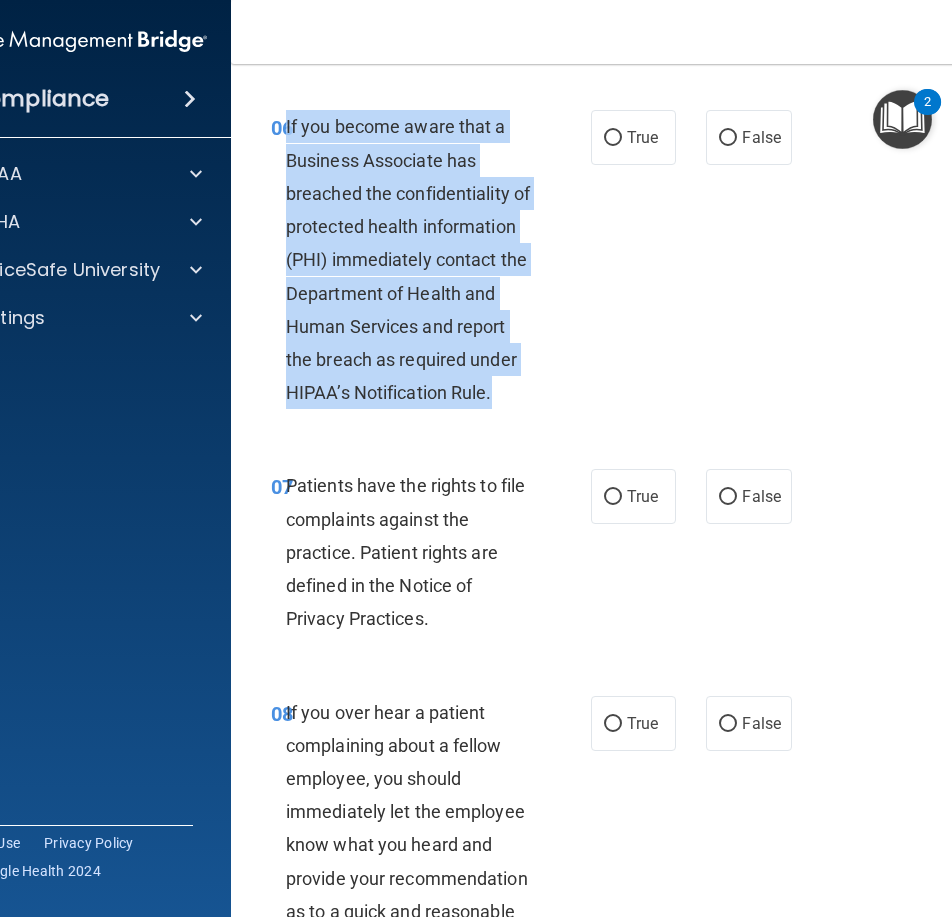 drag, startPoint x: 492, startPoint y: 423, endPoint x: 278, endPoint y: 168, distance: 332.8979 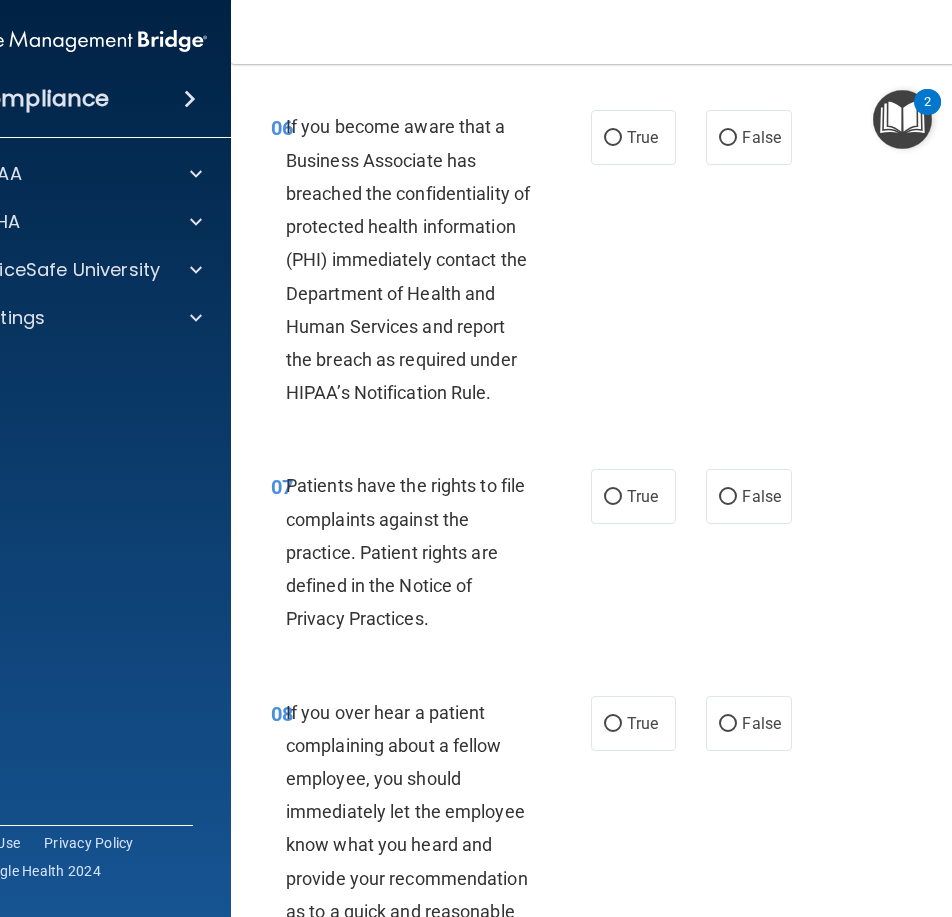click on "06       If you become aware that a Business Associate has breached the confidentiality of protected health information (PHI) immediately contact the Department of Health and Human Services and report the breach as required under HIPAA’s Notification Rule.                  True           False" at bounding box center (636, 264) 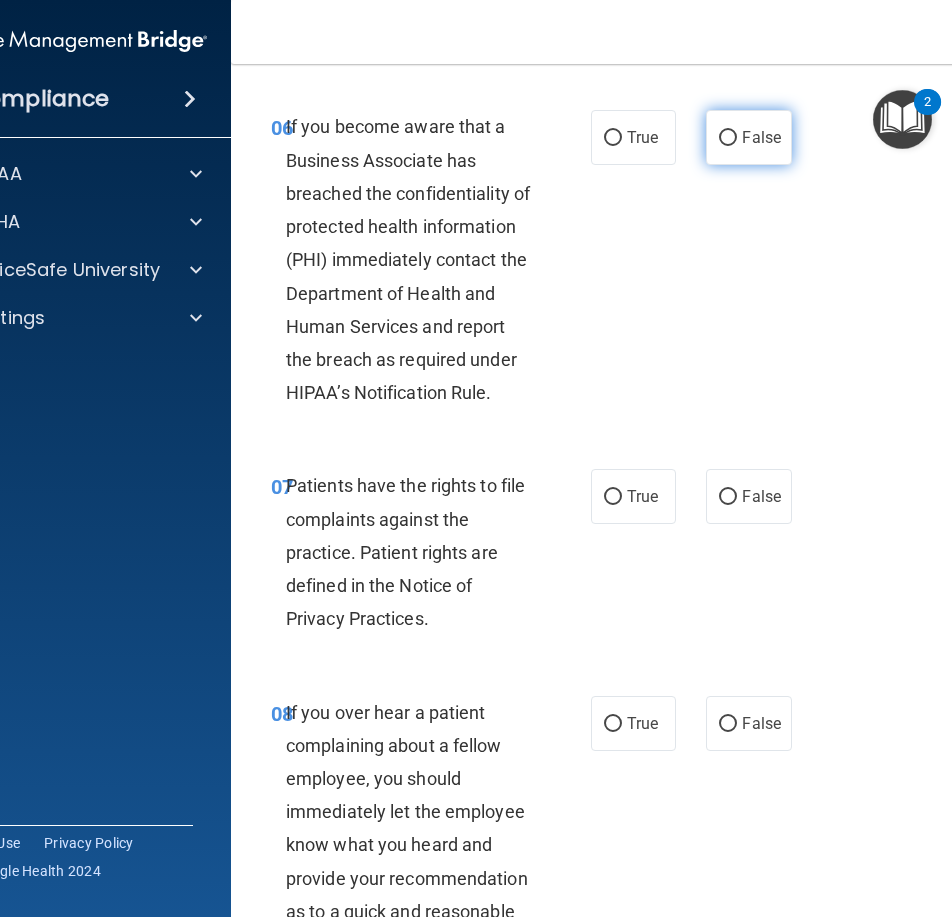 click on "False" at bounding box center (728, 138) 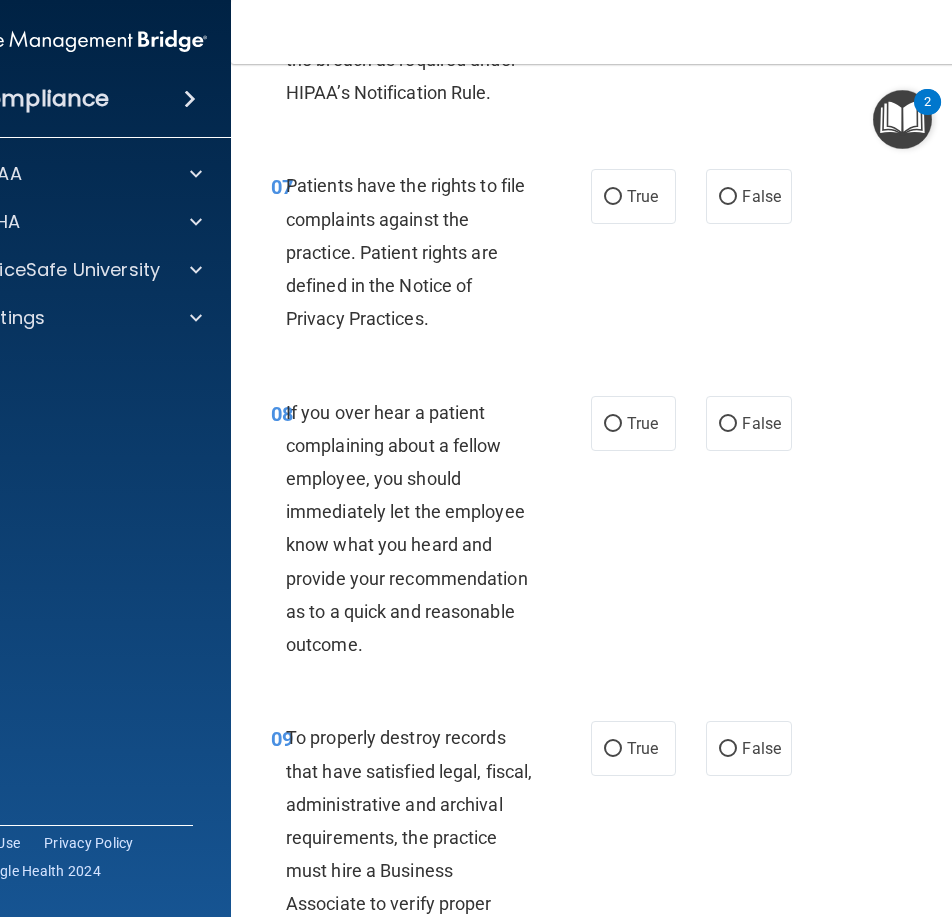 scroll, scrollTop: 1977, scrollLeft: 0, axis: vertical 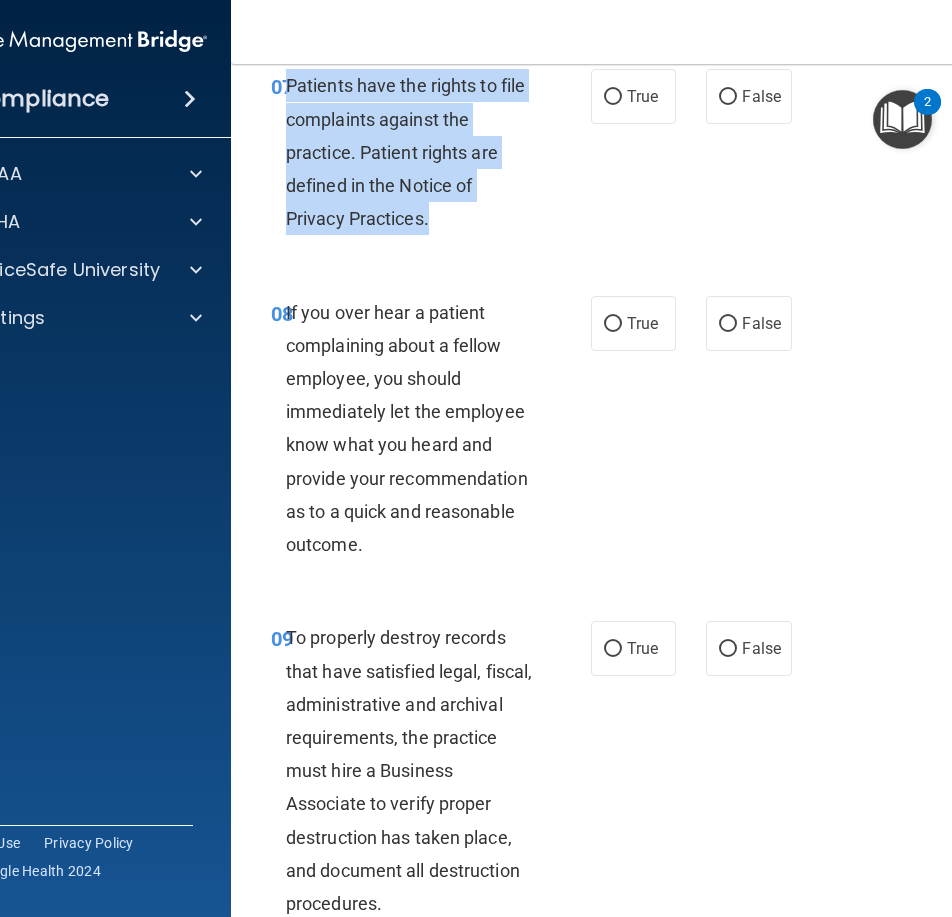 drag, startPoint x: 434, startPoint y: 256, endPoint x: 282, endPoint y: 118, distance: 205.29977 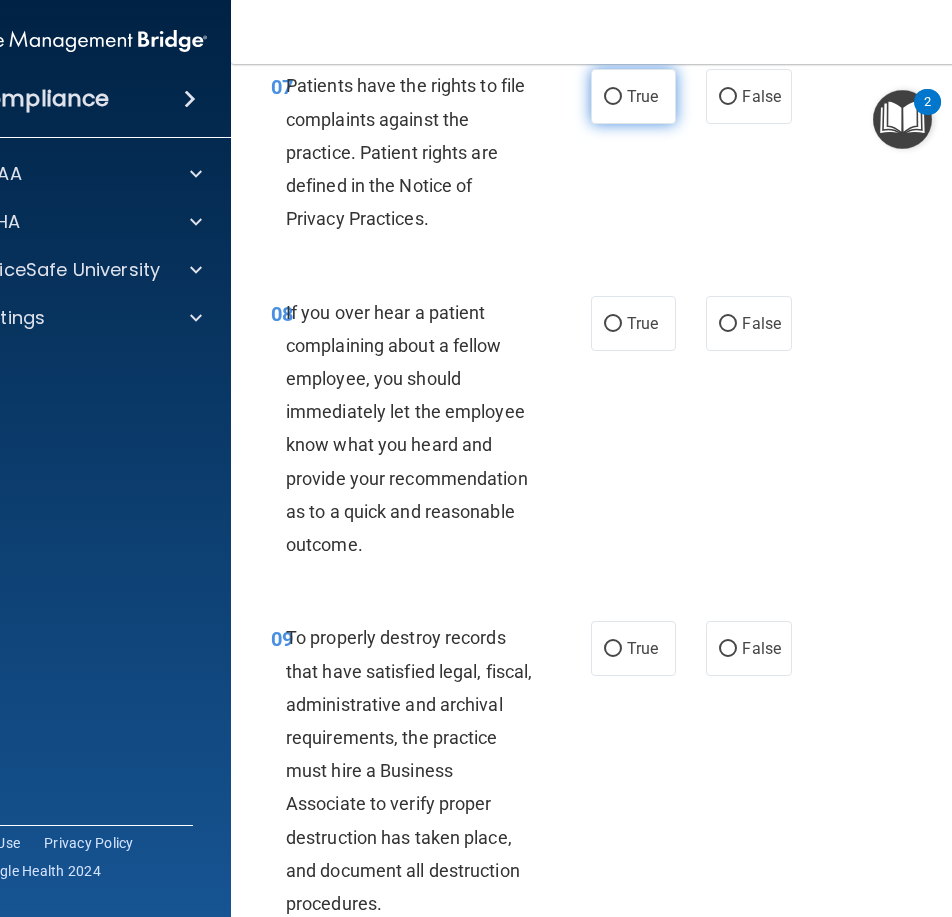 click on "True" at bounding box center (633, 96) 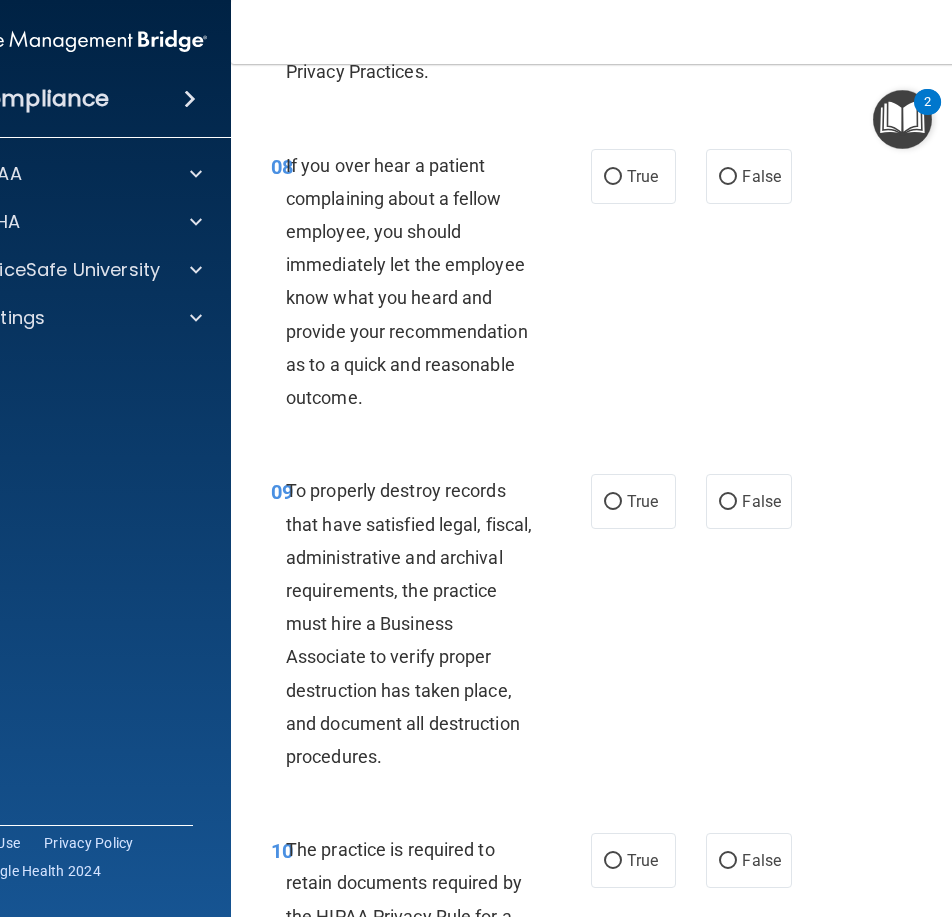 scroll, scrollTop: 2177, scrollLeft: 0, axis: vertical 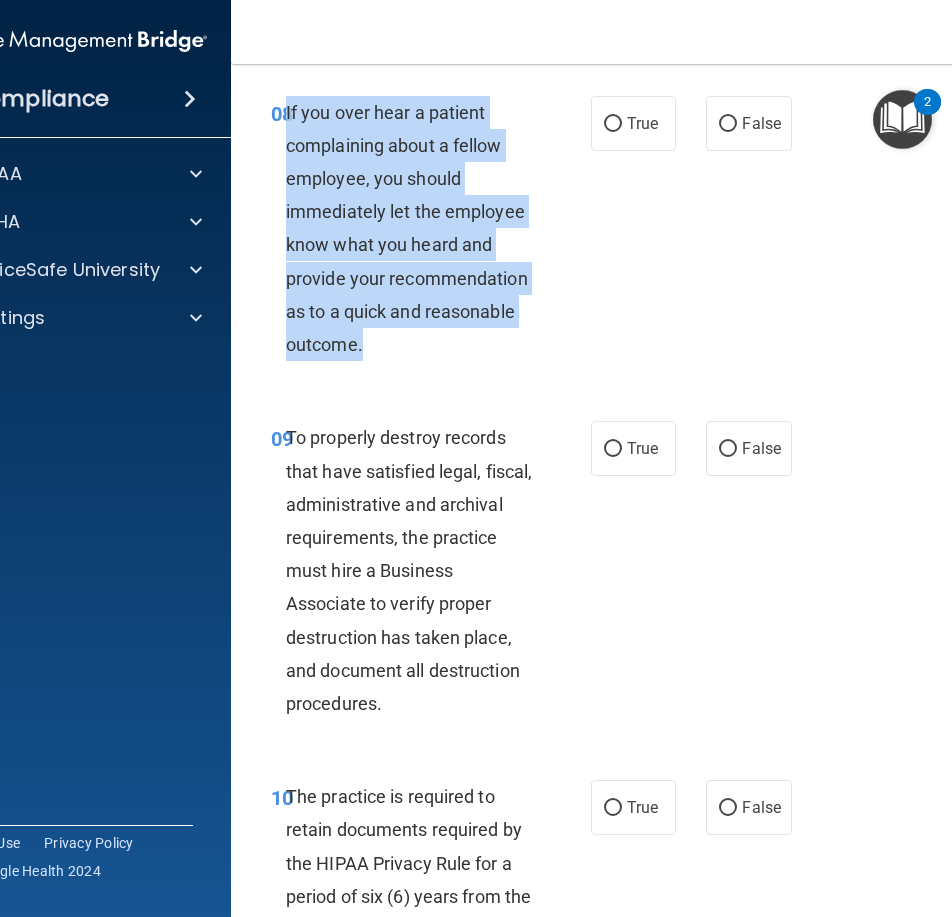 drag, startPoint x: 374, startPoint y: 381, endPoint x: 278, endPoint y: 150, distance: 250.15395 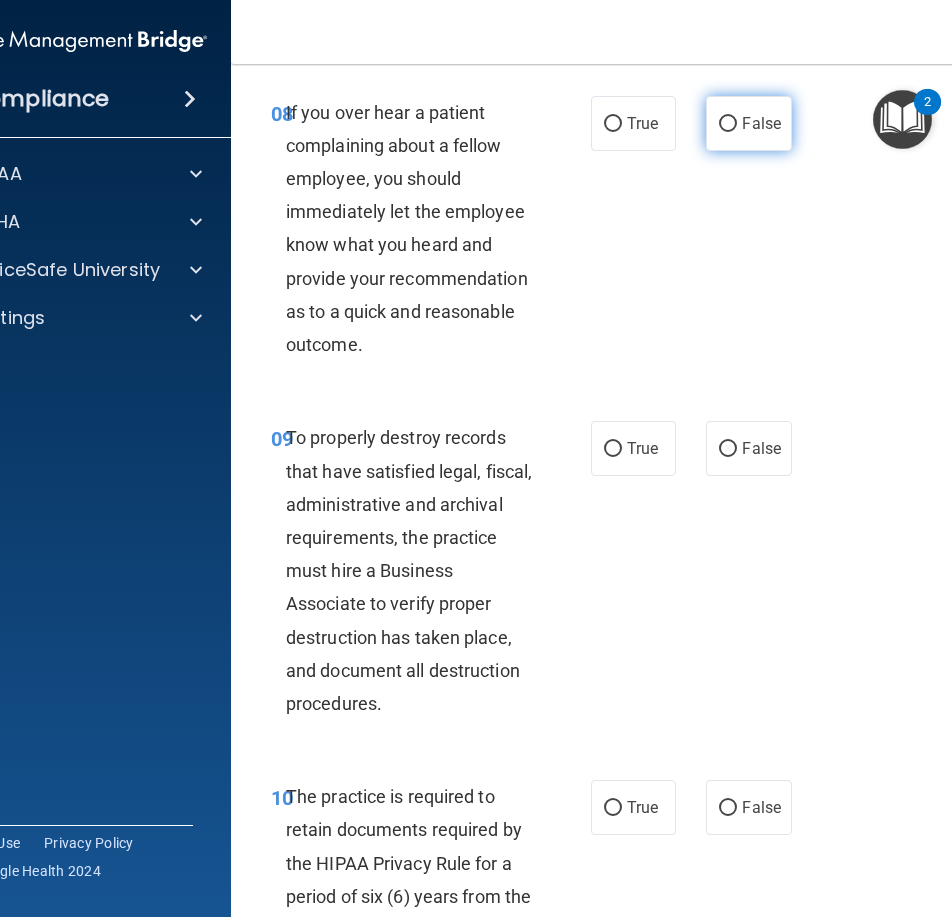 click on "False" at bounding box center (748, 123) 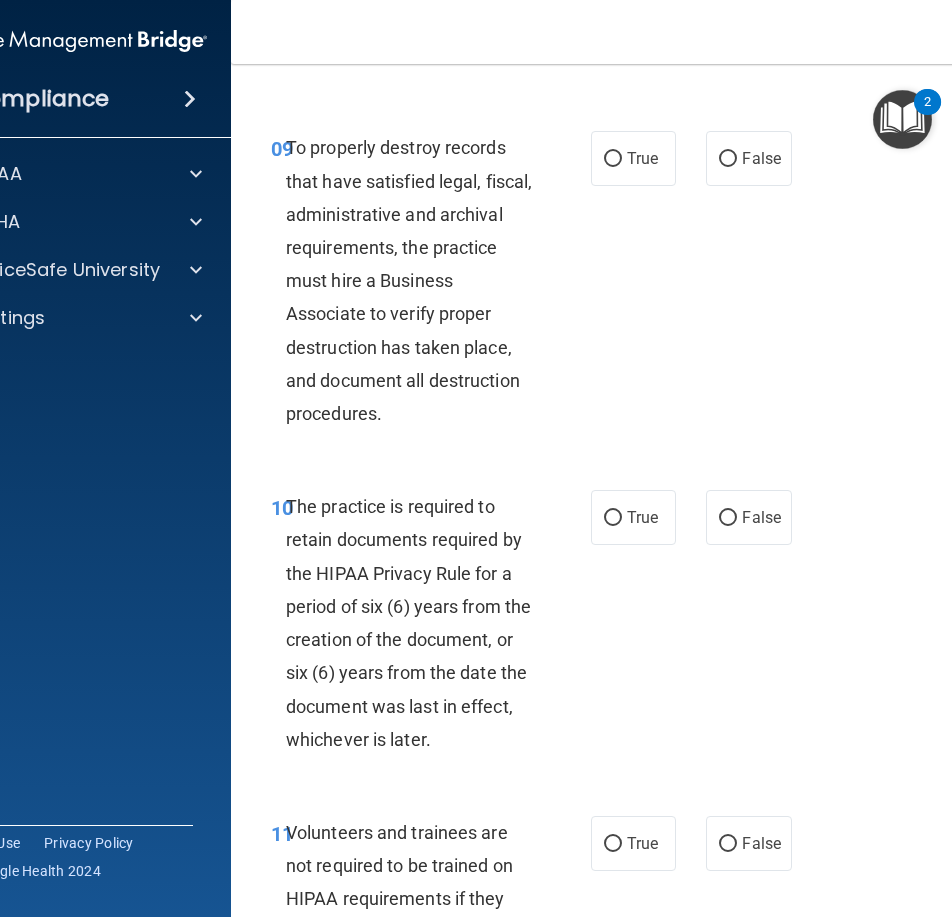 scroll, scrollTop: 2477, scrollLeft: 0, axis: vertical 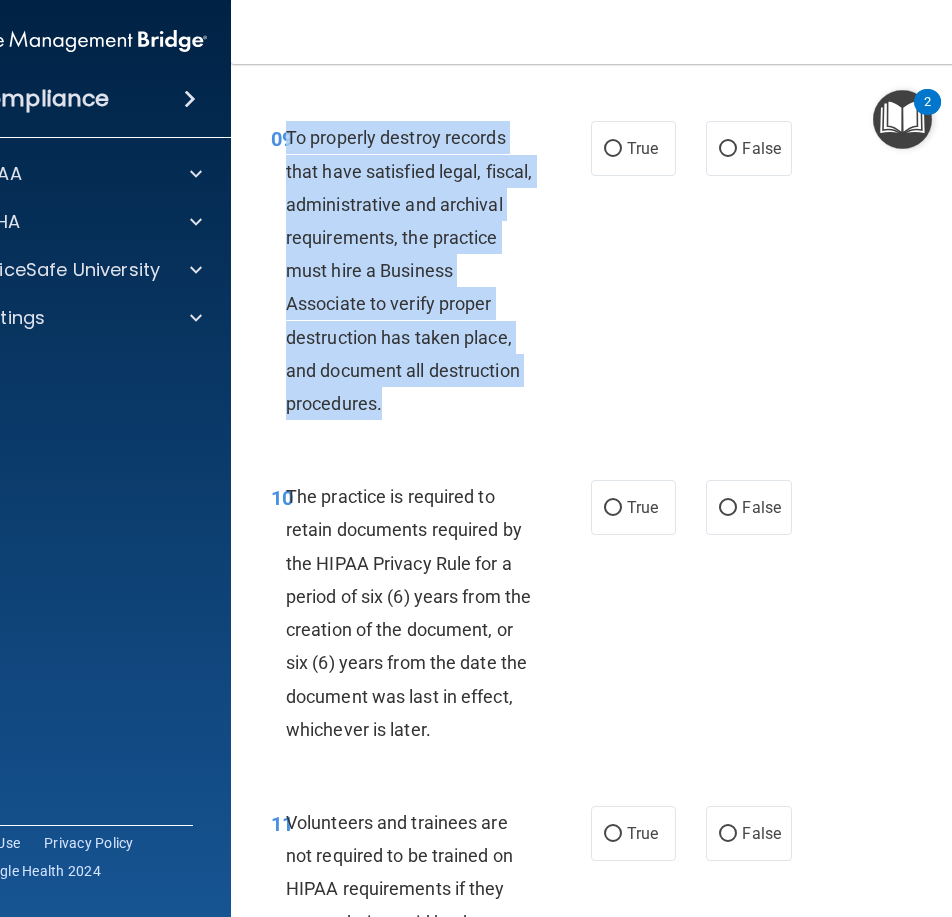 drag, startPoint x: 391, startPoint y: 430, endPoint x: 283, endPoint y: 168, distance: 283.38666 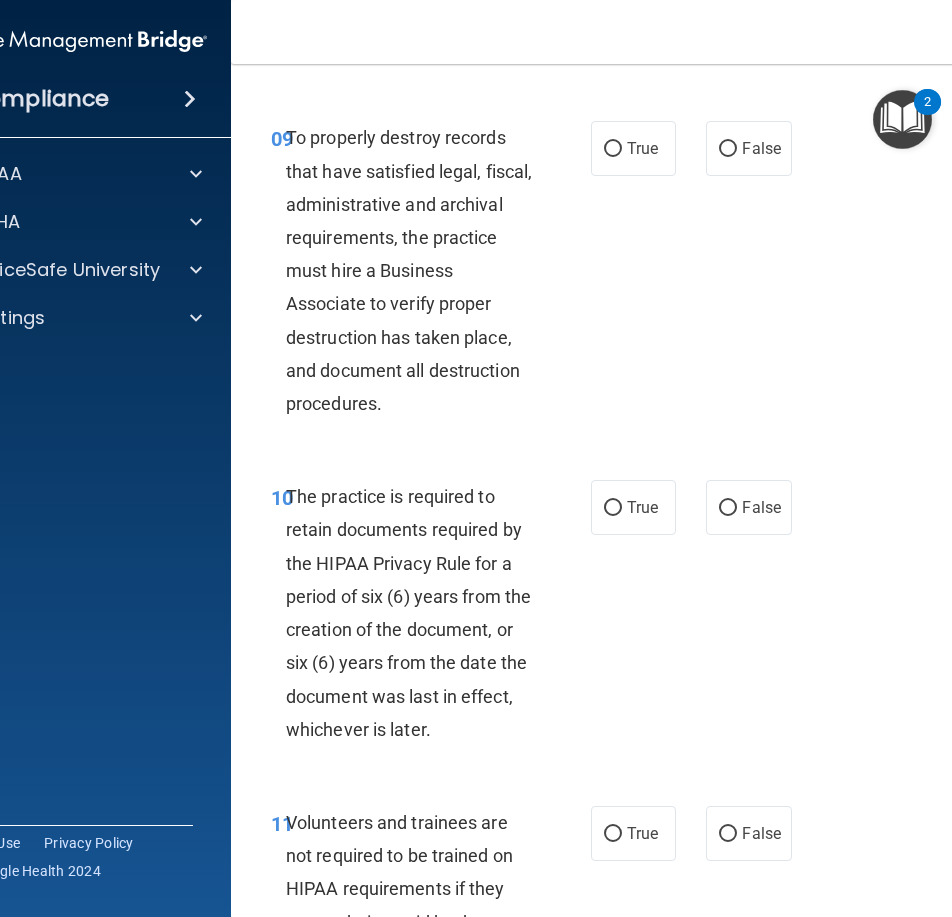 click on "09       To properly destroy records that have satisfied legal, fiscal, administrative and archival requirements, the practice must hire a Business Associate to verify proper destruction has taken place, and document all destruction procedures.                  True           False" at bounding box center (636, 275) 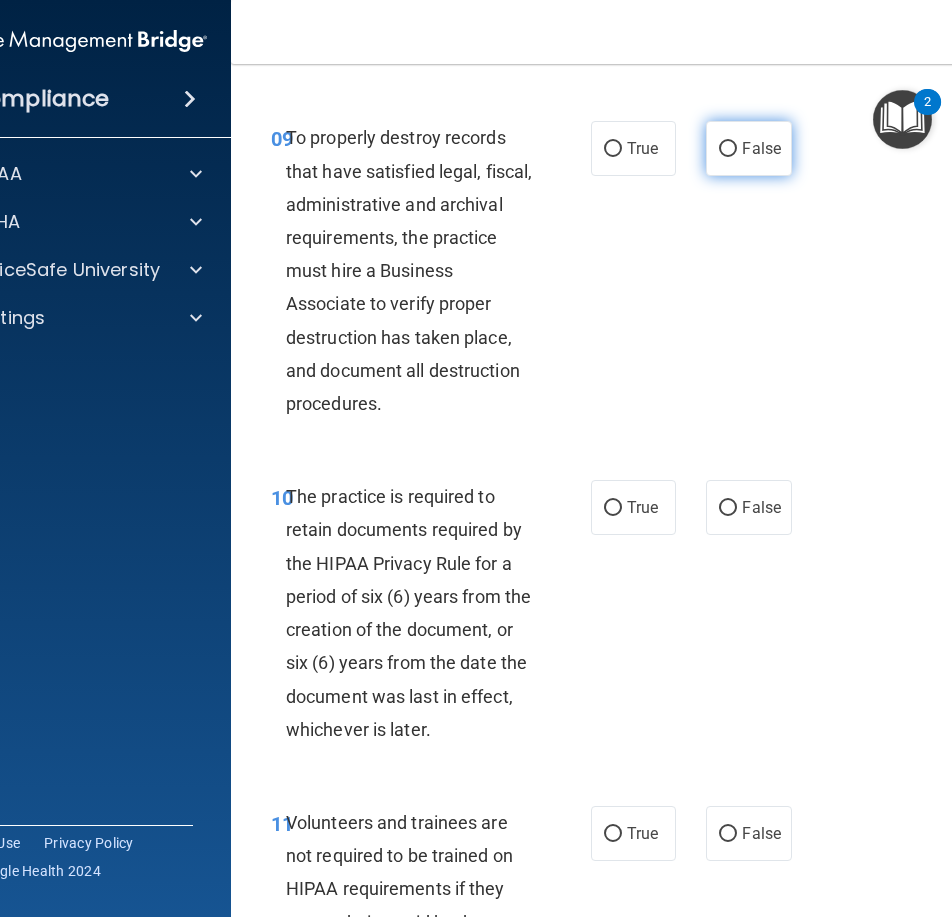 click on "False" at bounding box center [748, 148] 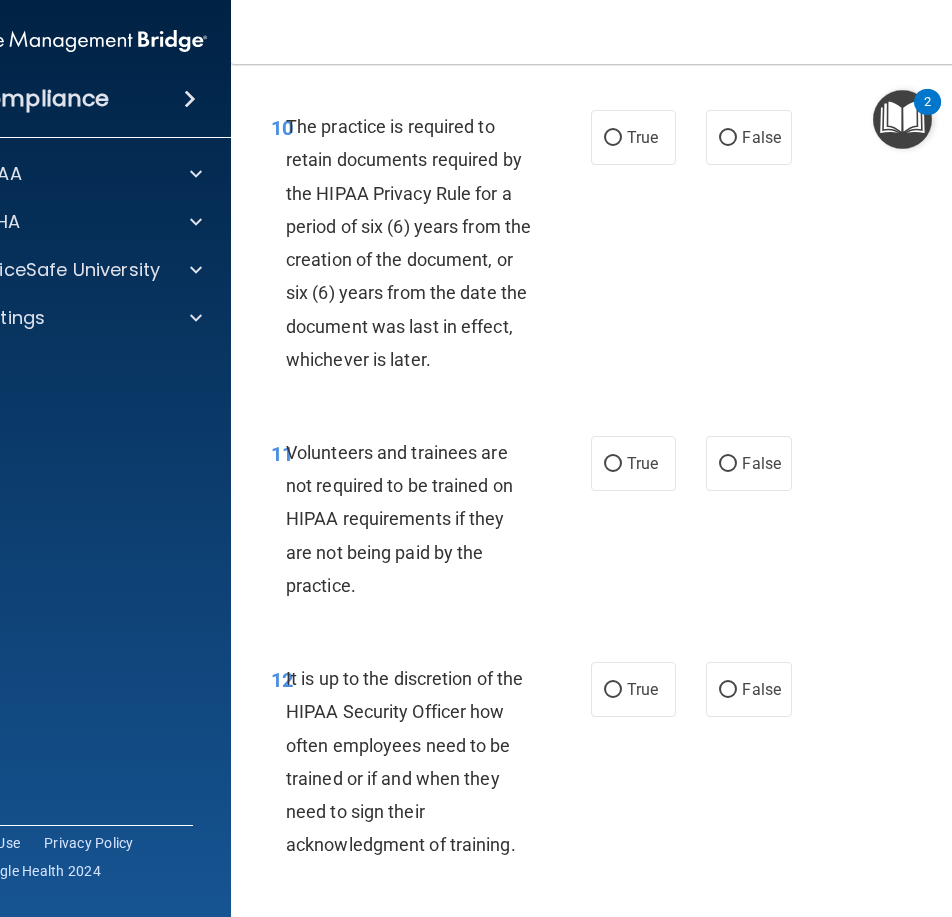 scroll, scrollTop: 2877, scrollLeft: 0, axis: vertical 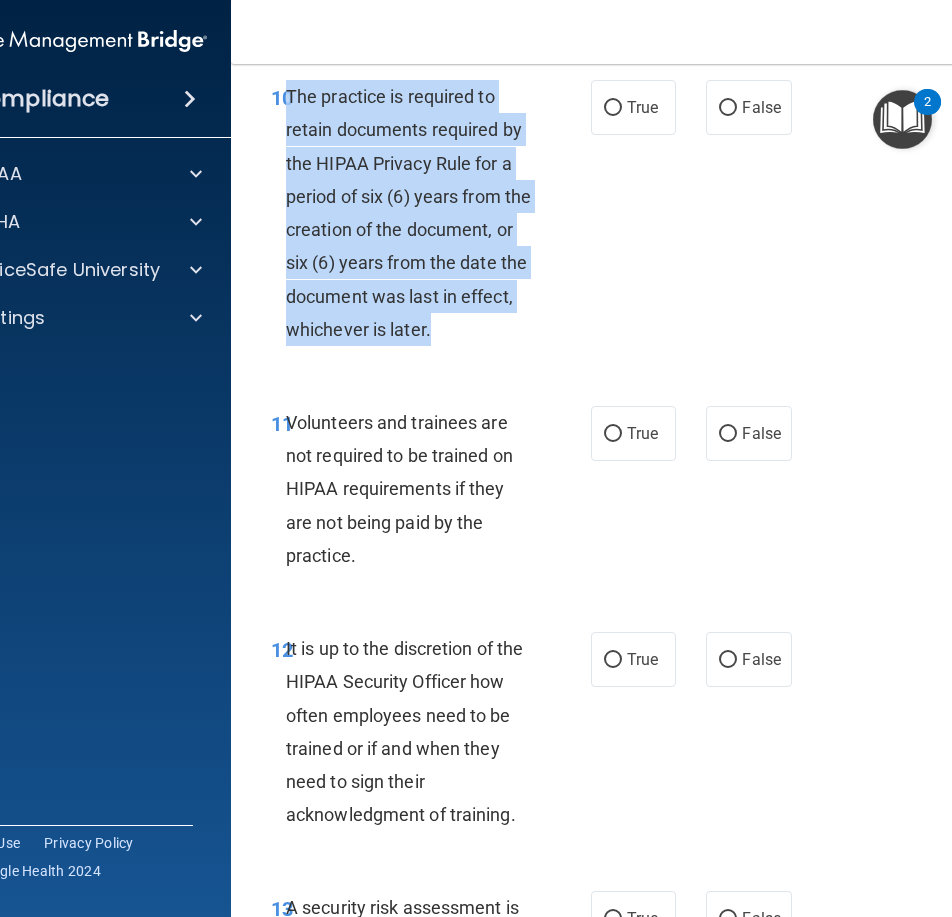 drag, startPoint x: 476, startPoint y: 364, endPoint x: 277, endPoint y: 125, distance: 311.00162 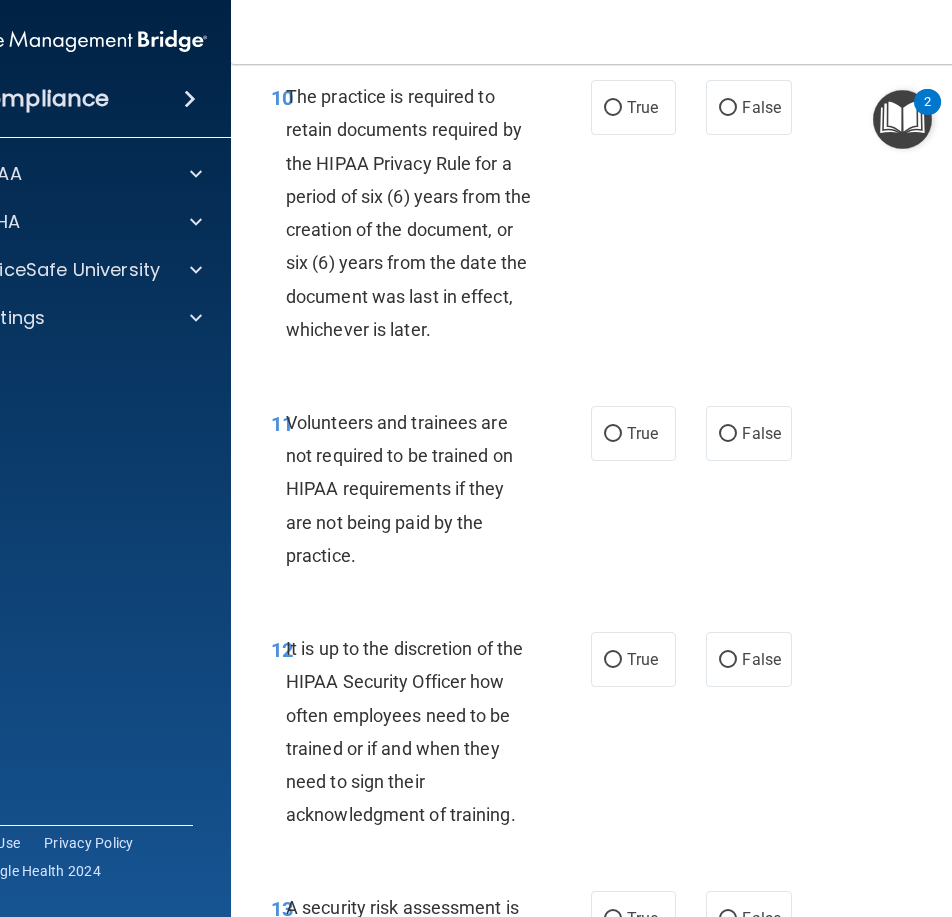 click on "10       The practice is required to retain documents required by the HIPAA Privacy Rule for a period of six (6) years from the creation of the document, or six (6) years from the date the document was last in effect, whichever is later.                 True           False" at bounding box center [636, 218] 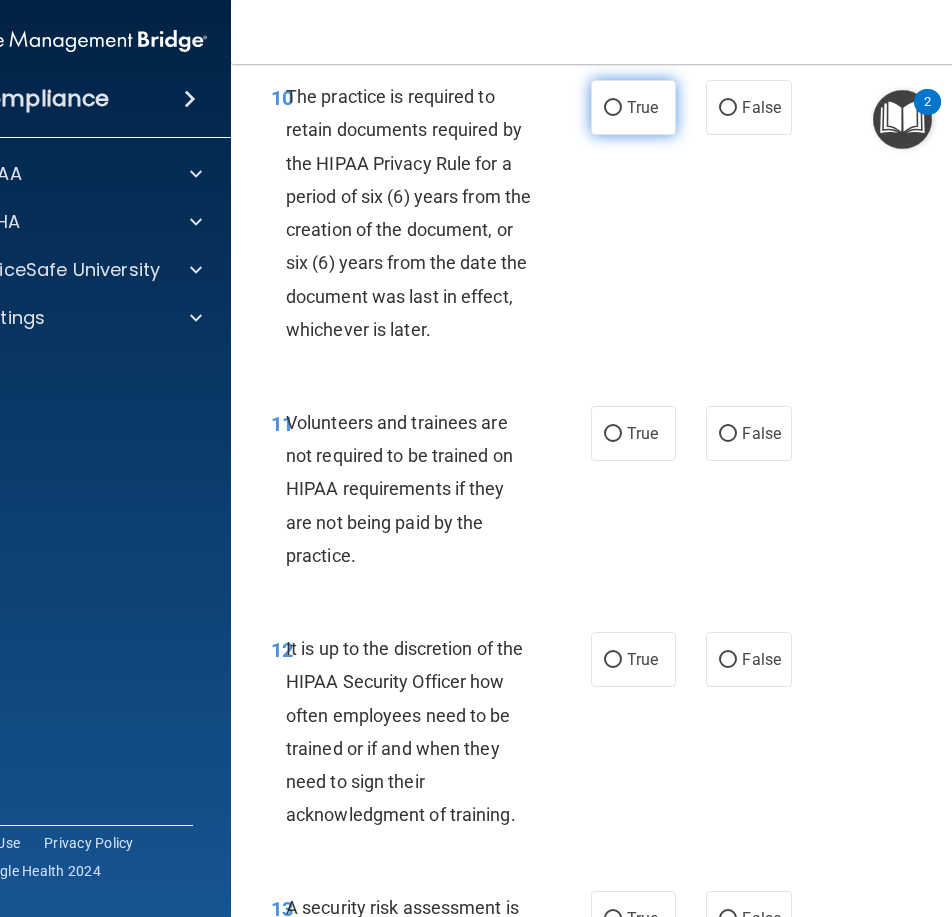 click on "True" at bounding box center [633, 107] 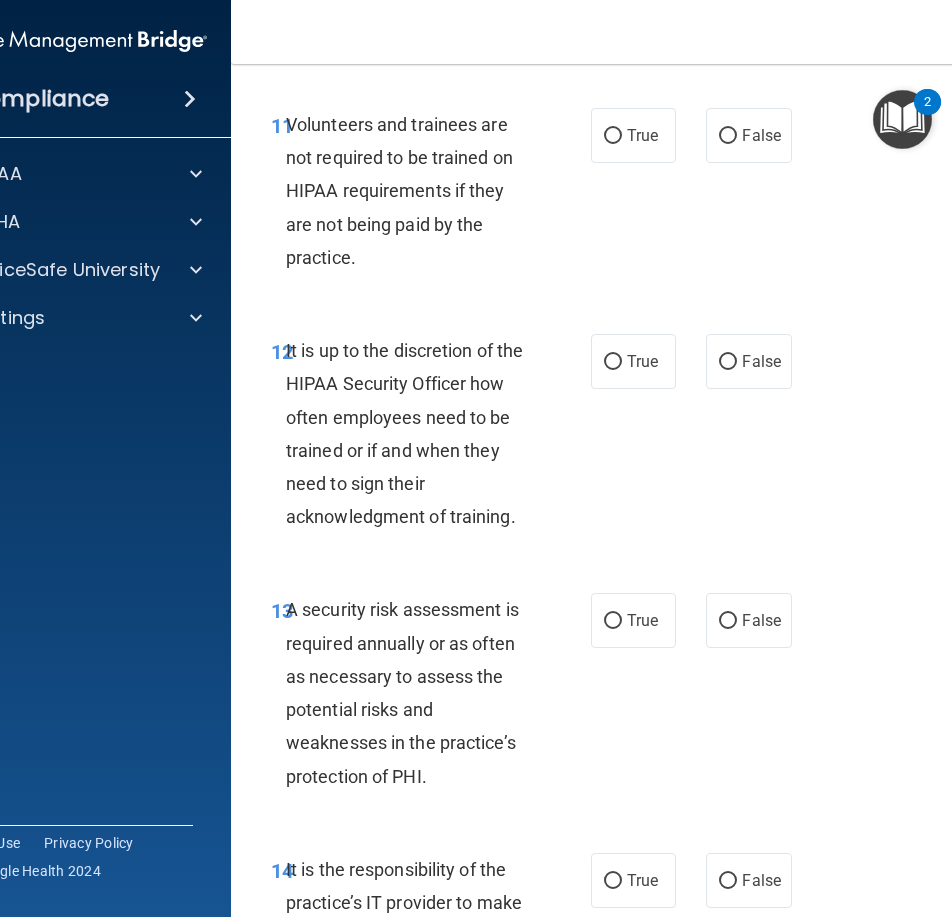scroll, scrollTop: 3177, scrollLeft: 0, axis: vertical 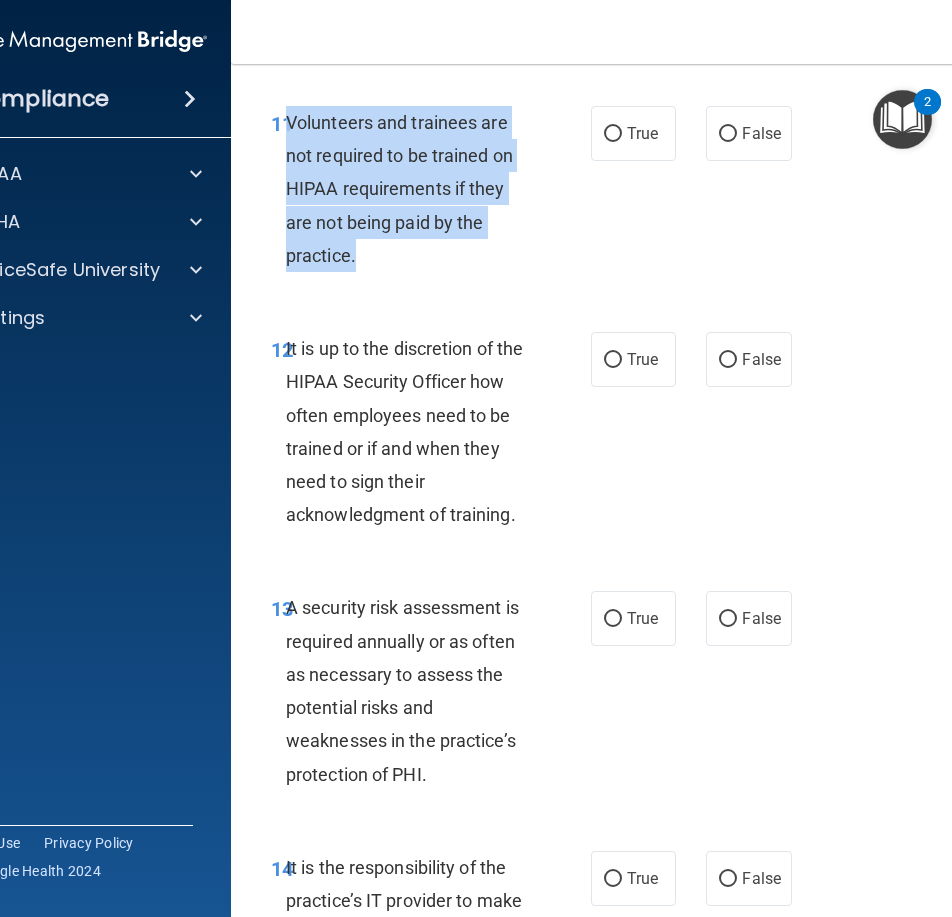 drag, startPoint x: 354, startPoint y: 287, endPoint x: 280, endPoint y: 154, distance: 152.20053 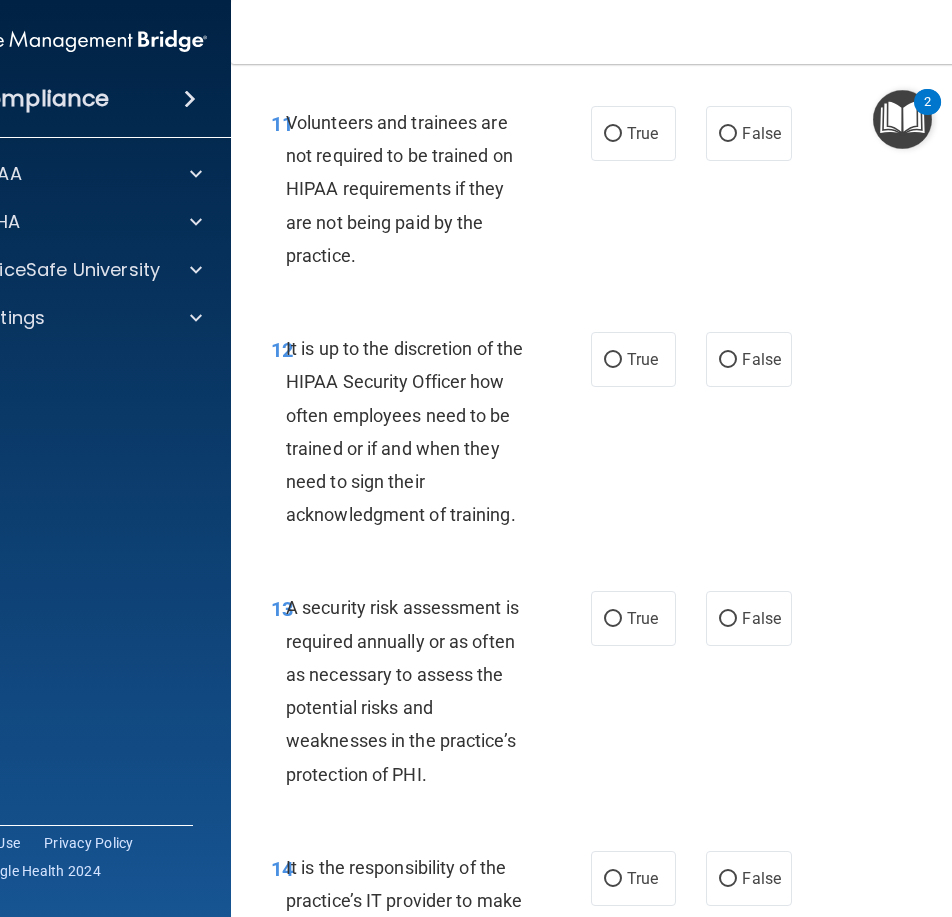 click on "11       Volunteers and trainees are not required to be trained on HIPAA requirements if they are not being paid by the practice.                 True           False" at bounding box center [636, 194] 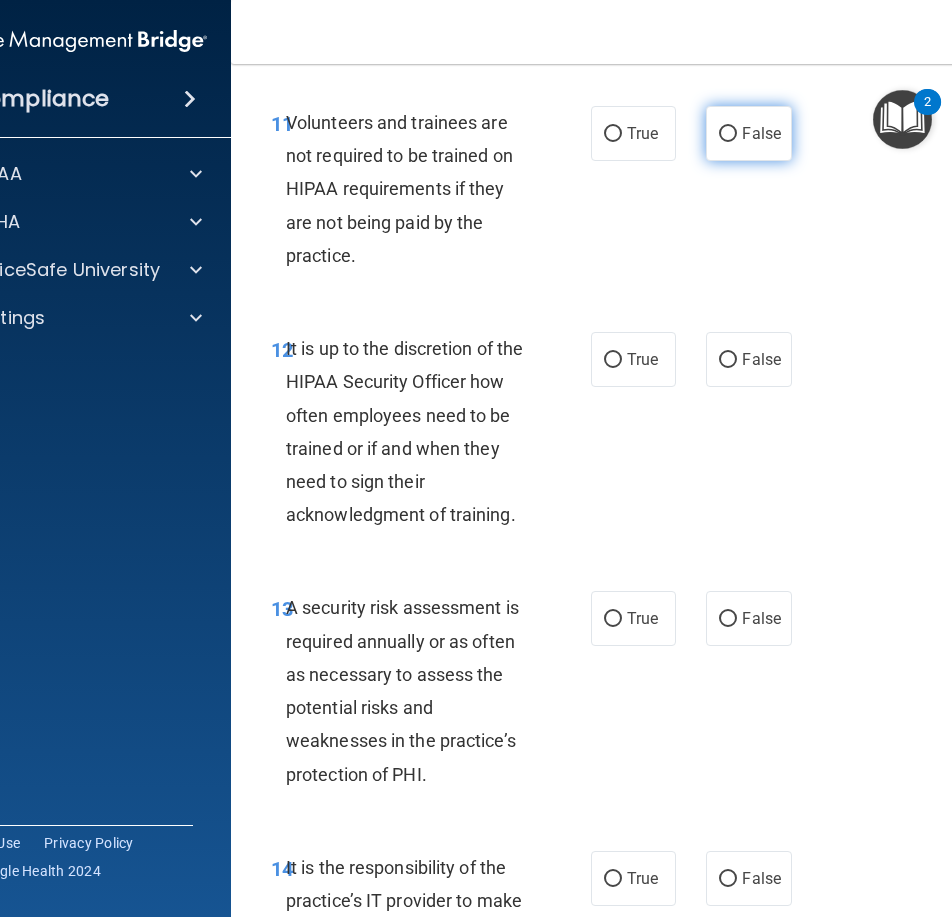click on "False" at bounding box center [761, 133] 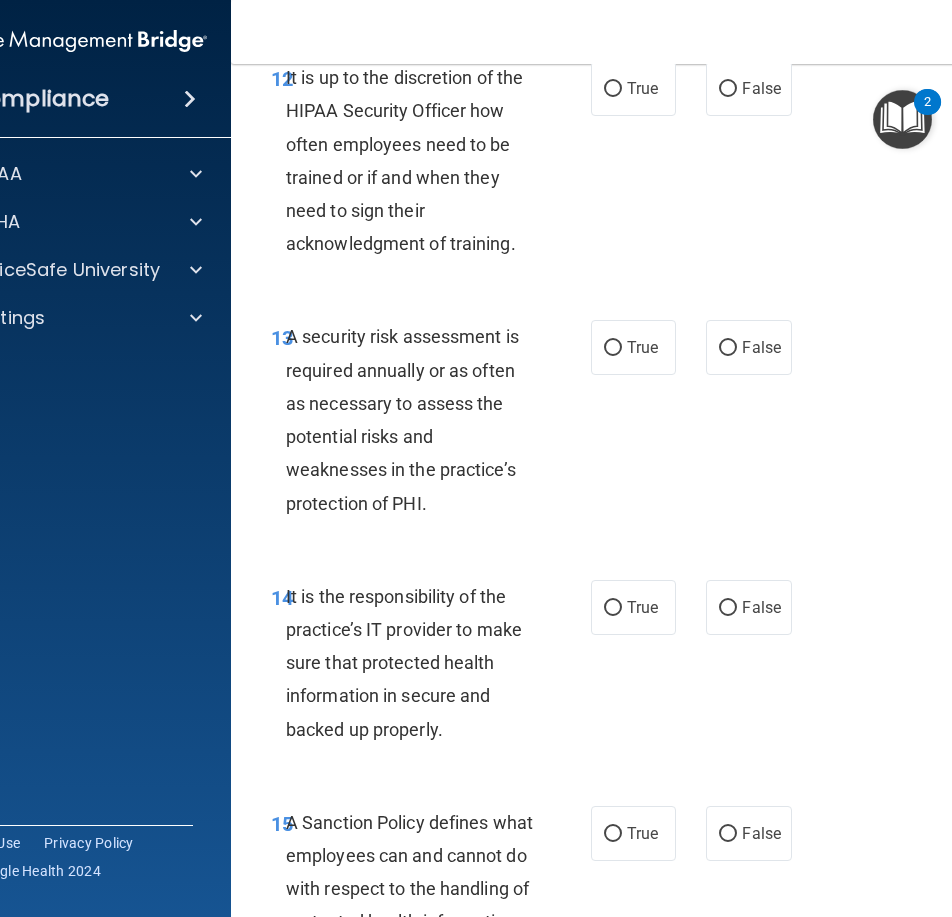 scroll, scrollTop: 3459, scrollLeft: 0, axis: vertical 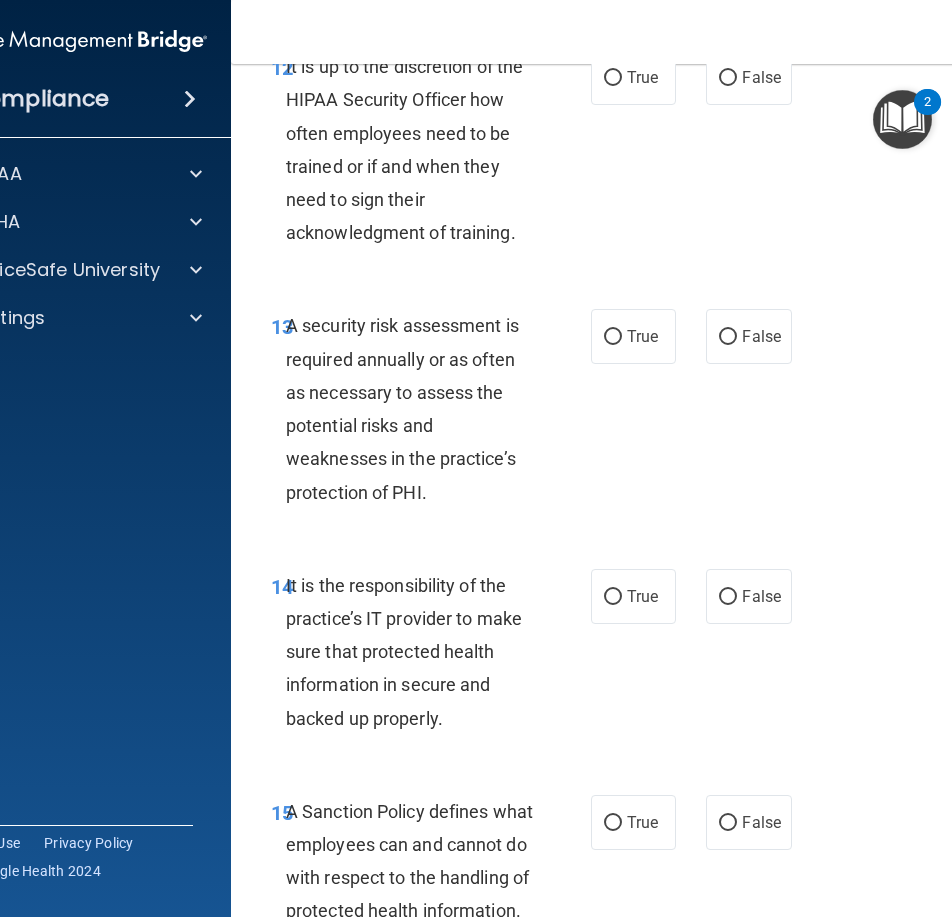 click on "It is up to the discretion of the HIPAA Security Officer how often employees need to be trained or if and when they need to sign their acknowledgment of training." at bounding box center (417, 149) 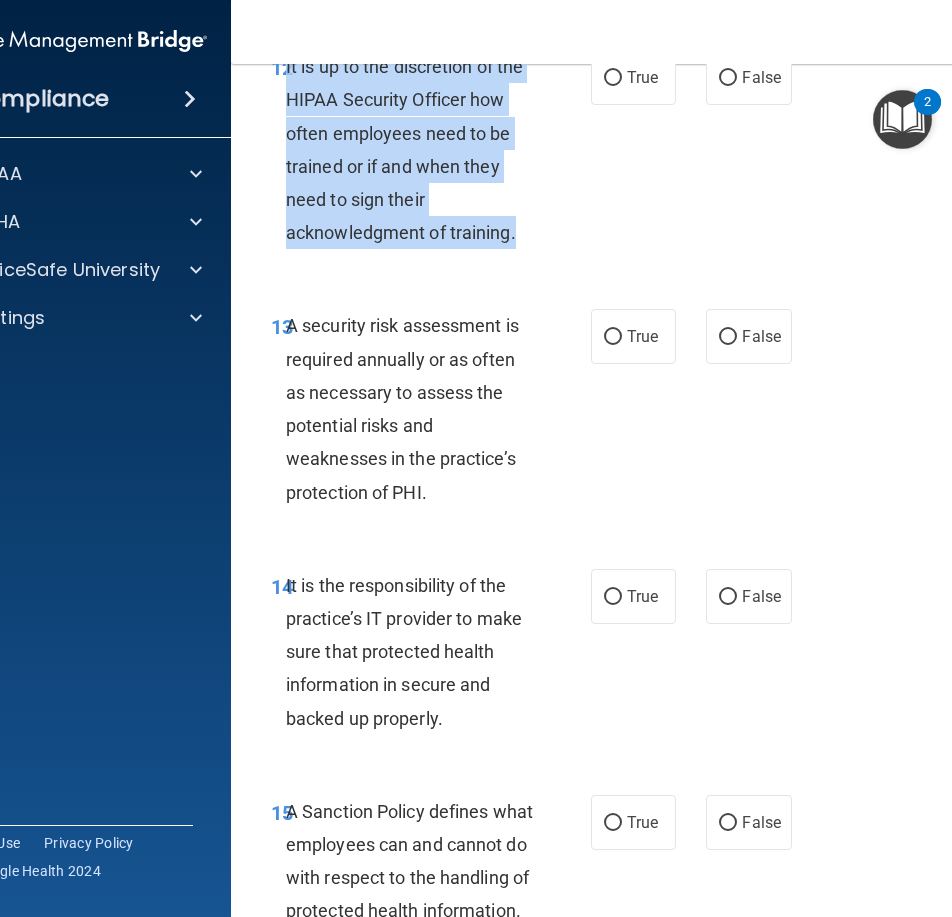 drag, startPoint x: 520, startPoint y: 278, endPoint x: 277, endPoint y: 108, distance: 296.56198 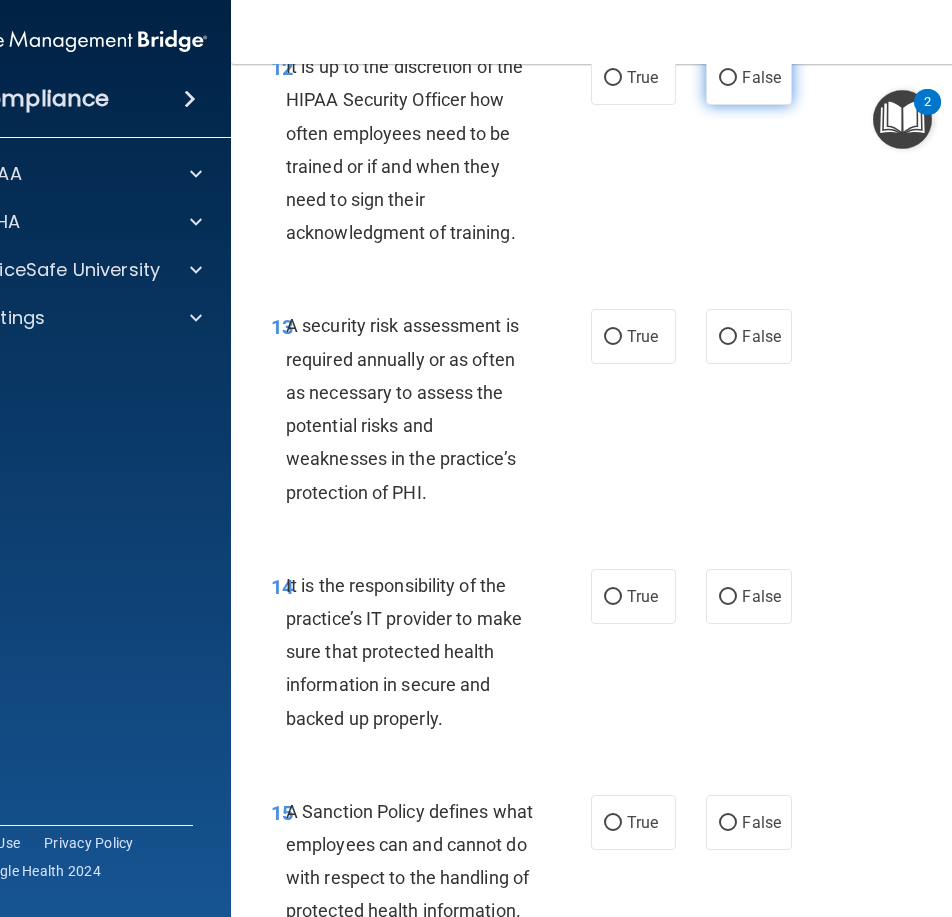 click on "False" at bounding box center [748, 77] 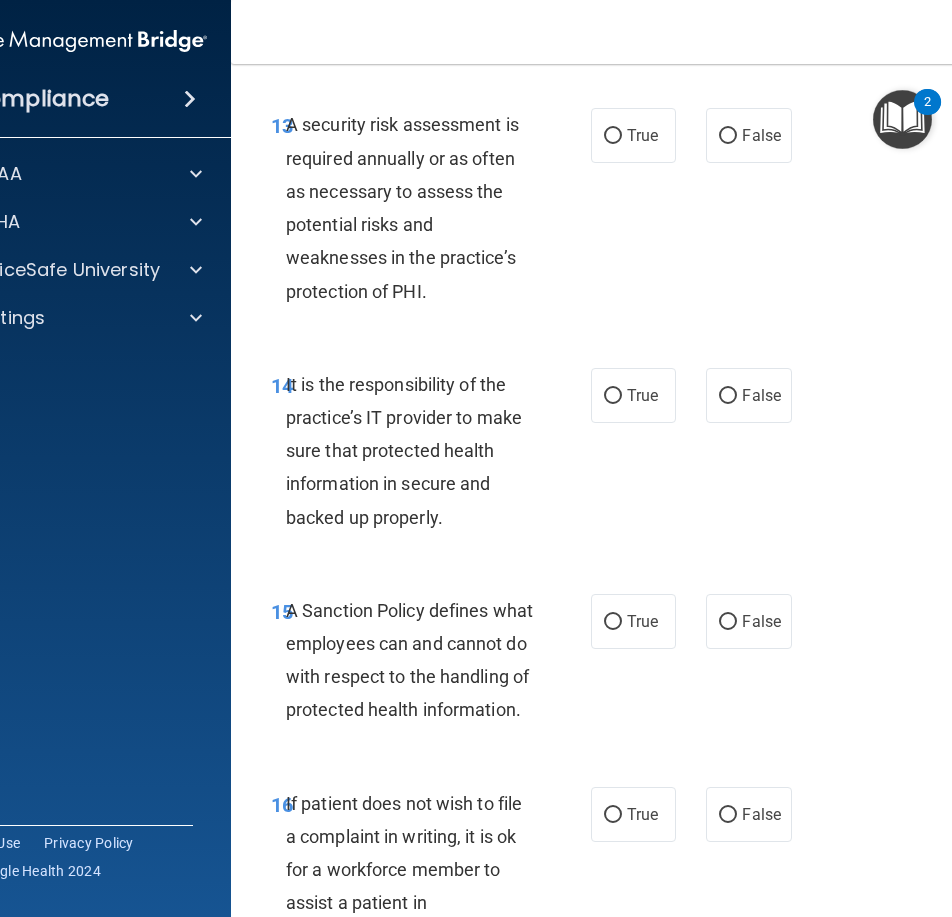 scroll, scrollTop: 3659, scrollLeft: 0, axis: vertical 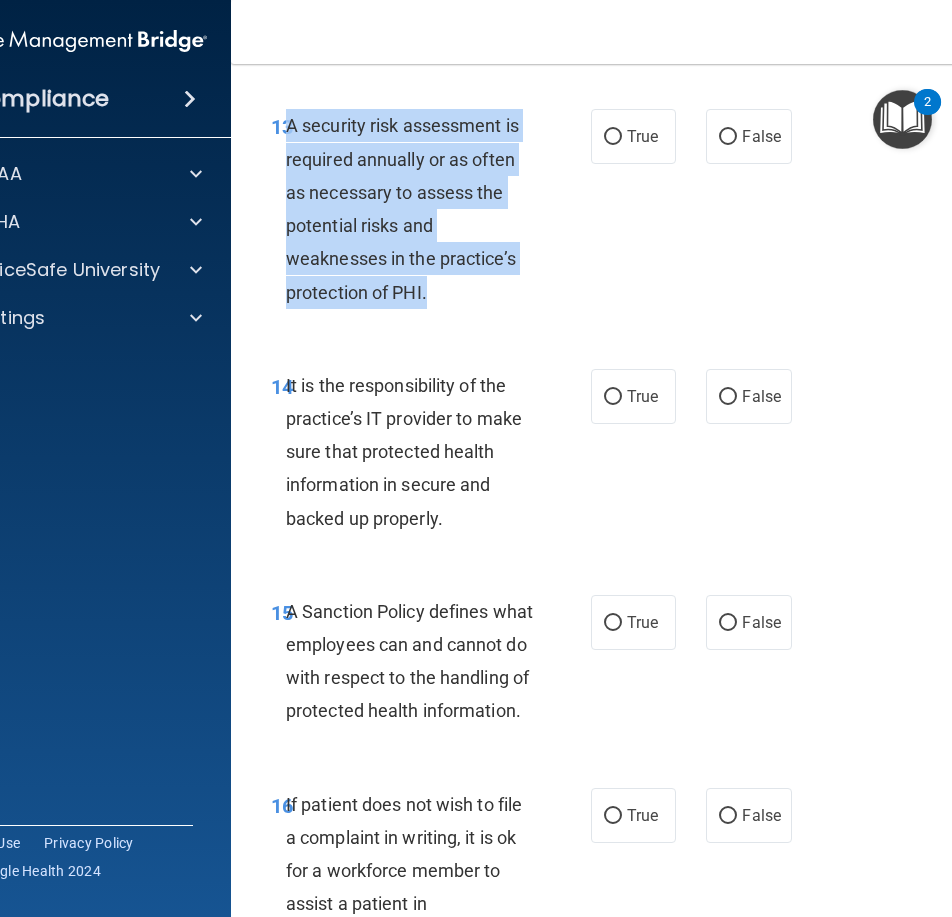 drag, startPoint x: 430, startPoint y: 324, endPoint x: 282, endPoint y: 165, distance: 217.22108 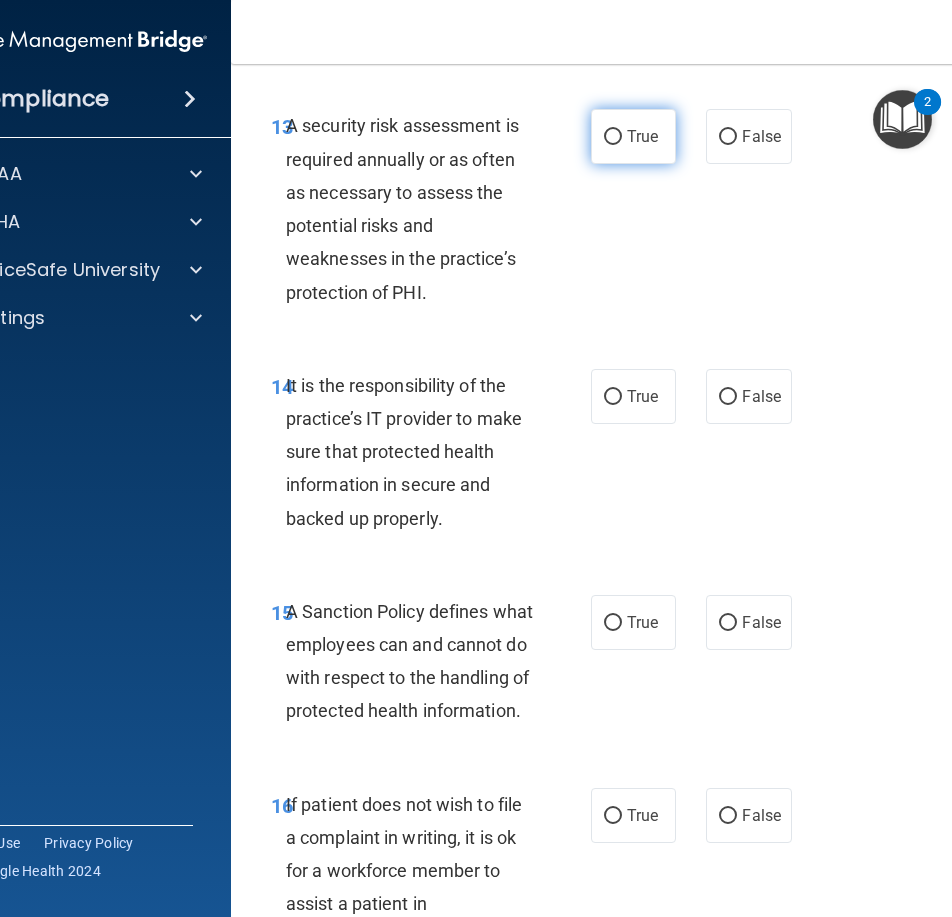 click on "True" at bounding box center (642, 136) 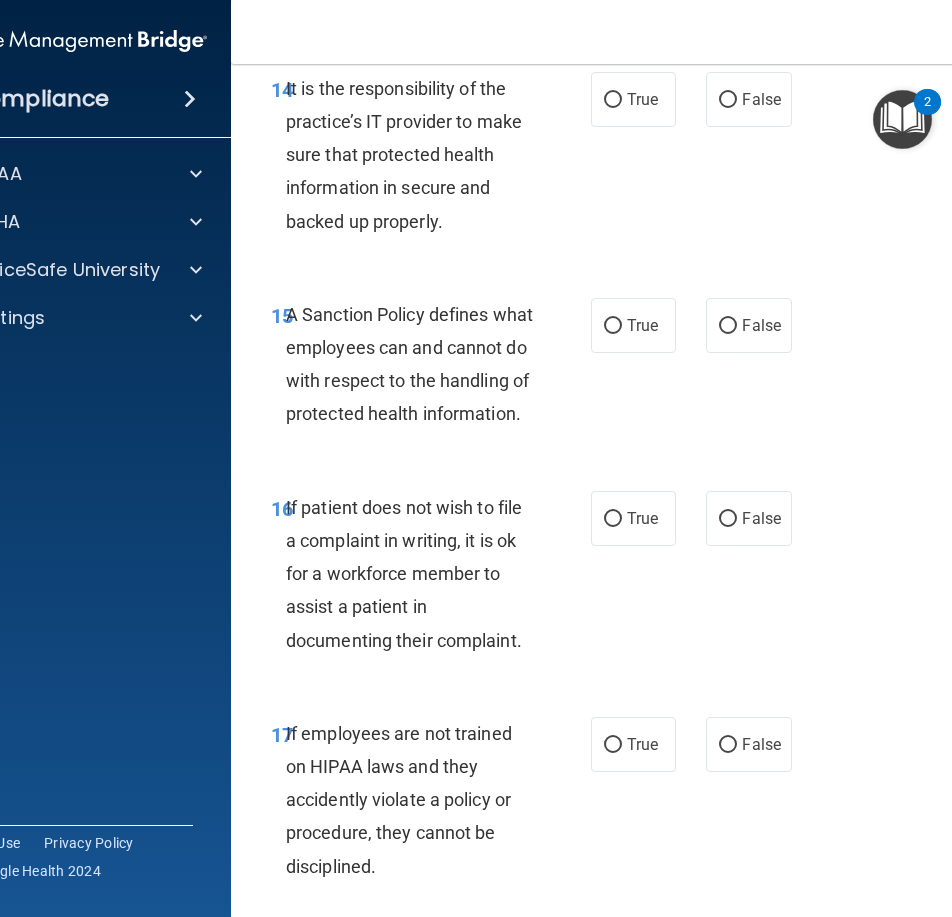 scroll, scrollTop: 3959, scrollLeft: 0, axis: vertical 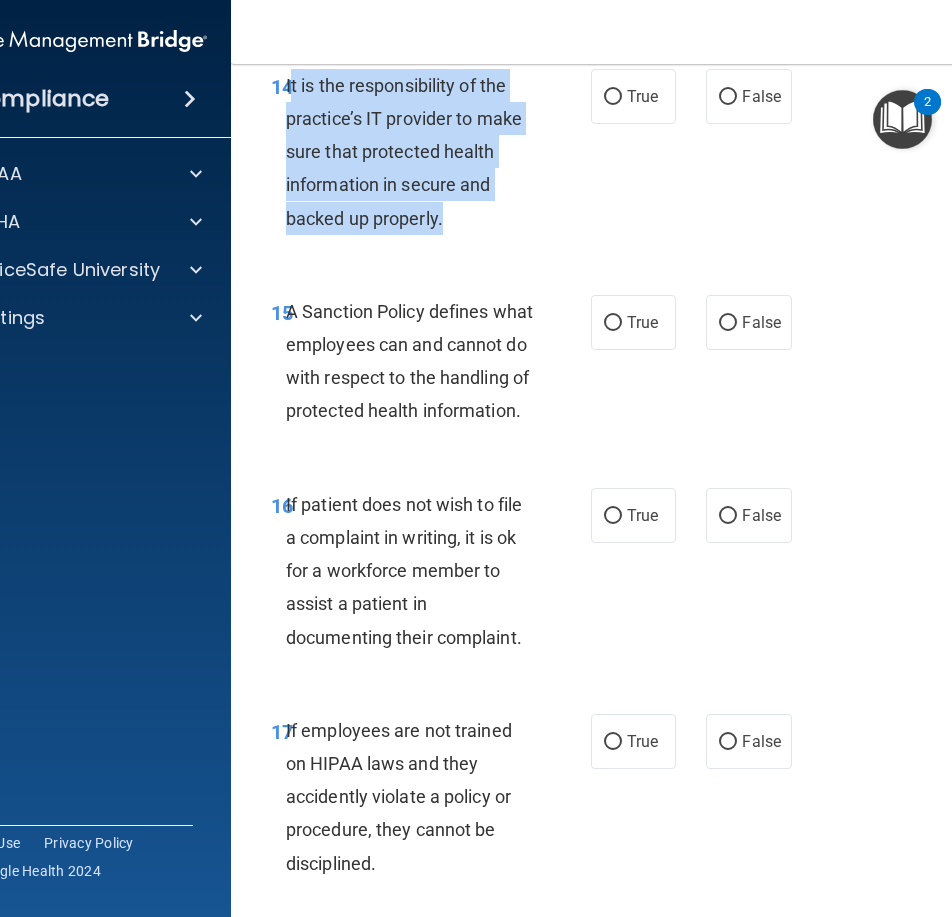 drag, startPoint x: 433, startPoint y: 250, endPoint x: 280, endPoint y: 119, distance: 201.41995 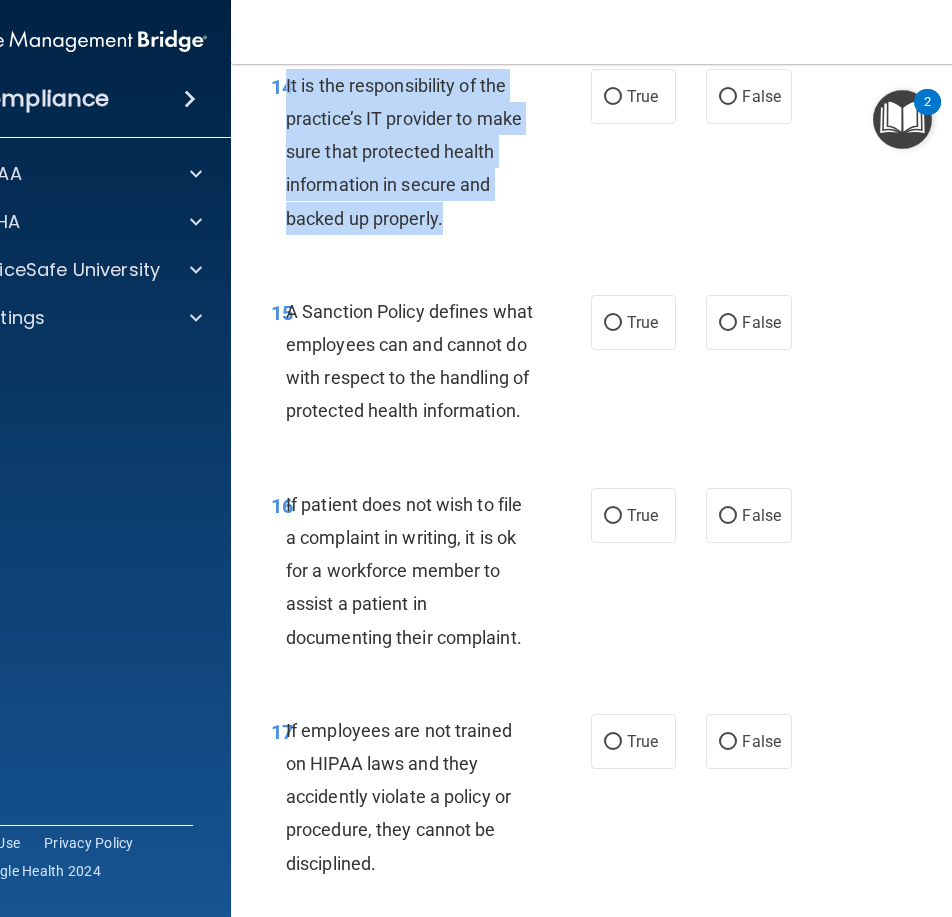 drag, startPoint x: 455, startPoint y: 250, endPoint x: 279, endPoint y: 124, distance: 216.45323 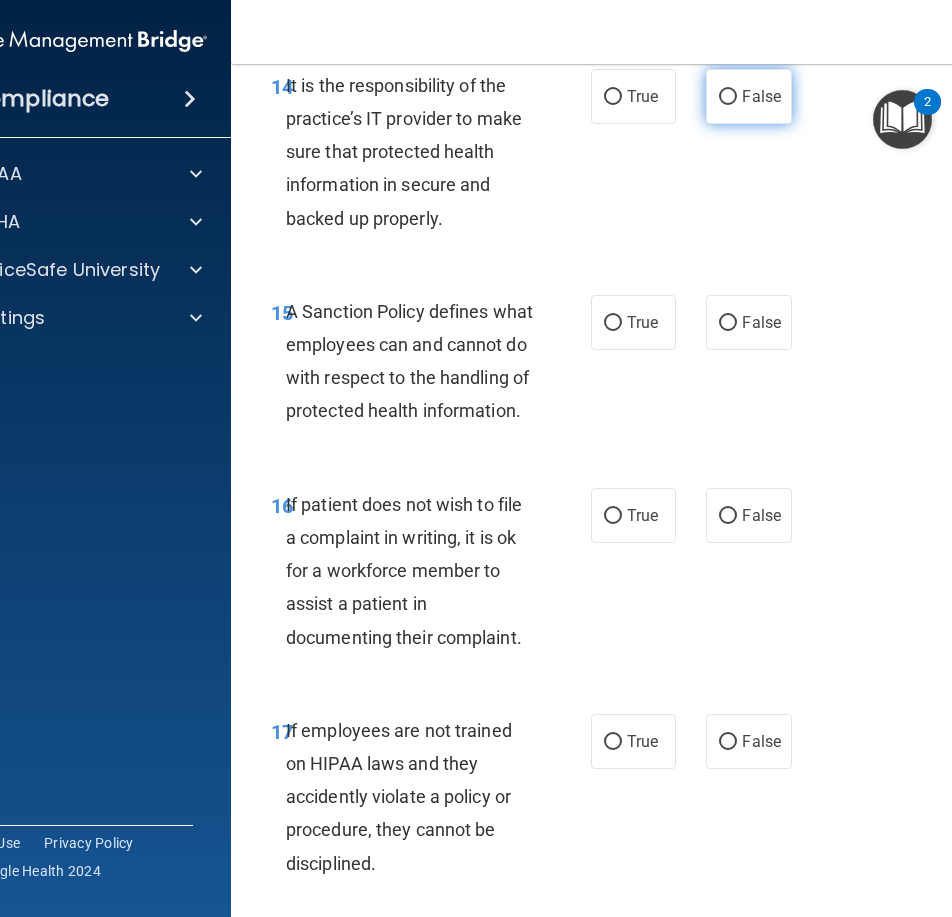 click on "False" at bounding box center [761, 96] 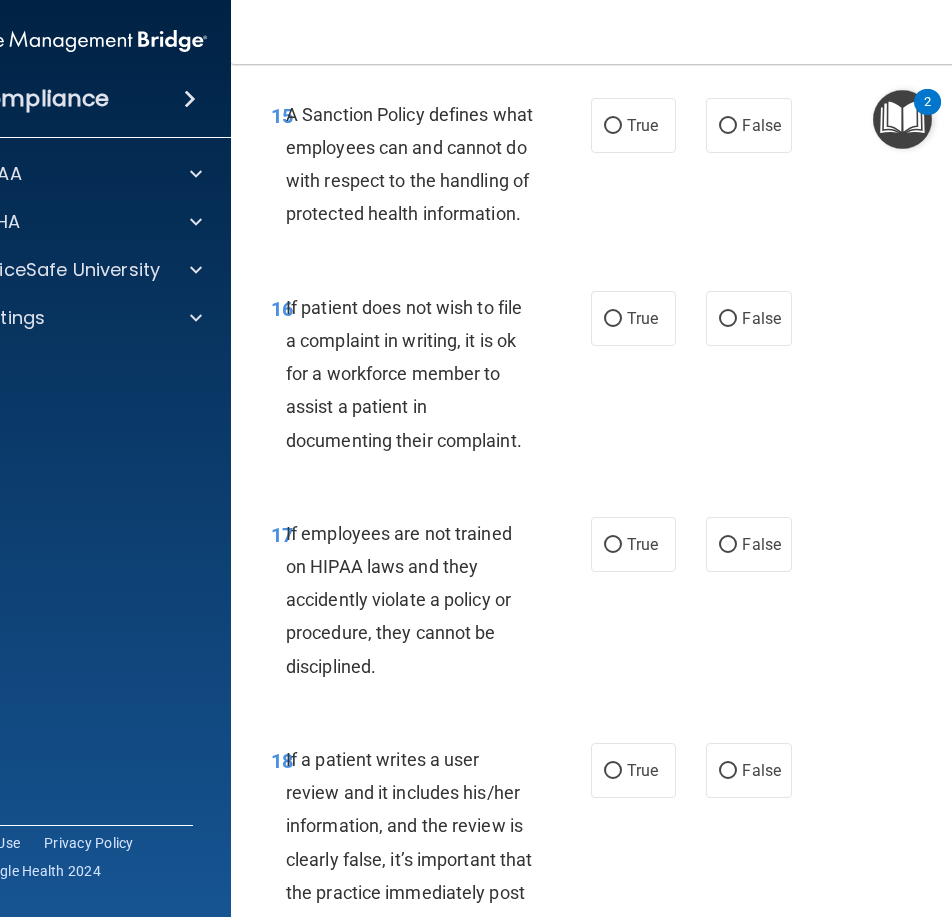 scroll, scrollTop: 4159, scrollLeft: 0, axis: vertical 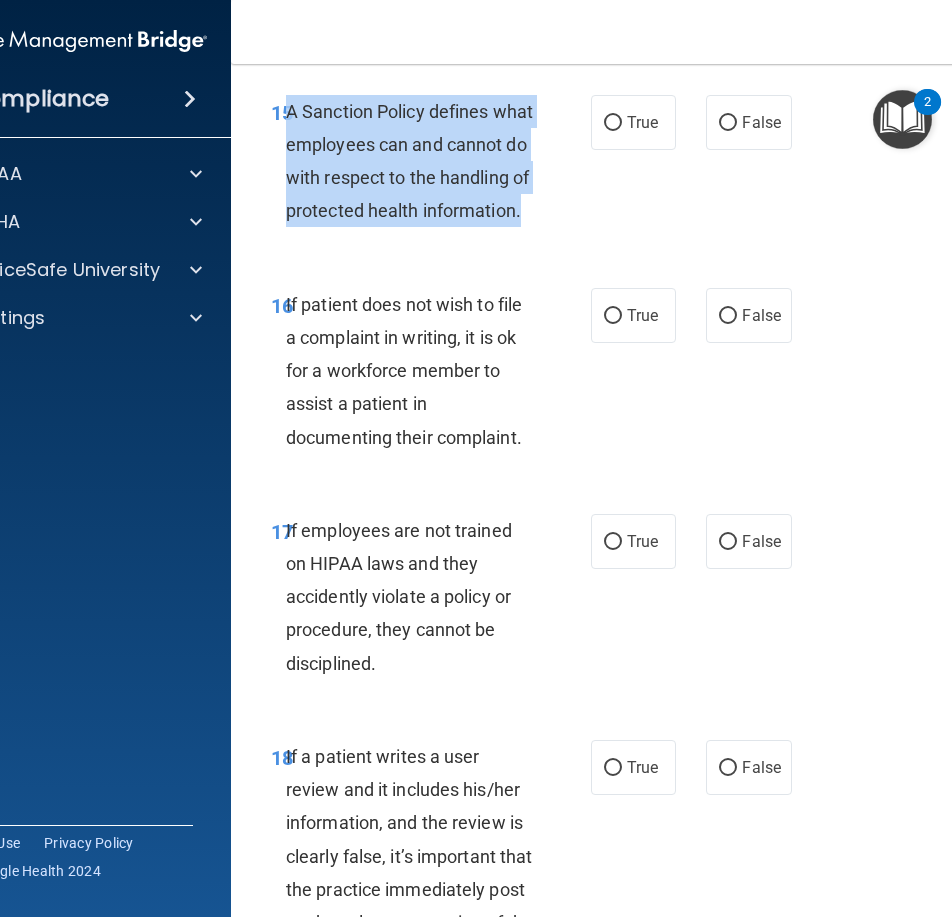drag, startPoint x: 417, startPoint y: 270, endPoint x: 282, endPoint y: 155, distance: 177.34148 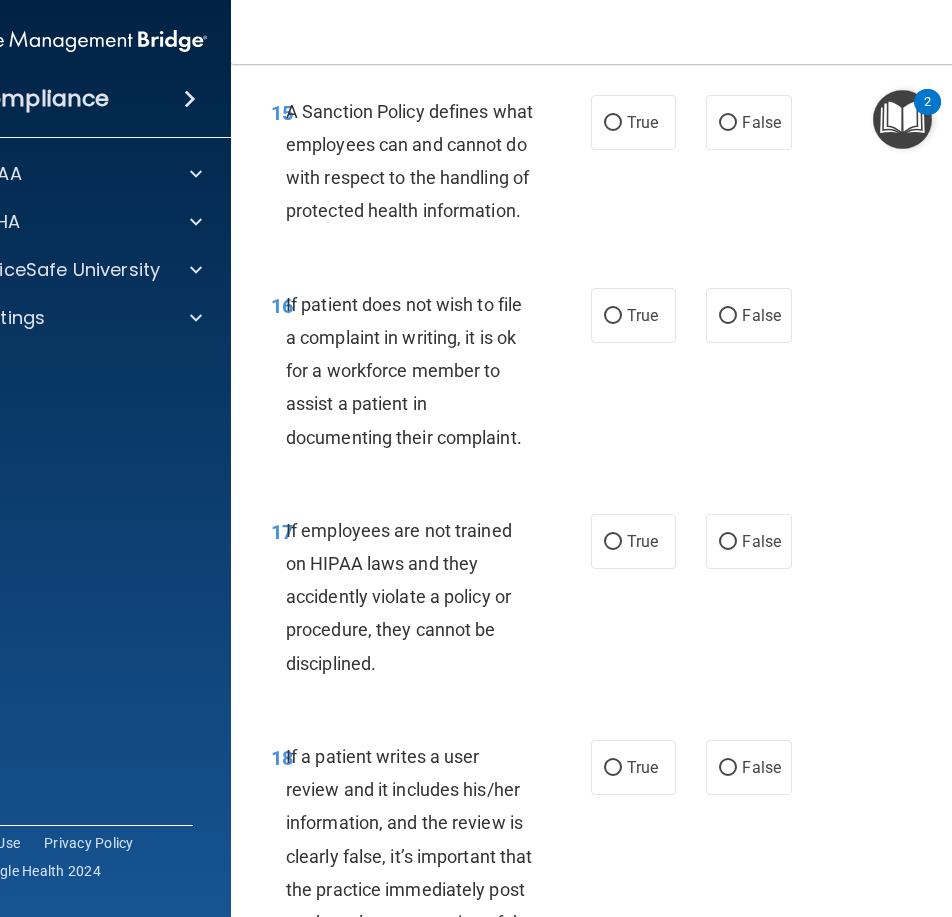click on "15       A Sanction Policy defines what employees can and cannot do with respect to the handling of protected health information.                 True           False" at bounding box center [636, 166] 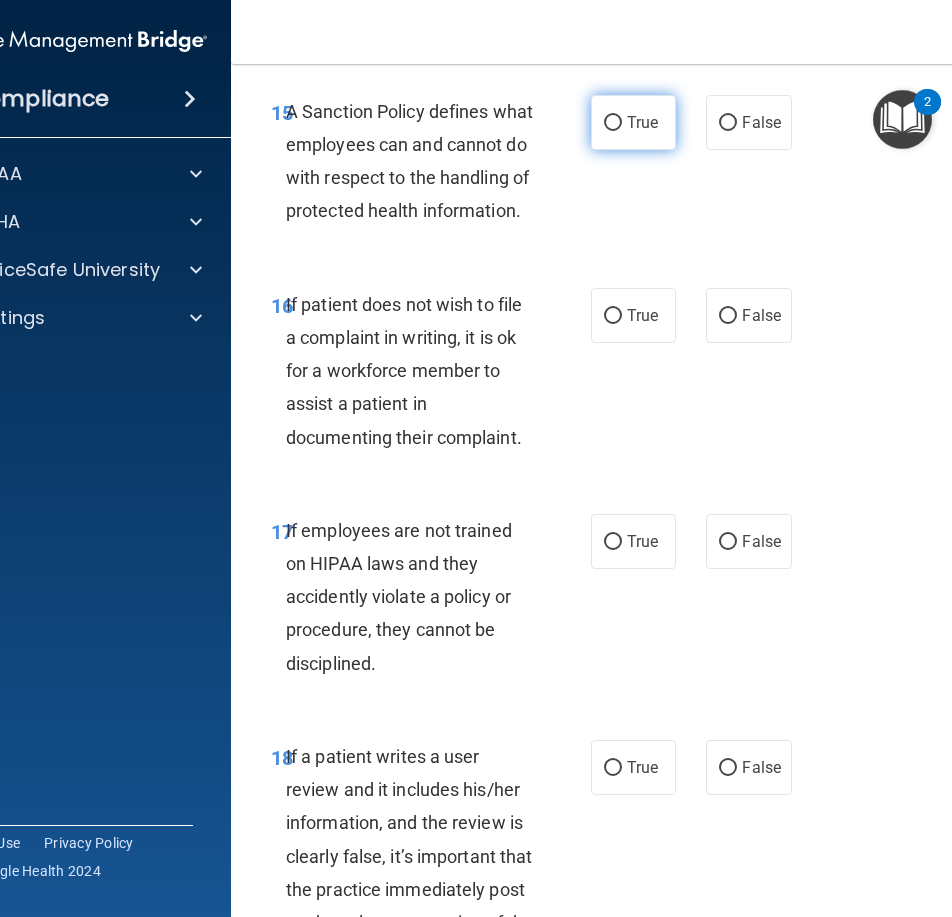 click on "True" at bounding box center [642, 122] 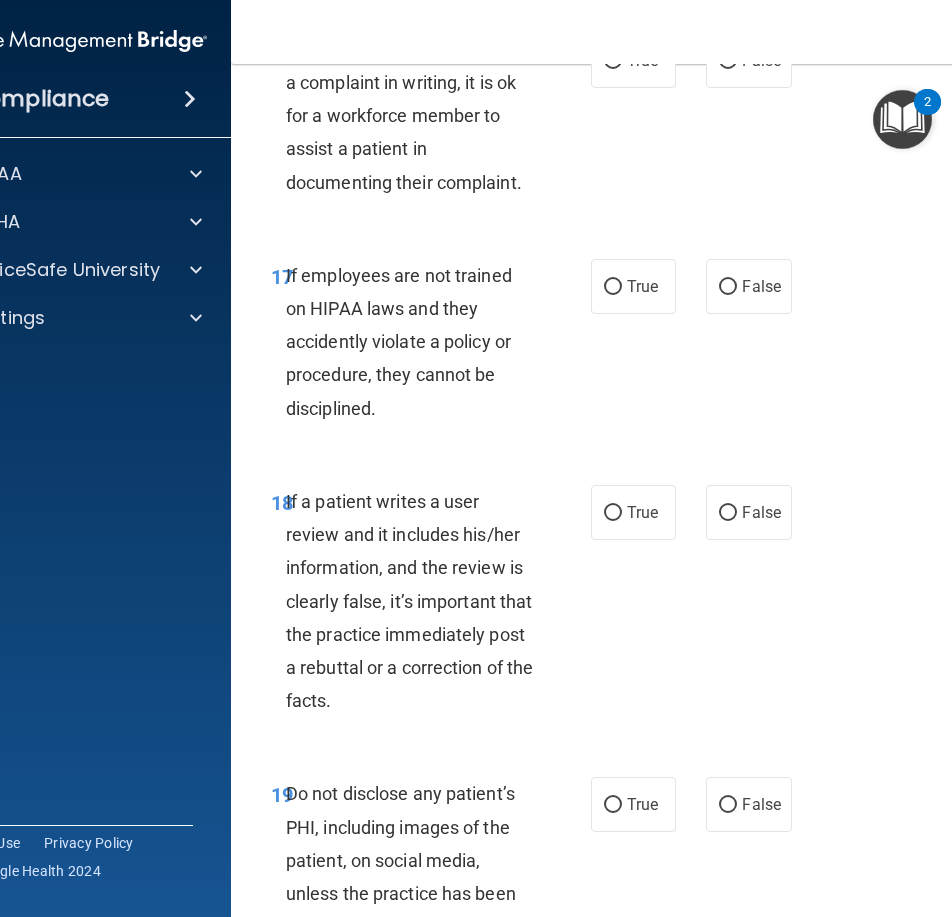 scroll, scrollTop: 4359, scrollLeft: 0, axis: vertical 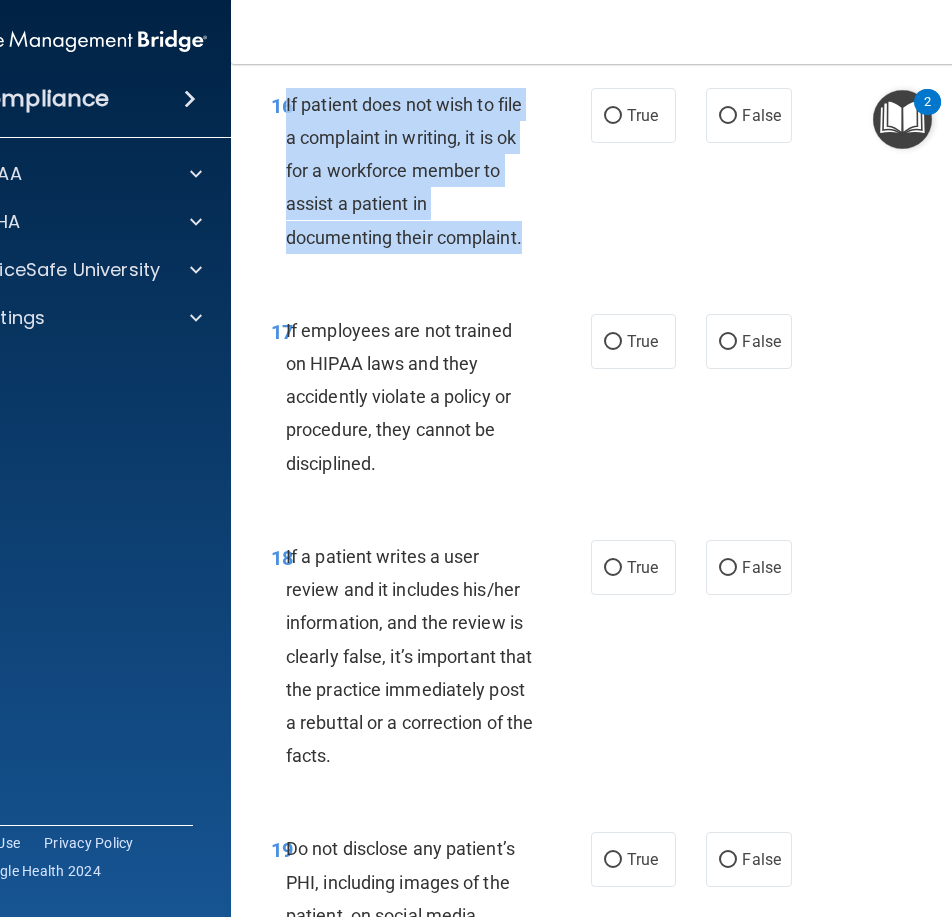 drag, startPoint x: 524, startPoint y: 297, endPoint x: 278, endPoint y: 174, distance: 275.03635 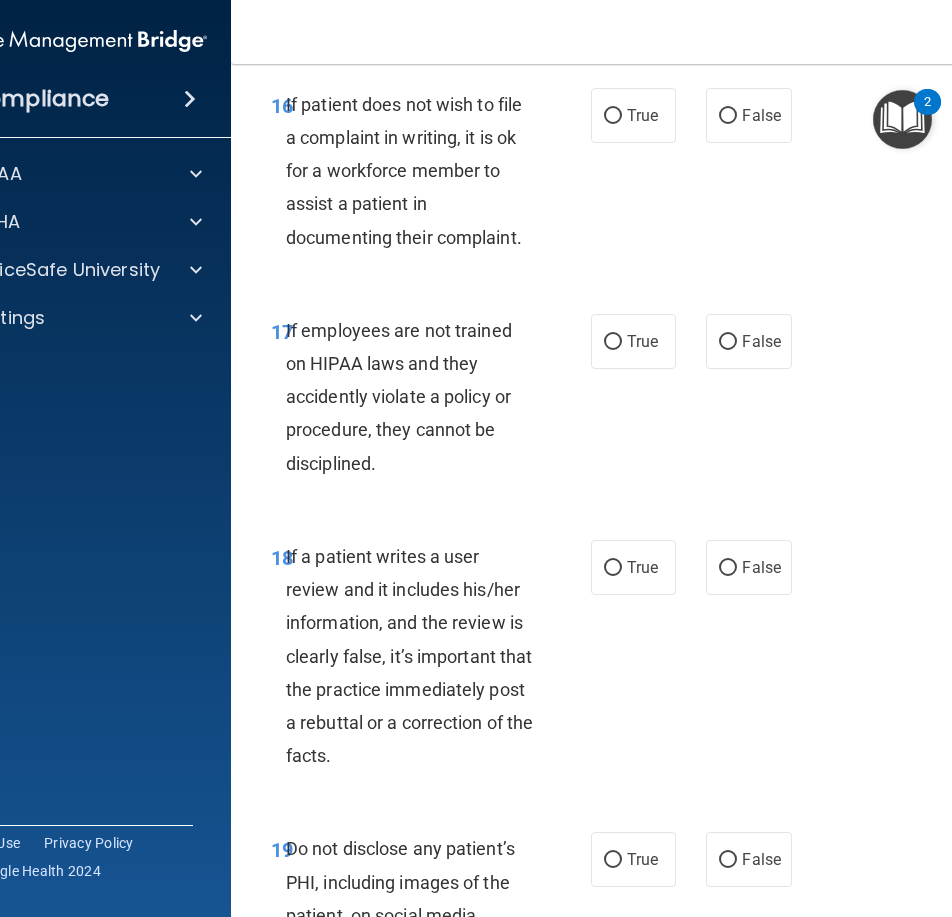 click on "16       If patient does not wish to file a complaint in writing, it is ok for a workforce member to assist a patient in documenting their complaint.                  True           False" at bounding box center [636, 176] 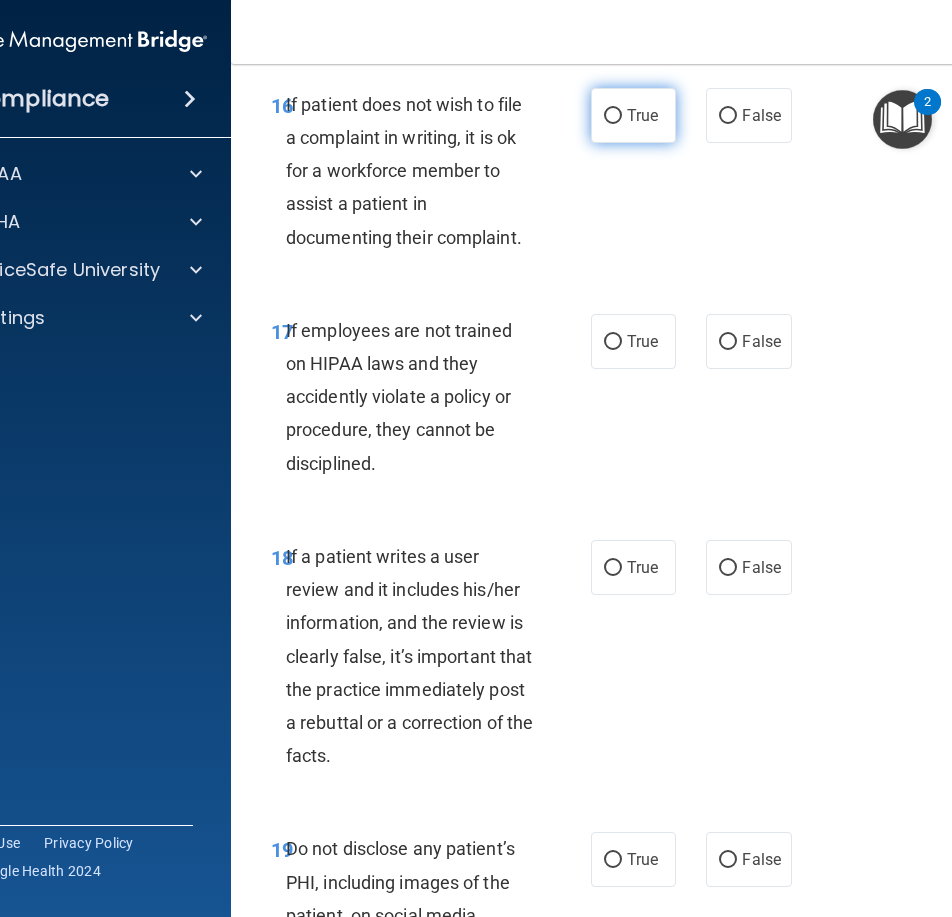 click on "True" at bounding box center [642, 115] 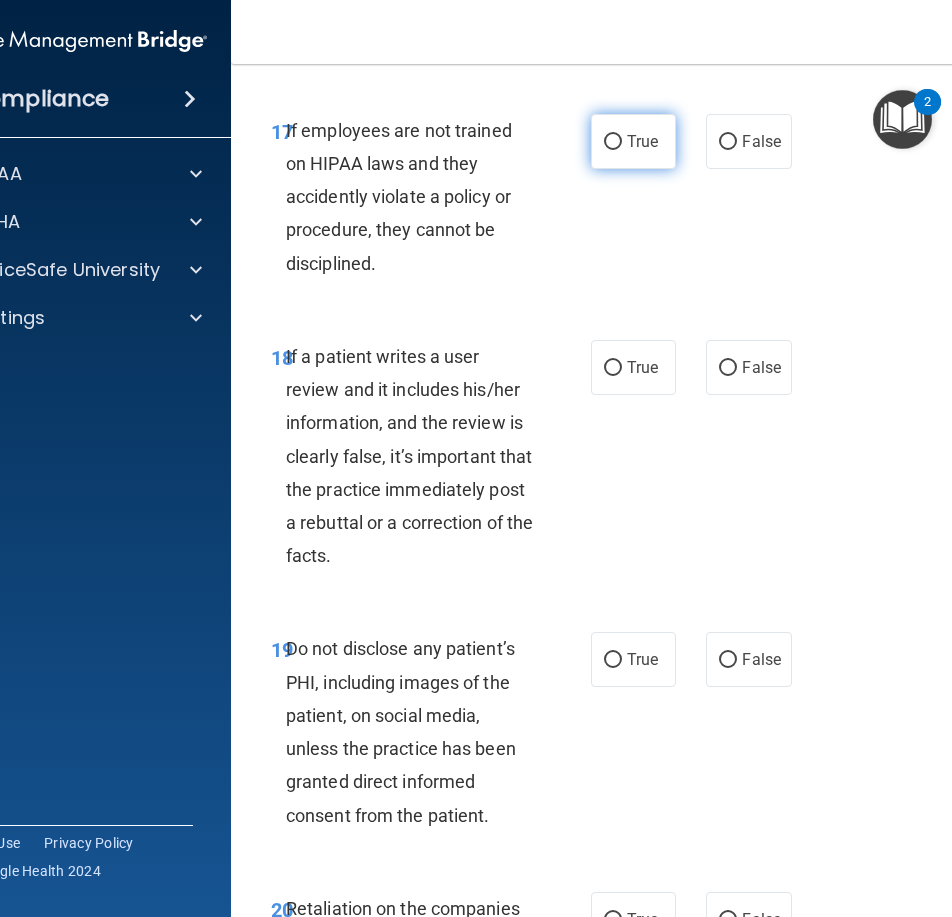 scroll, scrollTop: 4659, scrollLeft: 0, axis: vertical 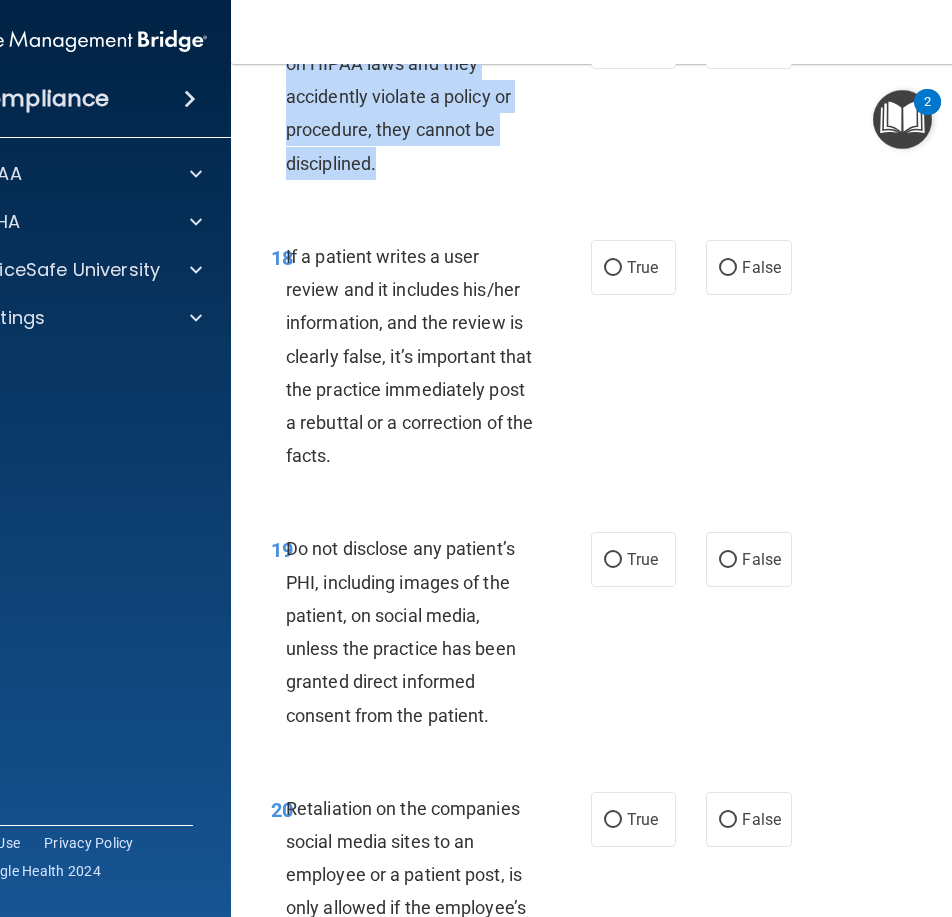 drag, startPoint x: 400, startPoint y: 222, endPoint x: 278, endPoint y: 102, distance: 171.12569 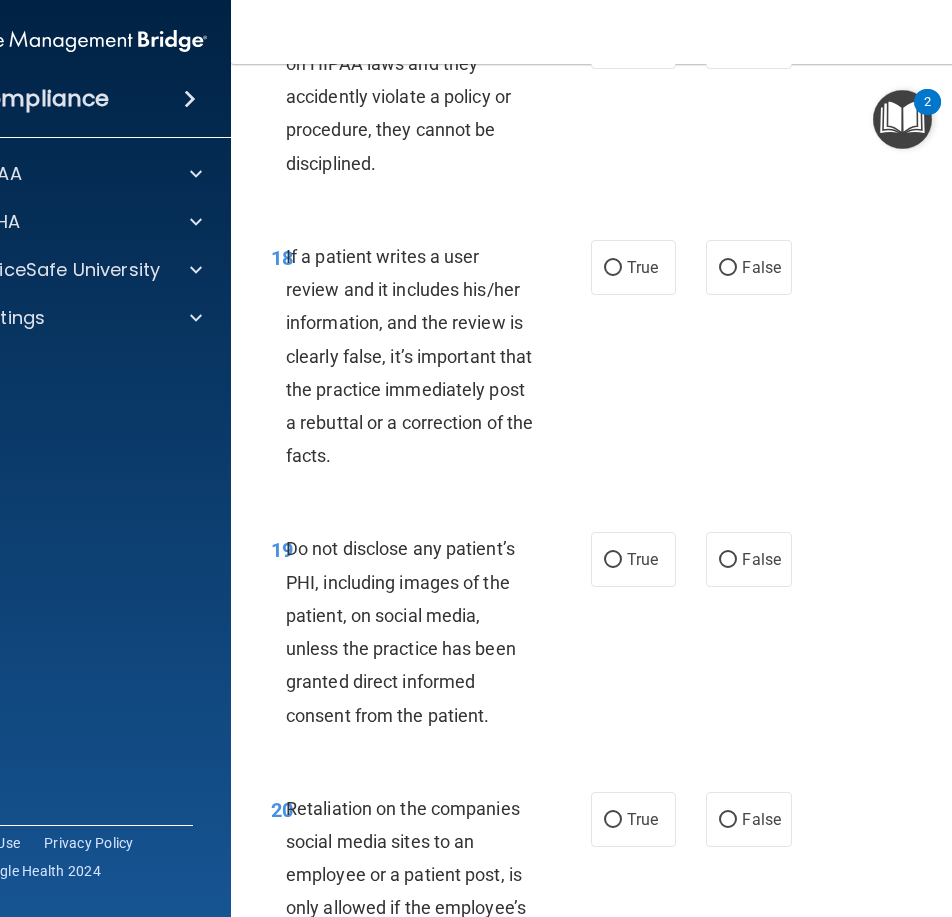 click on "17       If employees are not trained on HIPAA laws and they accidently violate a policy or procedure, they cannot be disciplined.                 True           False" at bounding box center (636, 102) 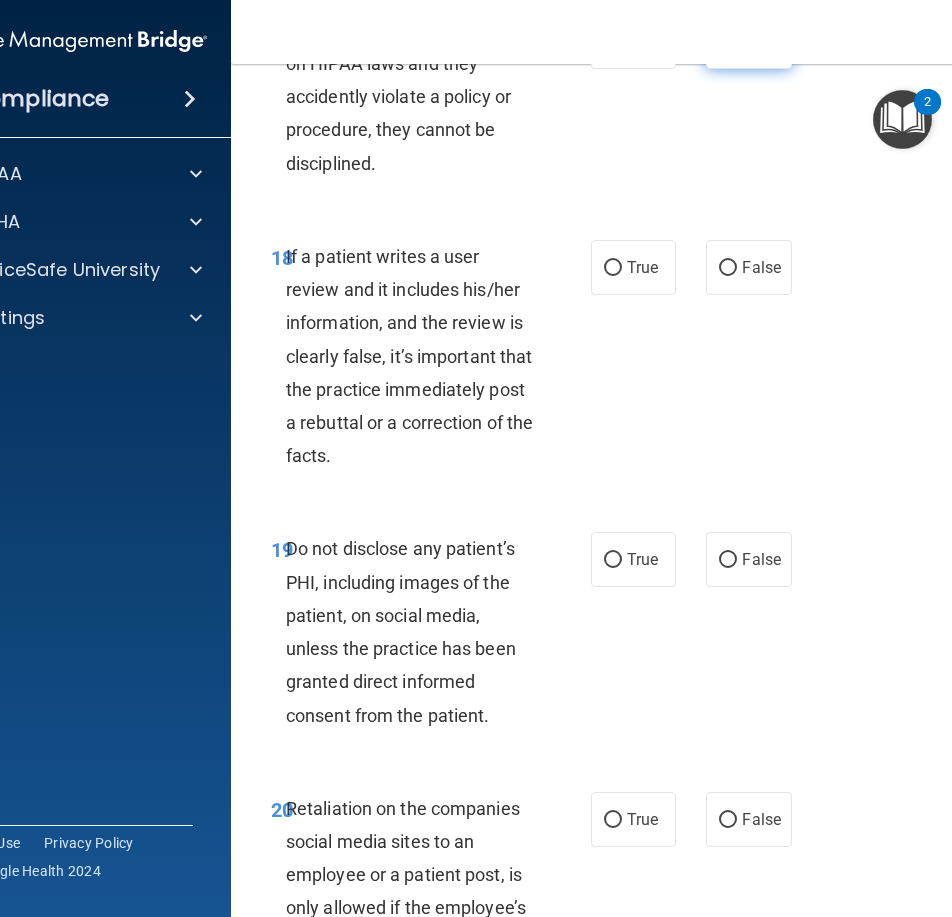 click on "False" at bounding box center (748, 41) 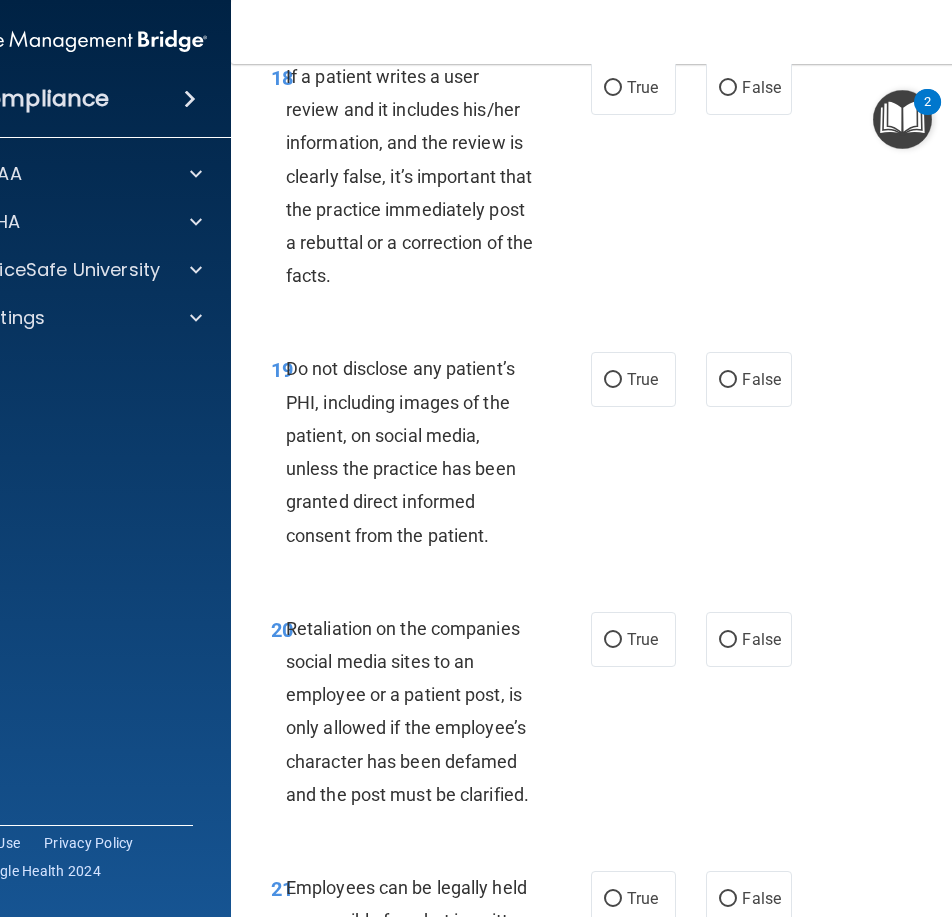 scroll, scrollTop: 4859, scrollLeft: 0, axis: vertical 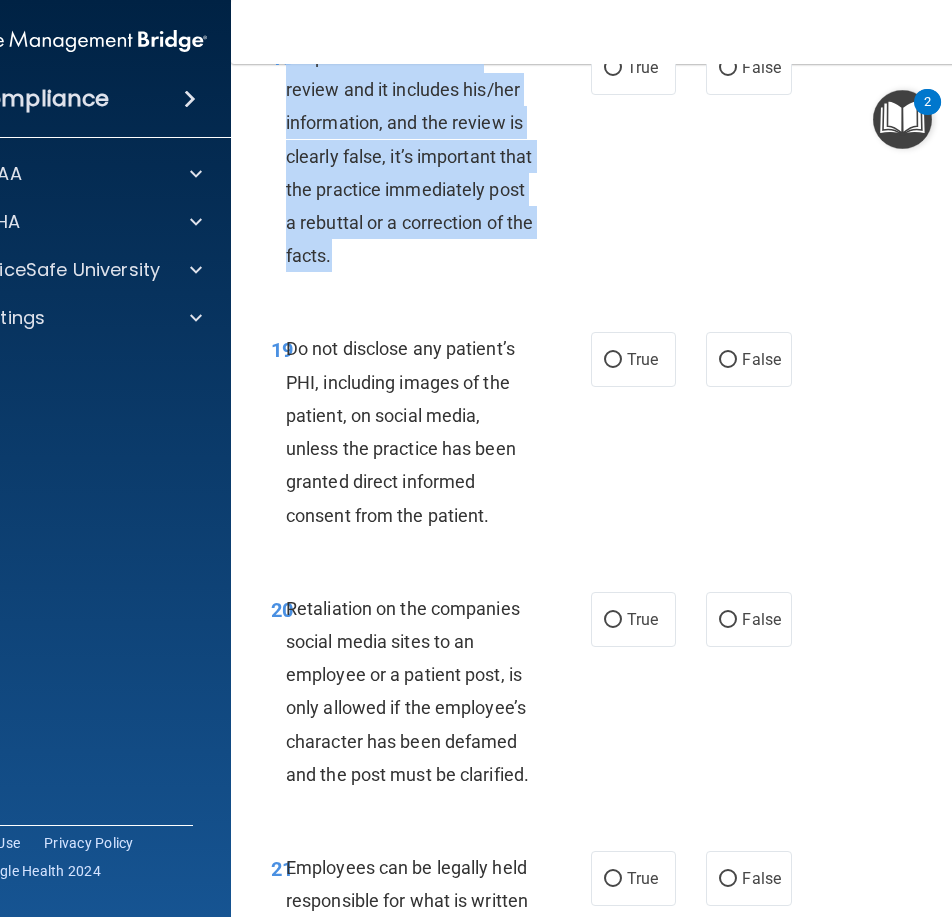 drag, startPoint x: 394, startPoint y: 327, endPoint x: 306, endPoint y: 125, distance: 220.3361 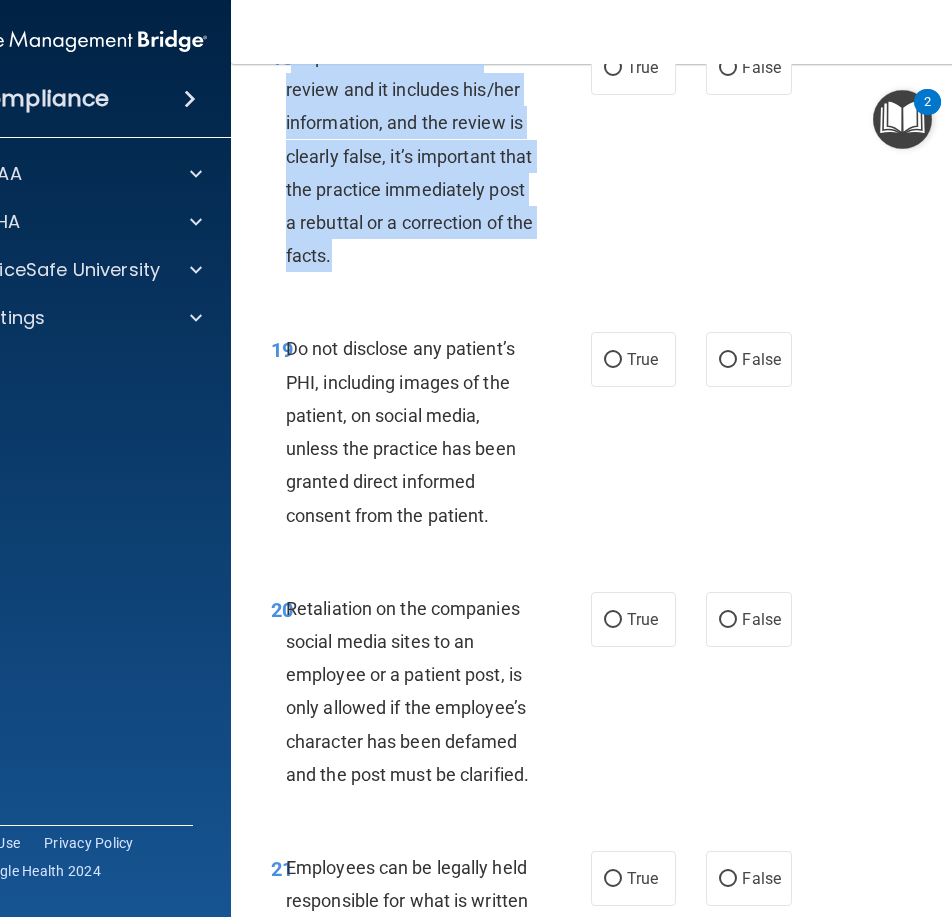 click on "If a patient writes a user review and it includes his/her information, and the review is clearly false, it’s important that the practice immediately post a rebuttal or a correction of the facts." at bounding box center [409, 156] 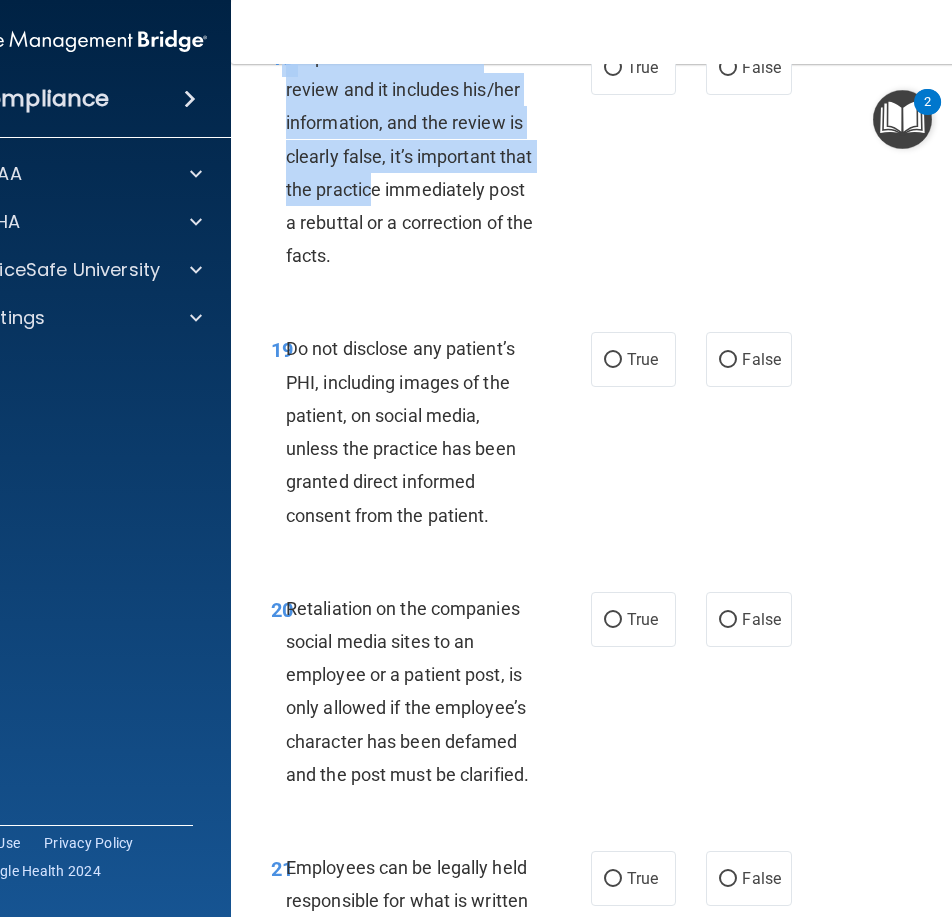 drag, startPoint x: 275, startPoint y: 114, endPoint x: 399, endPoint y: 259, distance: 190.79047 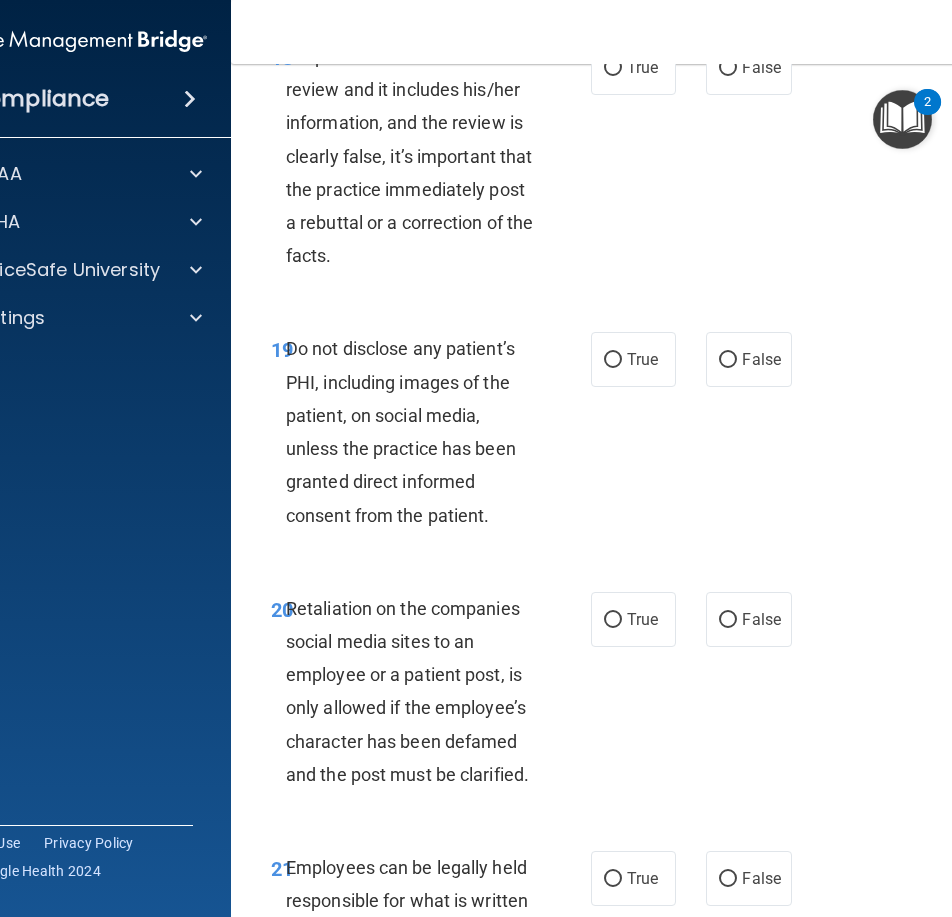 click on "If a patient writes a user review and it includes his/her information, and the review is clearly false, it’s important that the practice immediately post a rebuttal or a correction of the facts." at bounding box center (417, 156) 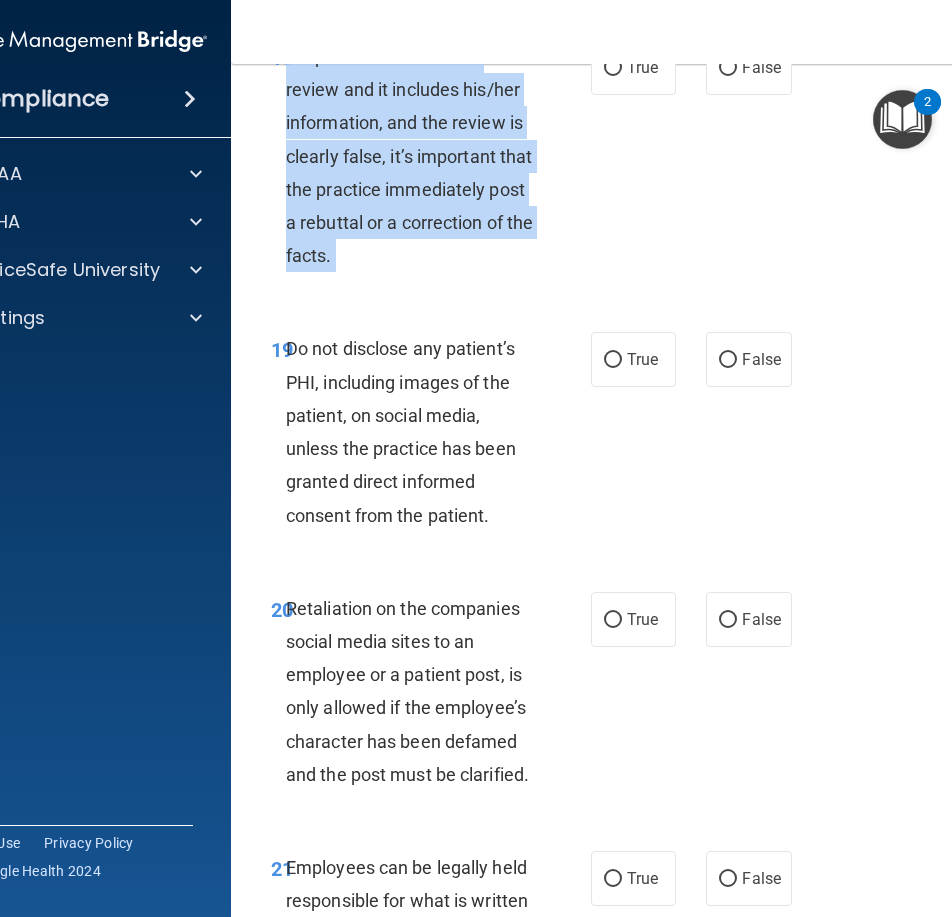 drag, startPoint x: 384, startPoint y: 328, endPoint x: 284, endPoint y: 124, distance: 227.19154 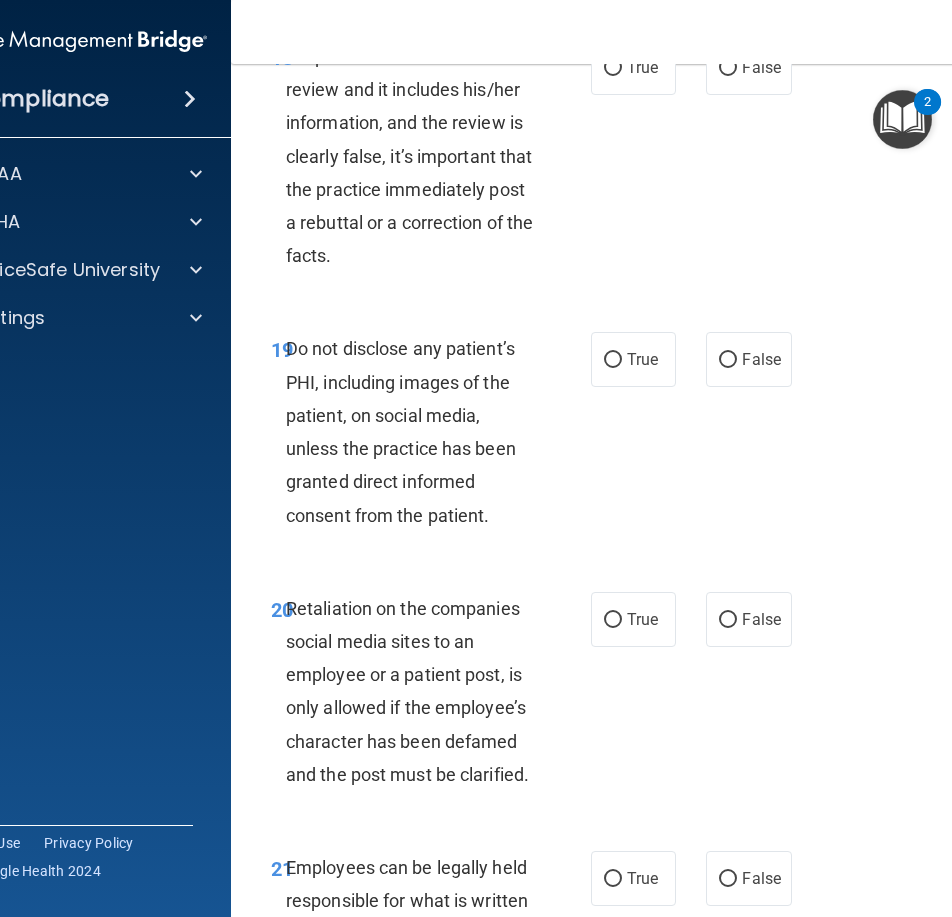 click on "18       If a patient writes a user review and it includes his/her information, and the review is clearly false, it’s important that the practice immediately post a rebuttal or a correction of the facts.                 True           False" at bounding box center (636, 161) 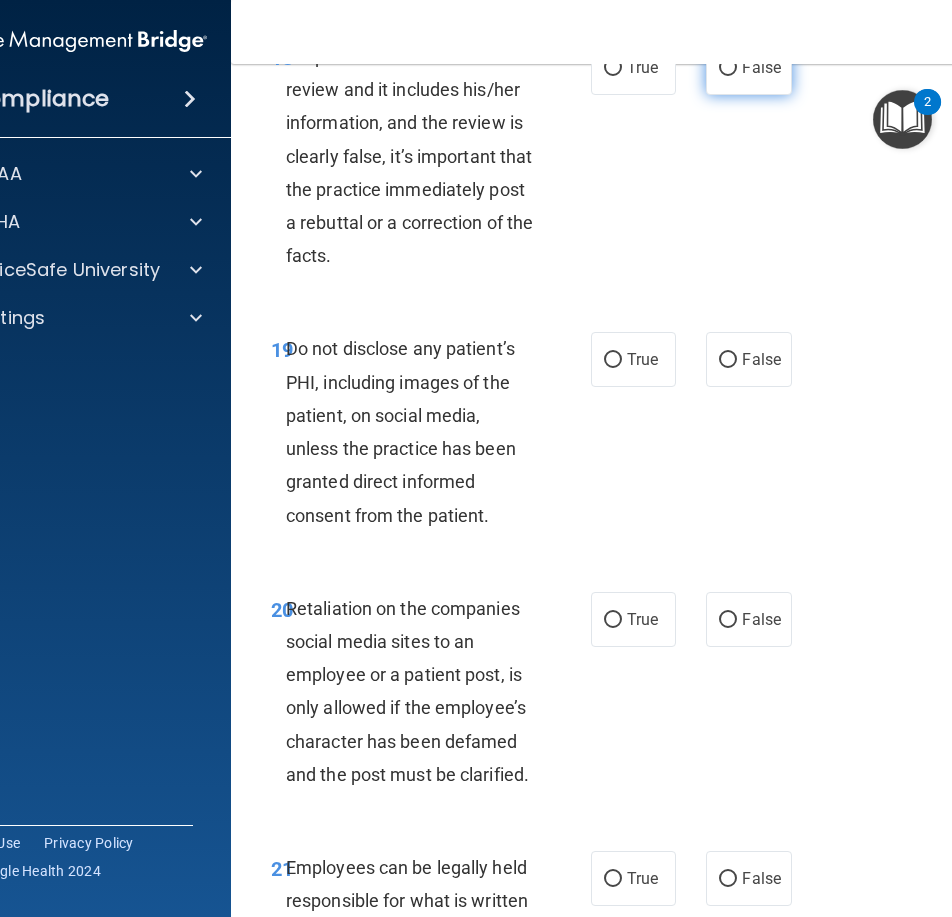 click on "False" at bounding box center (761, 67) 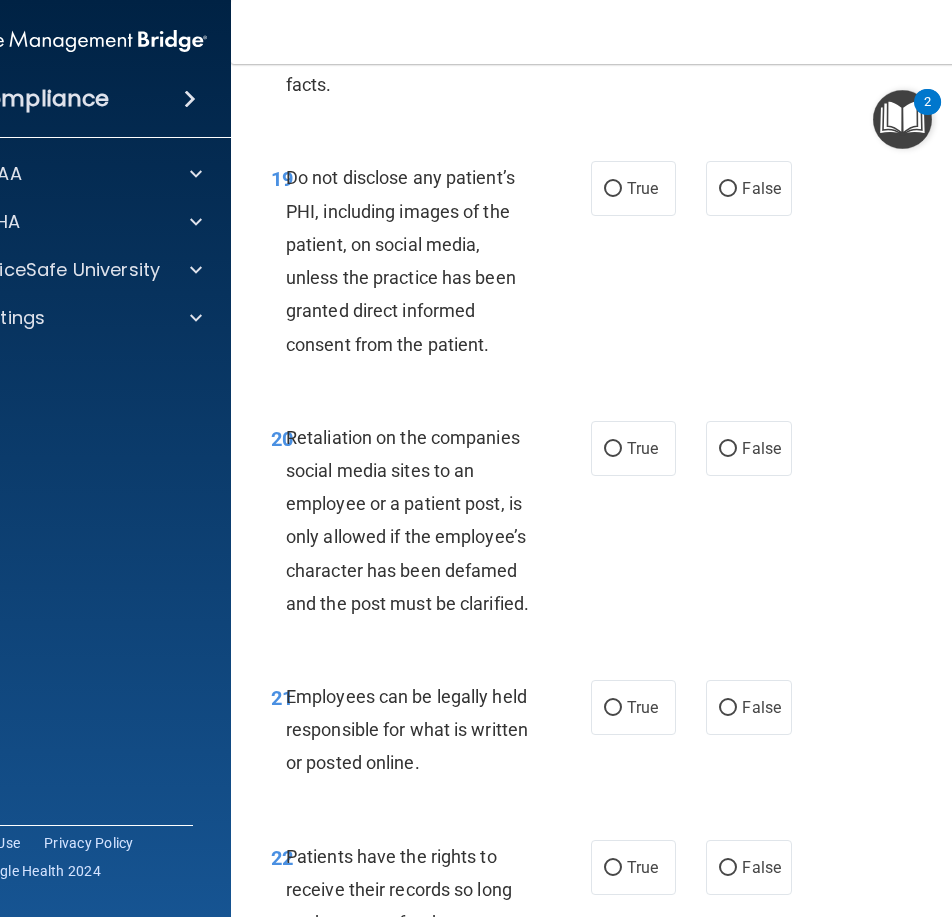 scroll, scrollTop: 5059, scrollLeft: 0, axis: vertical 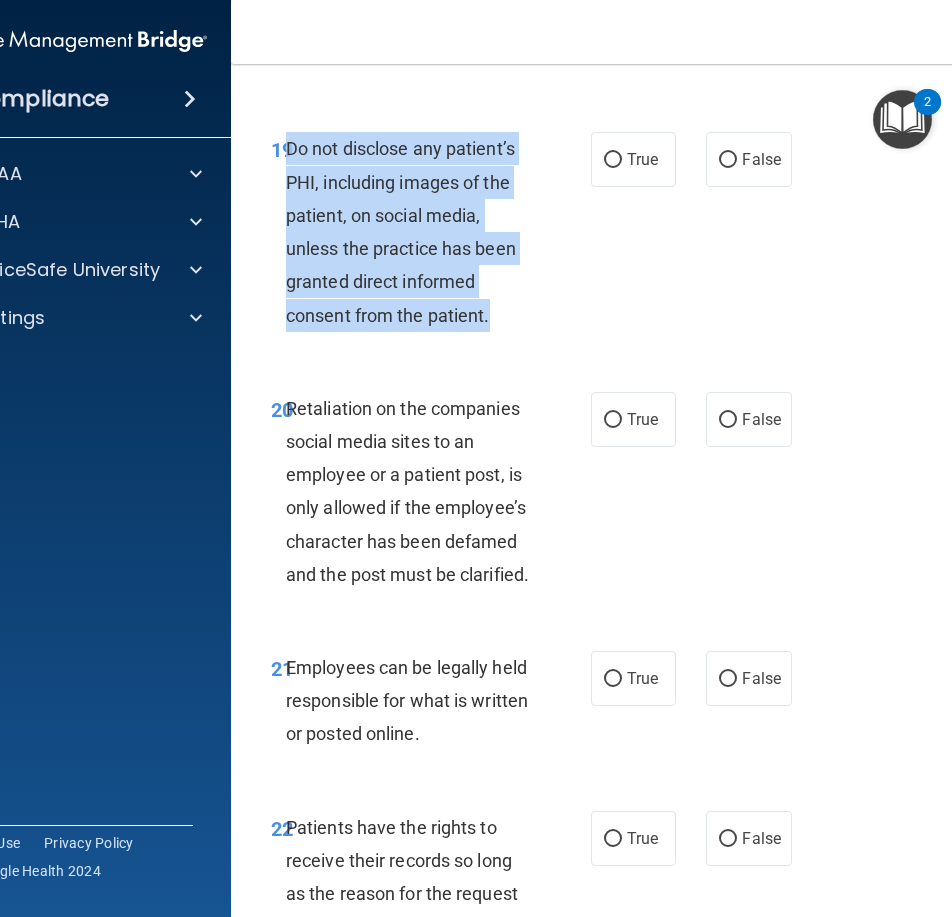 drag, startPoint x: 498, startPoint y: 377, endPoint x: 340, endPoint y: 196, distance: 240.26027 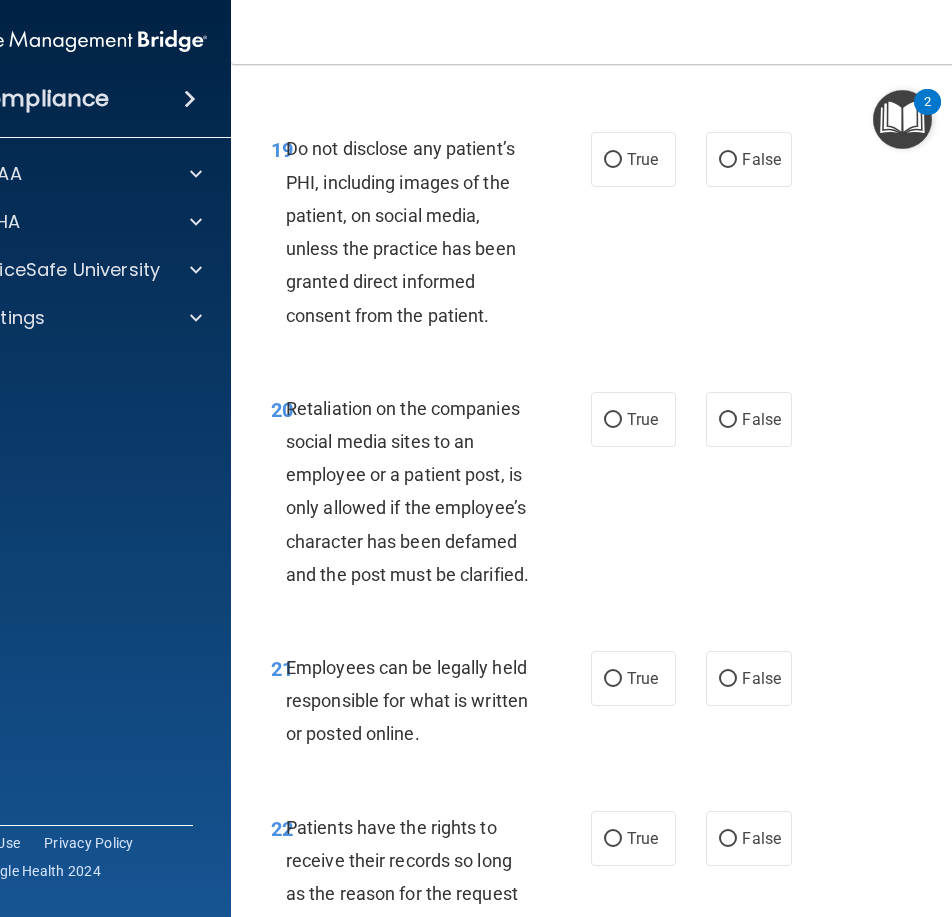 click on "19       Do not disclose any patient’s PHI, including images of the patient, on social media, unless the practice has been granted direct informed consent from the patient.                 True           False" at bounding box center [636, 236] 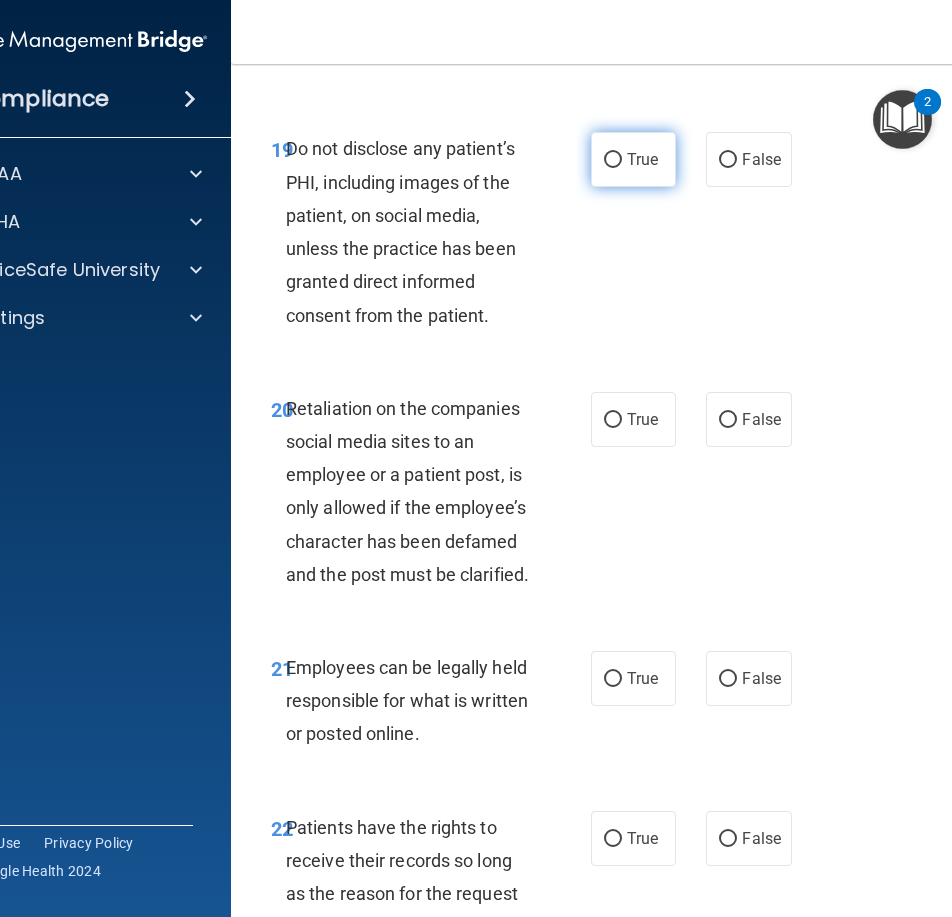 click on "True" at bounding box center [633, 159] 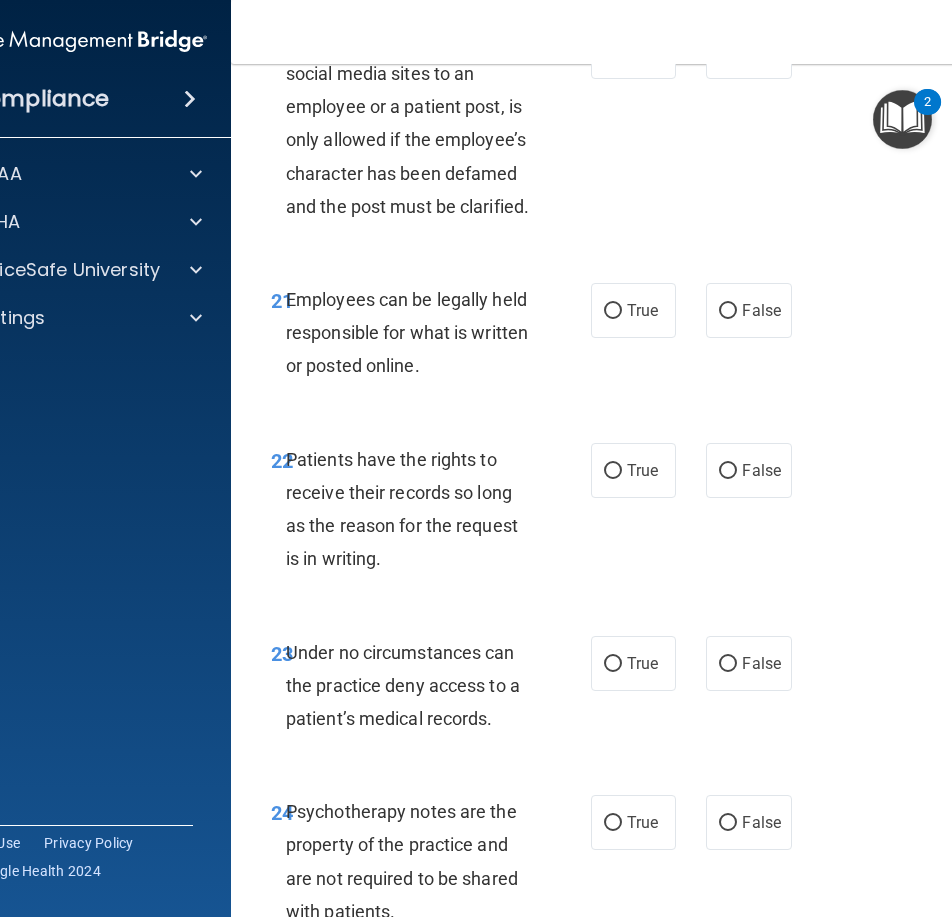 scroll, scrollTop: 5459, scrollLeft: 0, axis: vertical 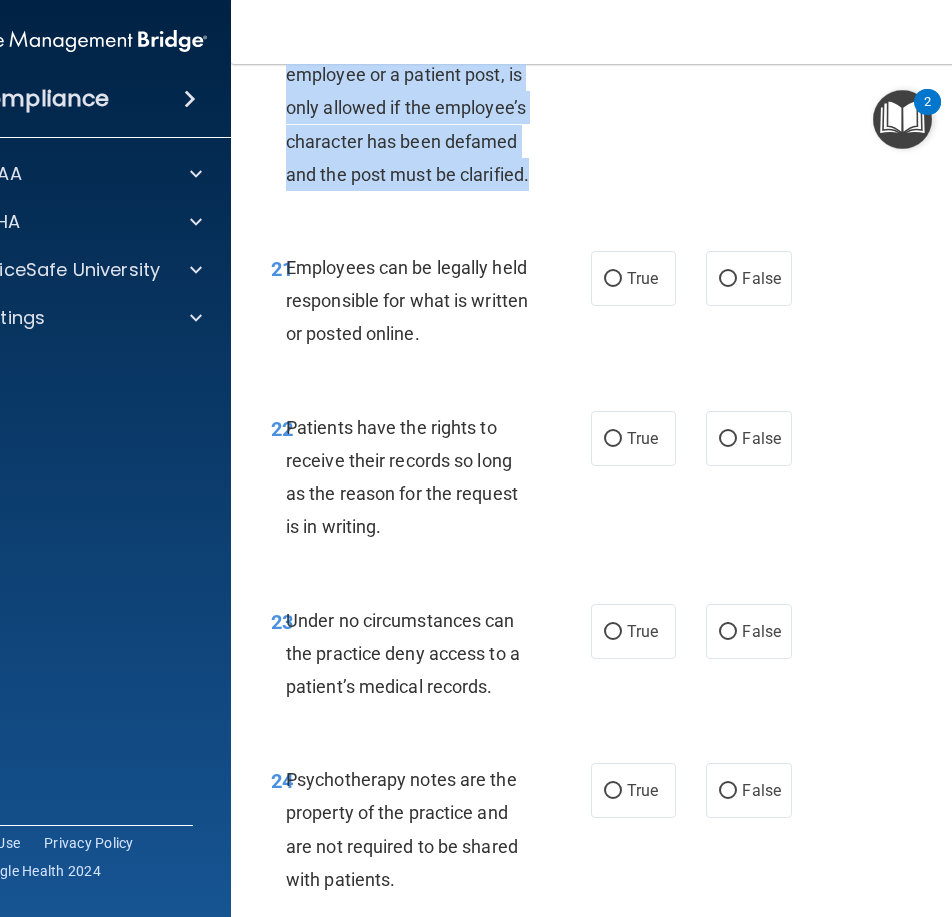 drag, startPoint x: 543, startPoint y: 239, endPoint x: 280, endPoint y: 88, distance: 303.26556 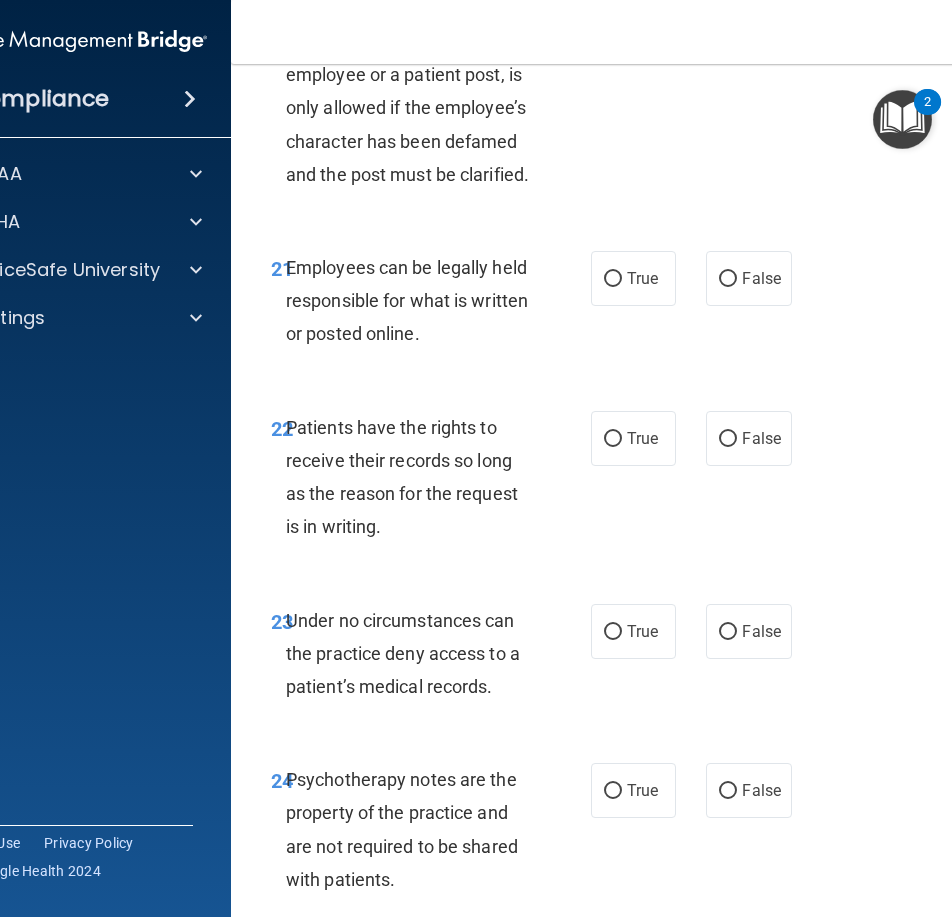 click on "20       Retaliation on the companies social media sites to an employee or a patient post, is only allowed if the employee’s character has been defamed and the post must be clarified.                  True           False" at bounding box center (636, 96) 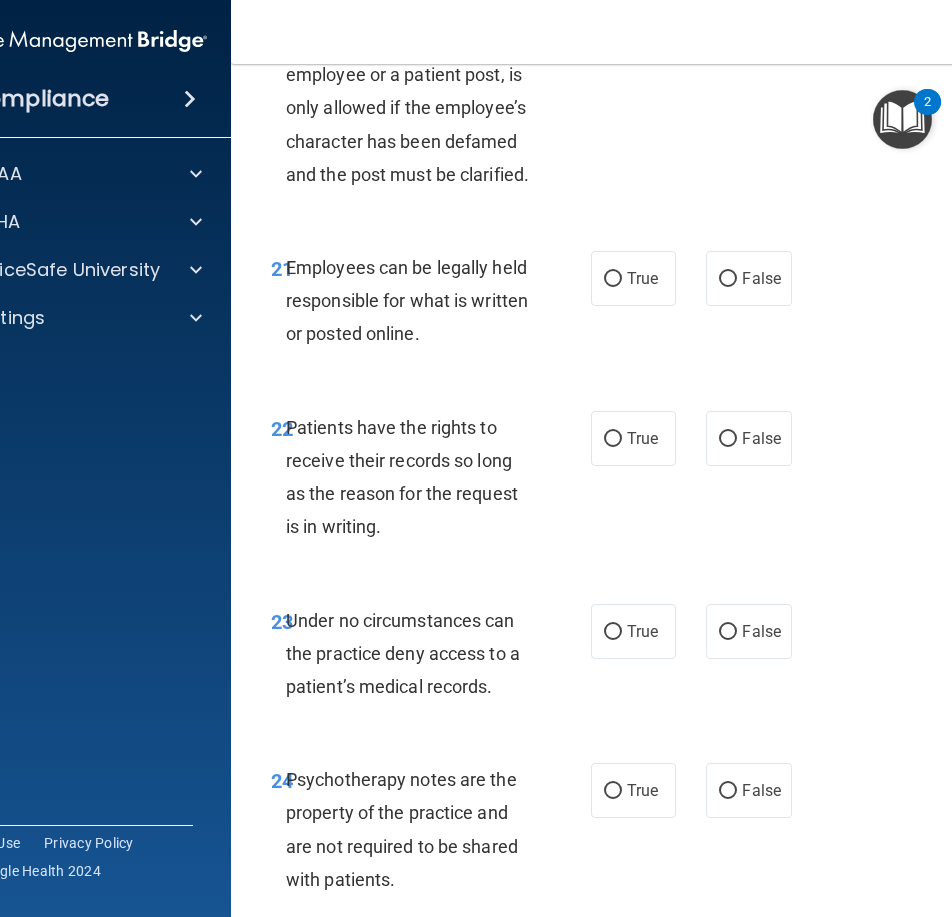 click on "False" at bounding box center (748, 19) 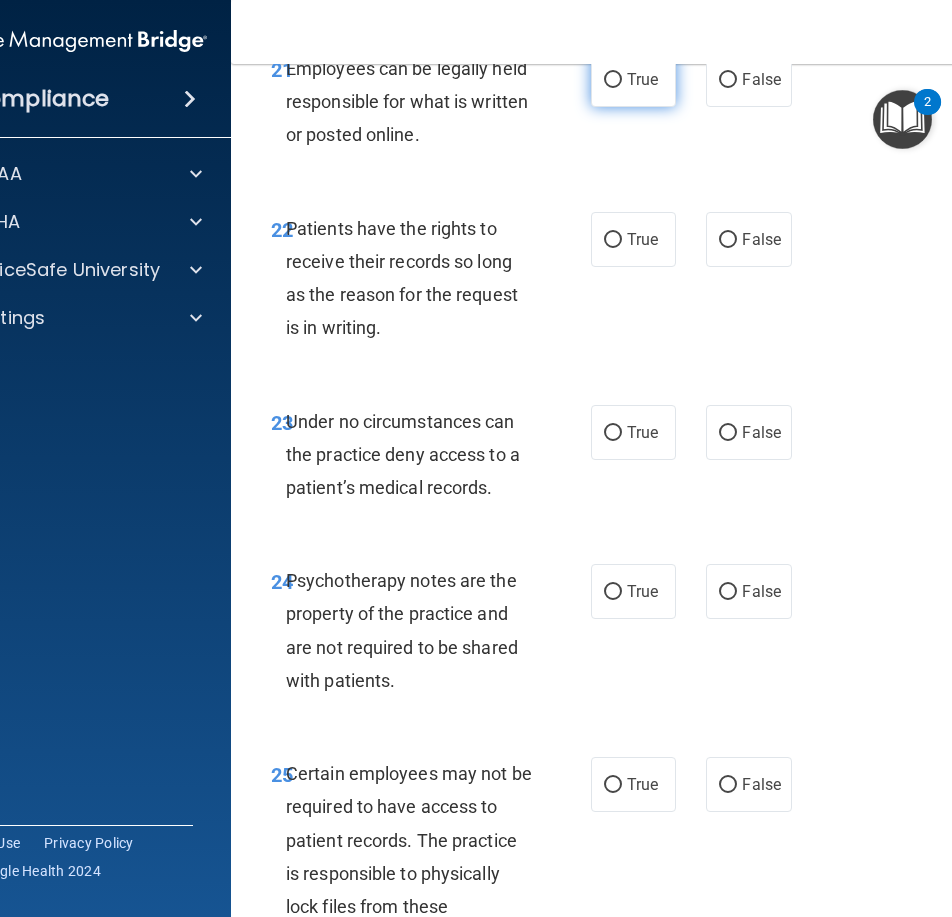 scroll, scrollTop: 5659, scrollLeft: 0, axis: vertical 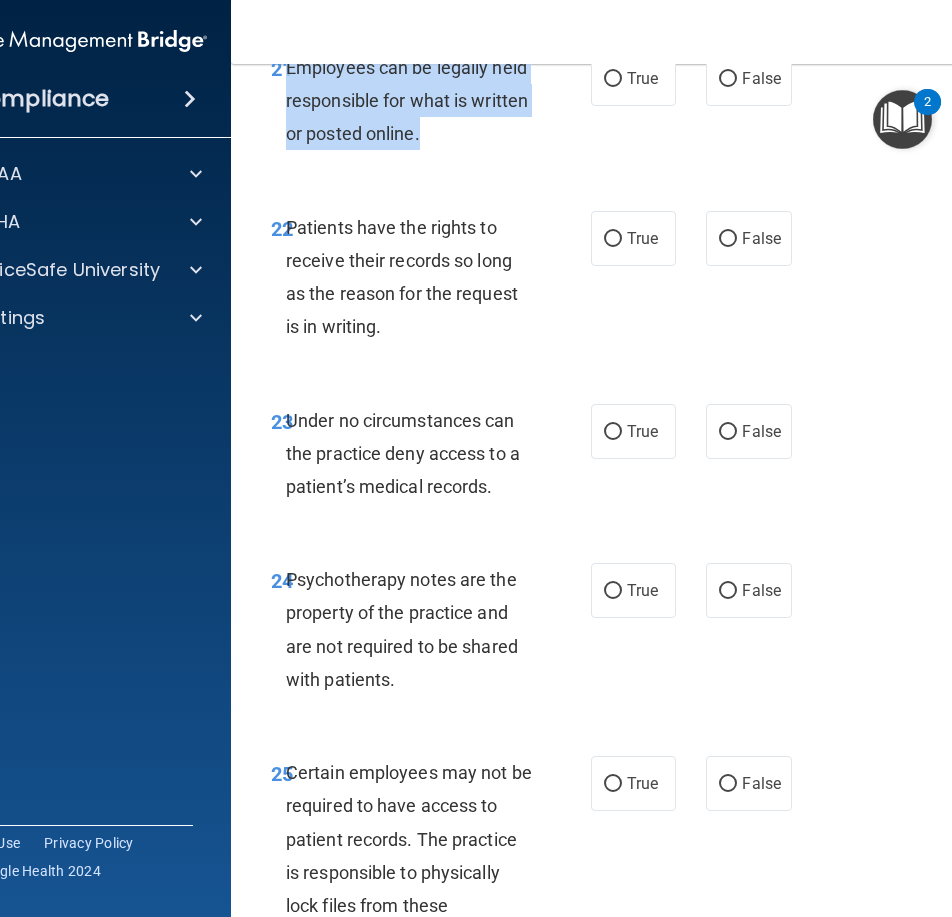 drag, startPoint x: 430, startPoint y: 200, endPoint x: 281, endPoint y: 145, distance: 158.82695 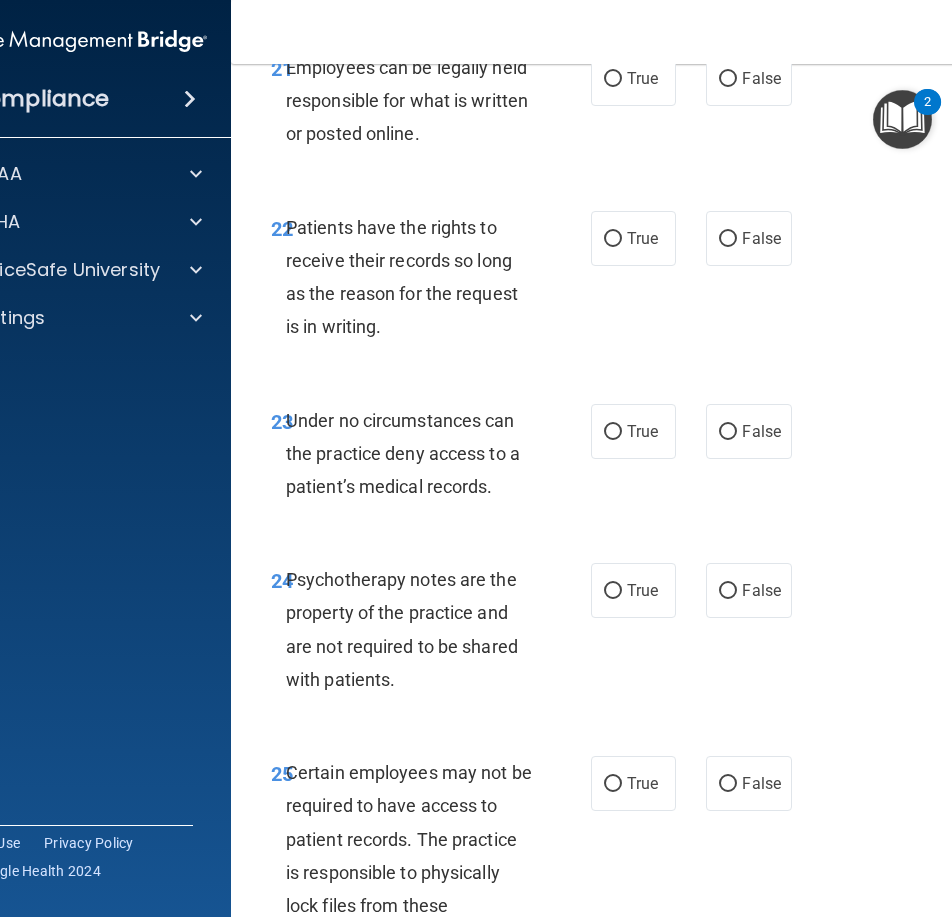 click on "21       Employees can be legally held responsible for what is written or posted online.                 True           False" at bounding box center [636, 106] 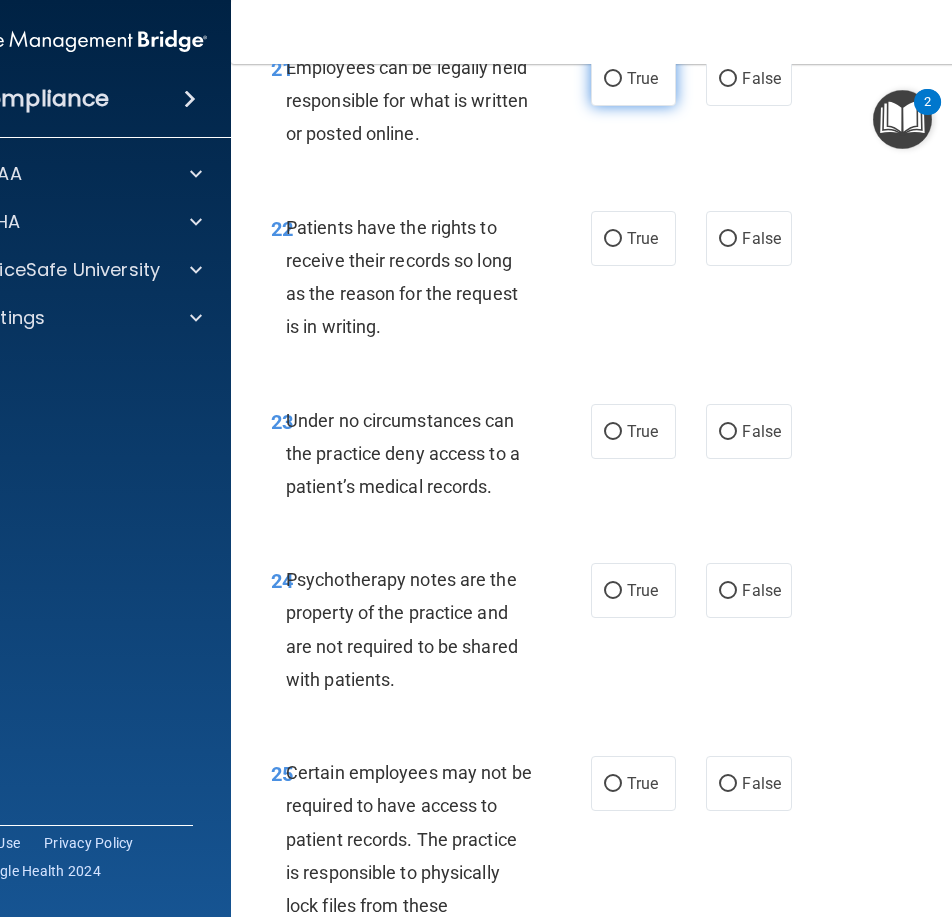 click on "True" at bounding box center [633, 78] 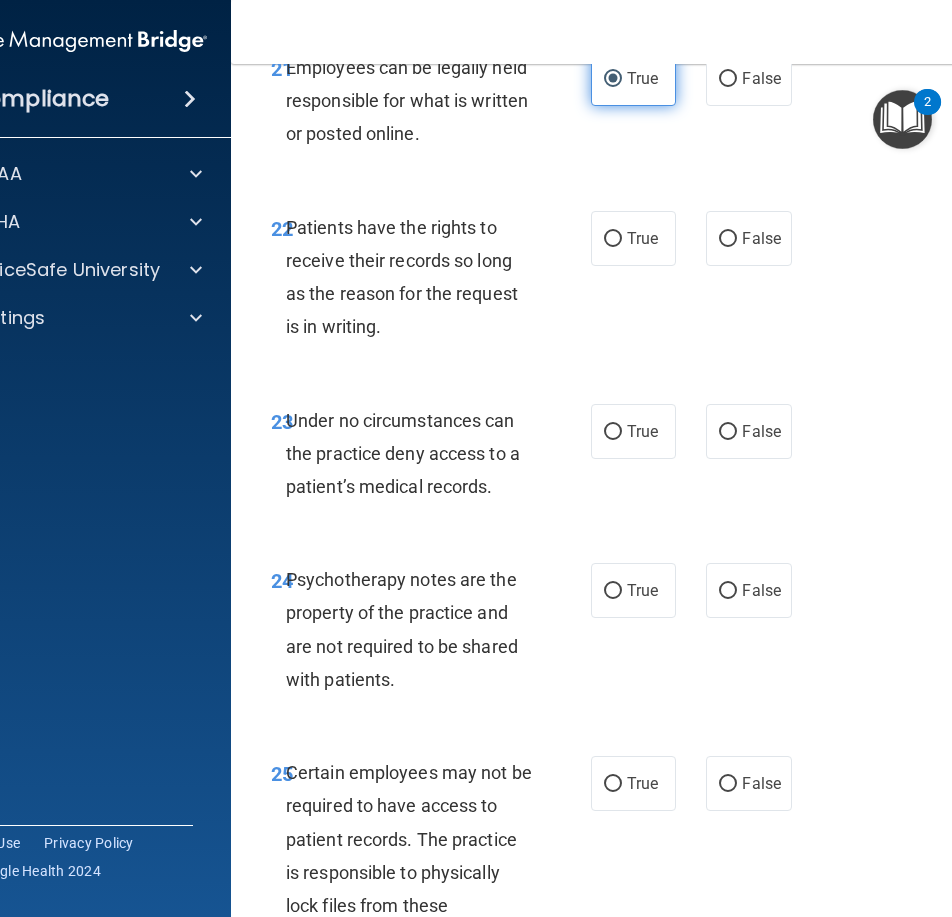 scroll, scrollTop: 5759, scrollLeft: 0, axis: vertical 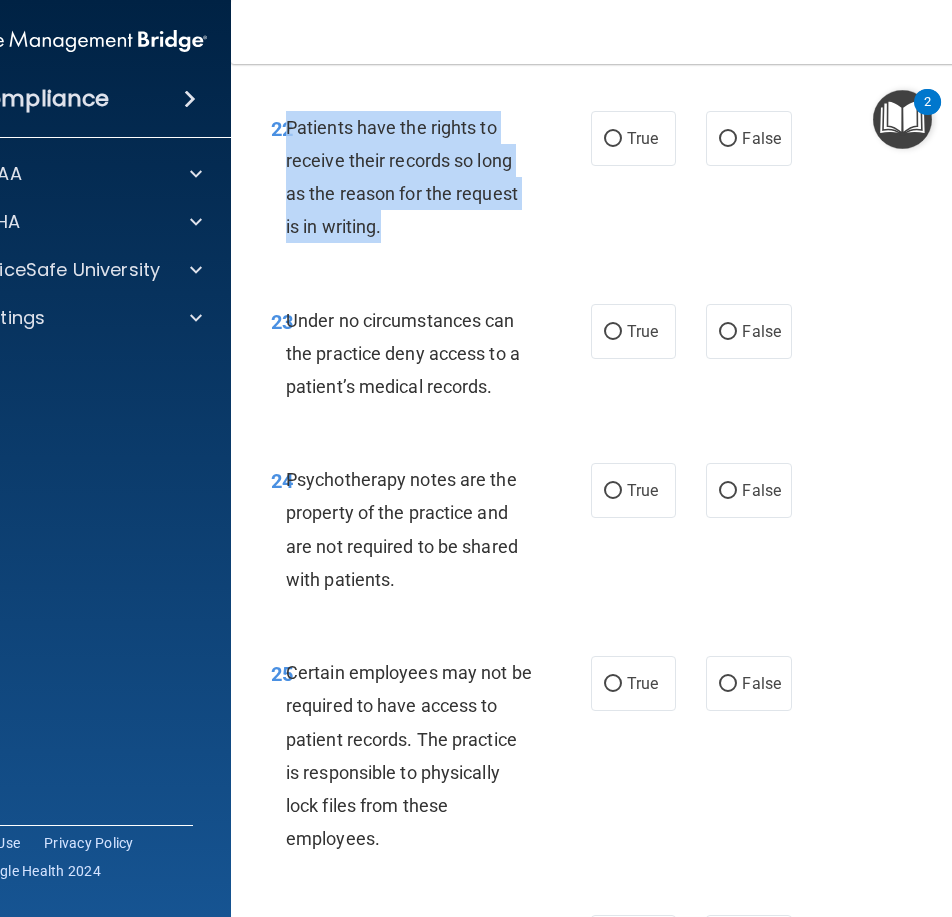 drag, startPoint x: 396, startPoint y: 286, endPoint x: 277, endPoint y: 206, distance: 143.39107 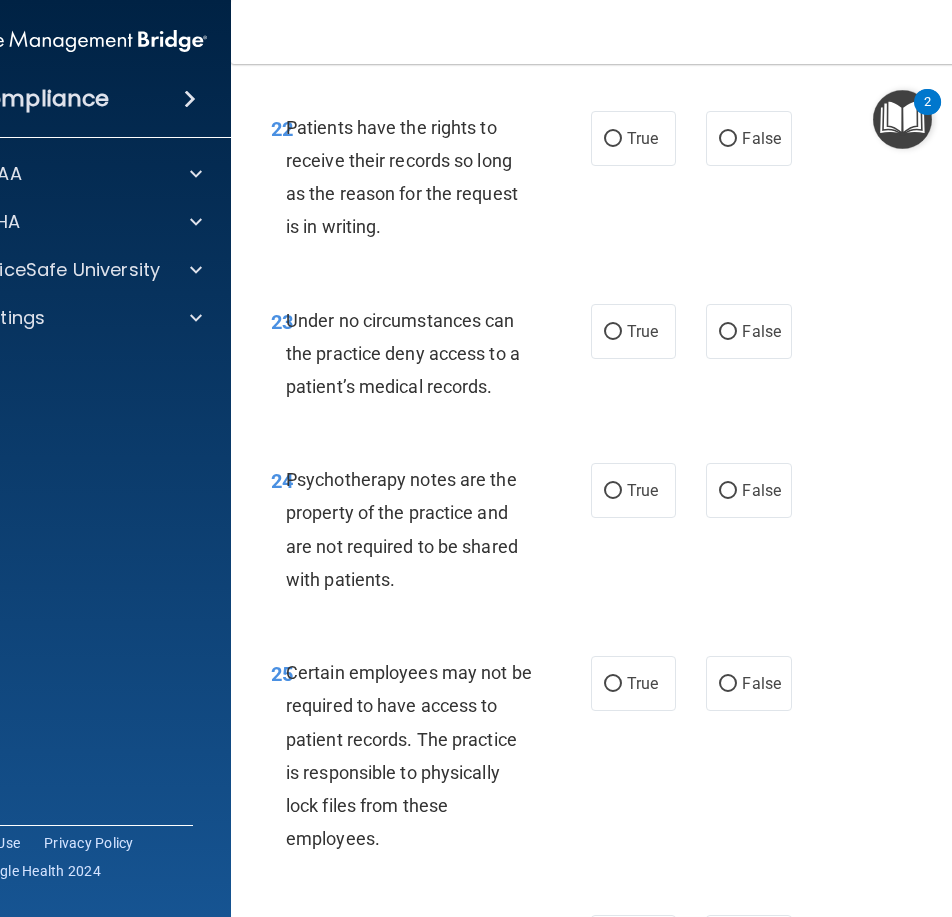 click on "22       Patients have the rights to receive their records so long as the reason for the request is in writing.                 True           False" at bounding box center (636, 182) 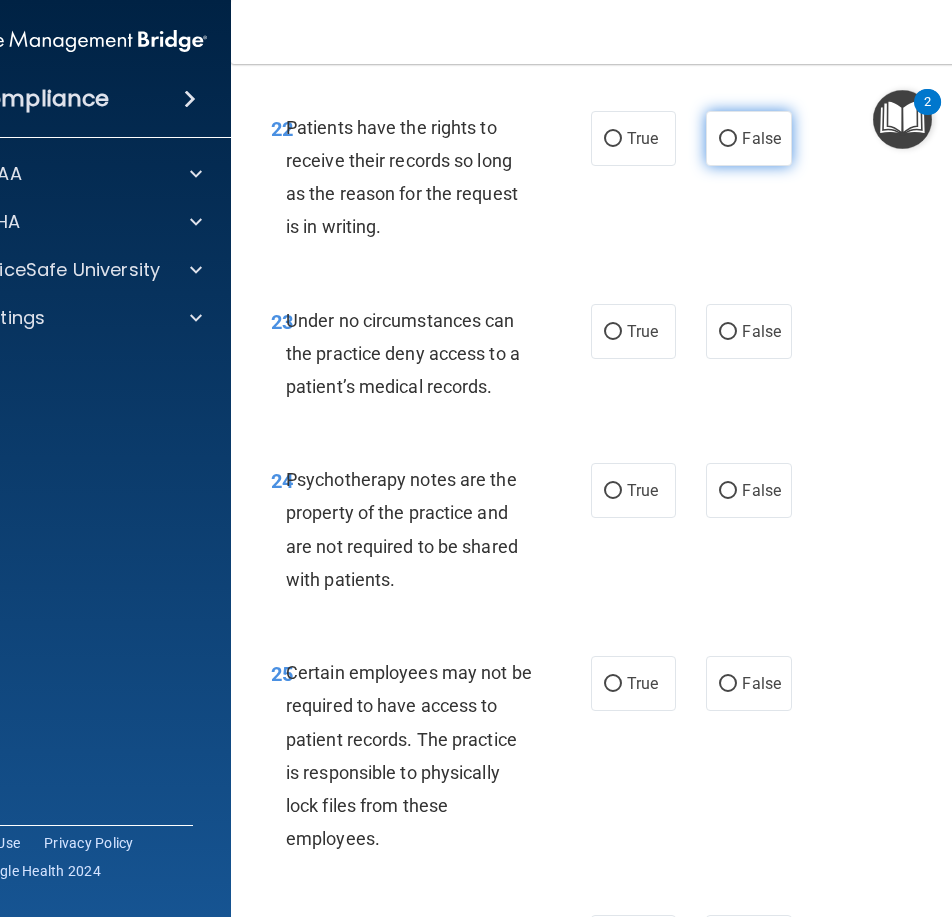 click on "False" at bounding box center (761, 138) 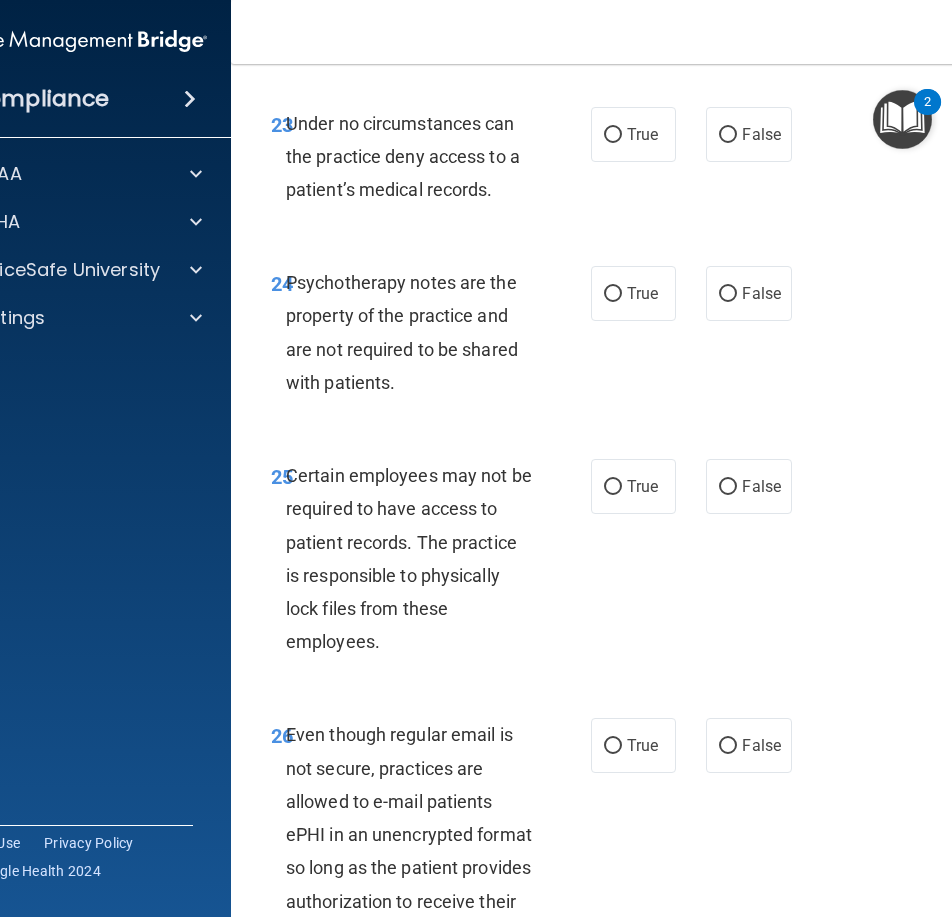 scroll, scrollTop: 5959, scrollLeft: 0, axis: vertical 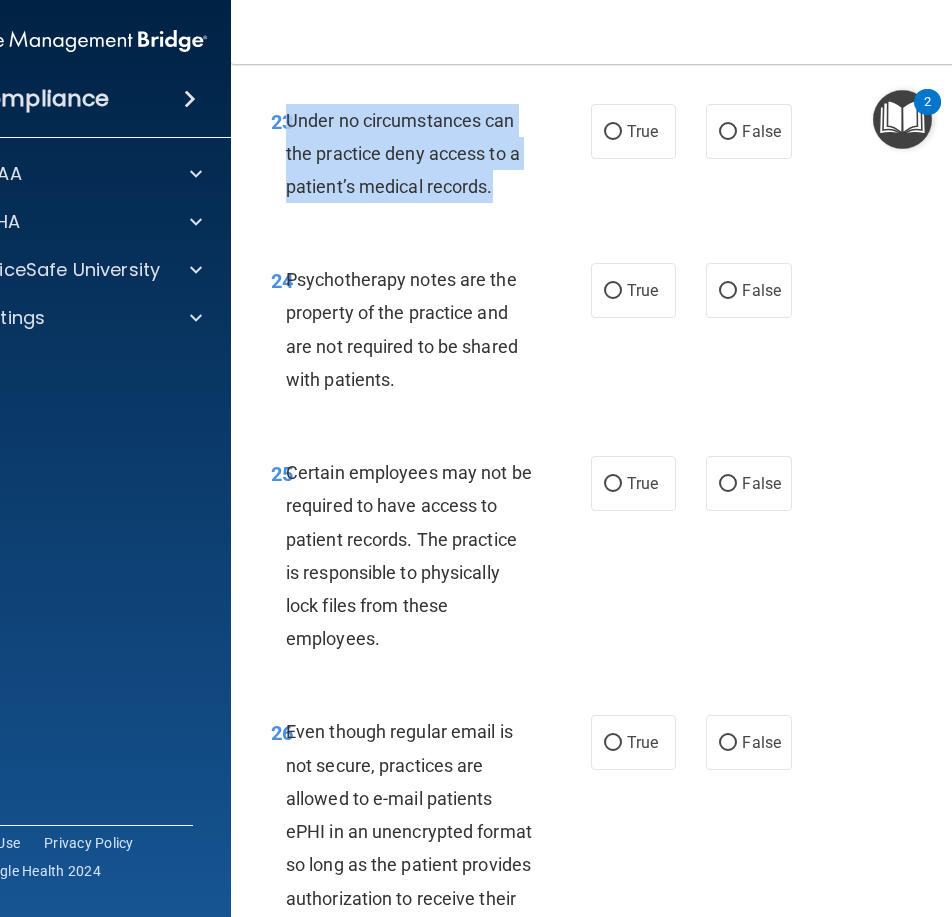 drag, startPoint x: 515, startPoint y: 263, endPoint x: 279, endPoint y: 192, distance: 246.44878 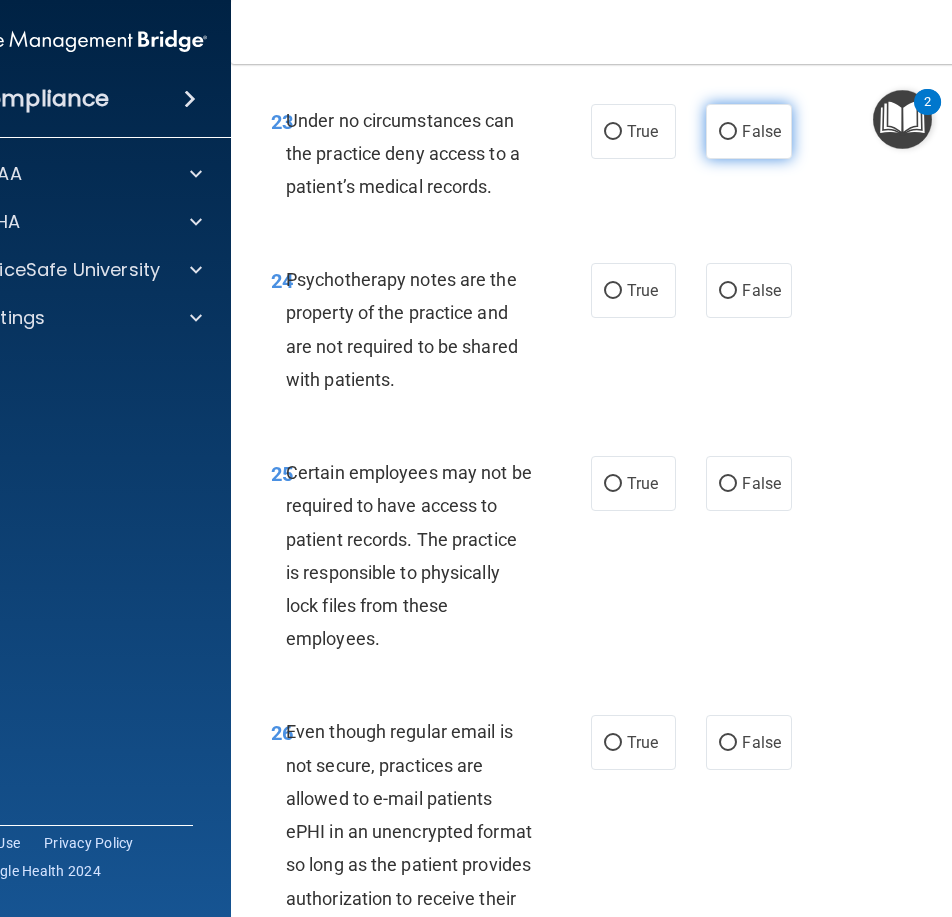 click on "False" at bounding box center [748, 131] 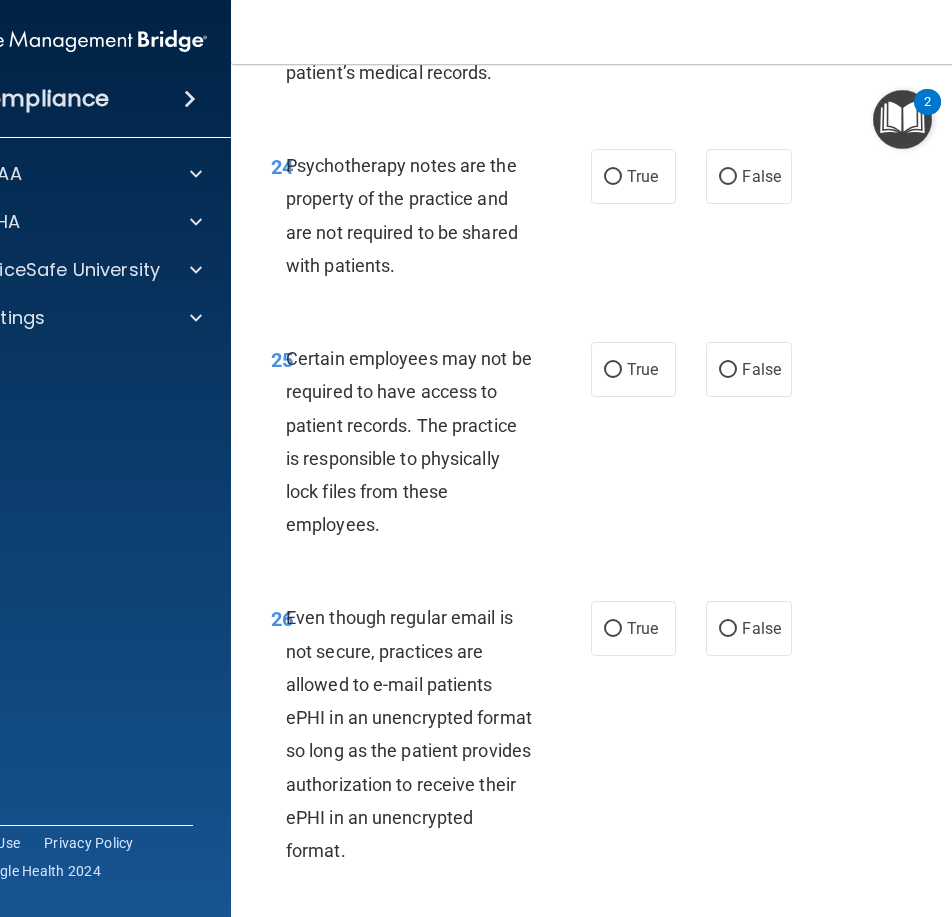 scroll, scrollTop: 6159, scrollLeft: 0, axis: vertical 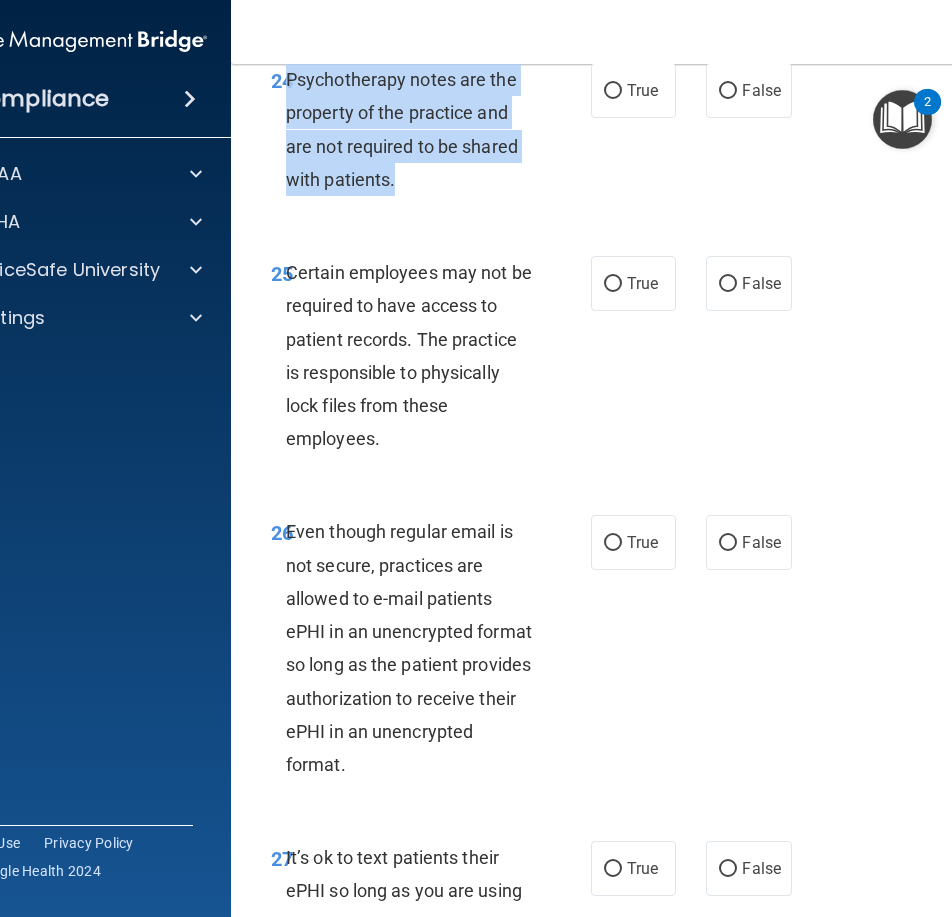 drag, startPoint x: 424, startPoint y: 243, endPoint x: 281, endPoint y: 149, distance: 171.1286 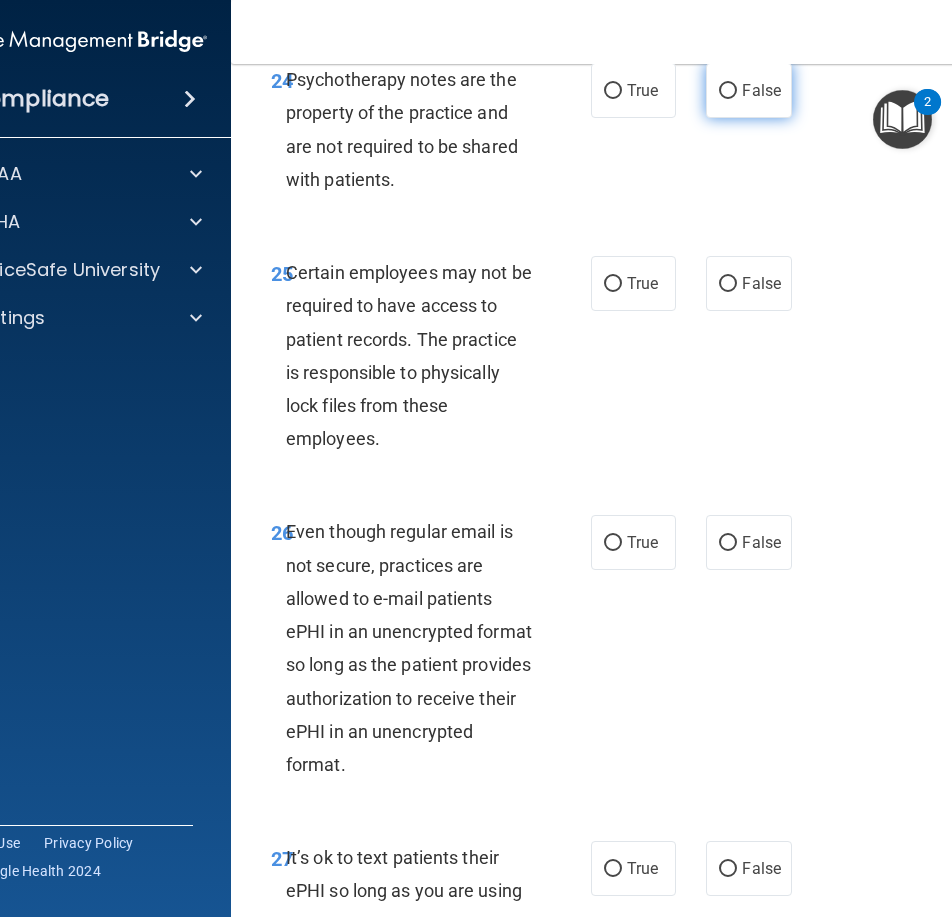 click on "False" at bounding box center (748, 90) 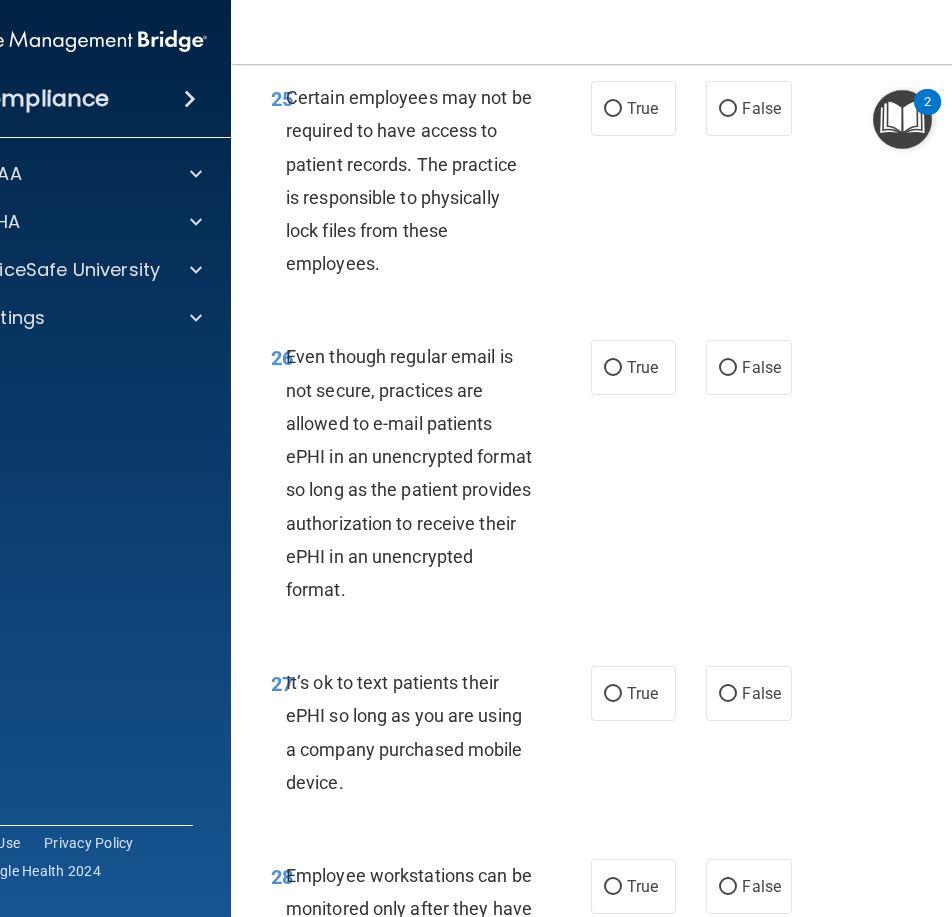 scroll, scrollTop: 6359, scrollLeft: 0, axis: vertical 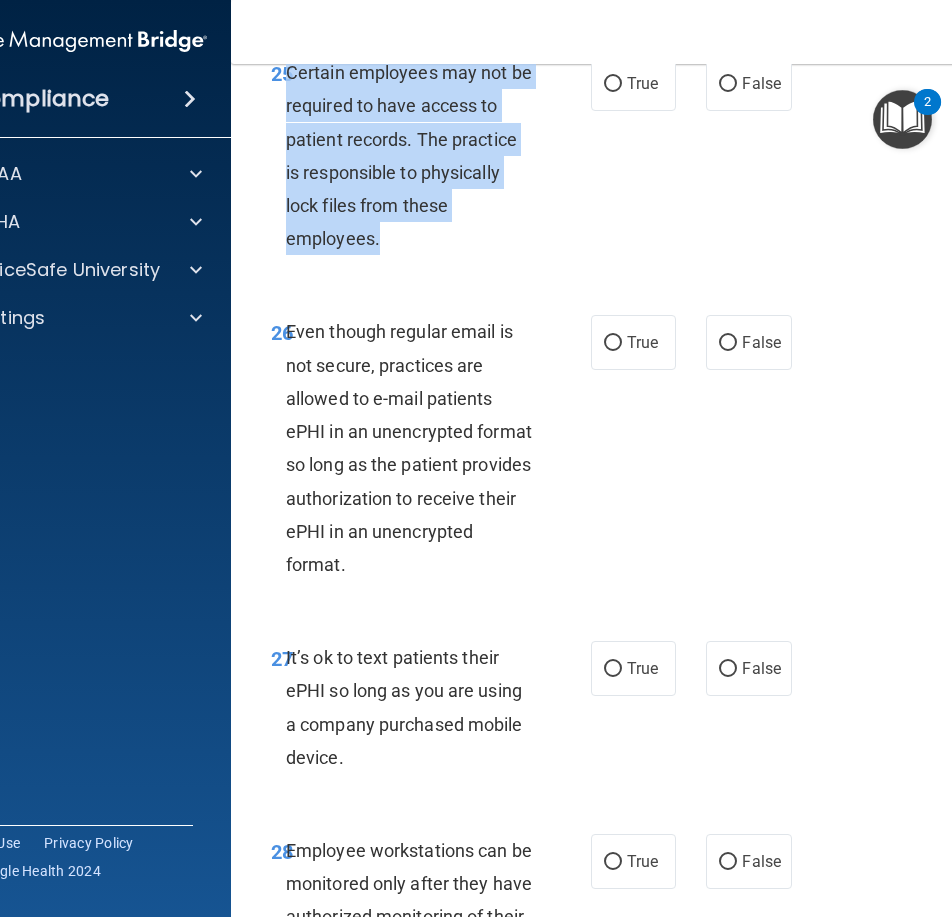 drag, startPoint x: 400, startPoint y: 304, endPoint x: 281, endPoint y: 146, distance: 197.8004 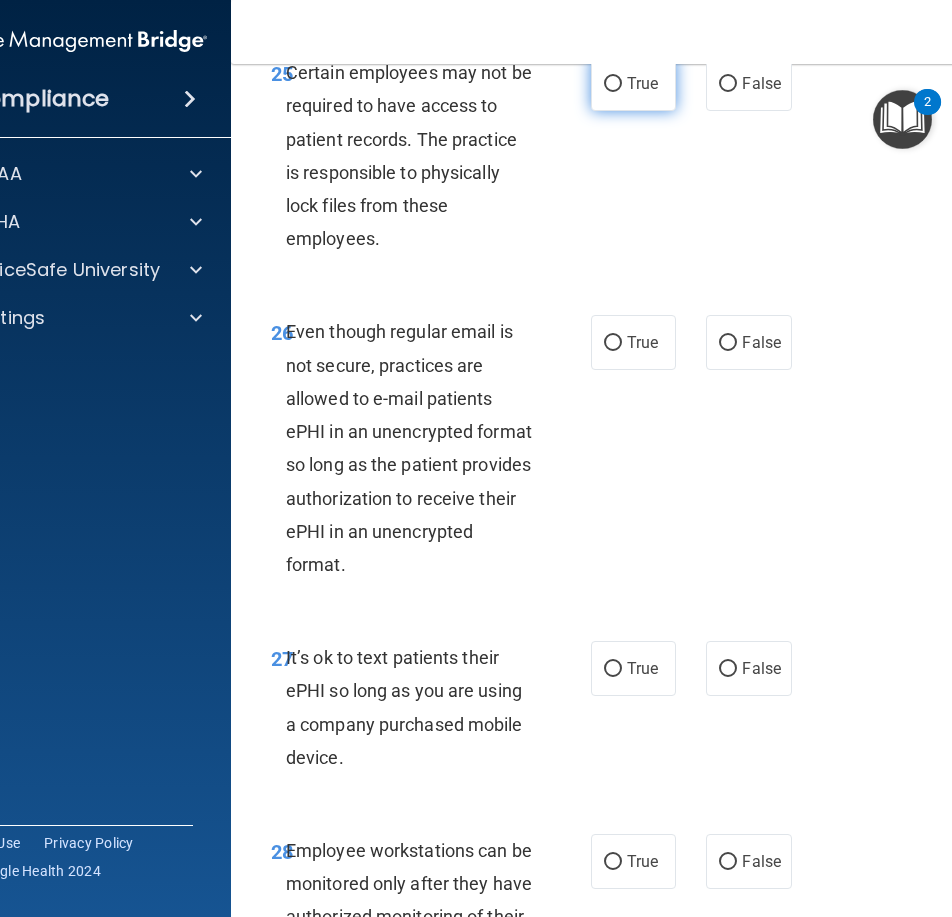 click on "True" at bounding box center (642, 83) 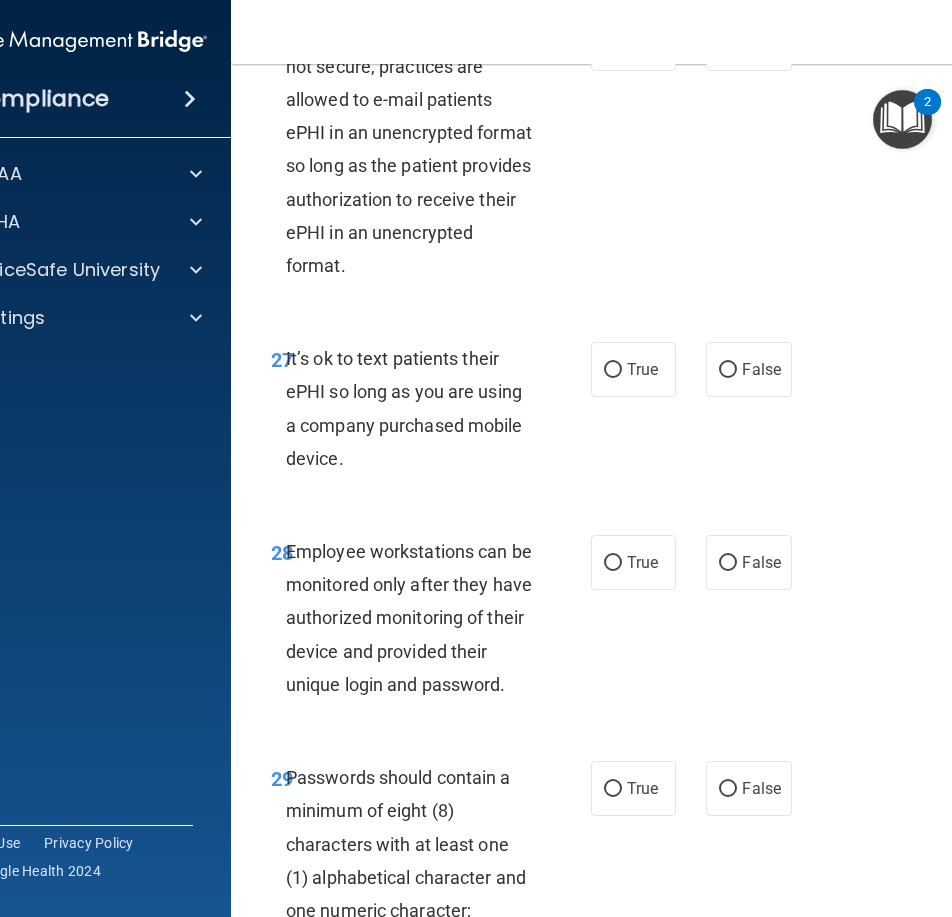 scroll, scrollTop: 6659, scrollLeft: 0, axis: vertical 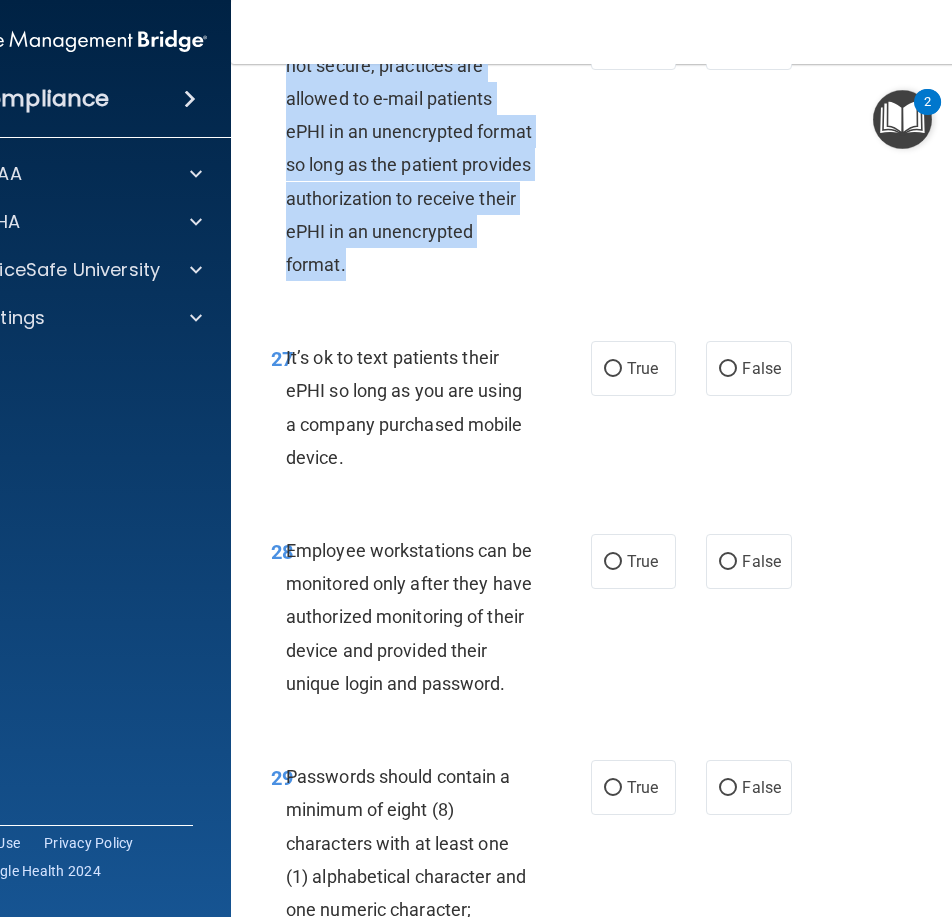 drag, startPoint x: 446, startPoint y: 334, endPoint x: 281, endPoint y: 106, distance: 281.44095 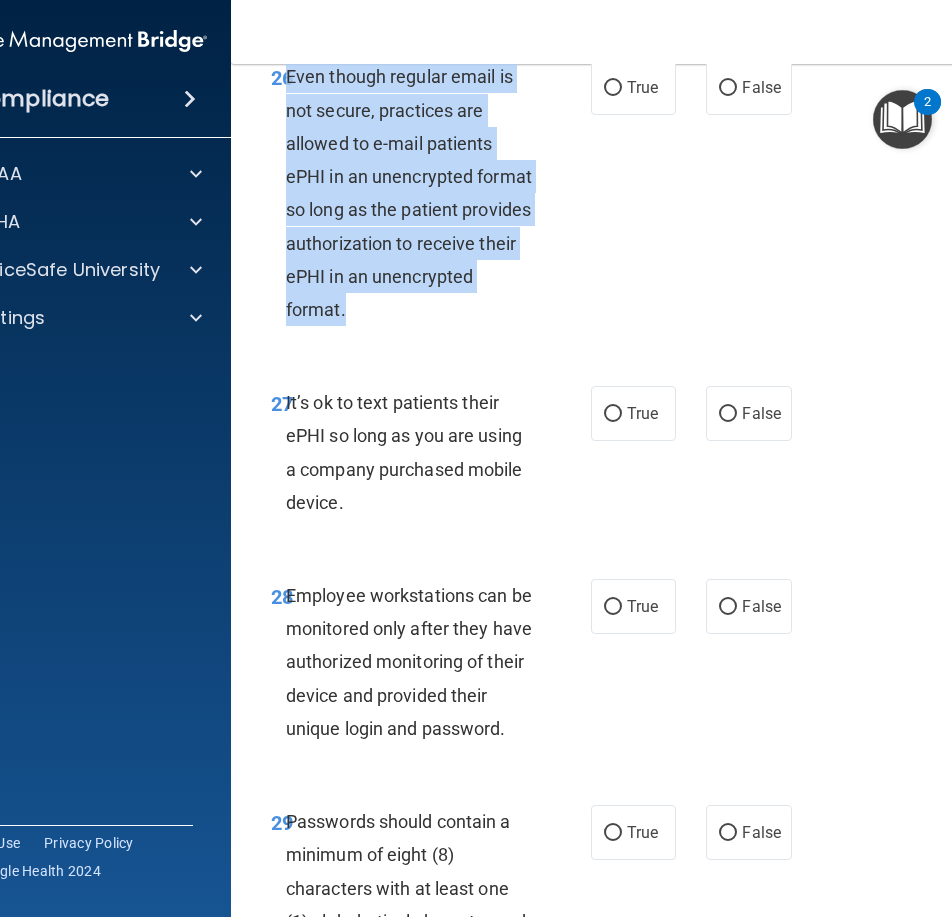 scroll, scrollTop: 6559, scrollLeft: 0, axis: vertical 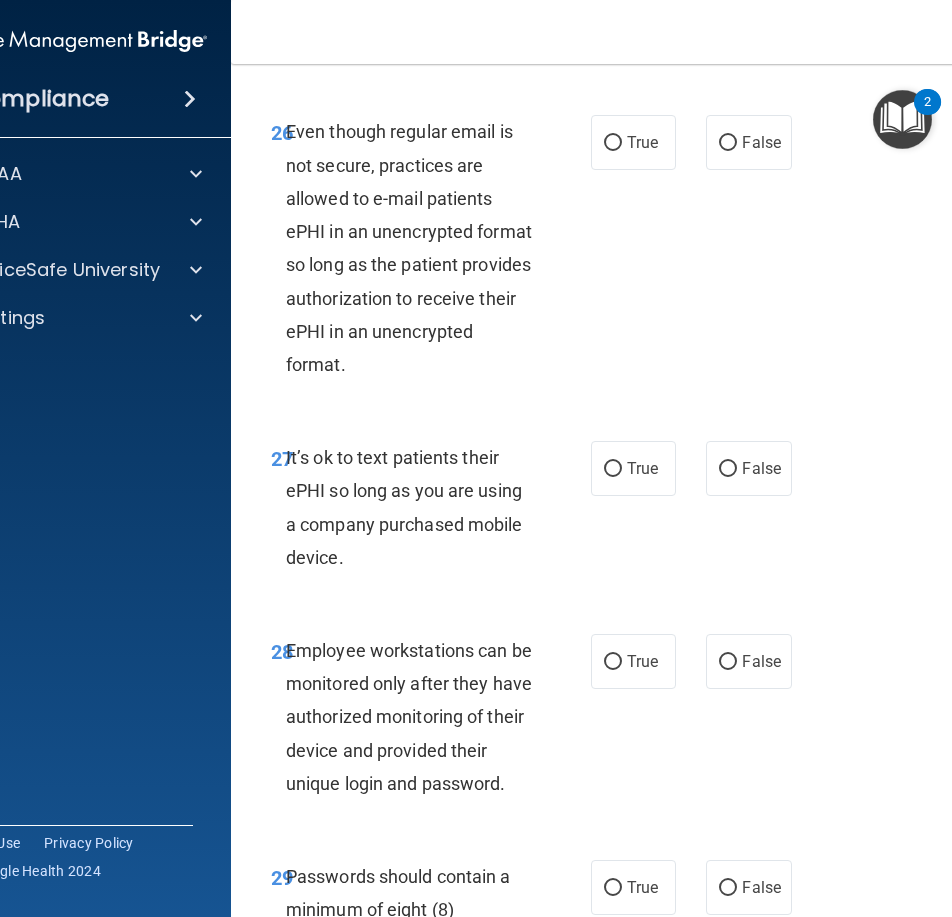 click on "26       Even though regular email is not secure, practices are allowed to e-mail patients ePHI in an unencrypted format so long as the patient provides authorization to receive their ePHI in an unencrypted format.                  True           False" at bounding box center [636, 253] 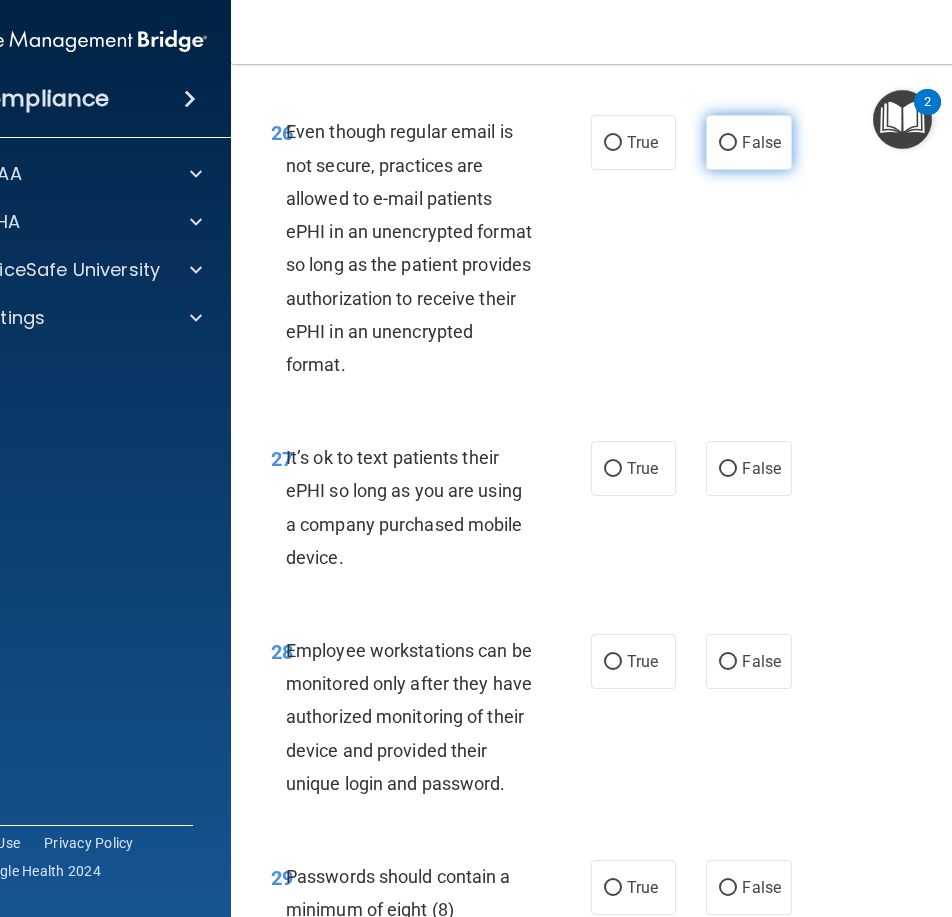 click on "False" at bounding box center [728, 143] 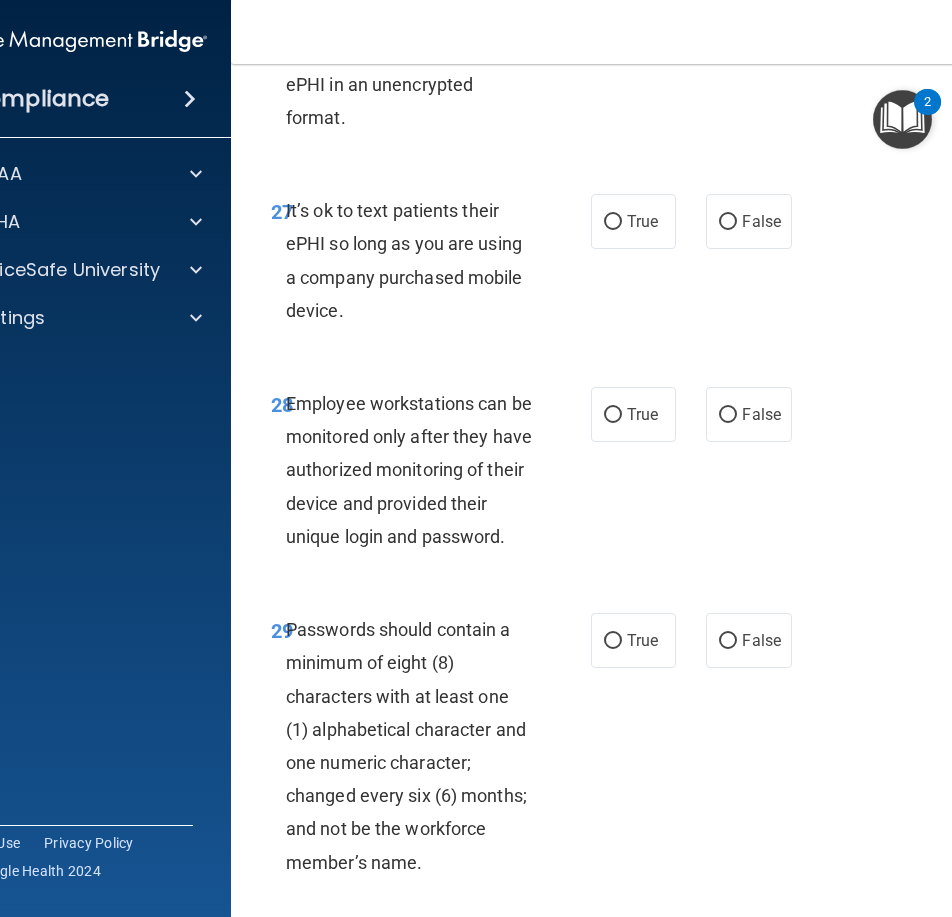 scroll, scrollTop: 6859, scrollLeft: 0, axis: vertical 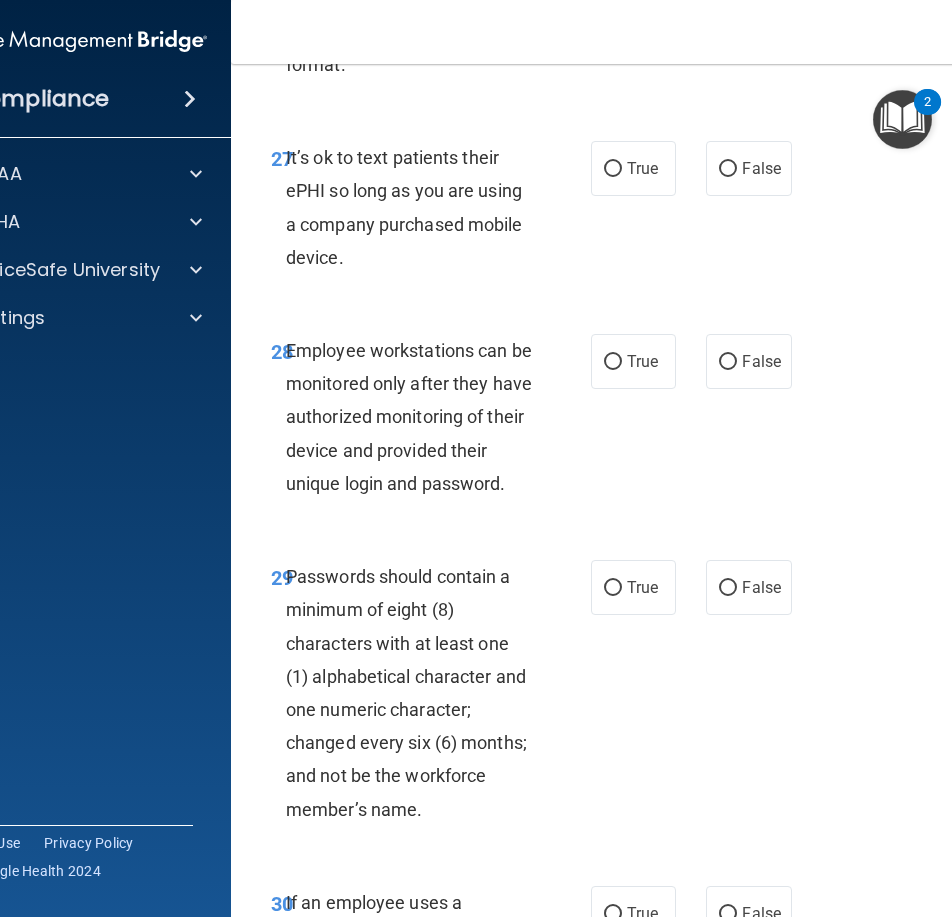 drag, startPoint x: 395, startPoint y: 319, endPoint x: 278, endPoint y: 232, distance: 145.80124 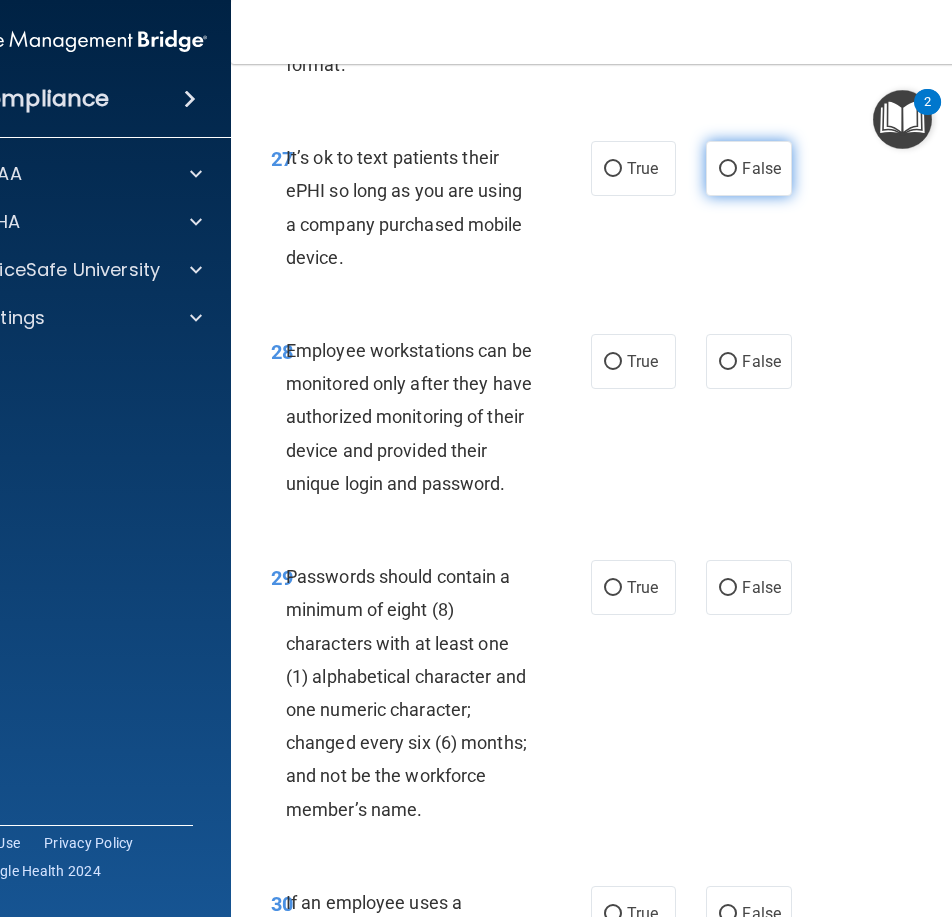click on "False" at bounding box center [748, 168] 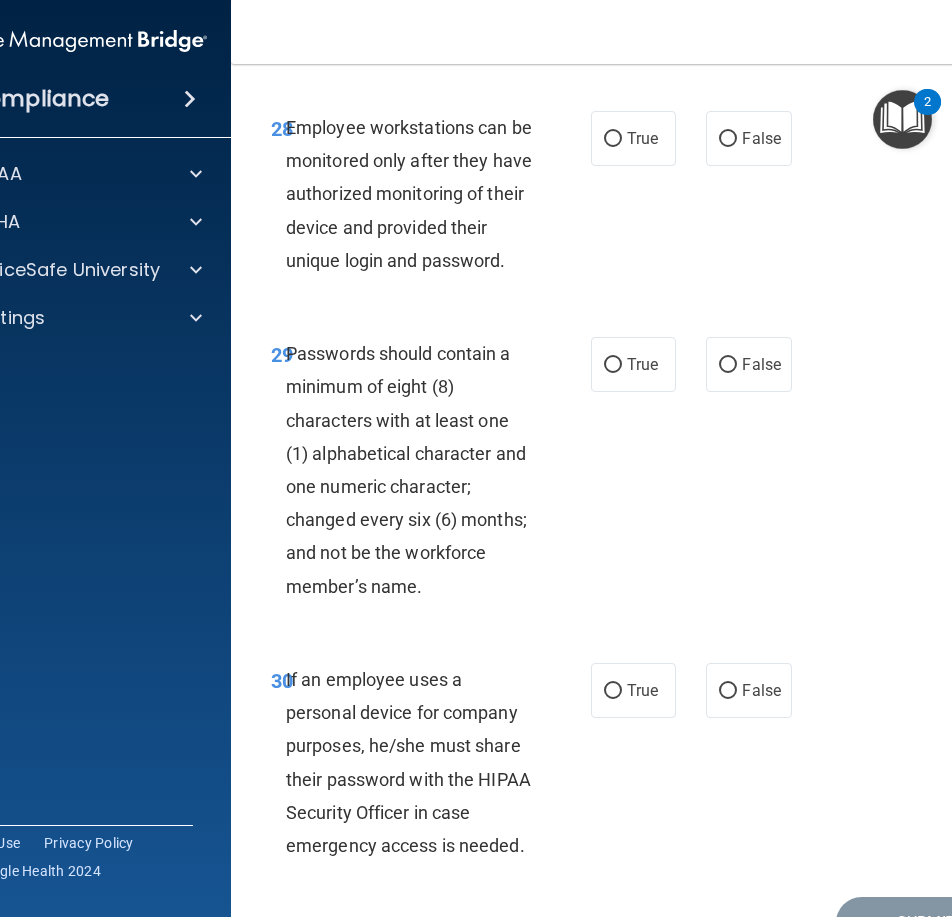 scroll, scrollTop: 7159, scrollLeft: 0, axis: vertical 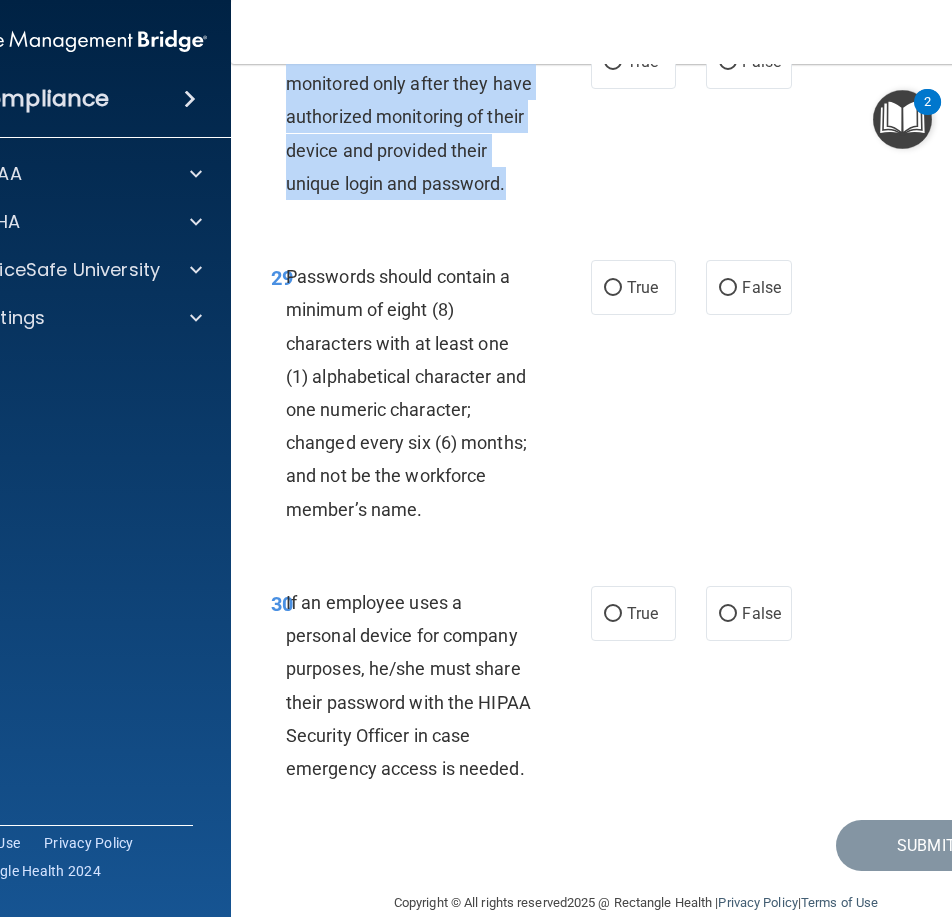 drag, startPoint x: 528, startPoint y: 262, endPoint x: 282, endPoint y: 127, distance: 280.60828 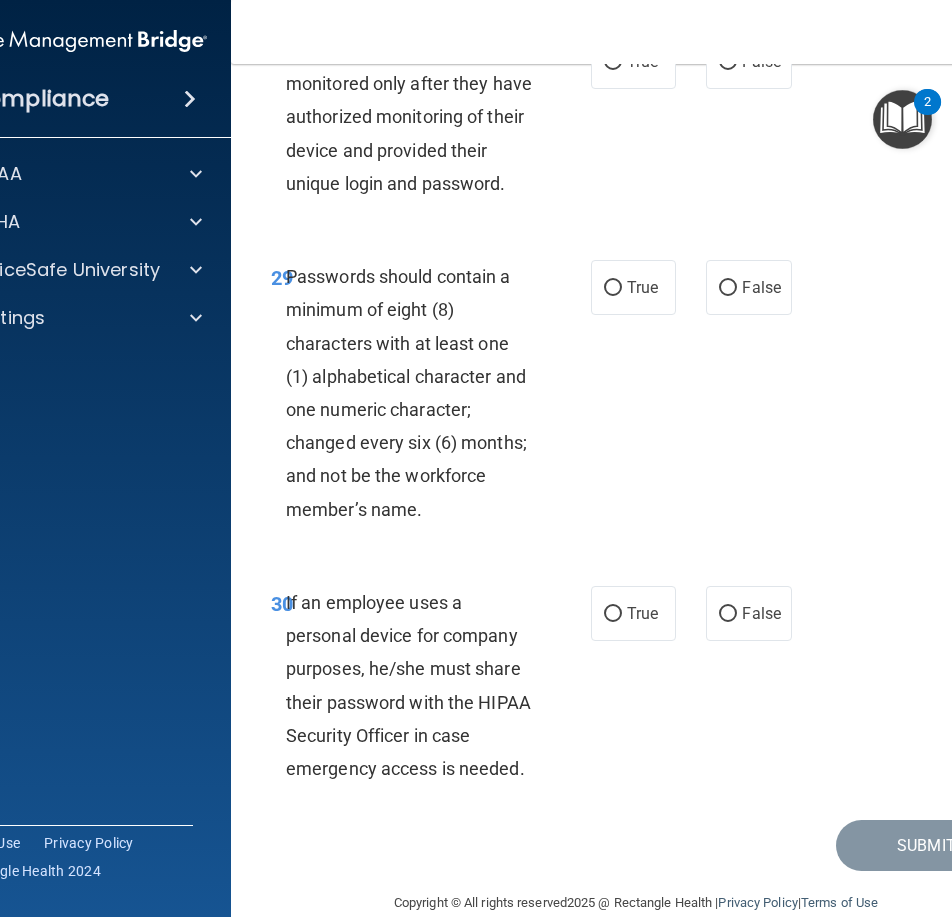 click on "28       Employee workstations can be monitored only after they have authorized monitoring of their device and provided their unique login and password.                  True           False" at bounding box center [636, 122] 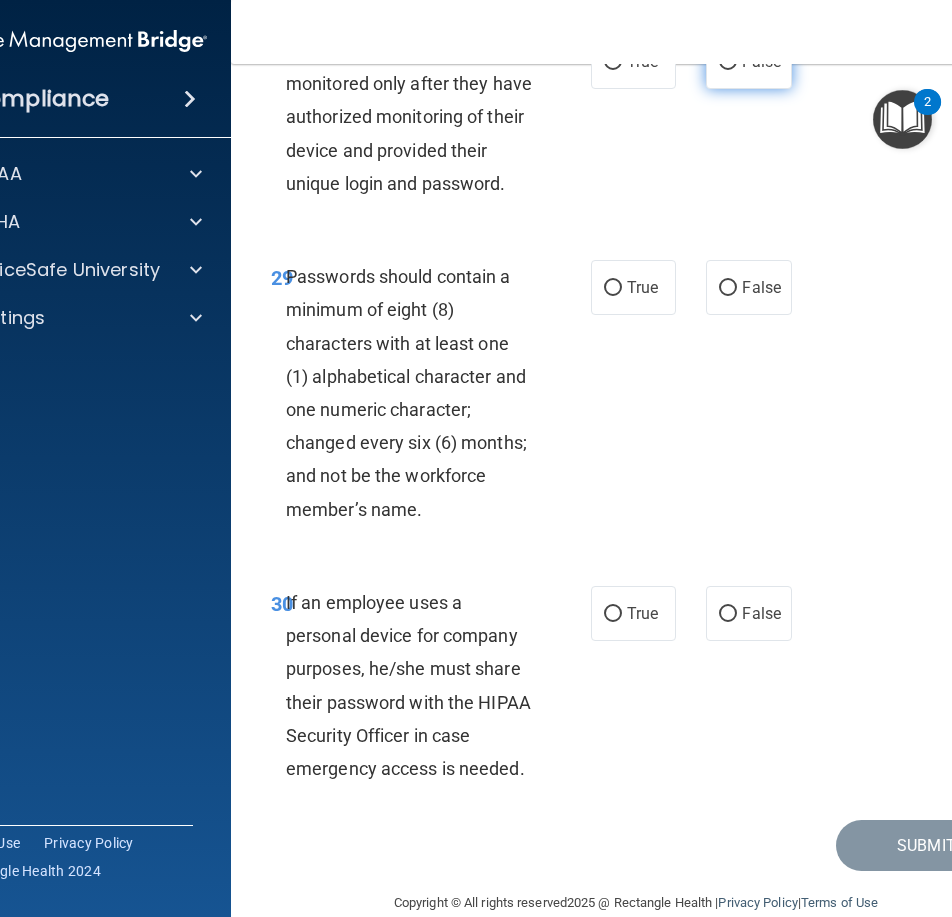 click on "False" at bounding box center [728, 62] 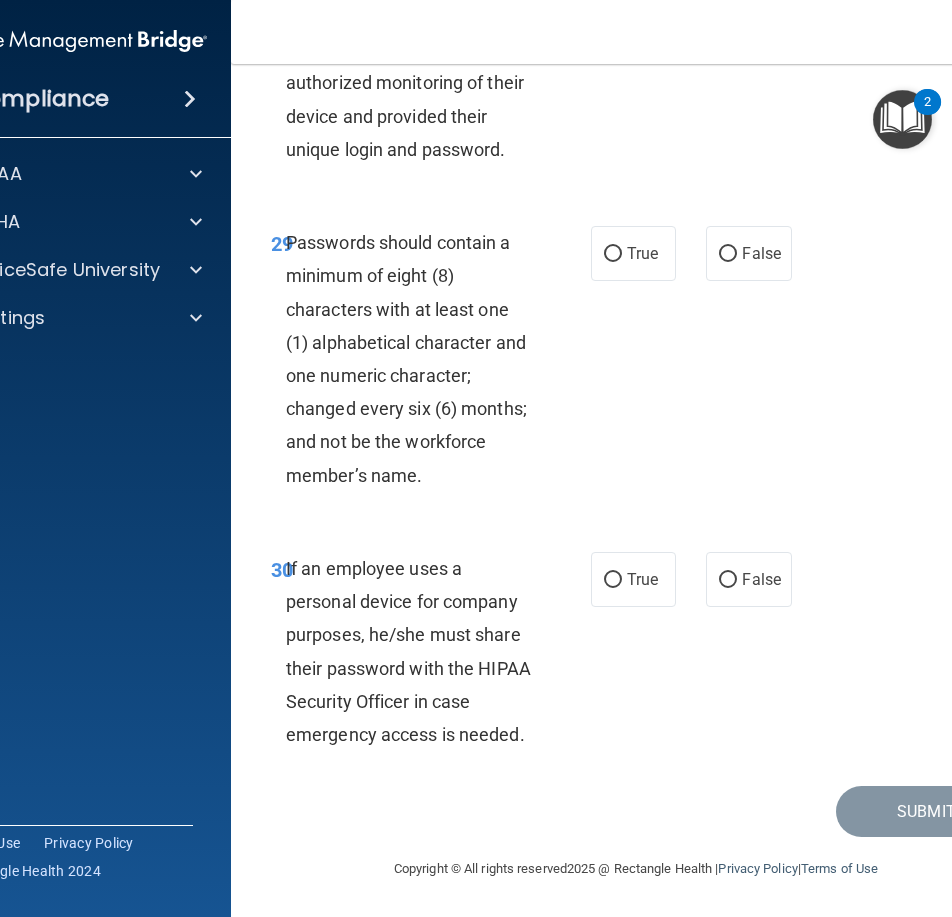 scroll, scrollTop: 7259, scrollLeft: 0, axis: vertical 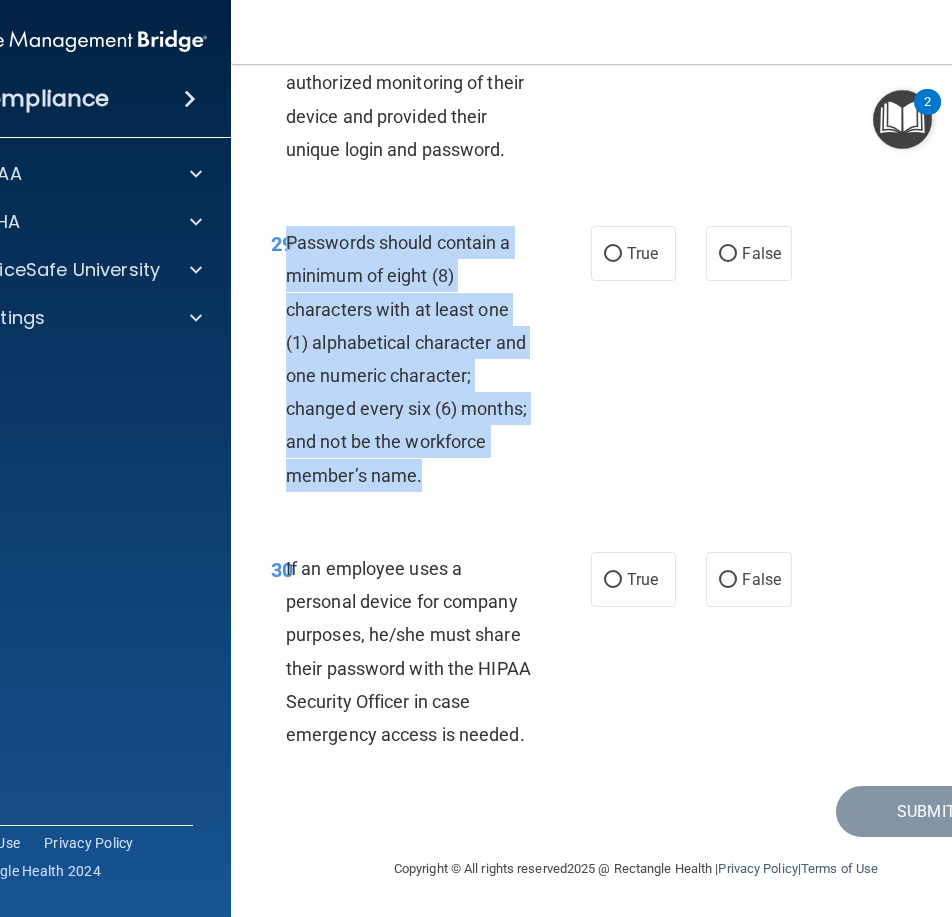 drag, startPoint x: 415, startPoint y: 475, endPoint x: 277, endPoint y: 242, distance: 270.80066 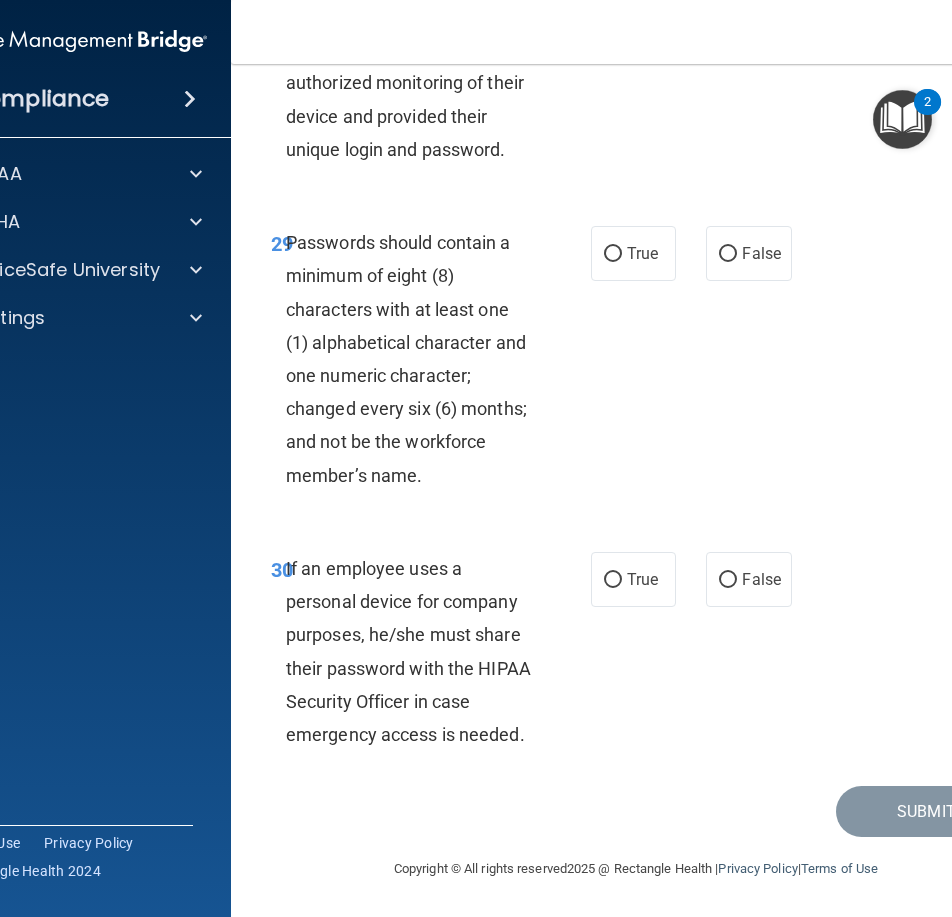 click on "29       Passwords should contain a minimum of eight (8) characters with at least one (1) alphabetical character and one numeric character; changed every six (6) months; and not be the workforce member’s name.                 True           False" at bounding box center (636, 364) 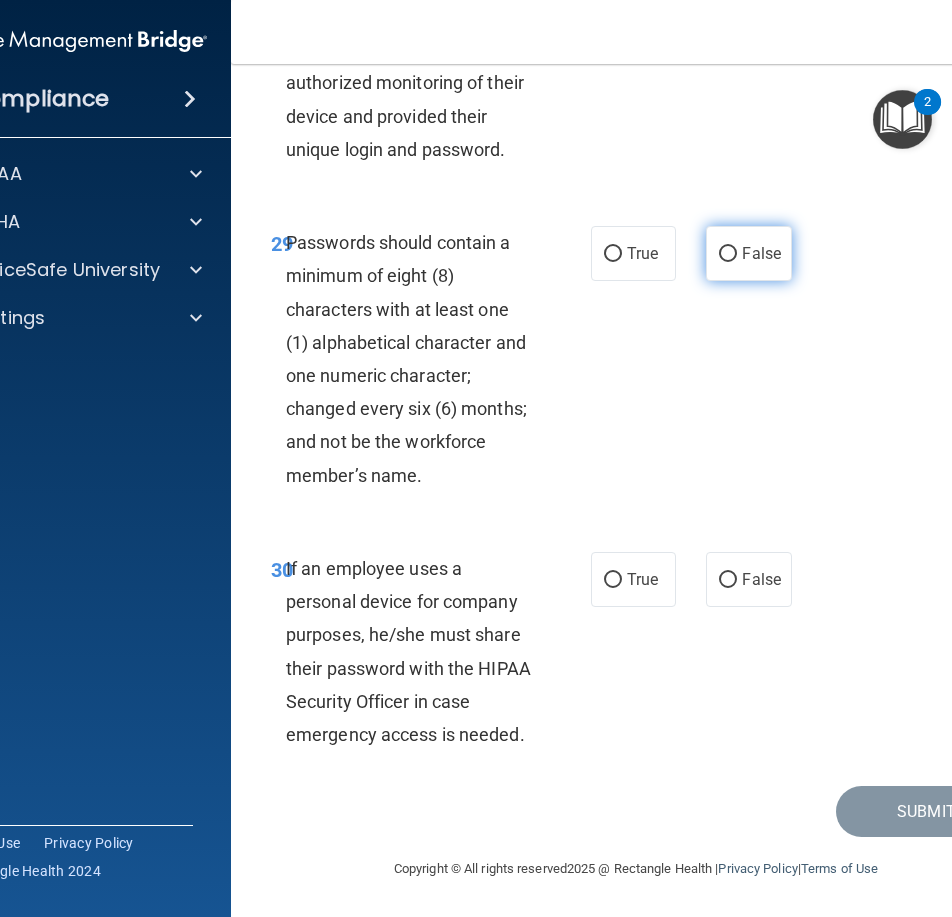 click on "False" at bounding box center [748, 253] 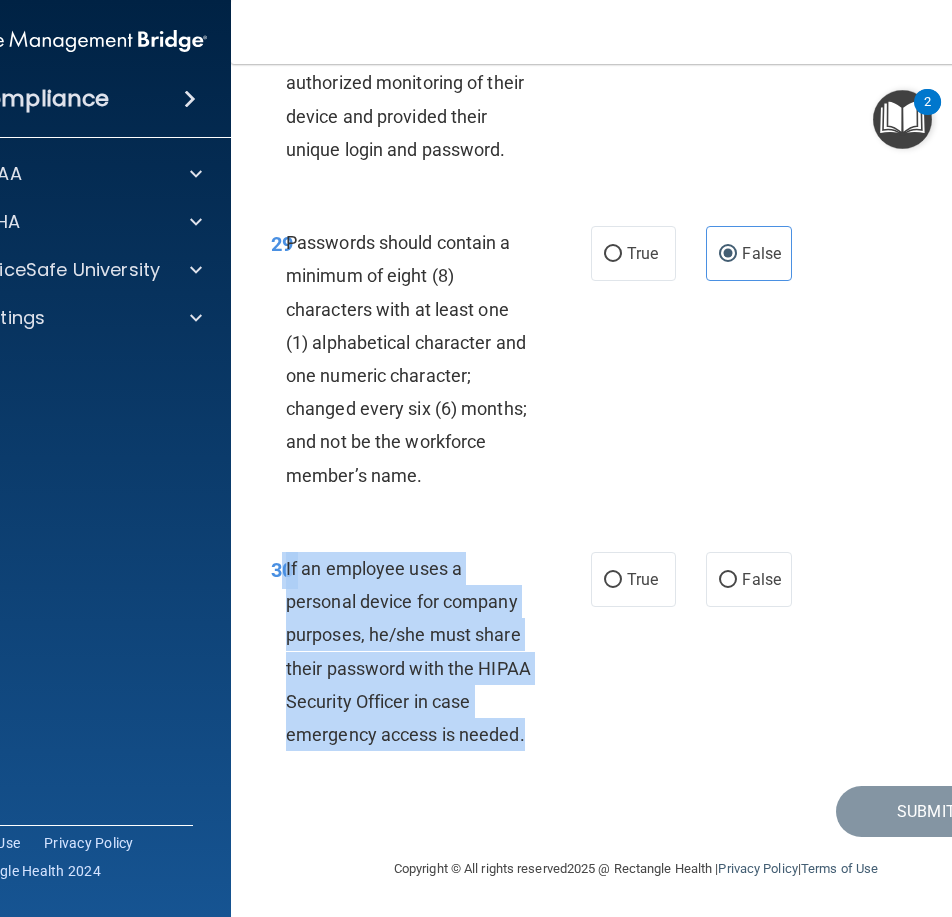 drag, startPoint x: 518, startPoint y: 748, endPoint x: 277, endPoint y: 581, distance: 293.20642 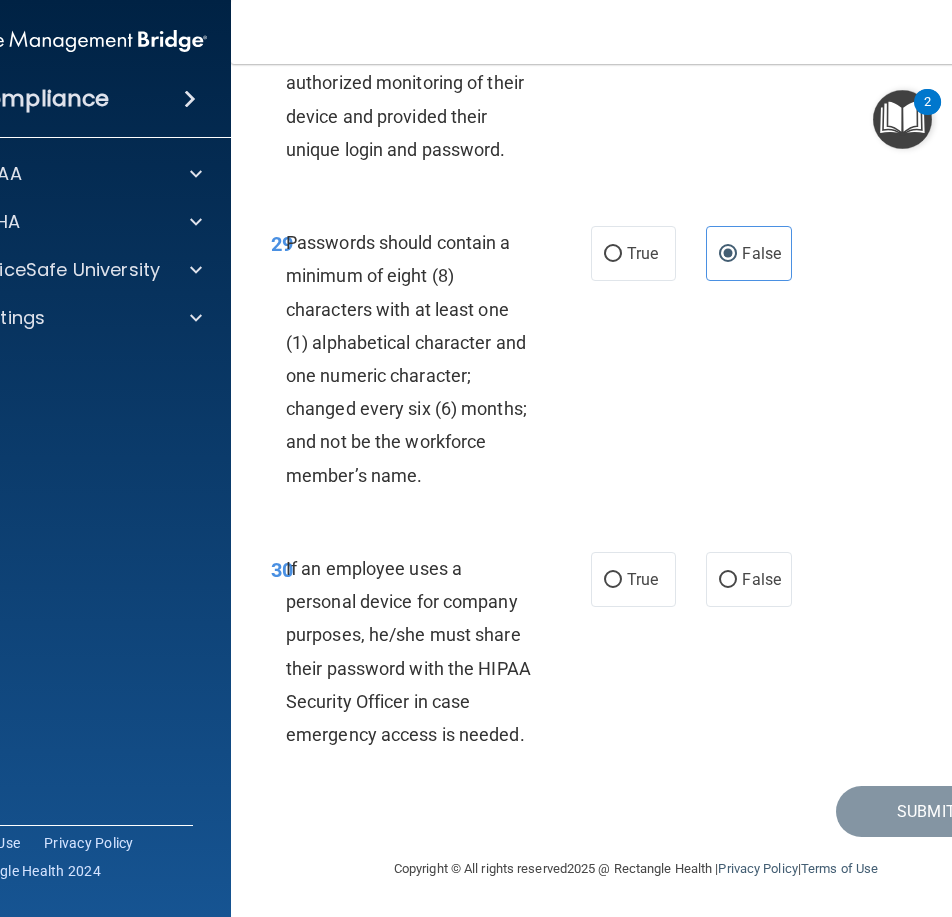 drag, startPoint x: 483, startPoint y: 798, endPoint x: 515, endPoint y: 751, distance: 56.859474 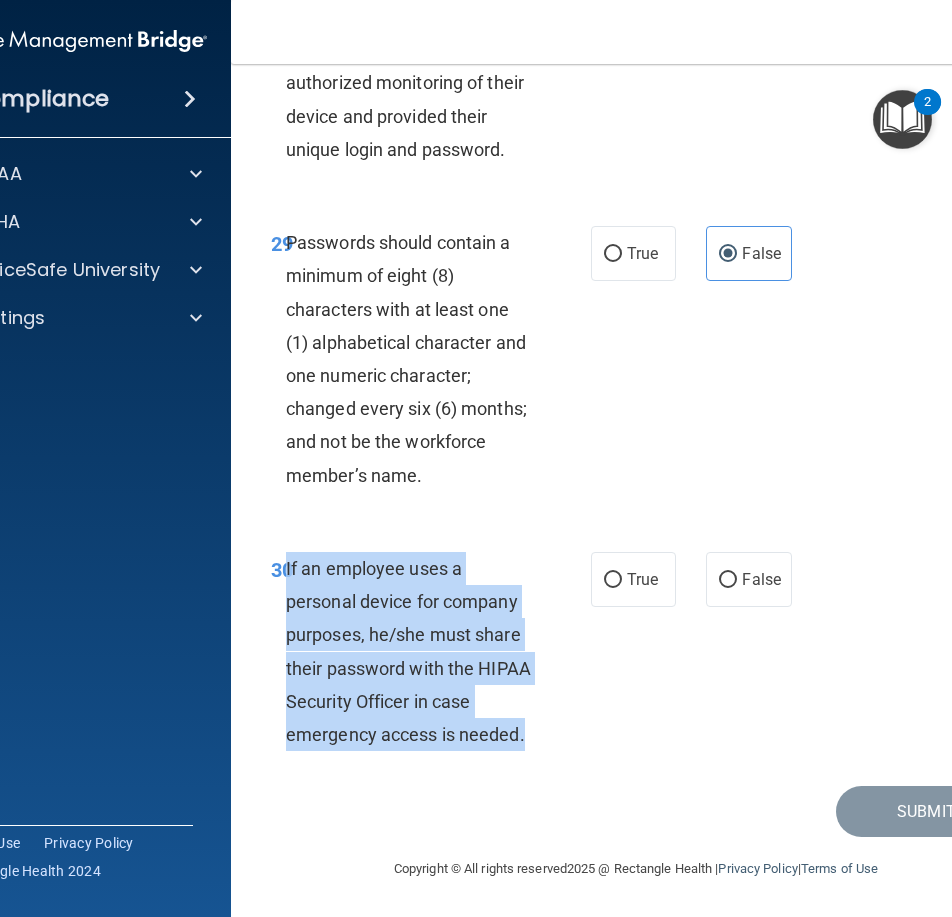 drag, startPoint x: 528, startPoint y: 735, endPoint x: 278, endPoint y: 575, distance: 296.81644 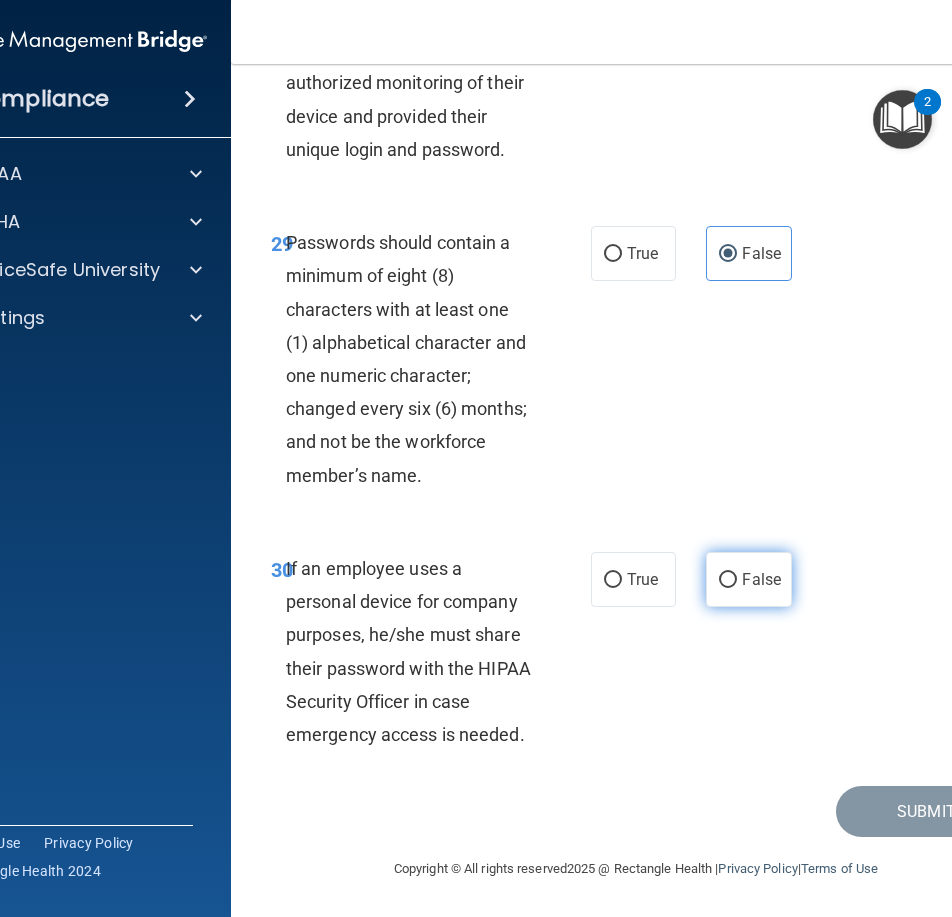 click on "False" at bounding box center [761, 579] 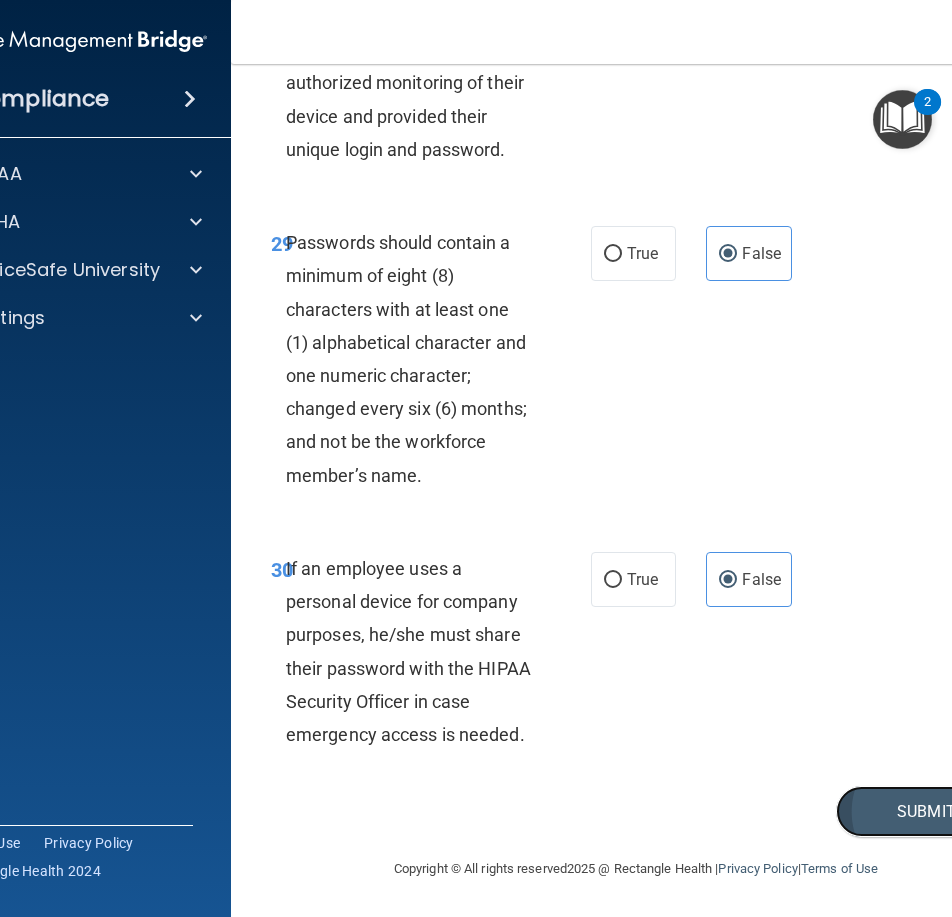 click on "Submit" at bounding box center [926, 811] 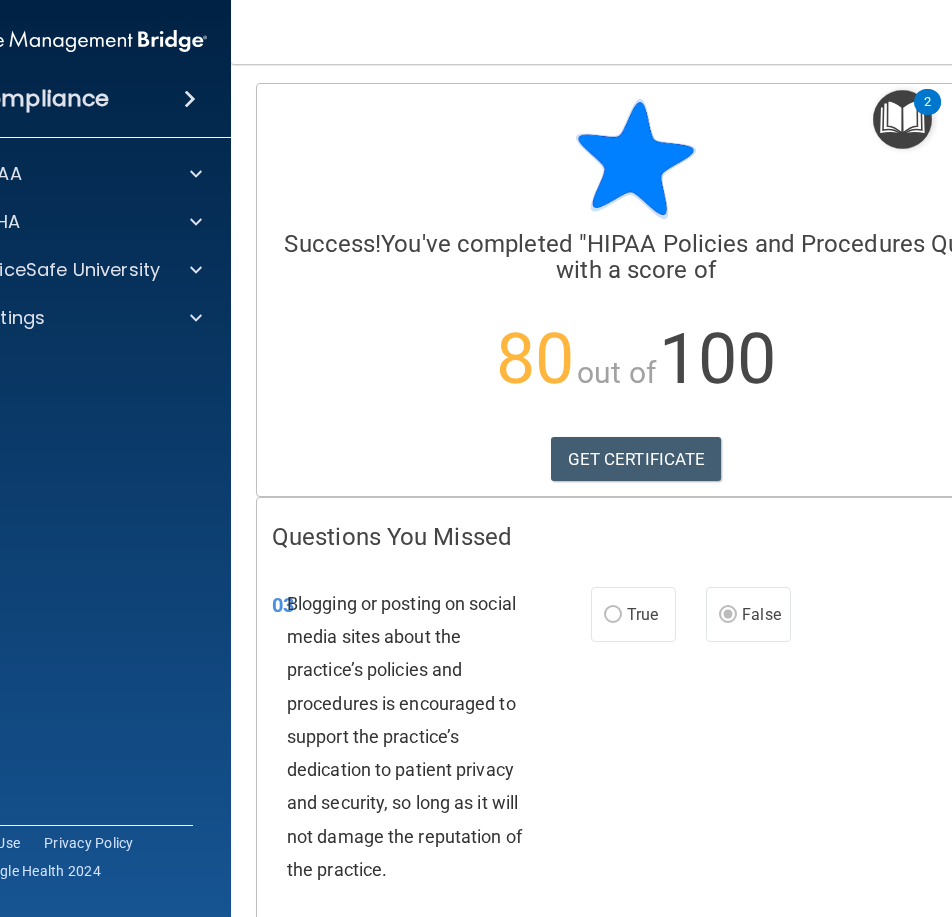 scroll, scrollTop: 0, scrollLeft: 0, axis: both 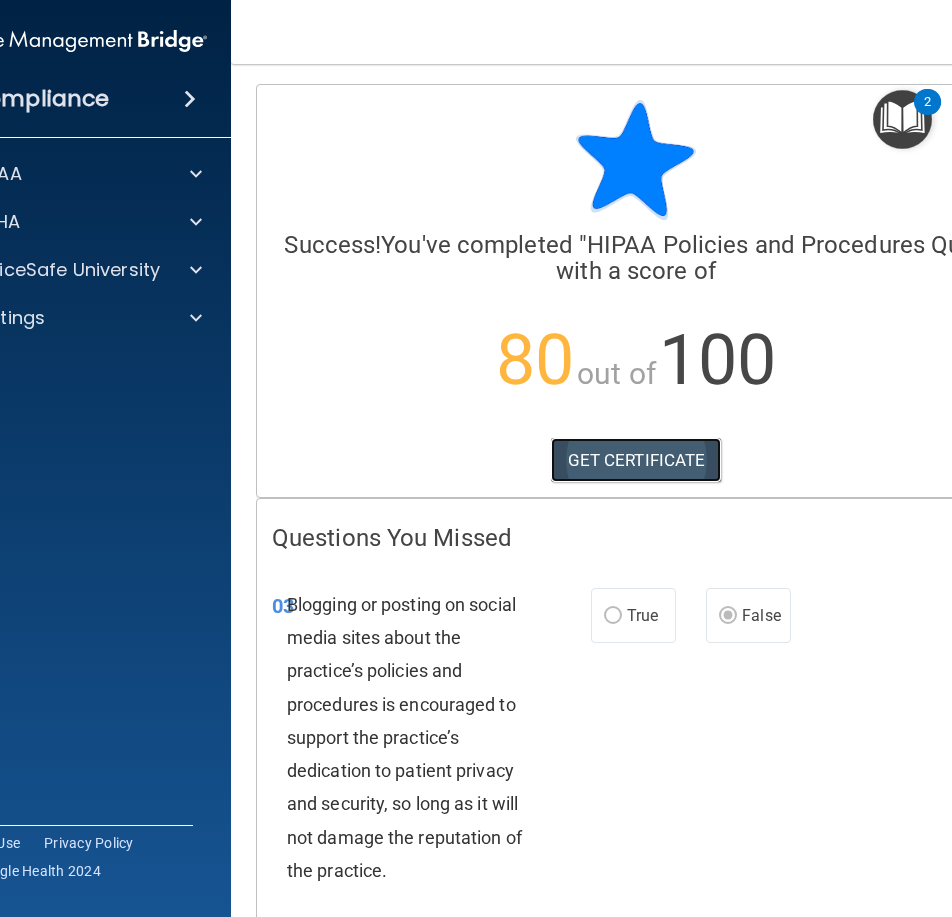 click on "GET CERTIFICATE" at bounding box center [636, 460] 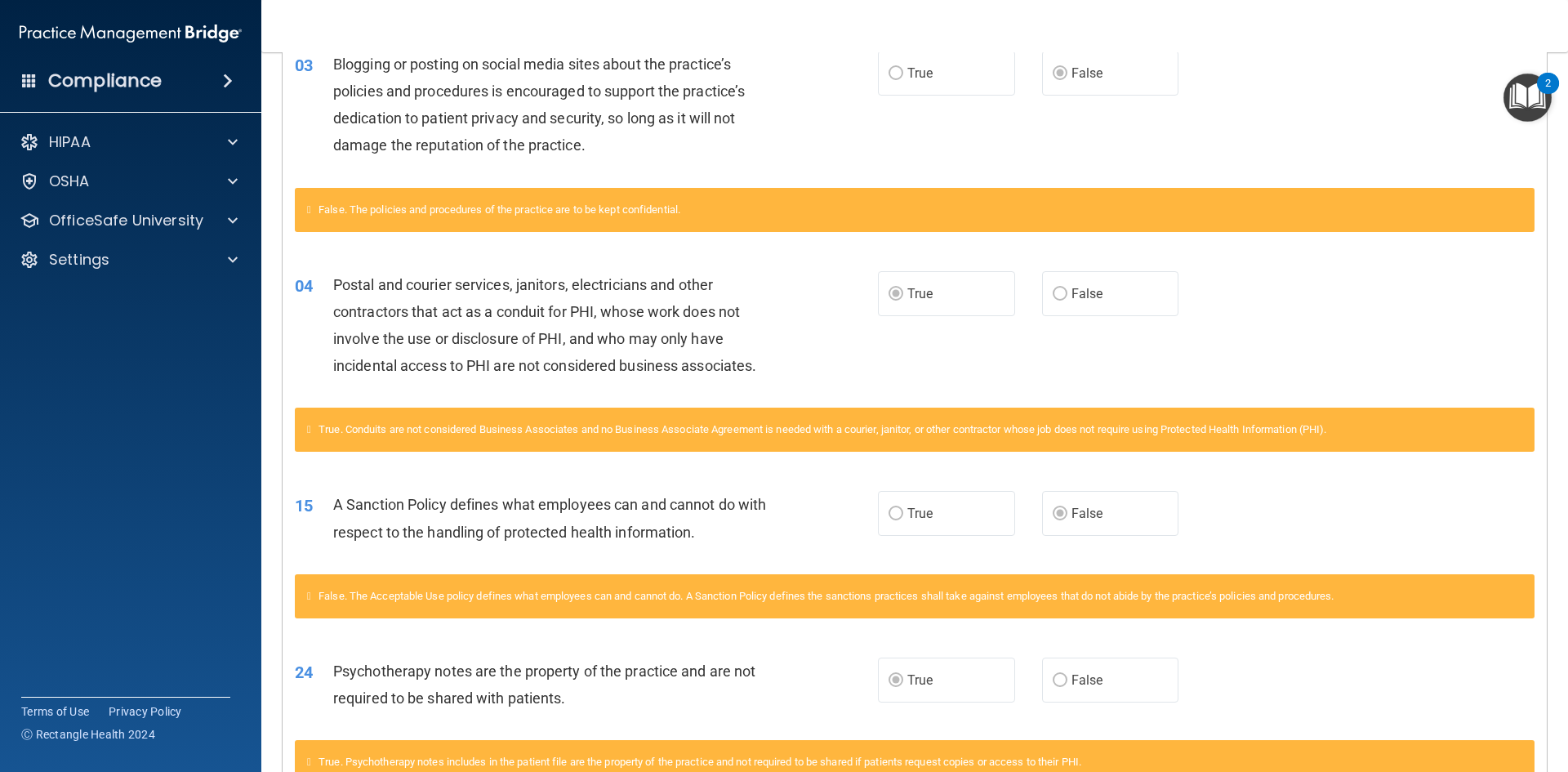 scroll, scrollTop: 387, scrollLeft: 0, axis: vertical 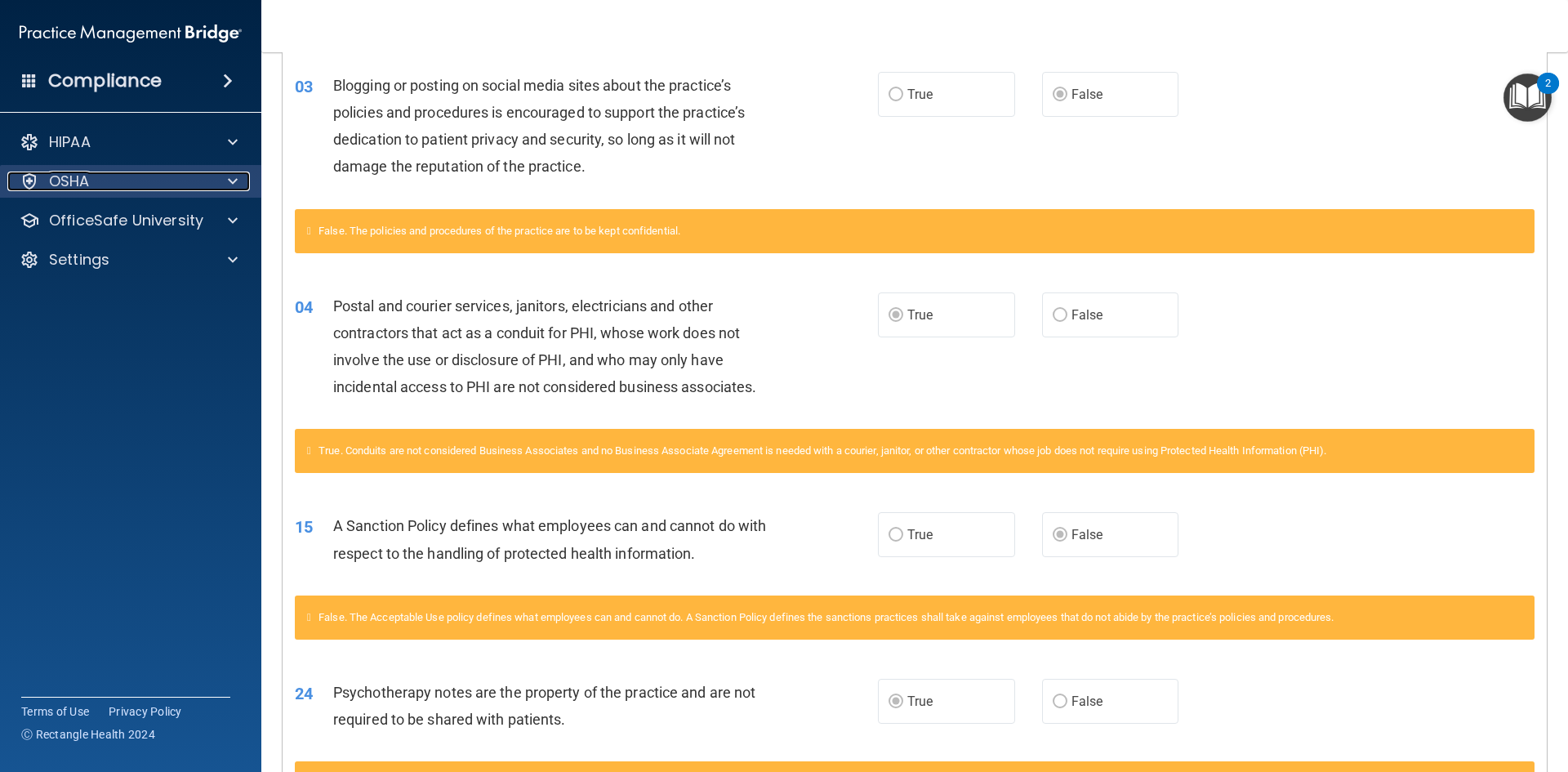 click at bounding box center (230, 181) 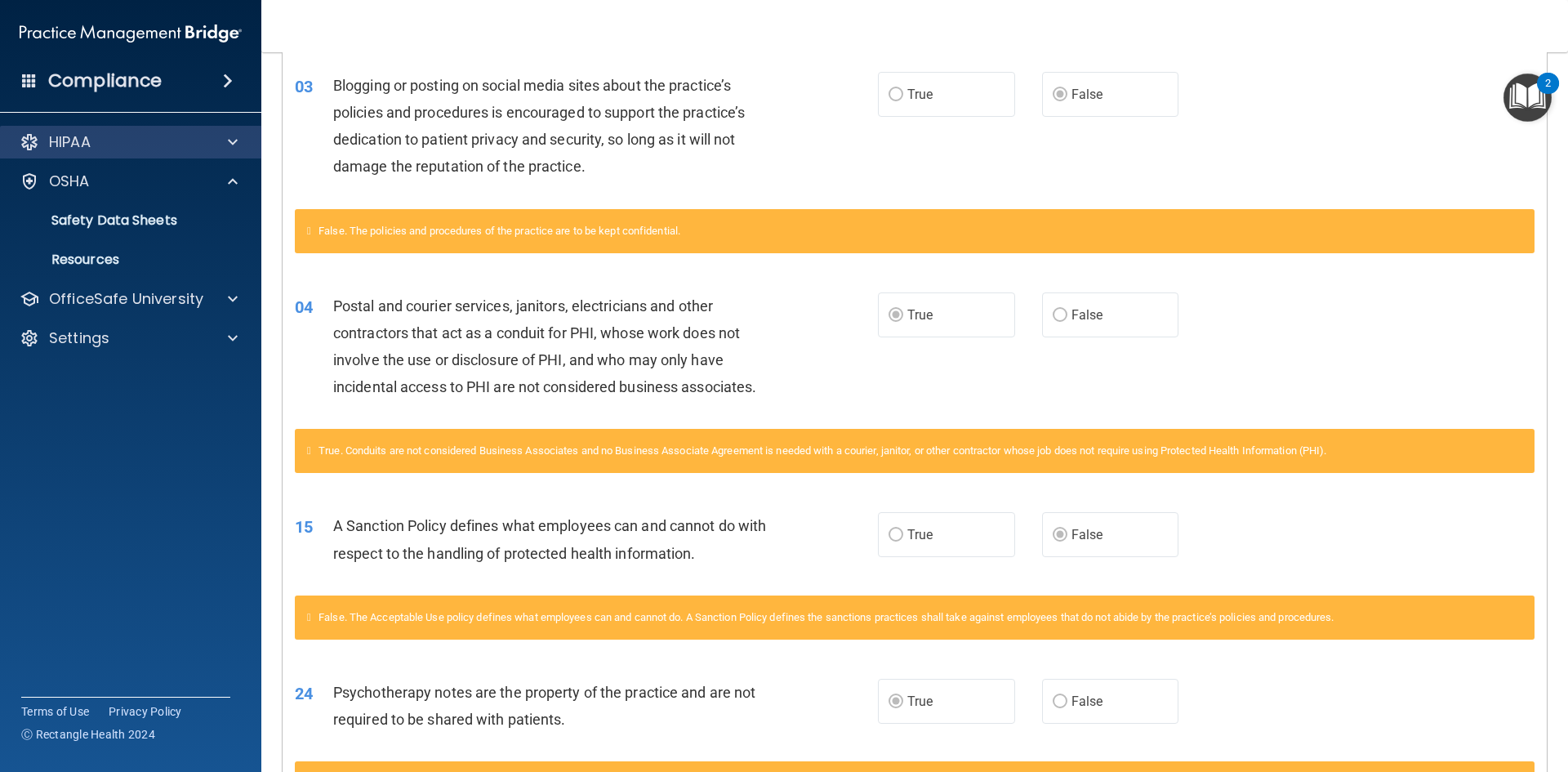 click on "HIPAA" at bounding box center [131, 142] 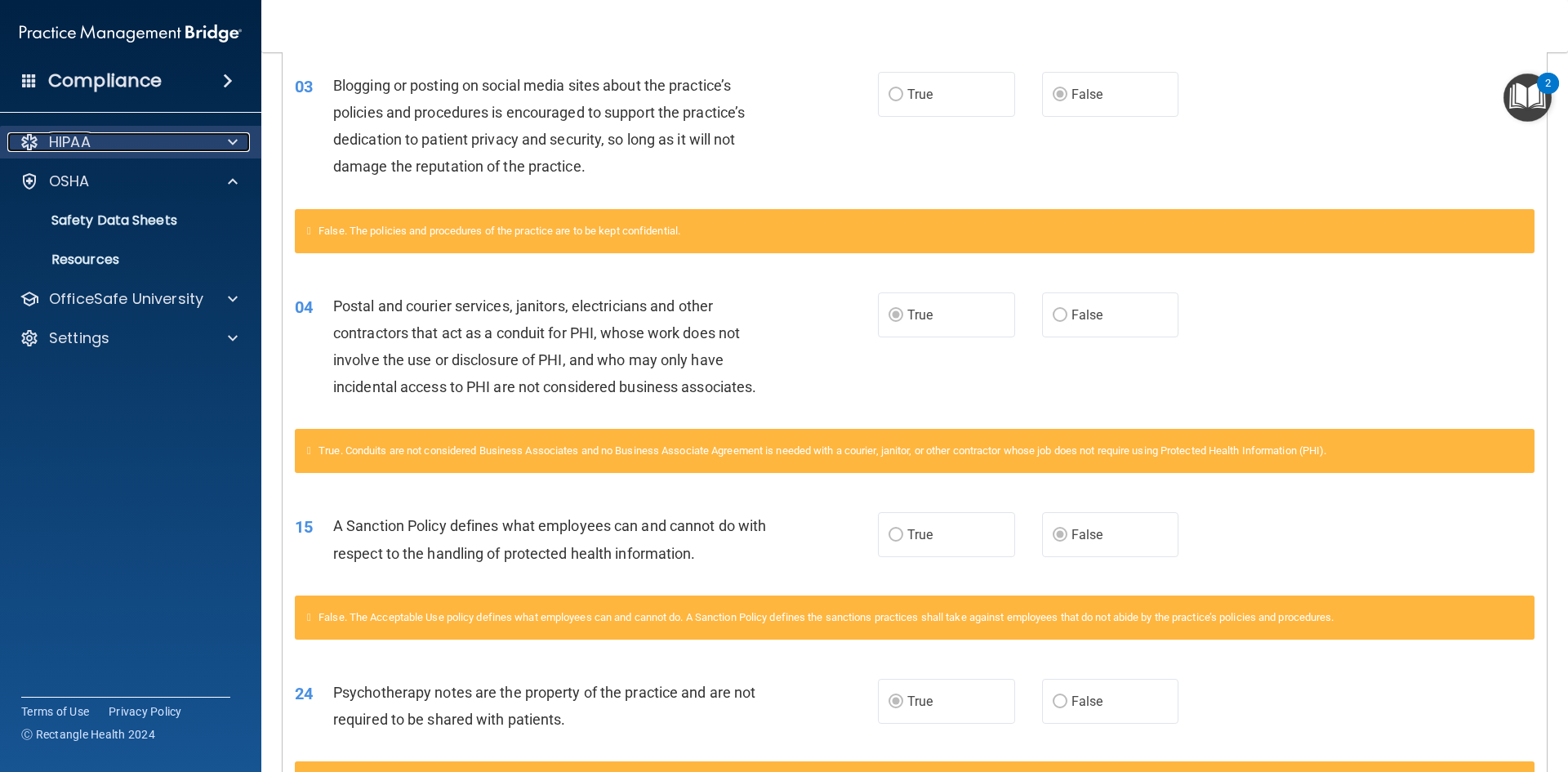 click on "HIPAA" at bounding box center [69, 142] 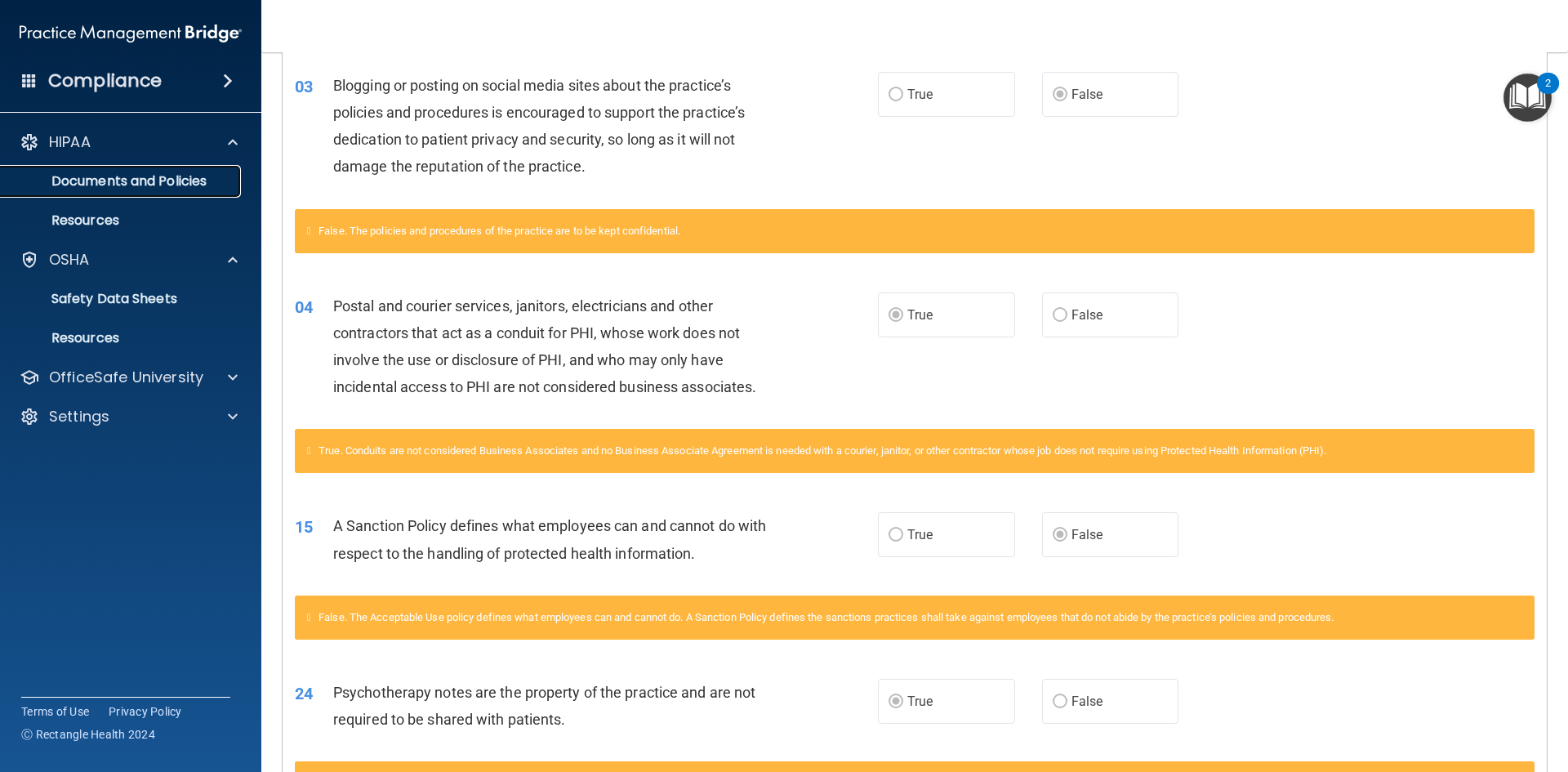 click on "Documents and Policies" at bounding box center (122, 181) 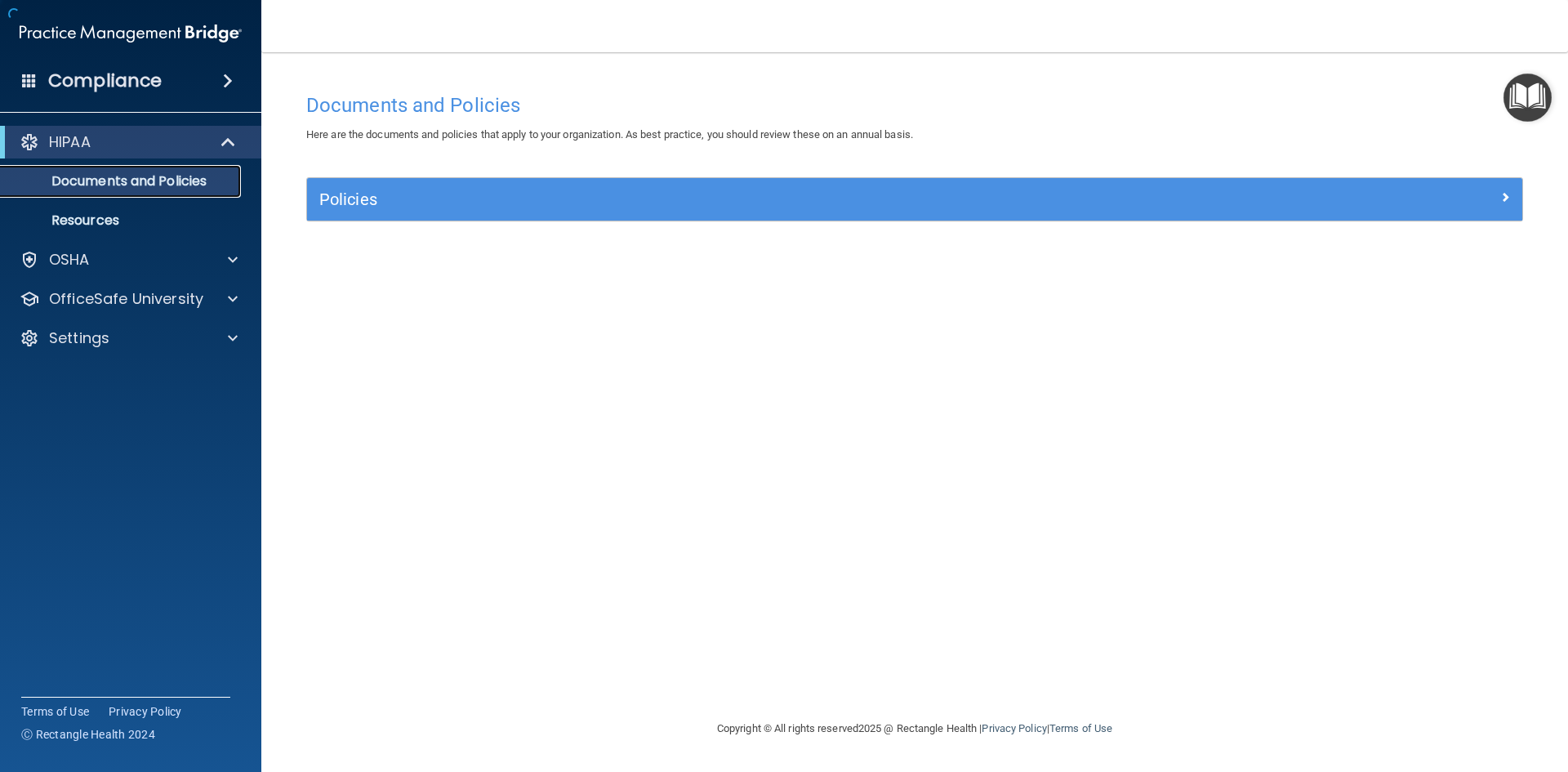 scroll, scrollTop: 0, scrollLeft: 0, axis: both 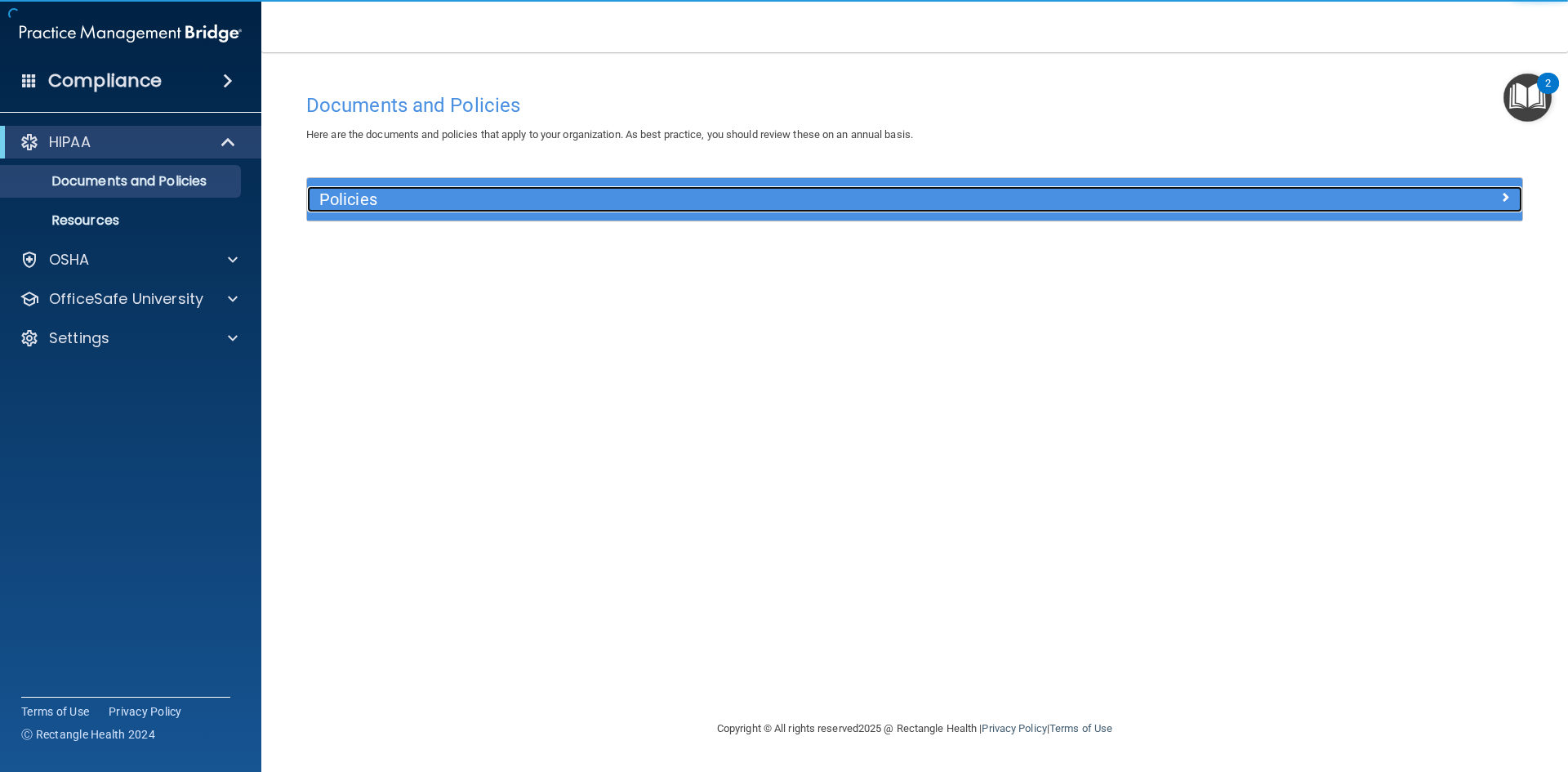 click on "Policies" at bounding box center (763, 199) 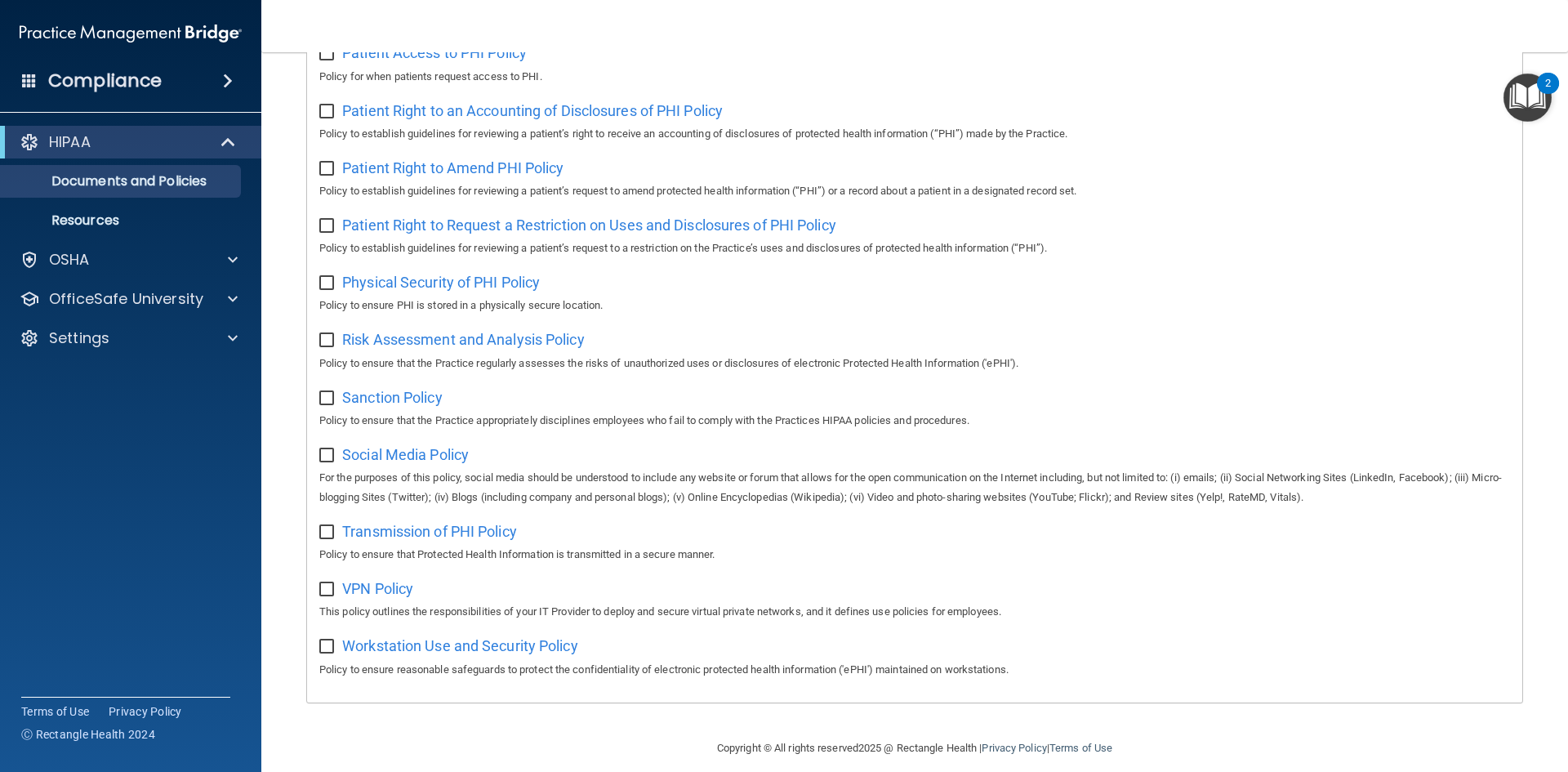 scroll, scrollTop: 867, scrollLeft: 0, axis: vertical 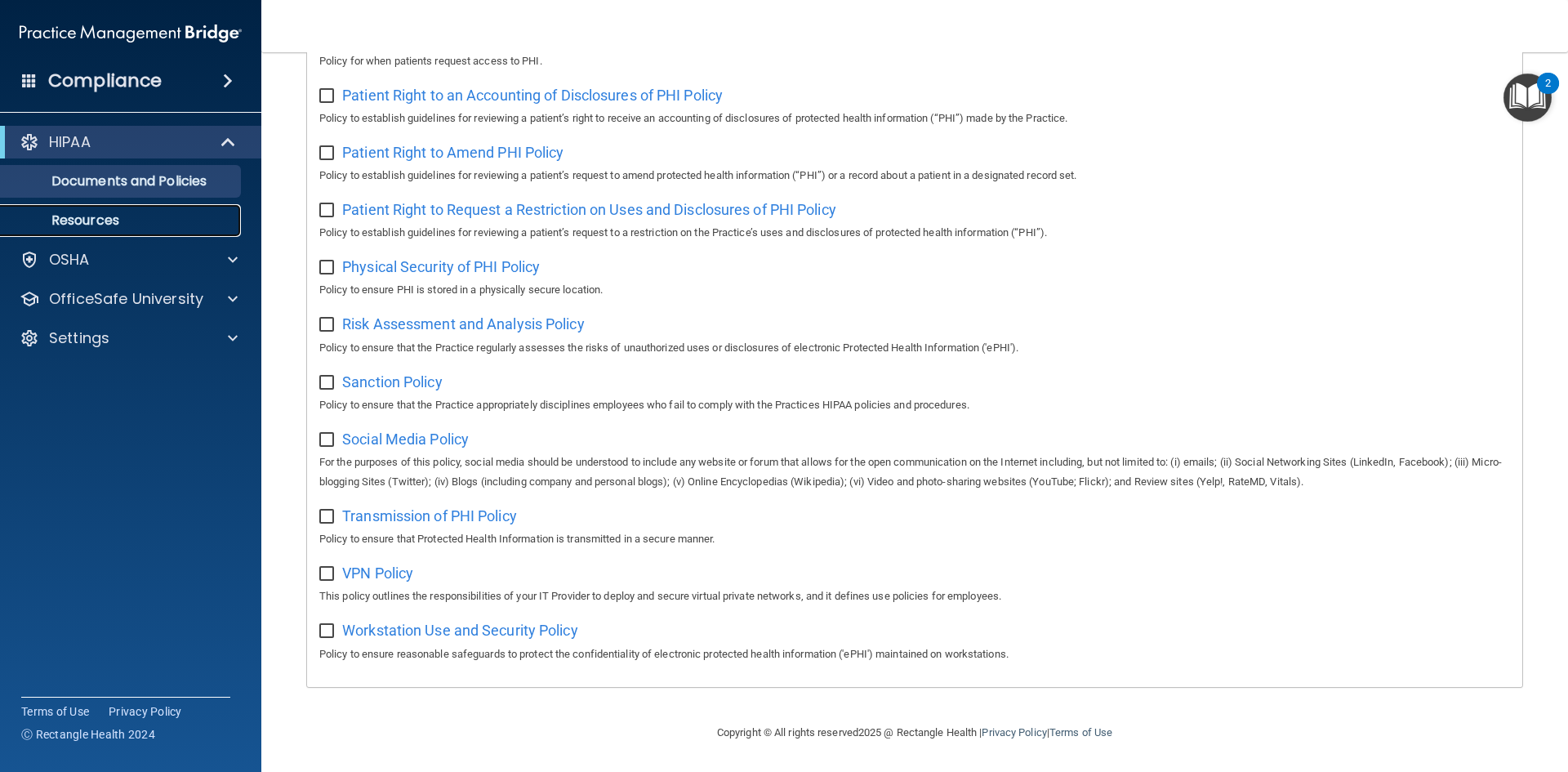 click on "Resources" at bounding box center [122, 221] 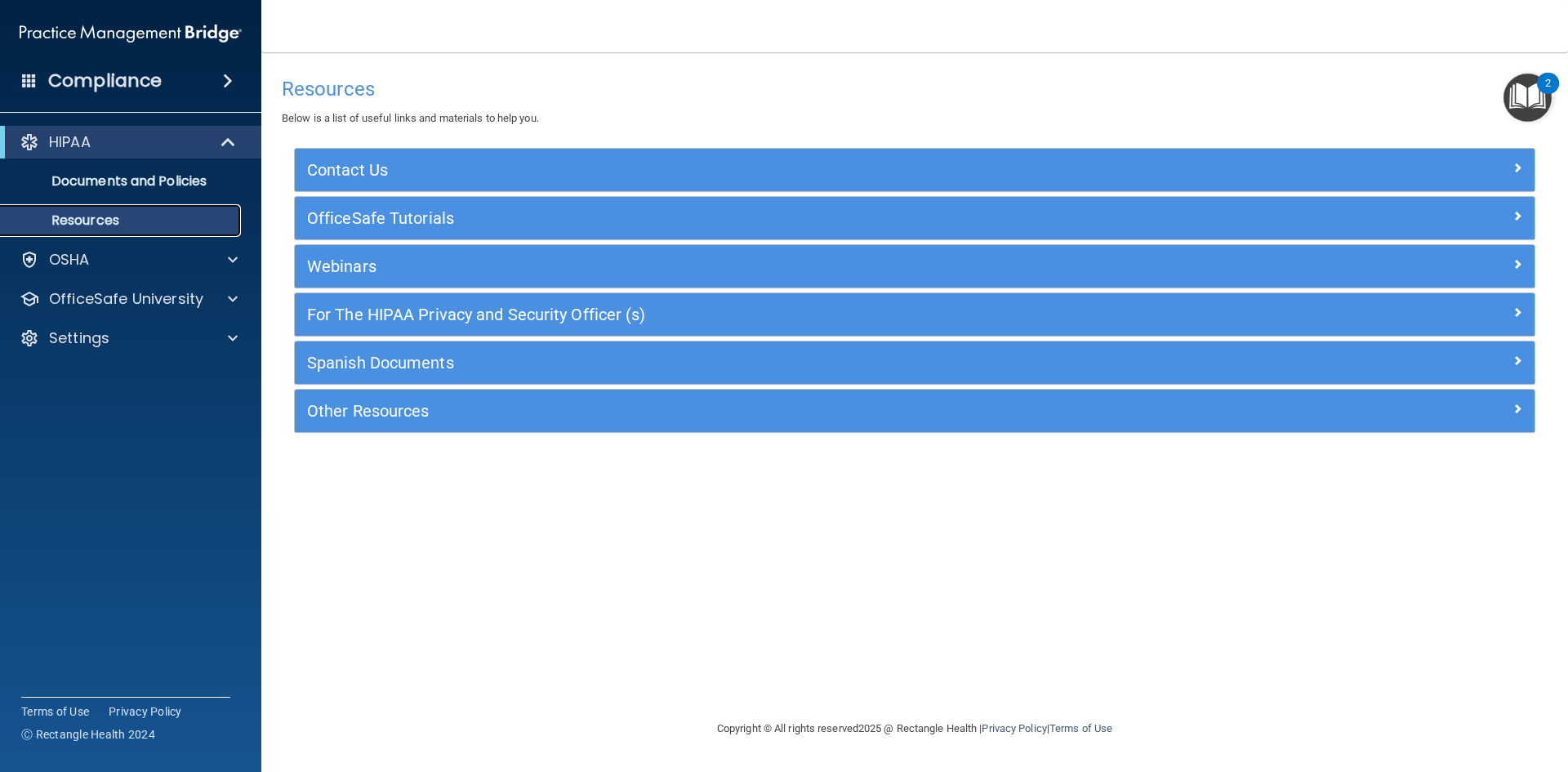 scroll, scrollTop: 0, scrollLeft: 0, axis: both 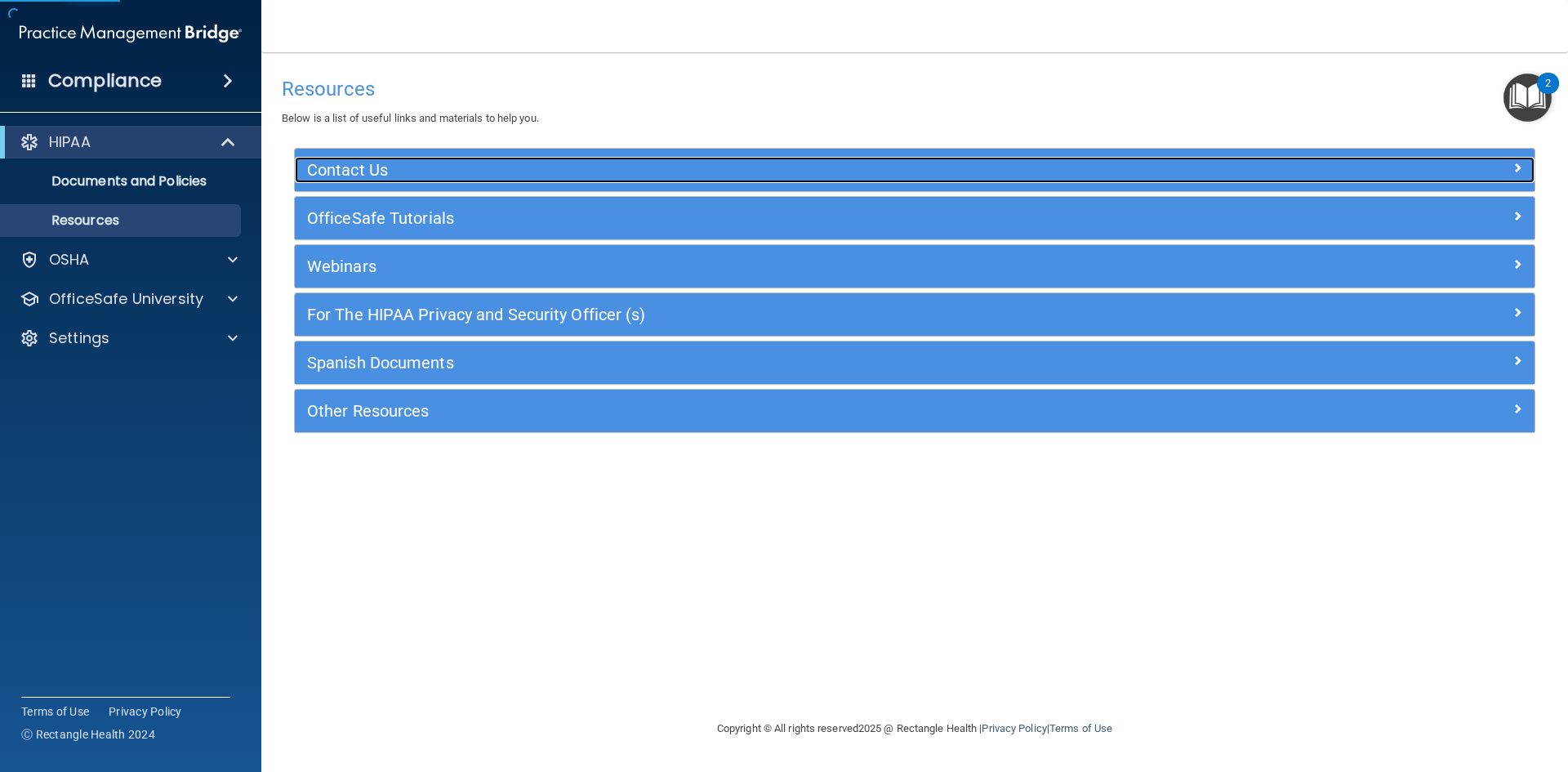 click on "Contact Us" at bounding box center (760, 170) 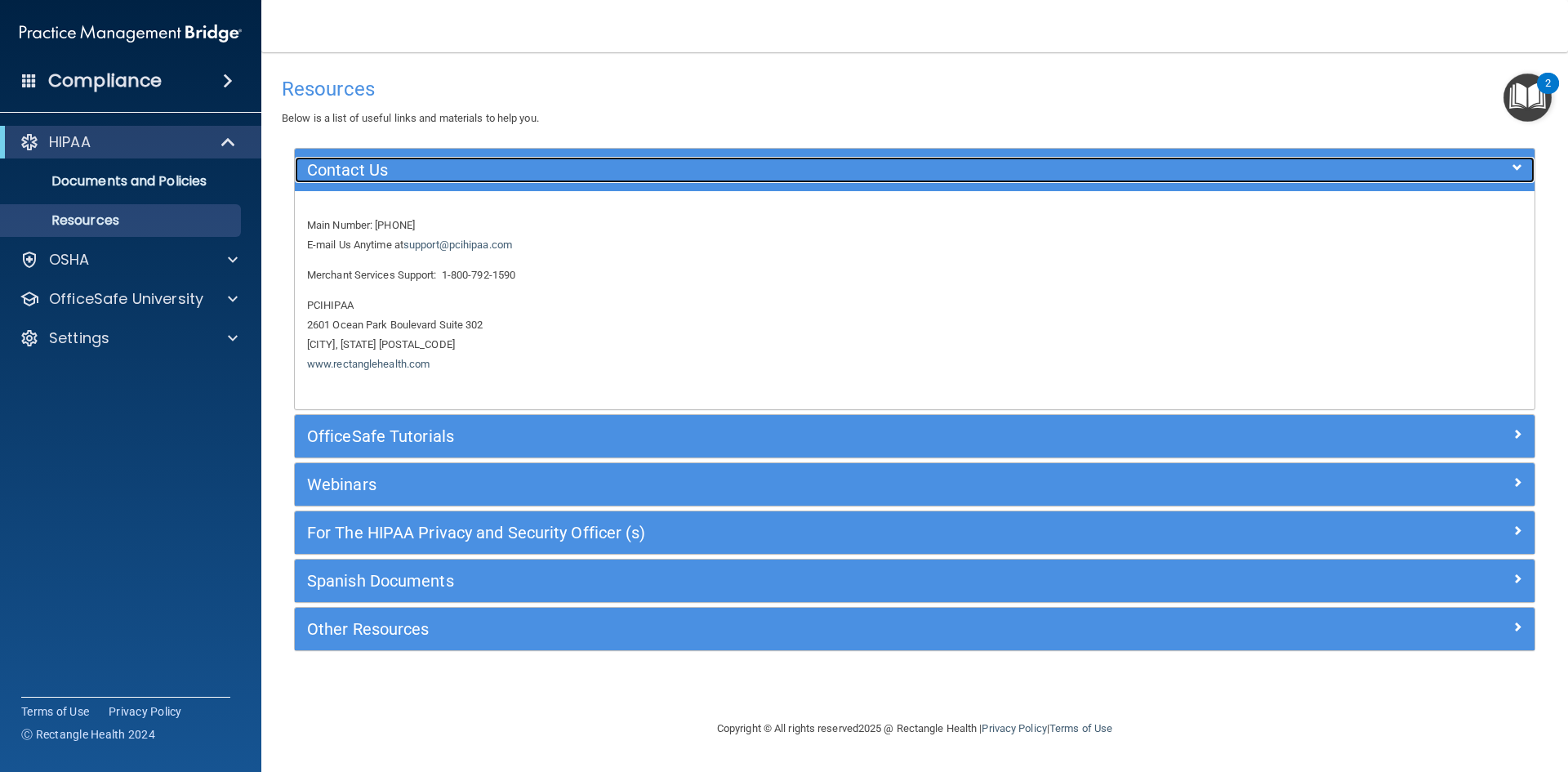 click on "Contact Us" at bounding box center [760, 170] 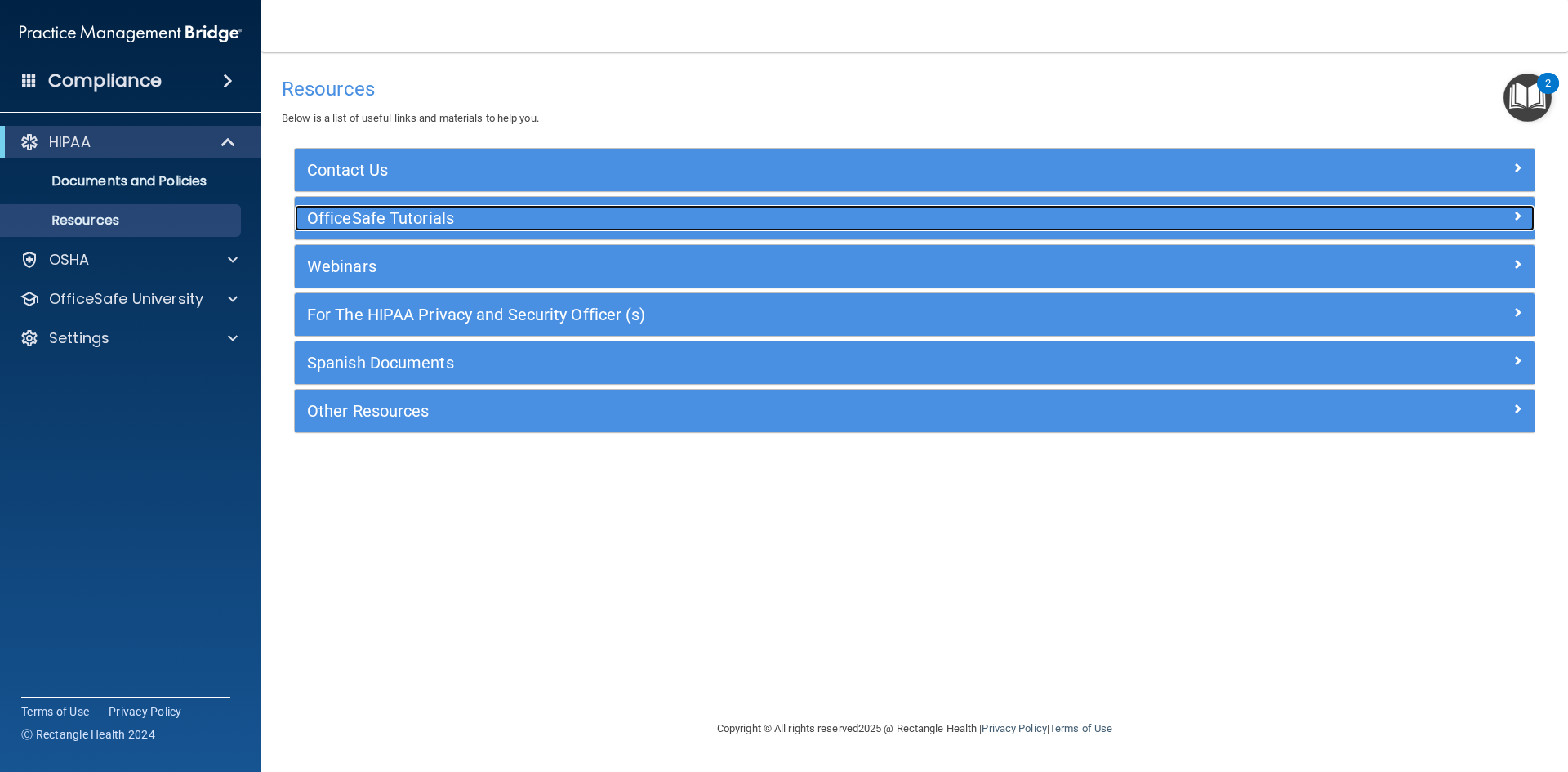 click on "OfficeSafe Tutorials" at bounding box center [760, 218] 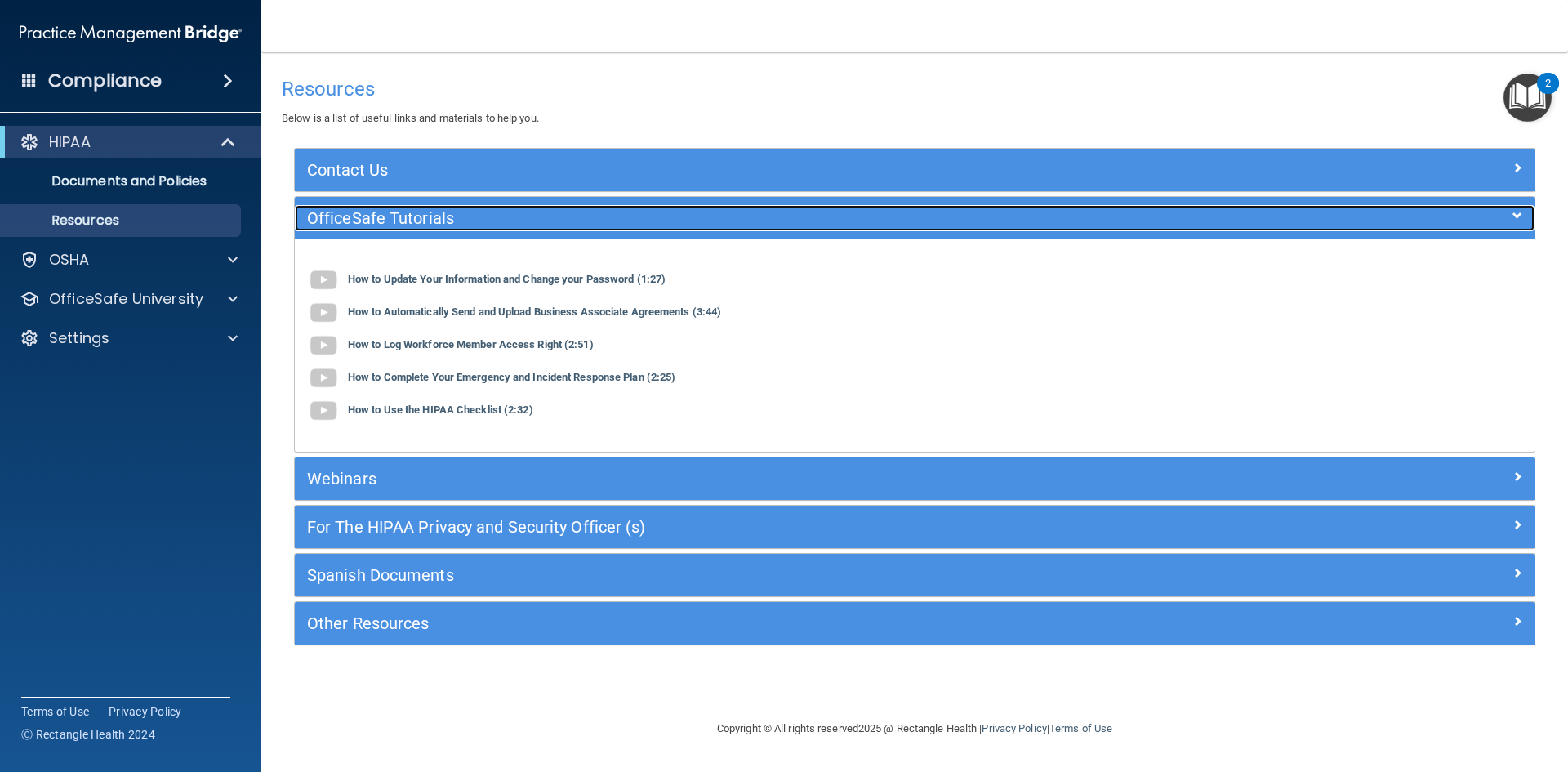 click on "OfficeSafe Tutorials" at bounding box center (760, 218) 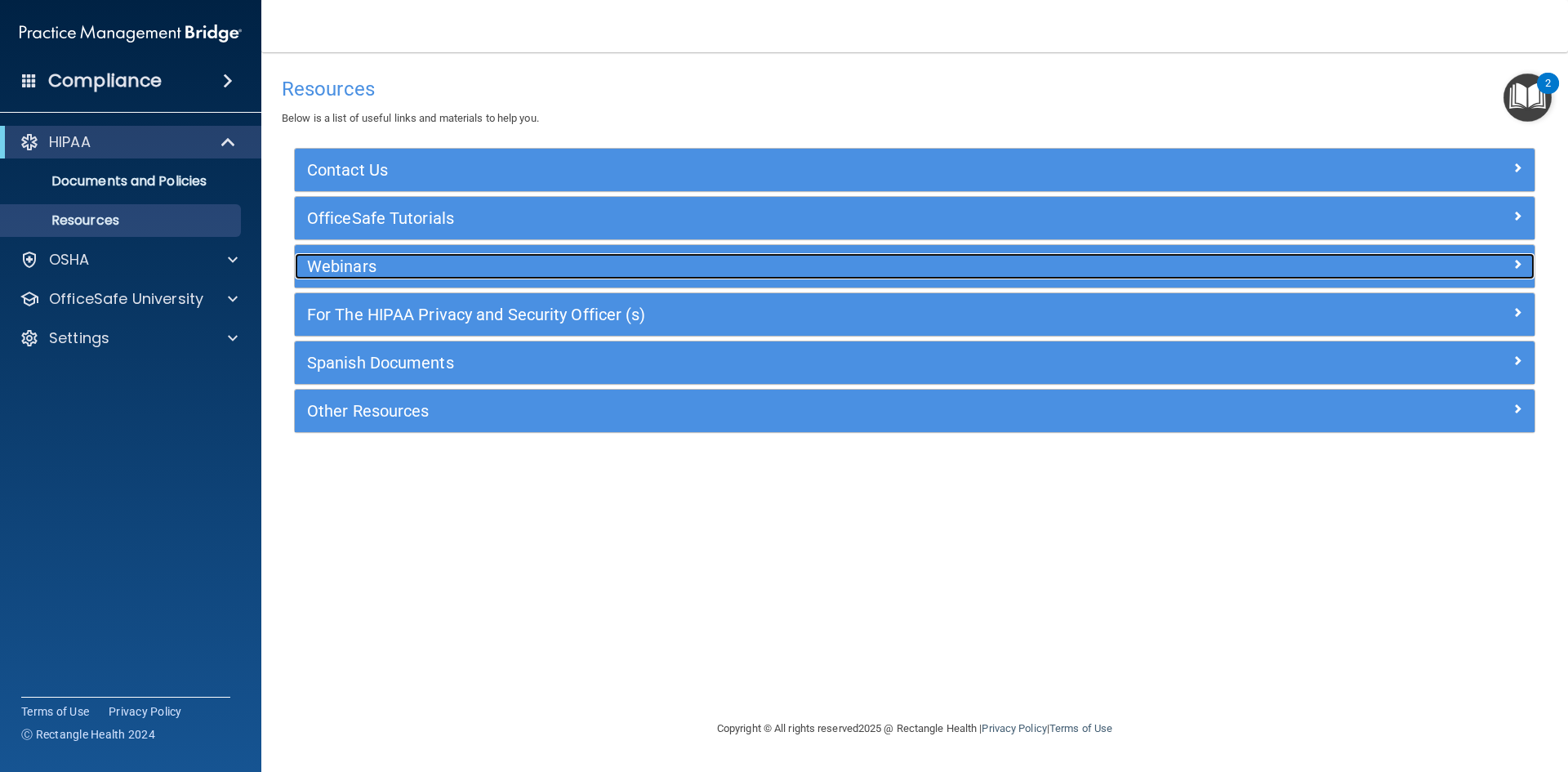 click on "Webinars" at bounding box center (760, 266) 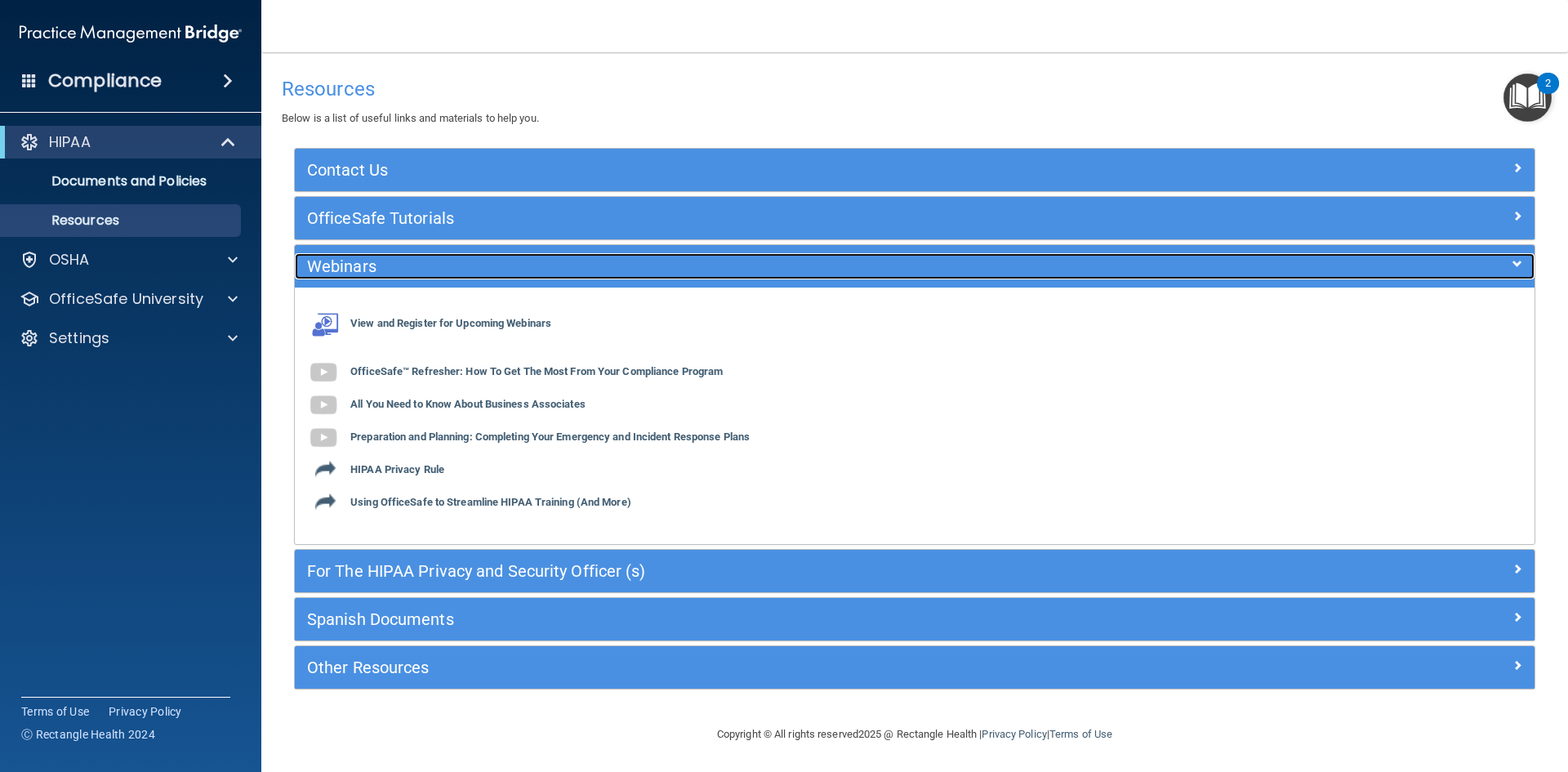 click on "Webinars" at bounding box center [760, 266] 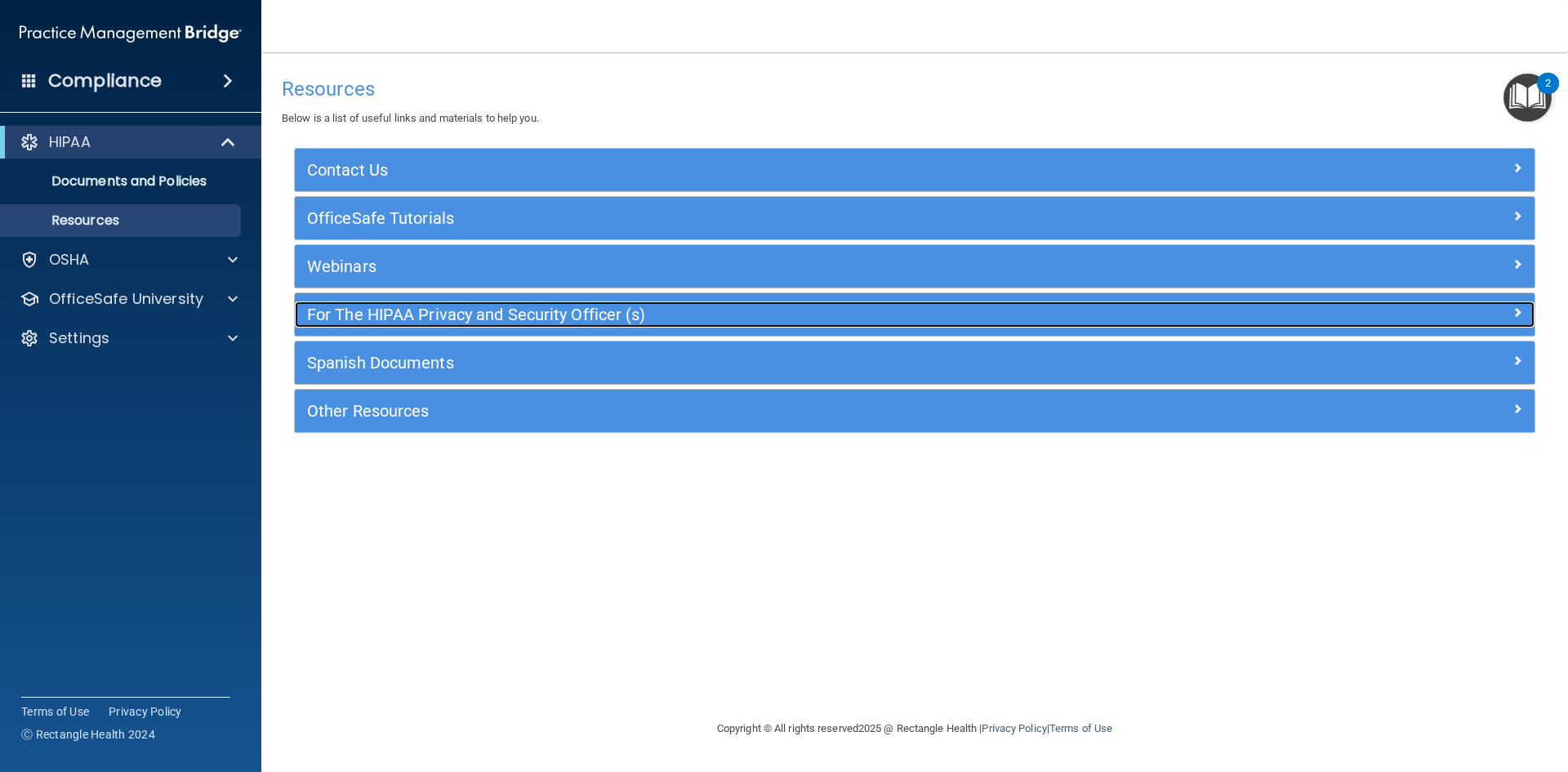 click on "For The HIPAA Privacy and Security Officer (s)" at bounding box center (760, 315) 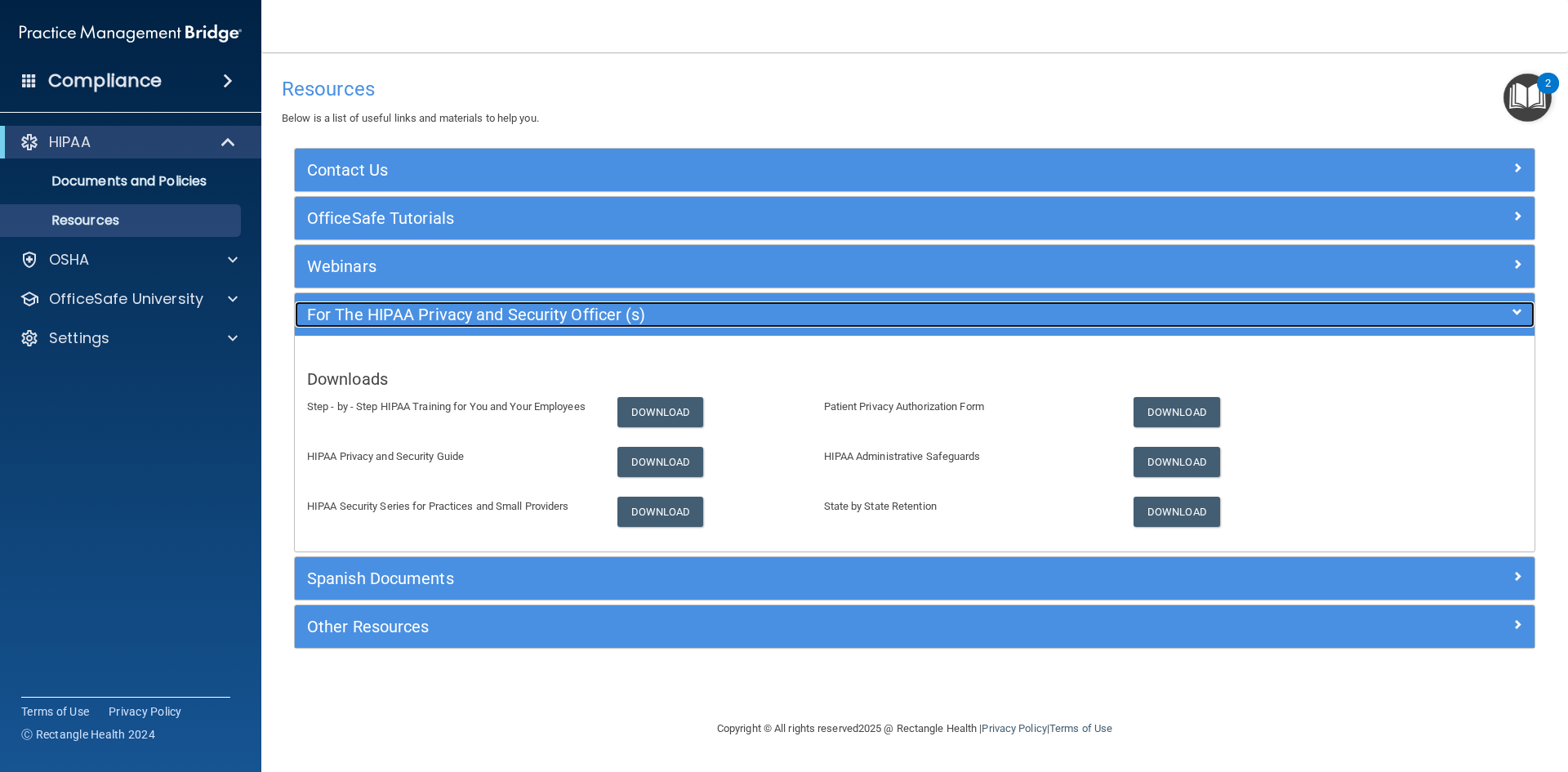 click on "For The HIPAA Privacy and Security Officer (s)" at bounding box center (760, 315) 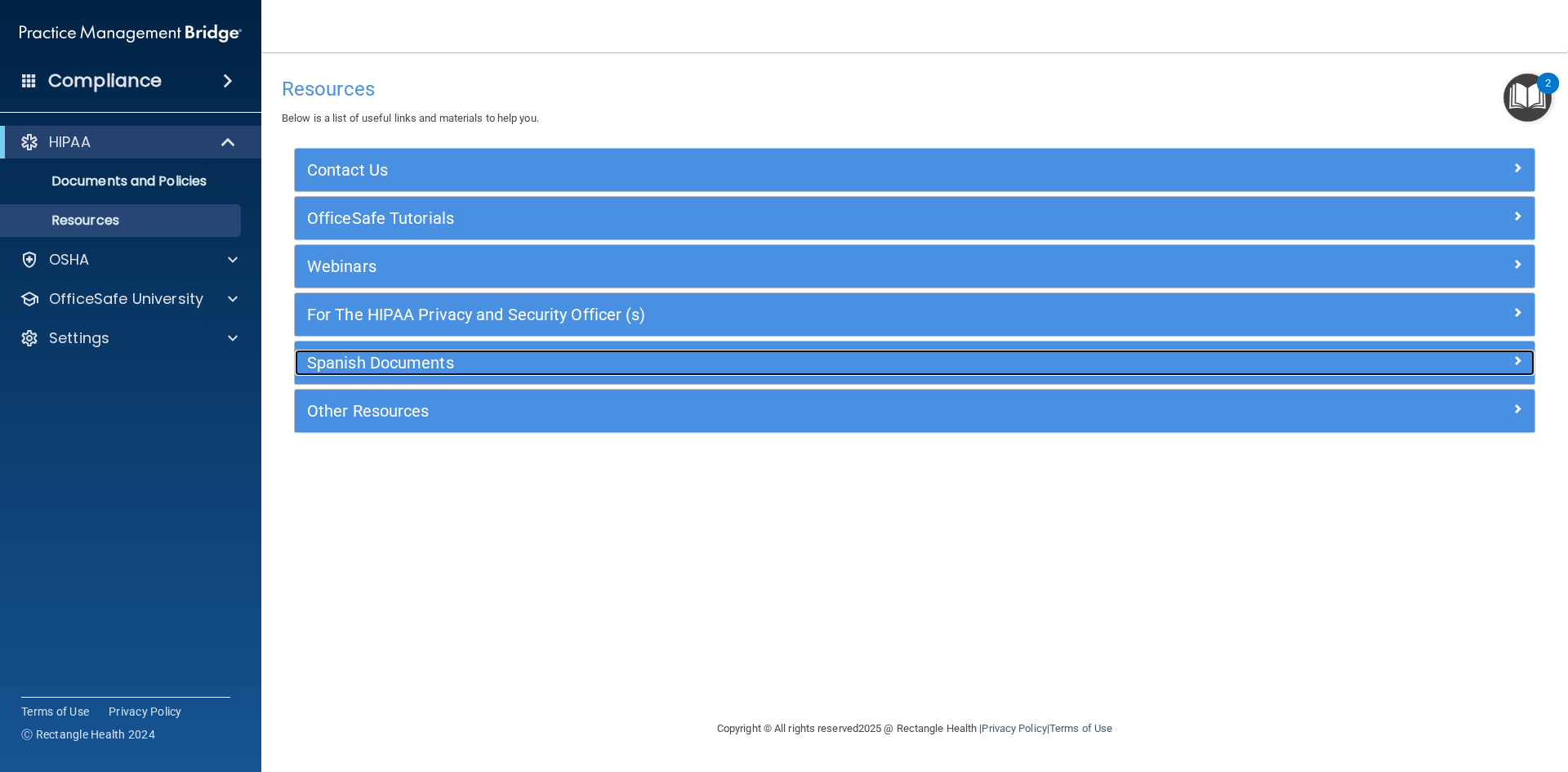 click on "Spanish Documents" at bounding box center (760, 363) 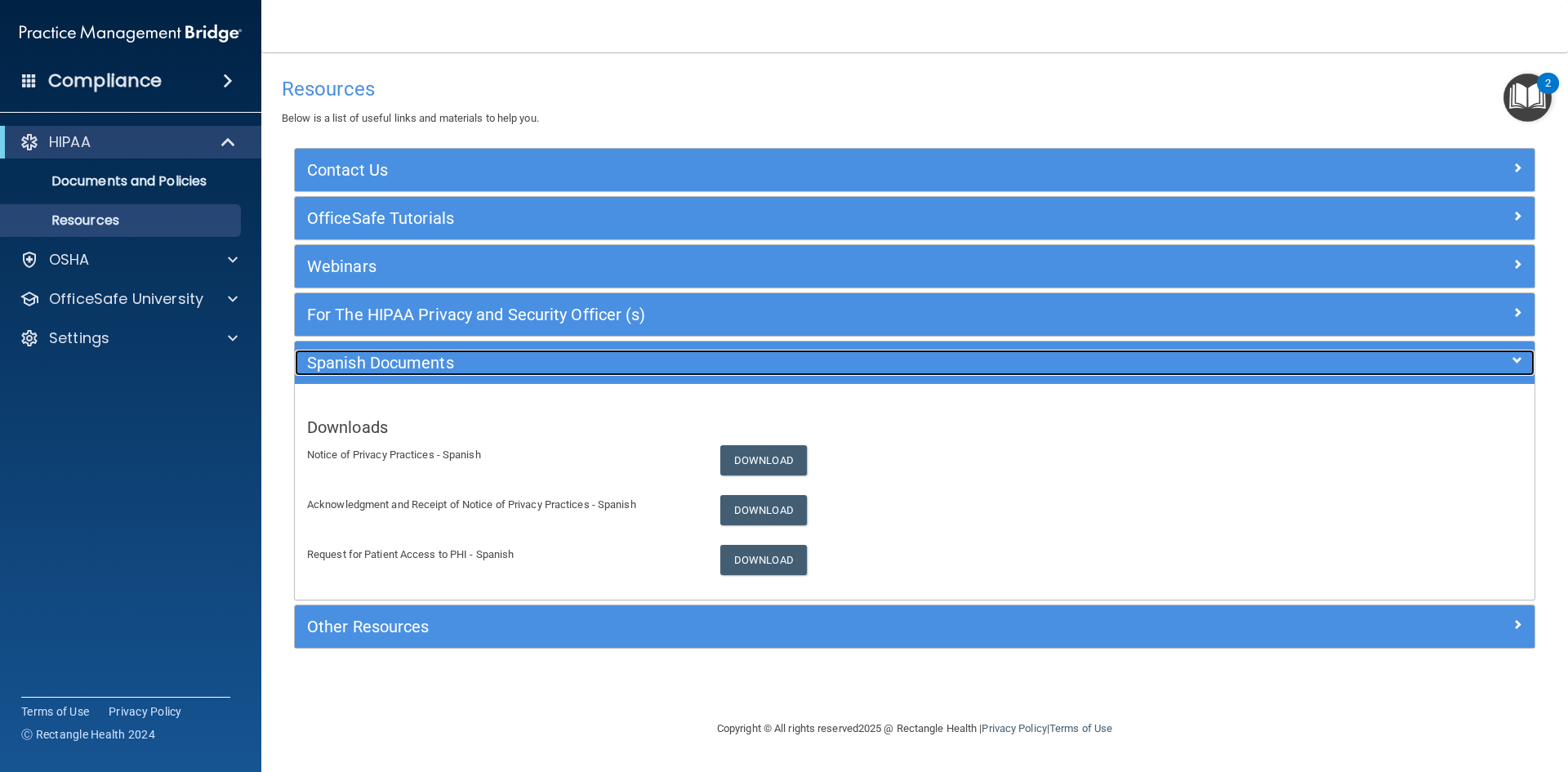 click on "Spanish Documents" at bounding box center [760, 363] 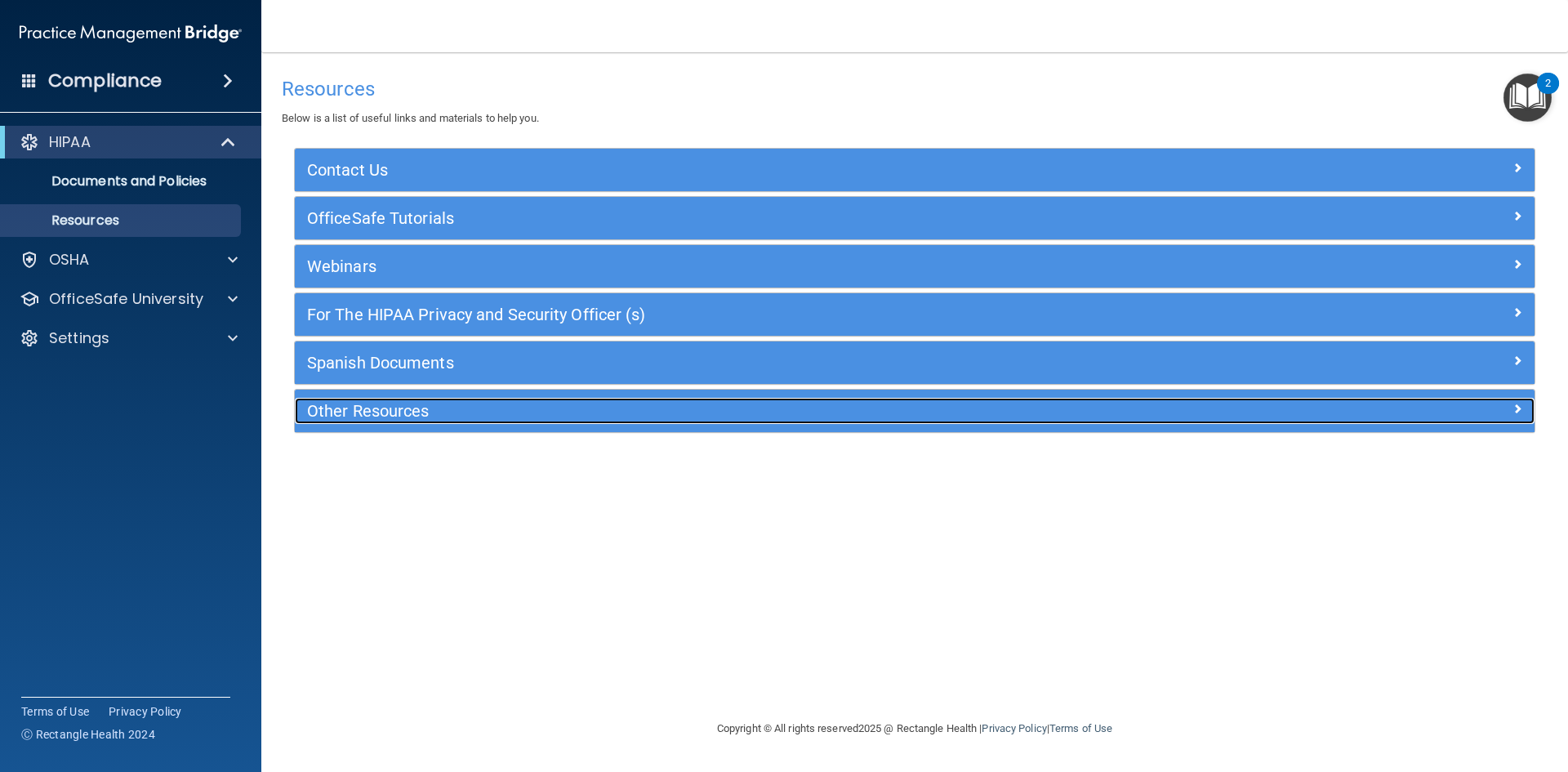 click on "Other Resources" at bounding box center (760, 411) 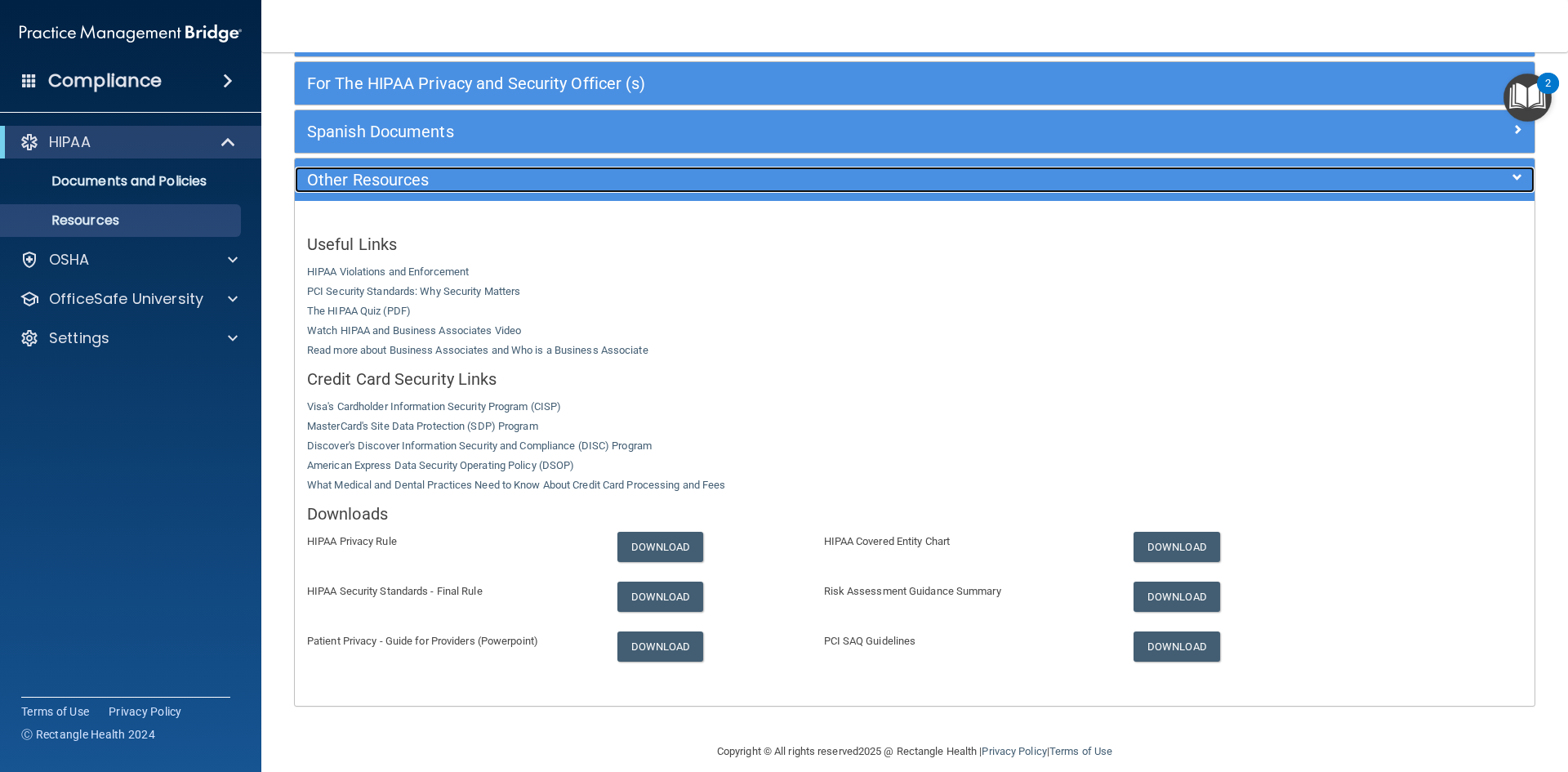 scroll, scrollTop: 245, scrollLeft: 0, axis: vertical 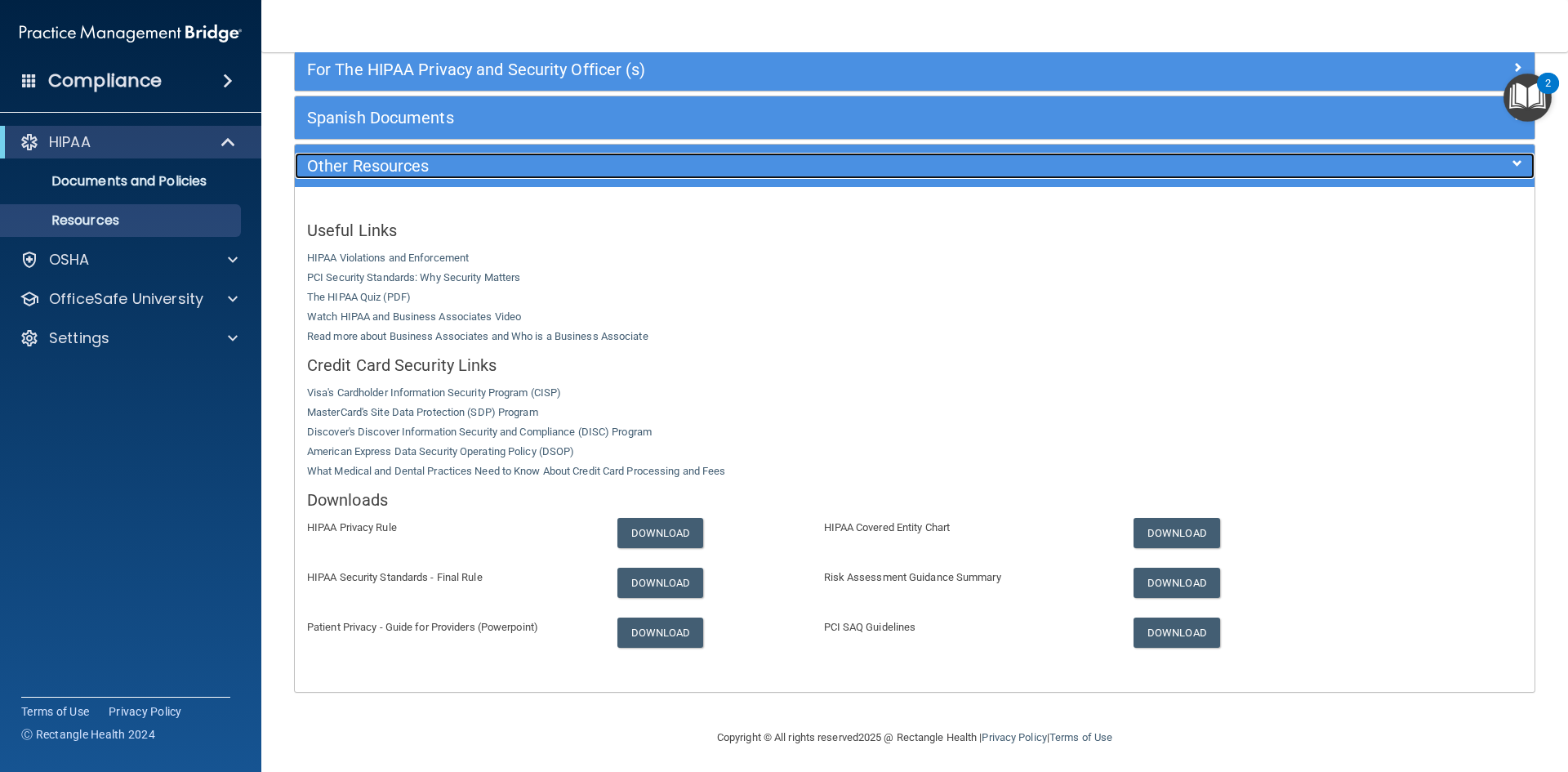 click on "Other Resources" at bounding box center [760, 166] 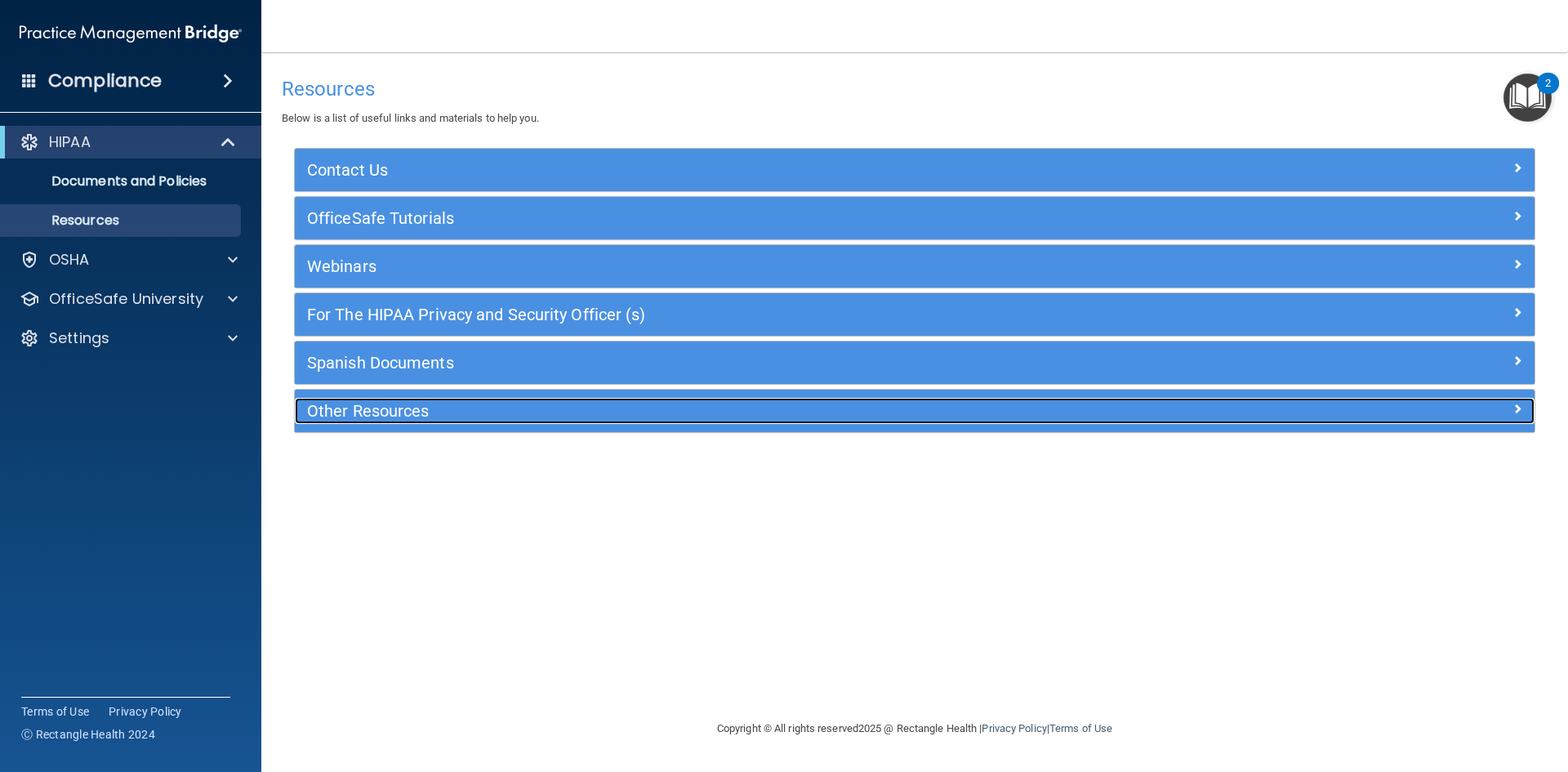 scroll, scrollTop: 0, scrollLeft: 0, axis: both 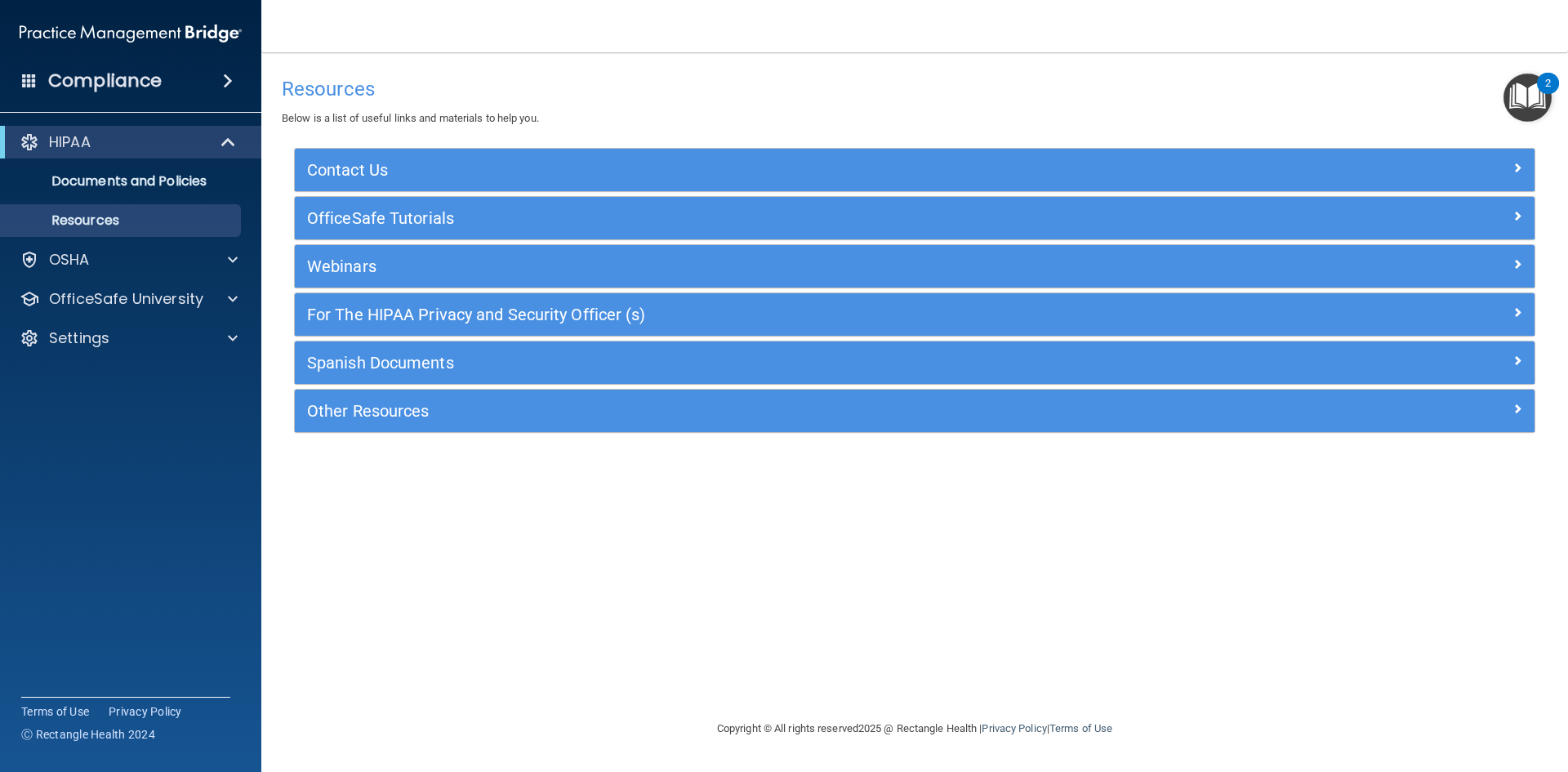 click at bounding box center (1527, 97) 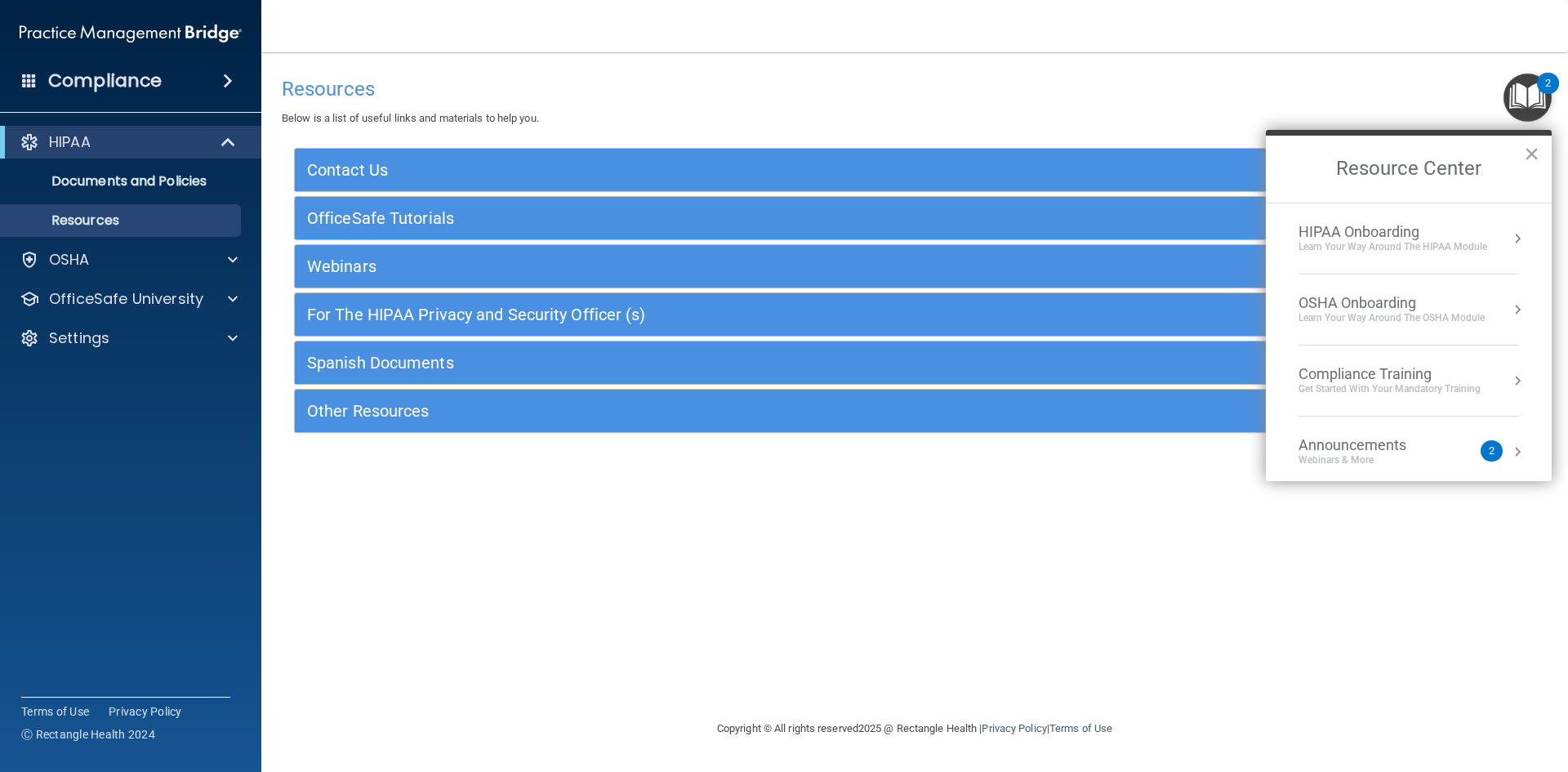 click on "HIPAA Onboarding" at bounding box center [1392, 232] 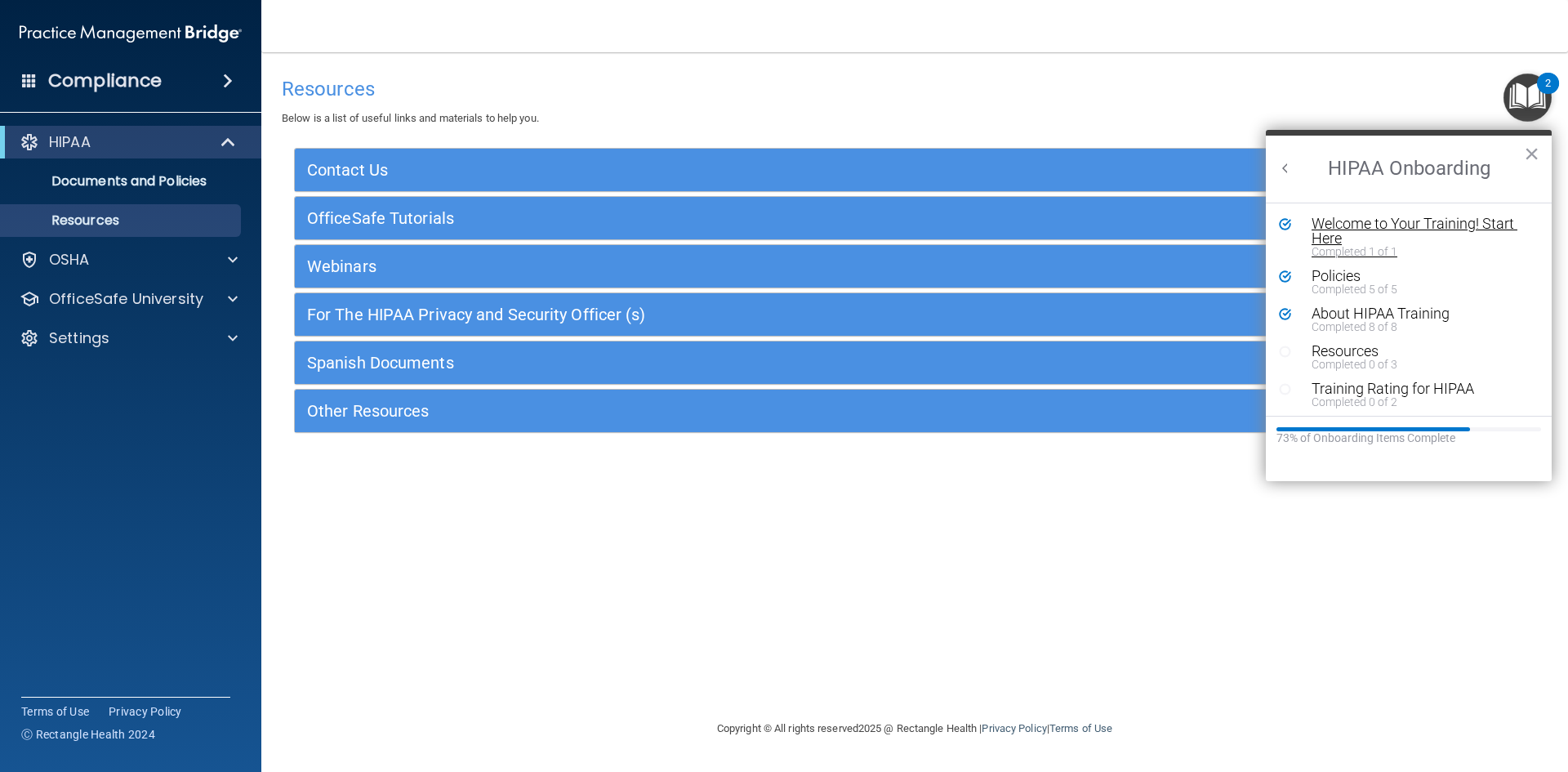 scroll, scrollTop: 0, scrollLeft: 0, axis: both 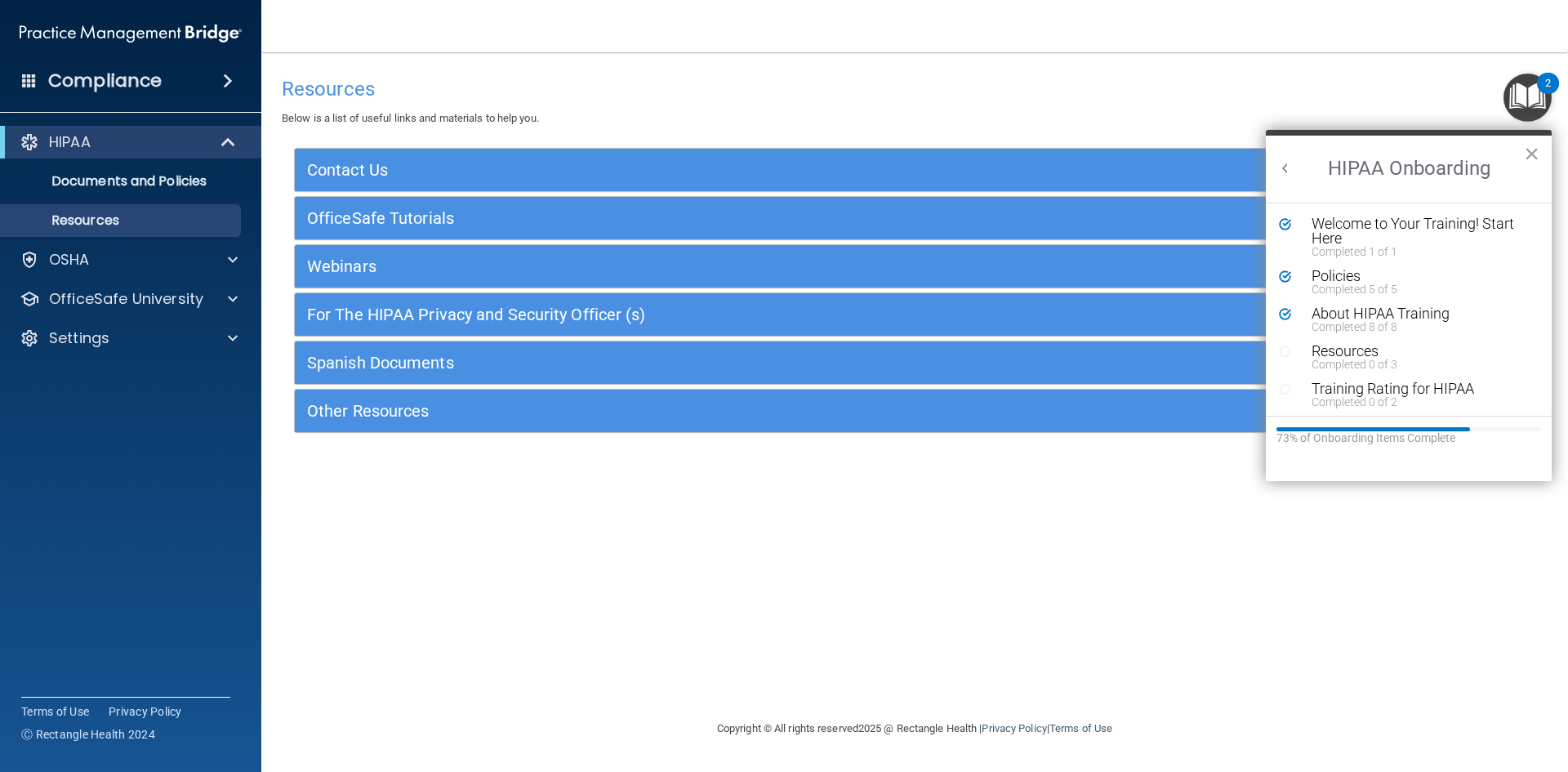 click on "Policies Completed 5 of 5" at bounding box center [1409, 288] 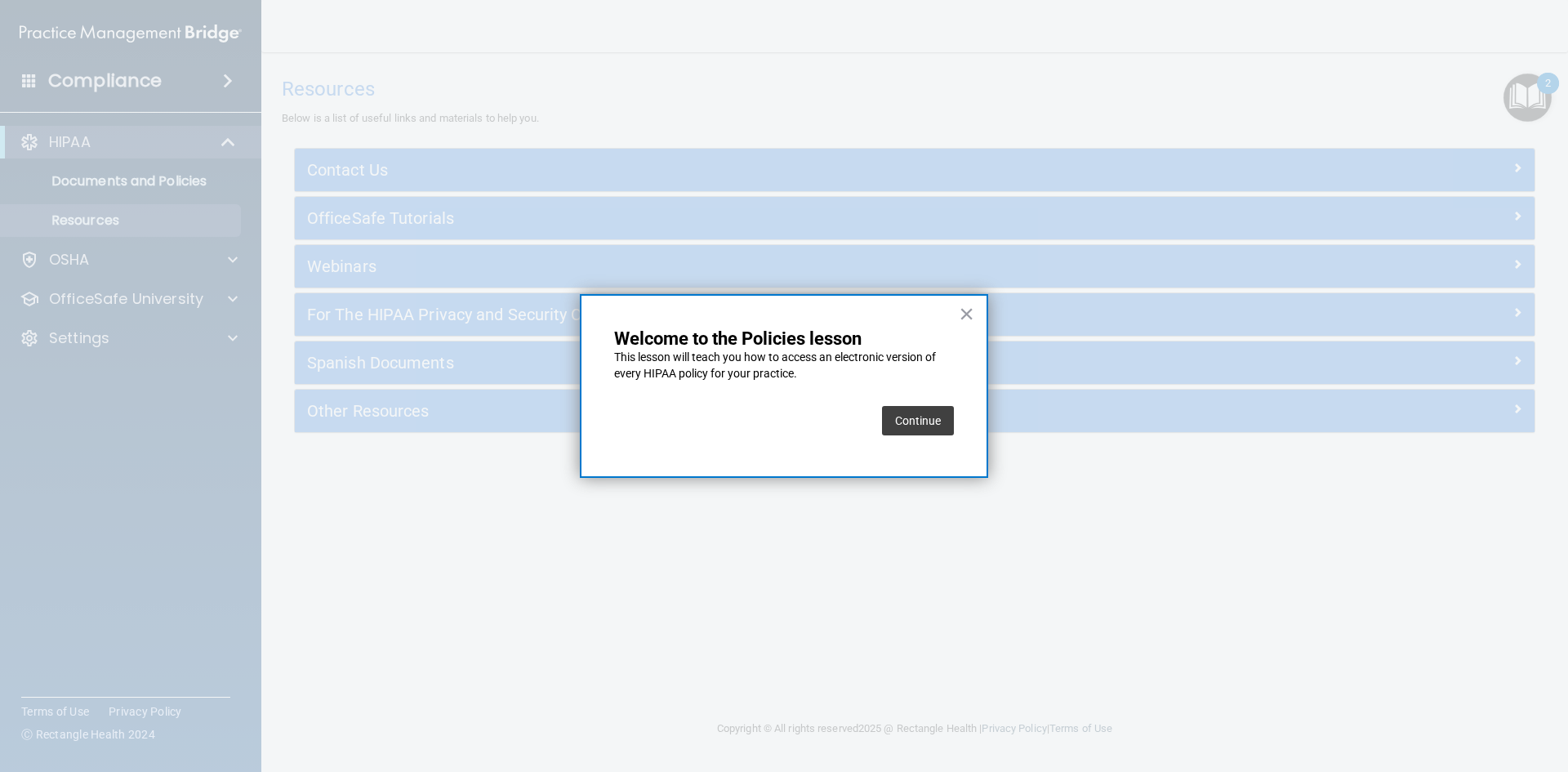 click on "Continue" at bounding box center (918, 421) 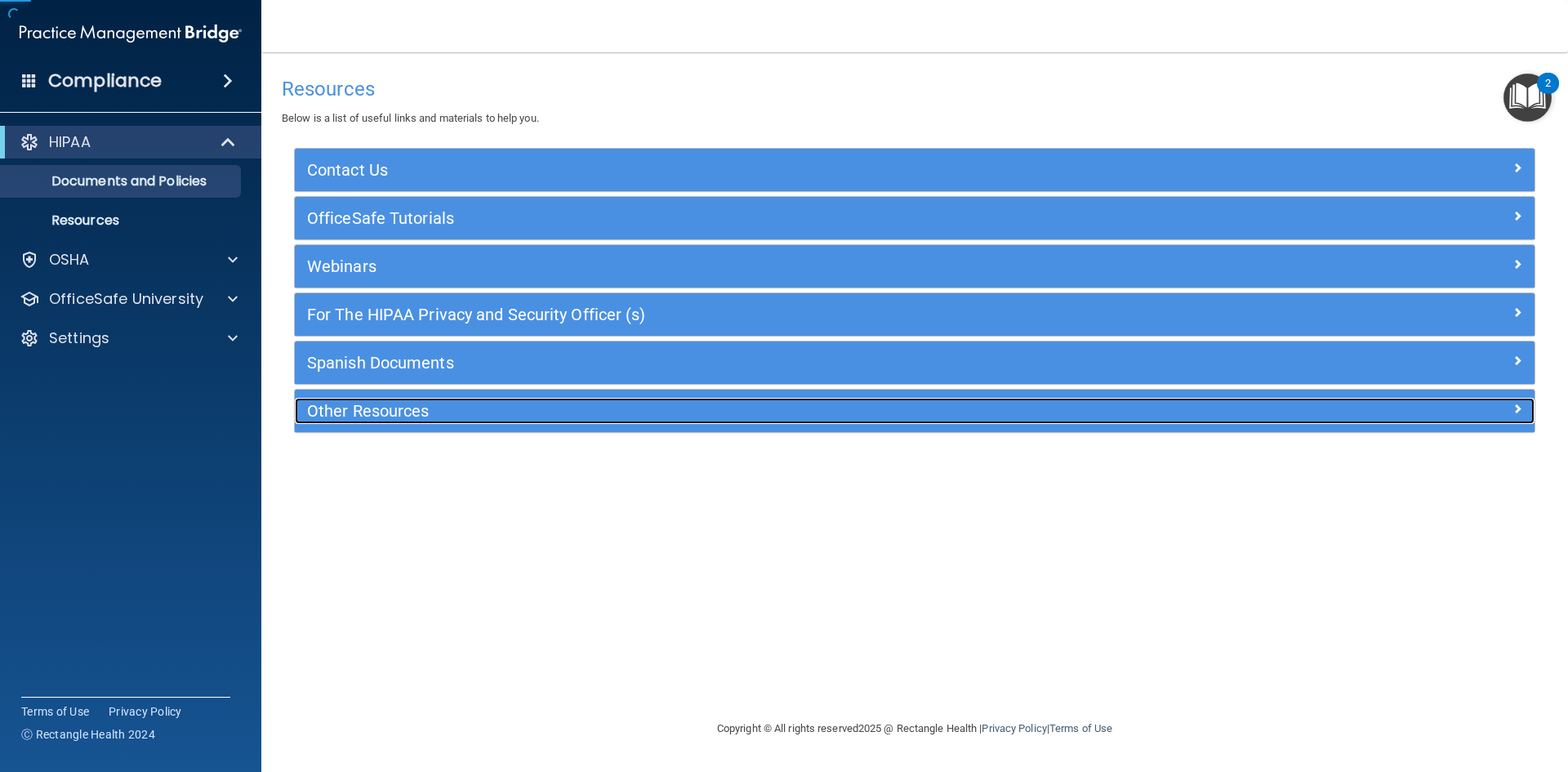 click on "Other Resources" at bounding box center [760, 411] 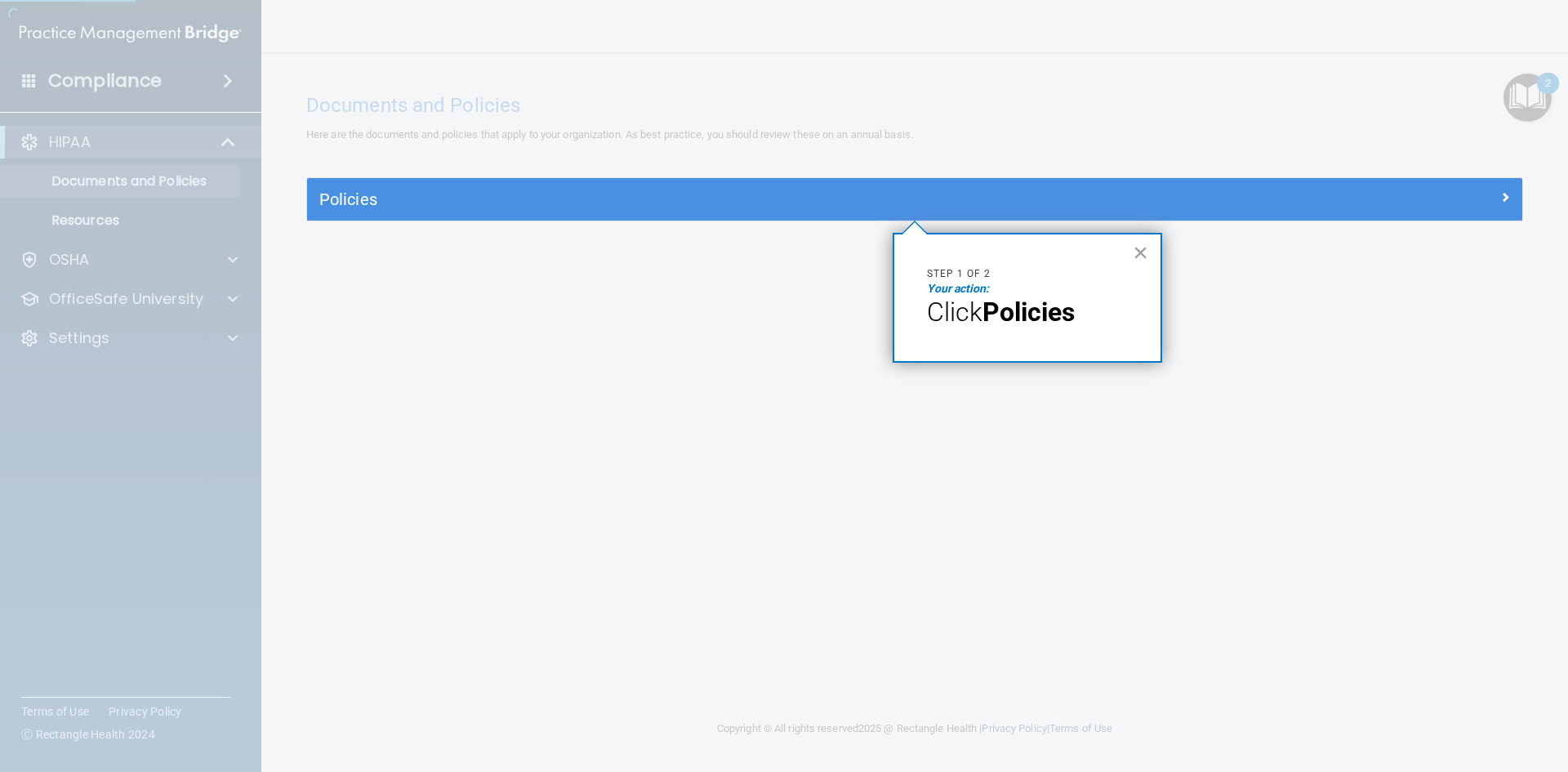 click on "Step 1 of 2" at bounding box center [1027, 274] 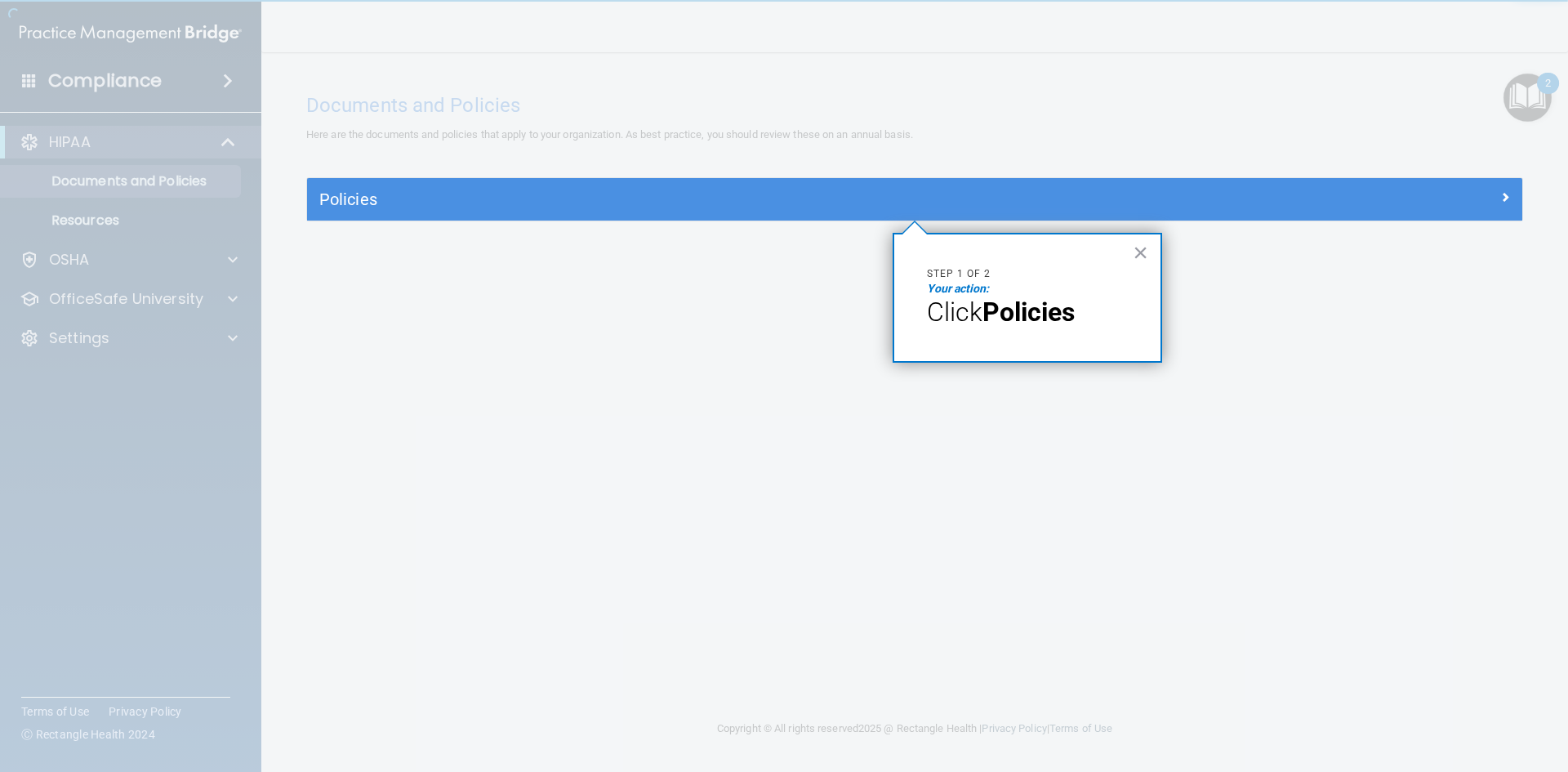 click on "Policies" at bounding box center (1028, 312) 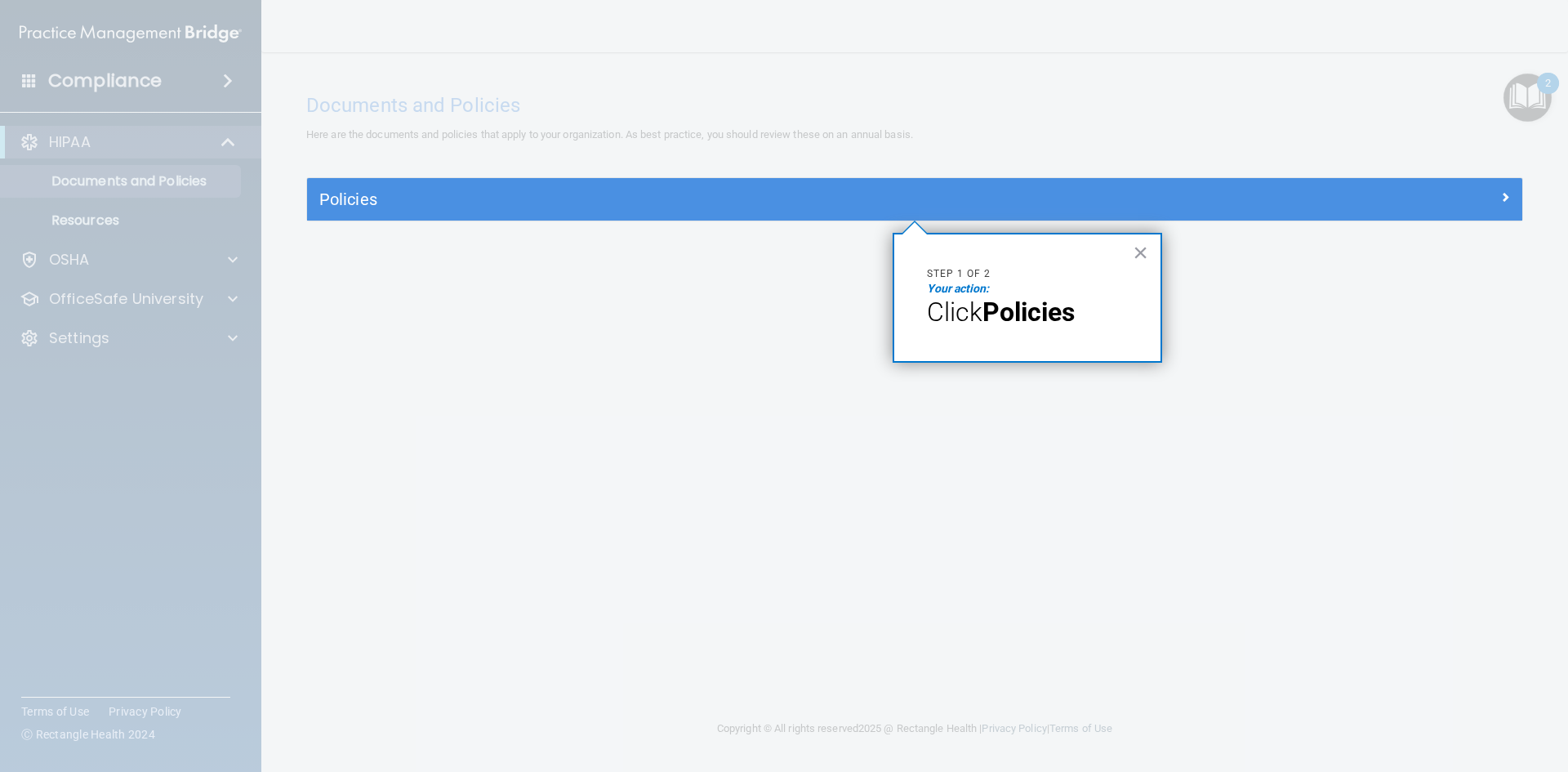 click on "Your action:" at bounding box center (958, 288) 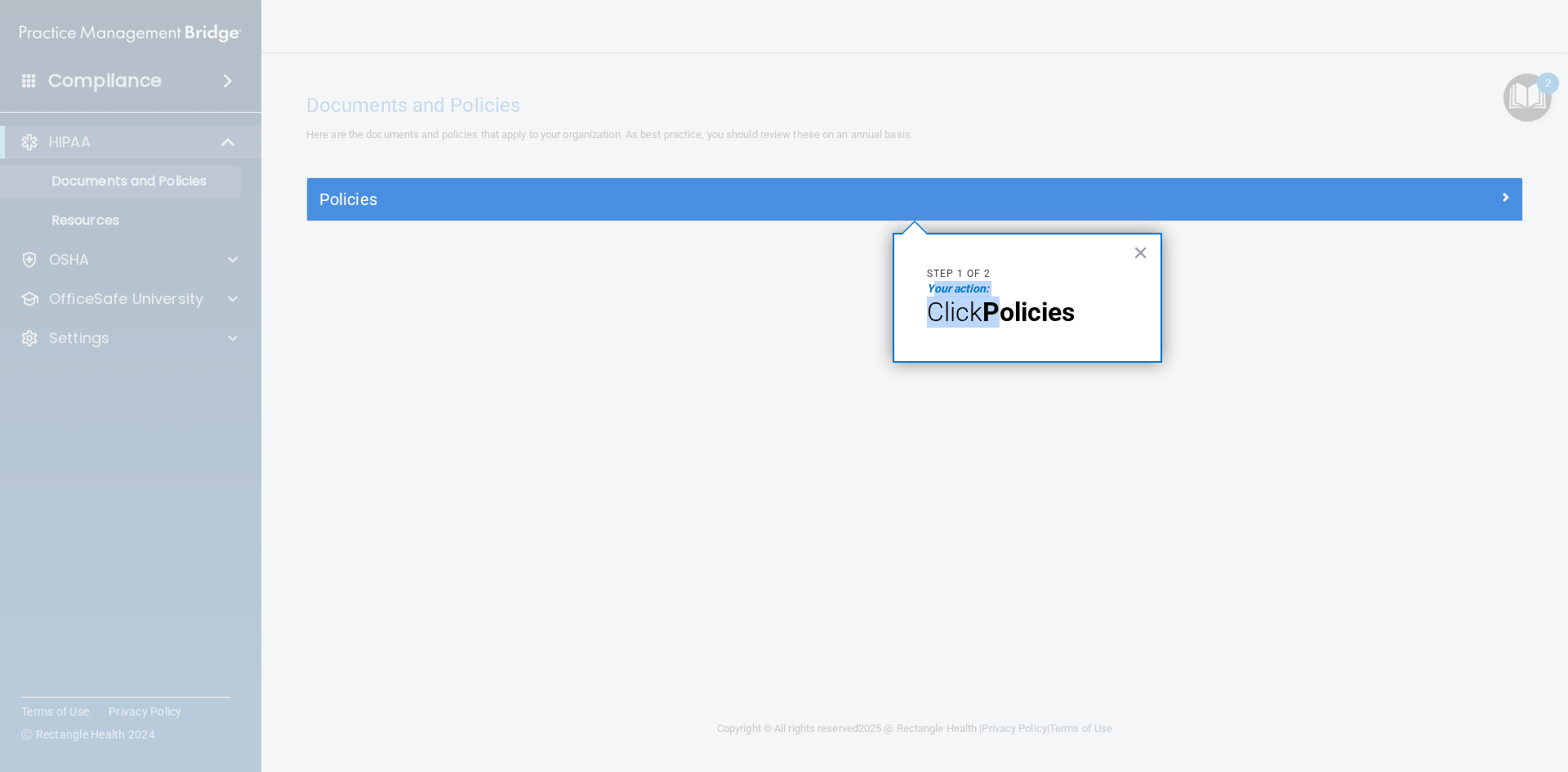 drag, startPoint x: 935, startPoint y: 290, endPoint x: 1005, endPoint y: 310, distance: 72.801099 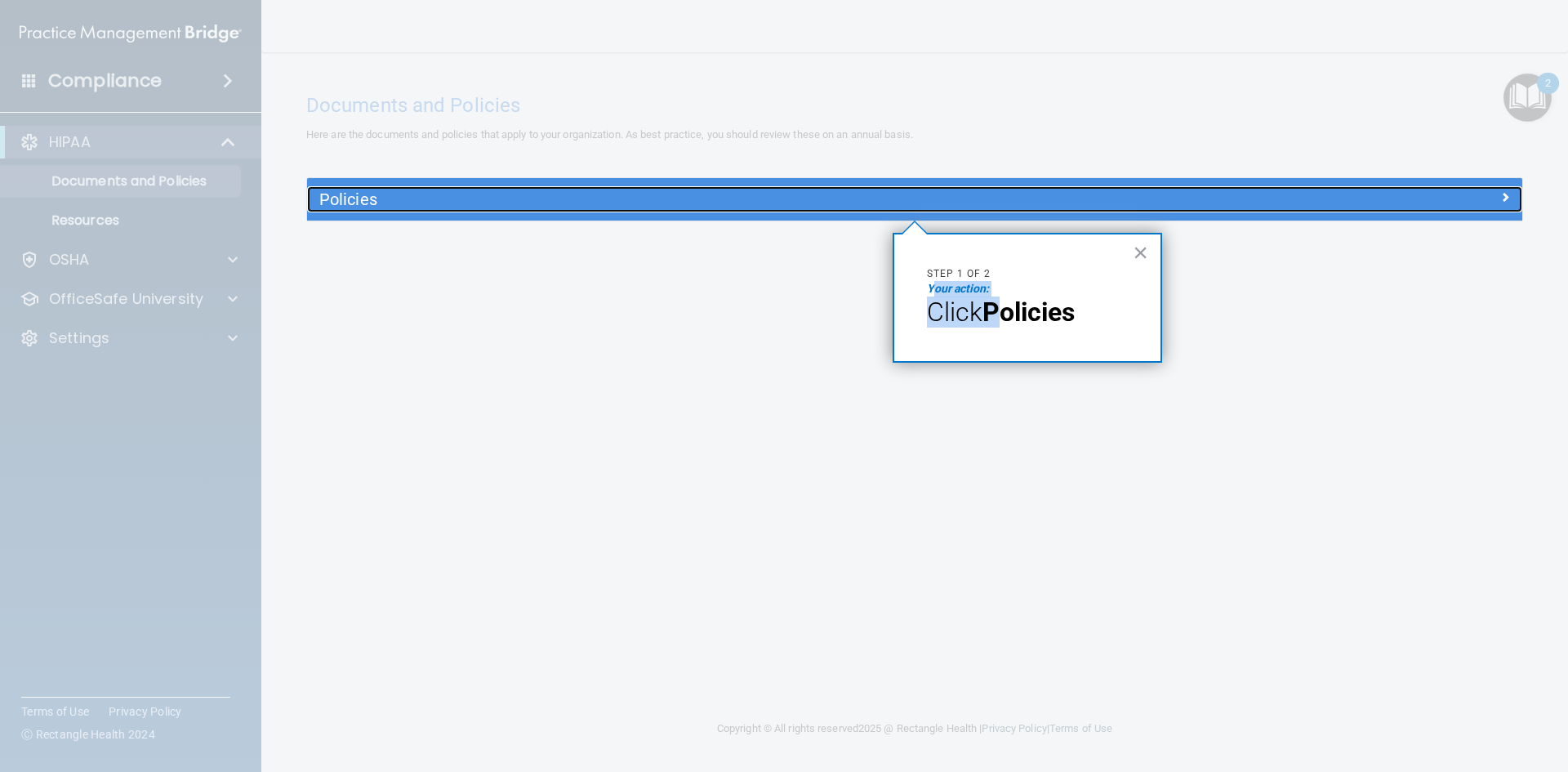 click on "Policies" at bounding box center [763, 199] 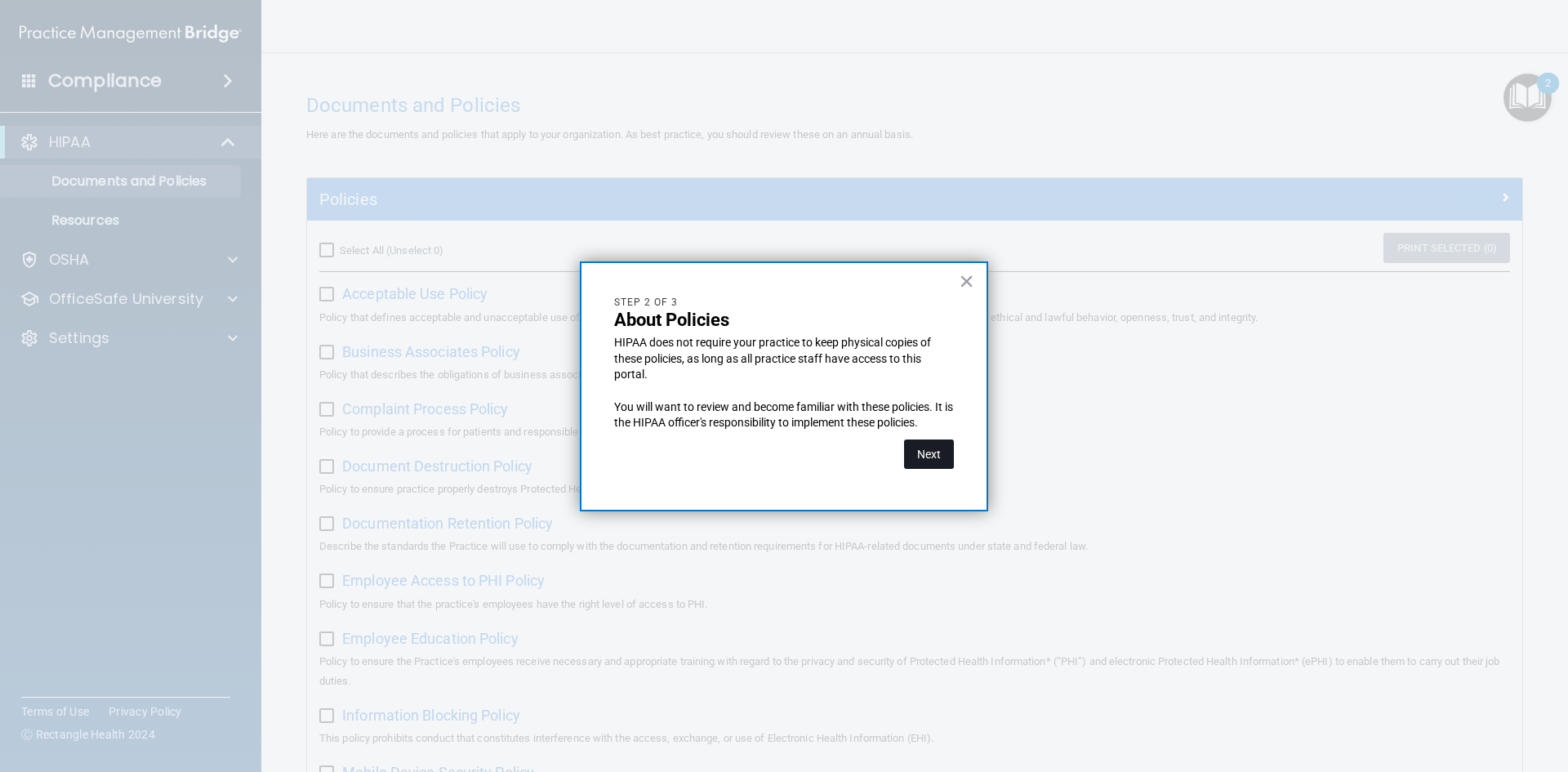click on "Next" at bounding box center (929, 454) 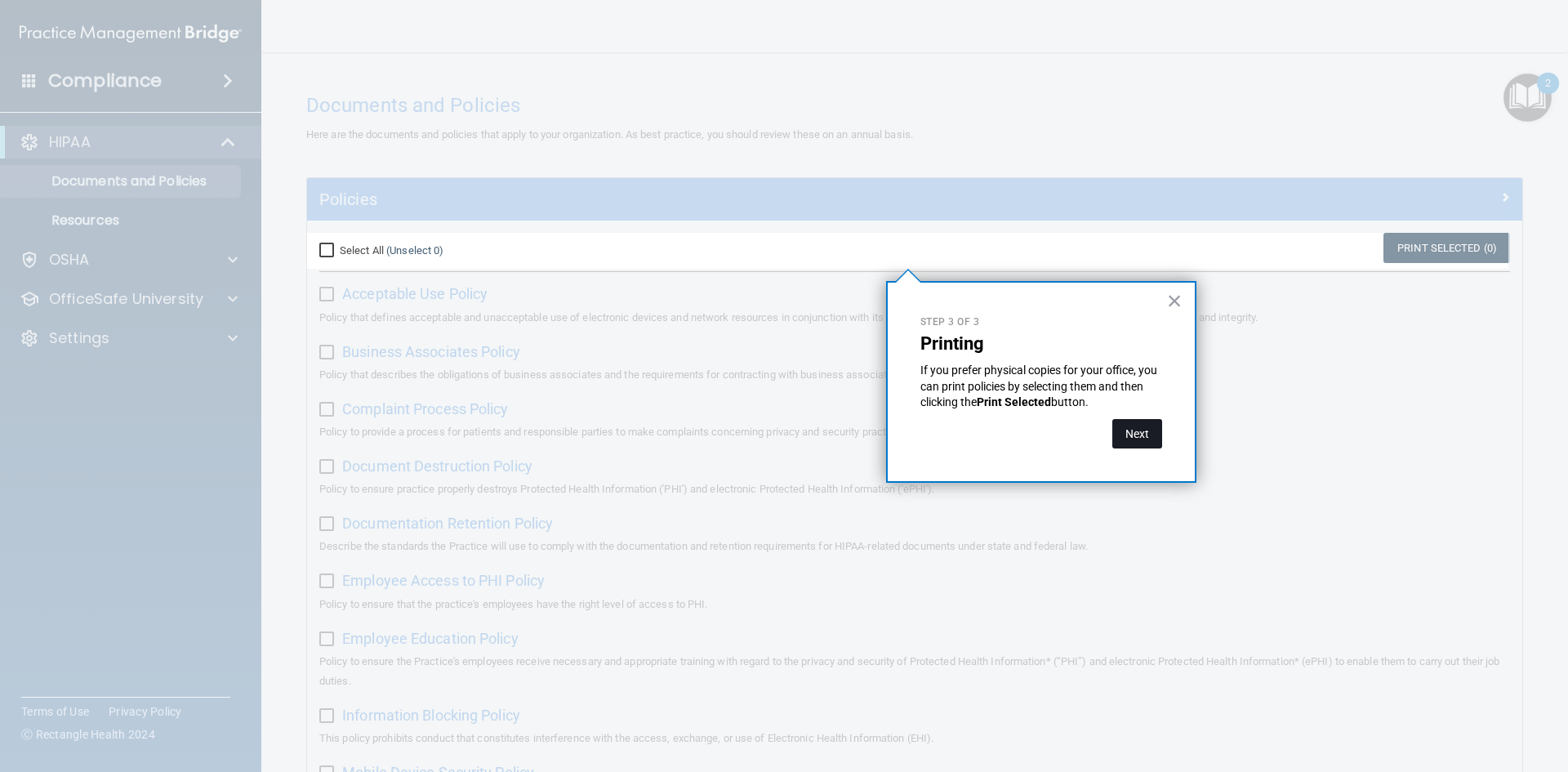 click on "Next" at bounding box center [1137, 434] 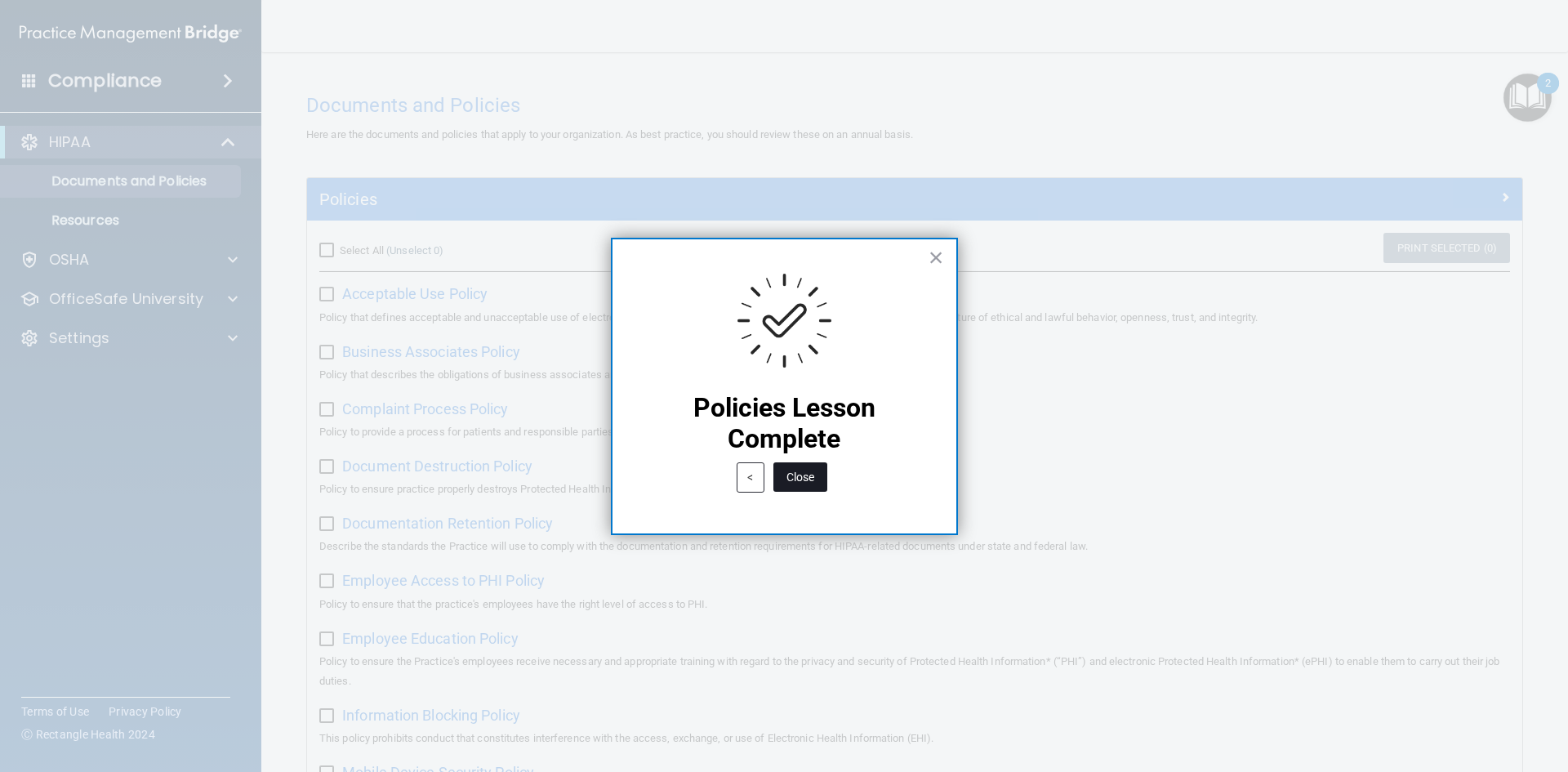 click on "Close" at bounding box center [800, 477] 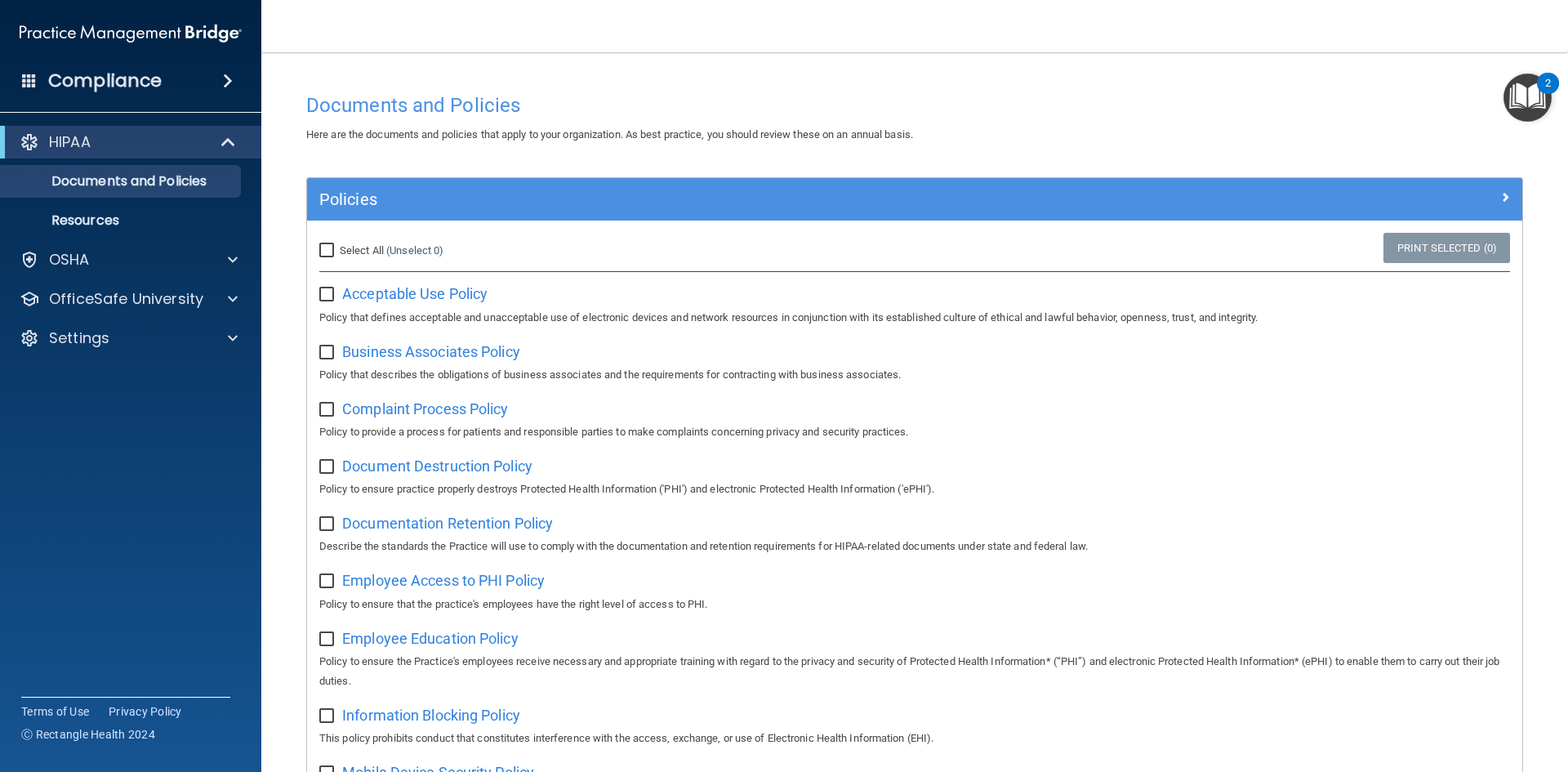 click on "2" at bounding box center (1548, 94) 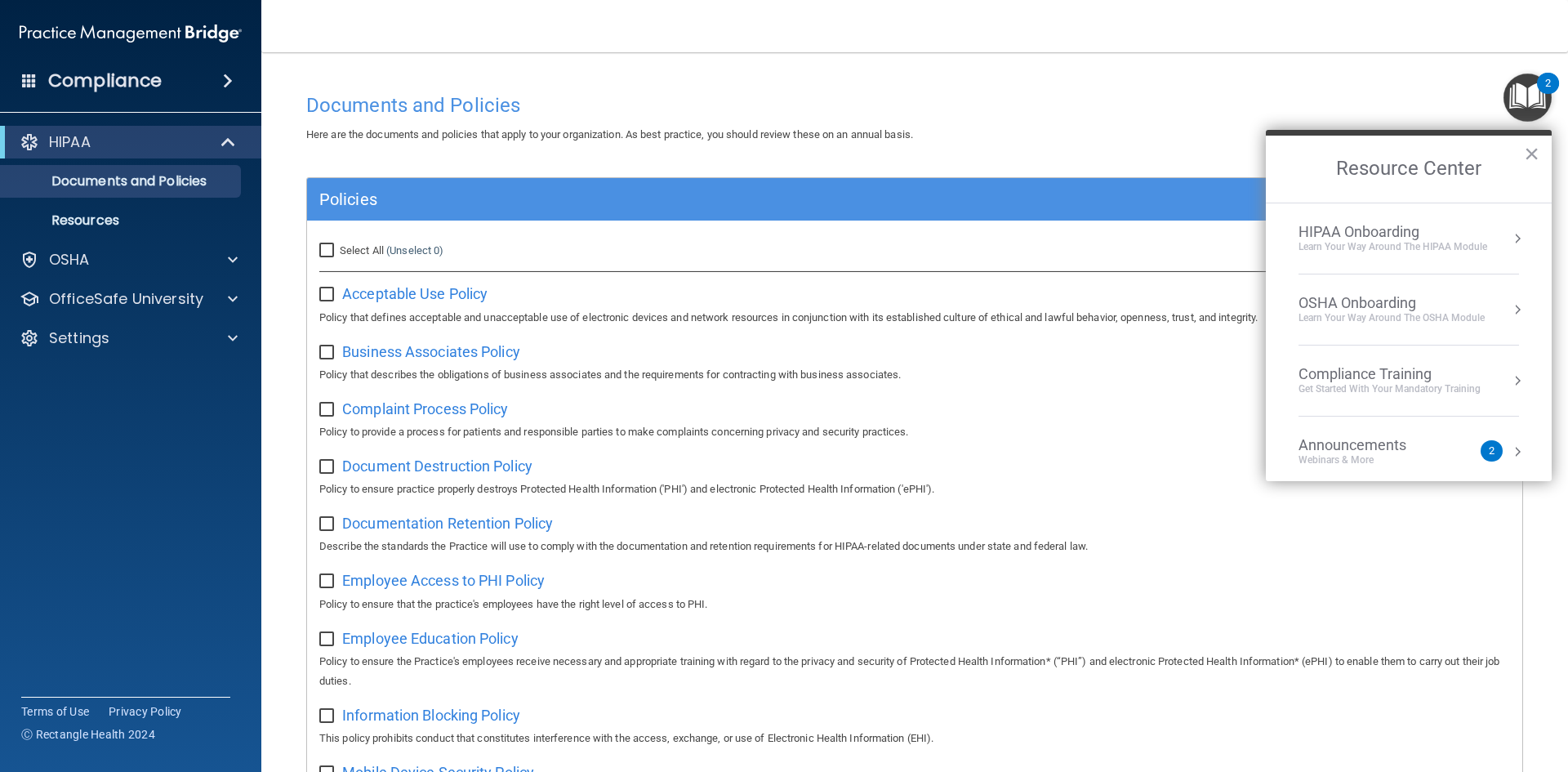 click on "Learn Your Way around the HIPAA module" at bounding box center [1392, 247] 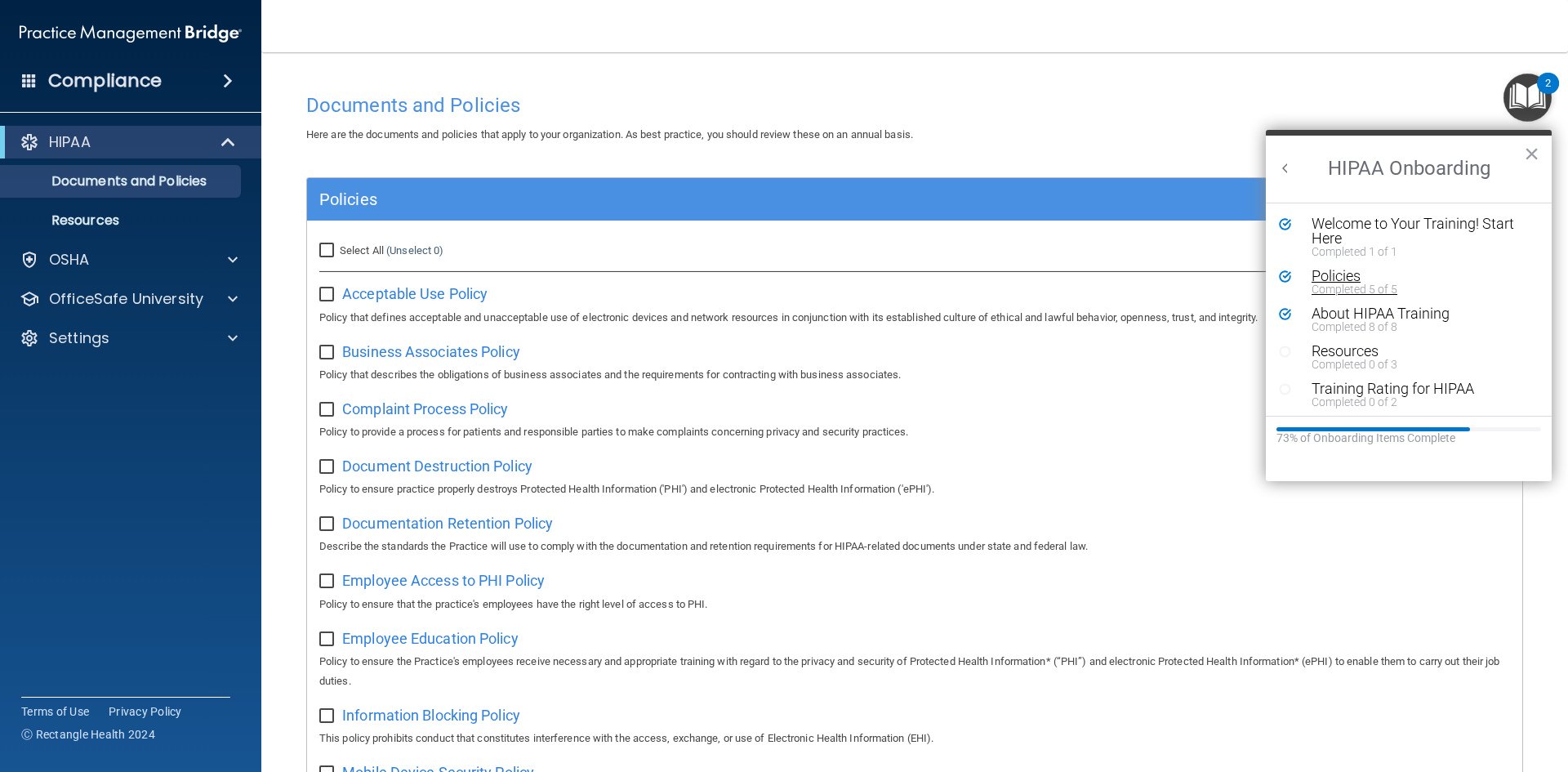 scroll, scrollTop: 0, scrollLeft: 0, axis: both 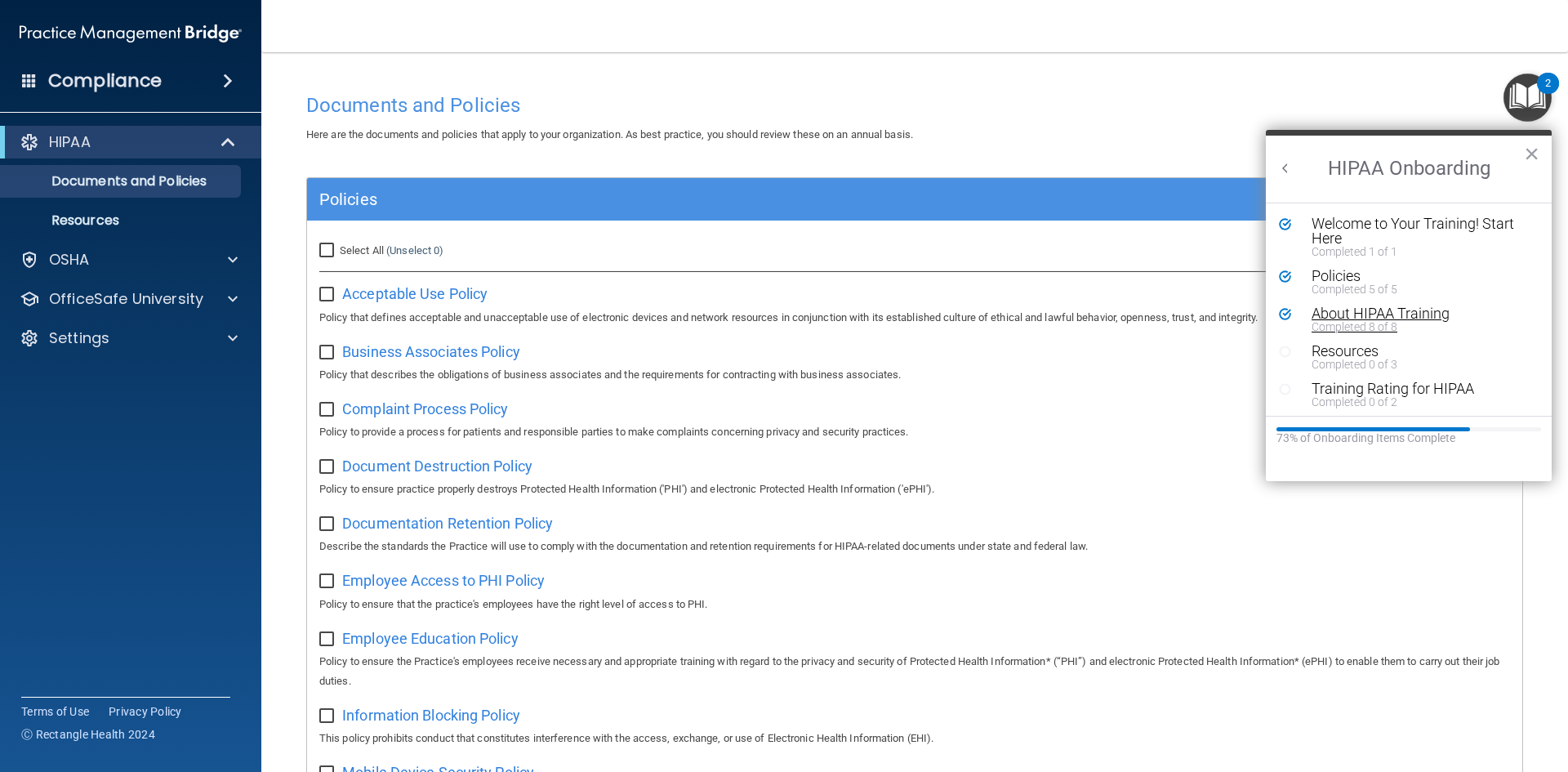click on "About HIPAA Training" at bounding box center [1414, 314] 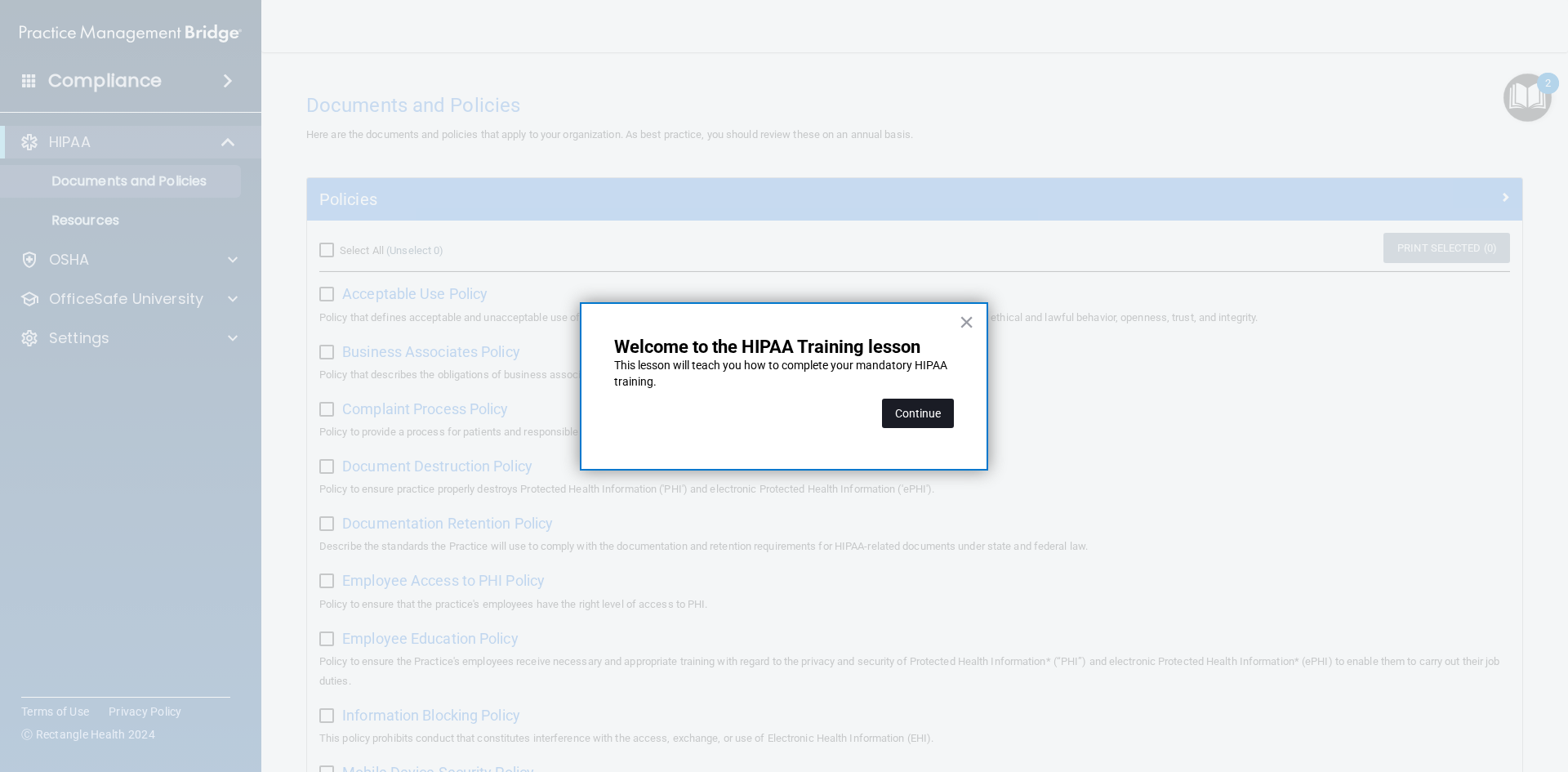 click on "Continue" at bounding box center (918, 413) 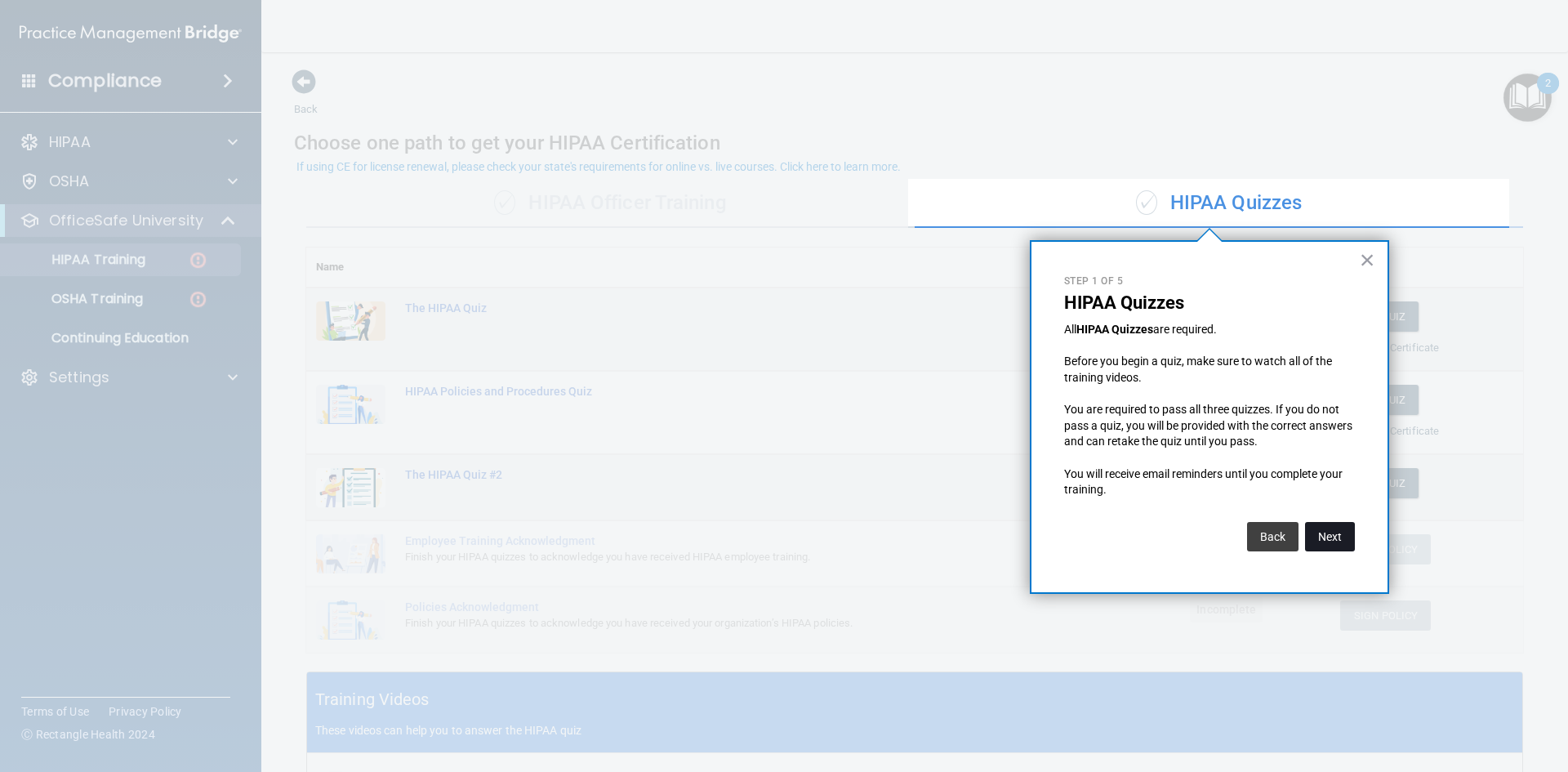 click on "Next" at bounding box center (1330, 537) 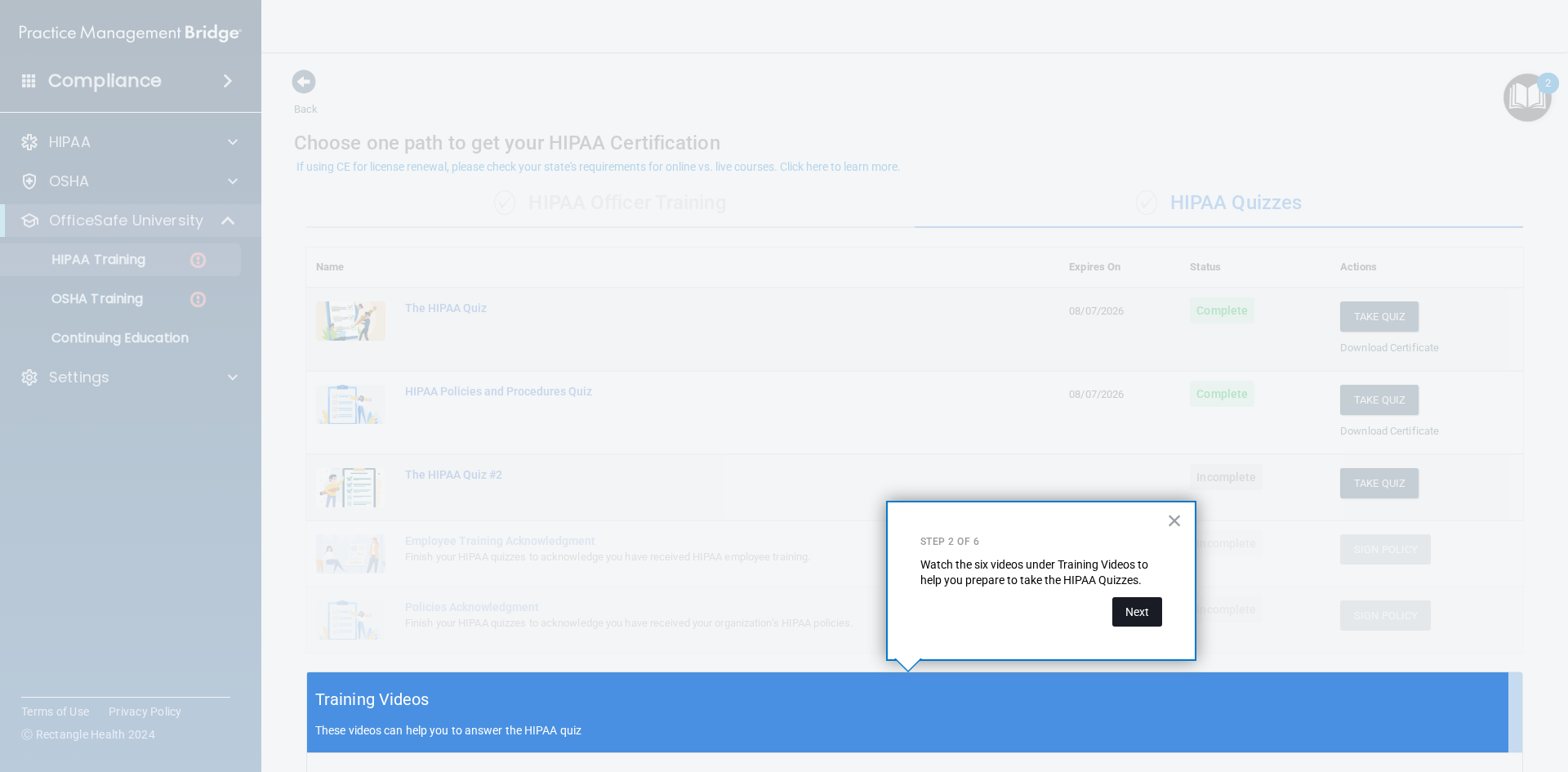 drag, startPoint x: 1146, startPoint y: 596, endPoint x: 1146, endPoint y: 606, distance: 10 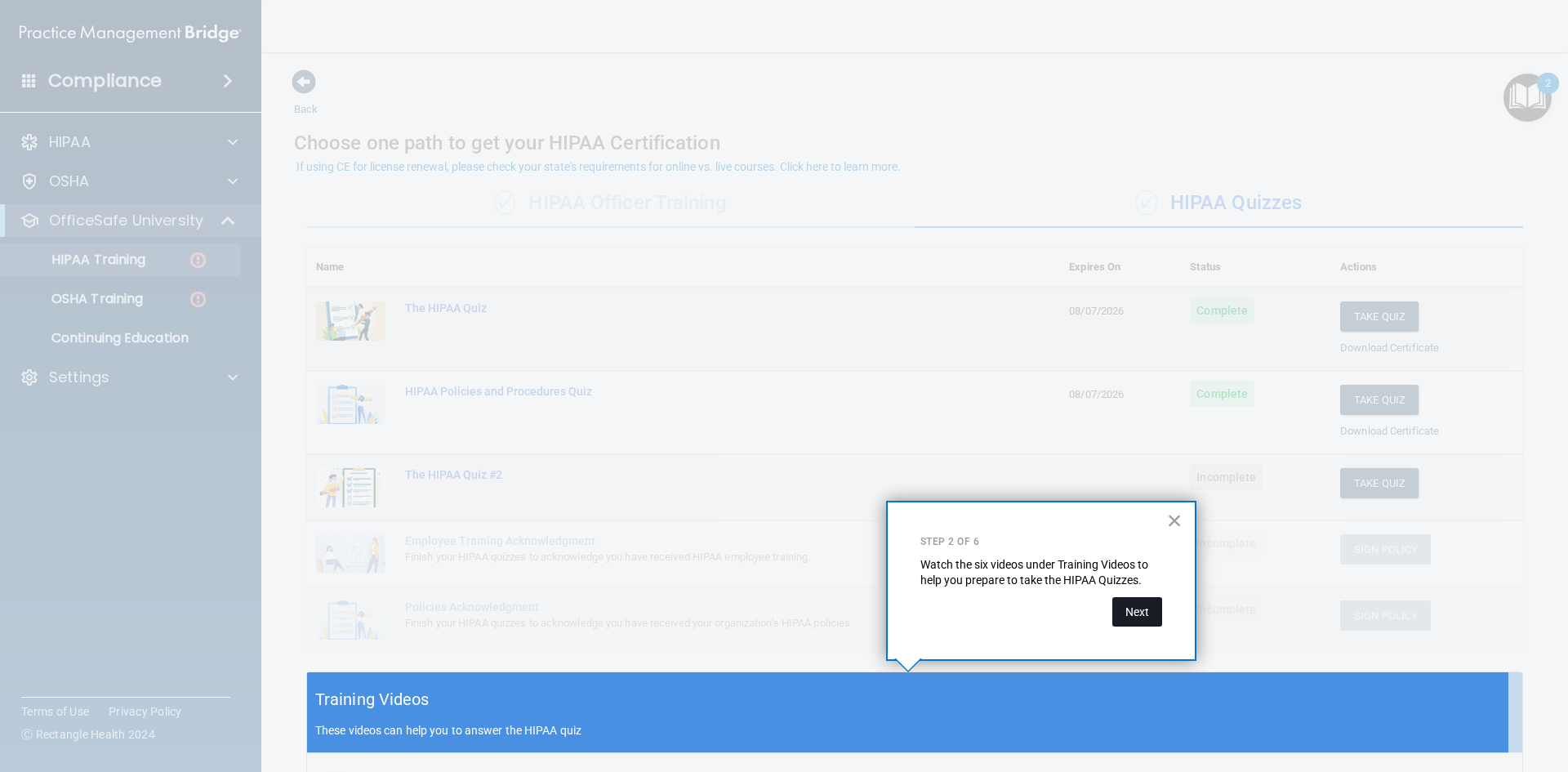 click on "Next" at bounding box center (1137, 608) 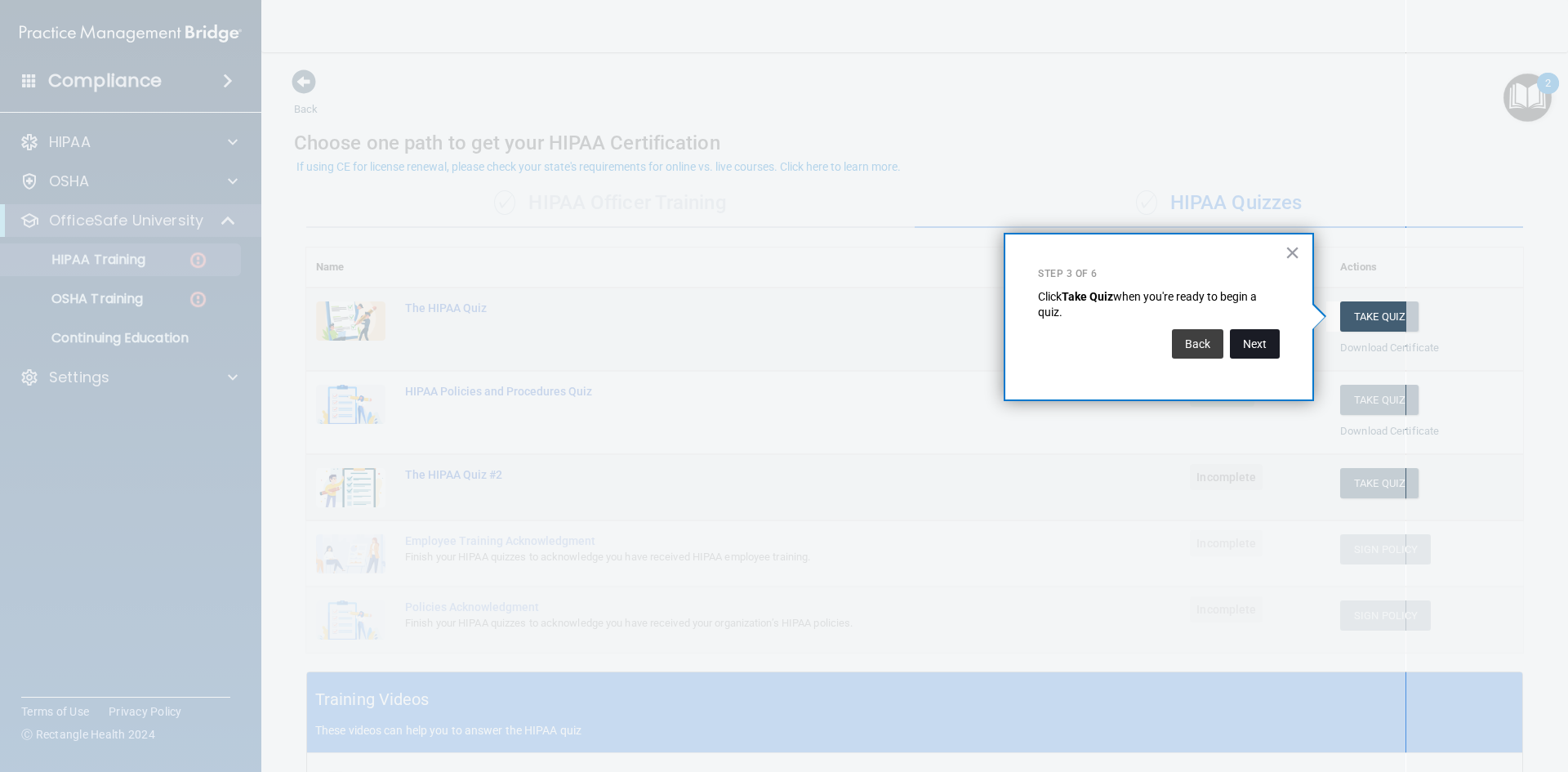 click on "Next" at bounding box center (1254, 344) 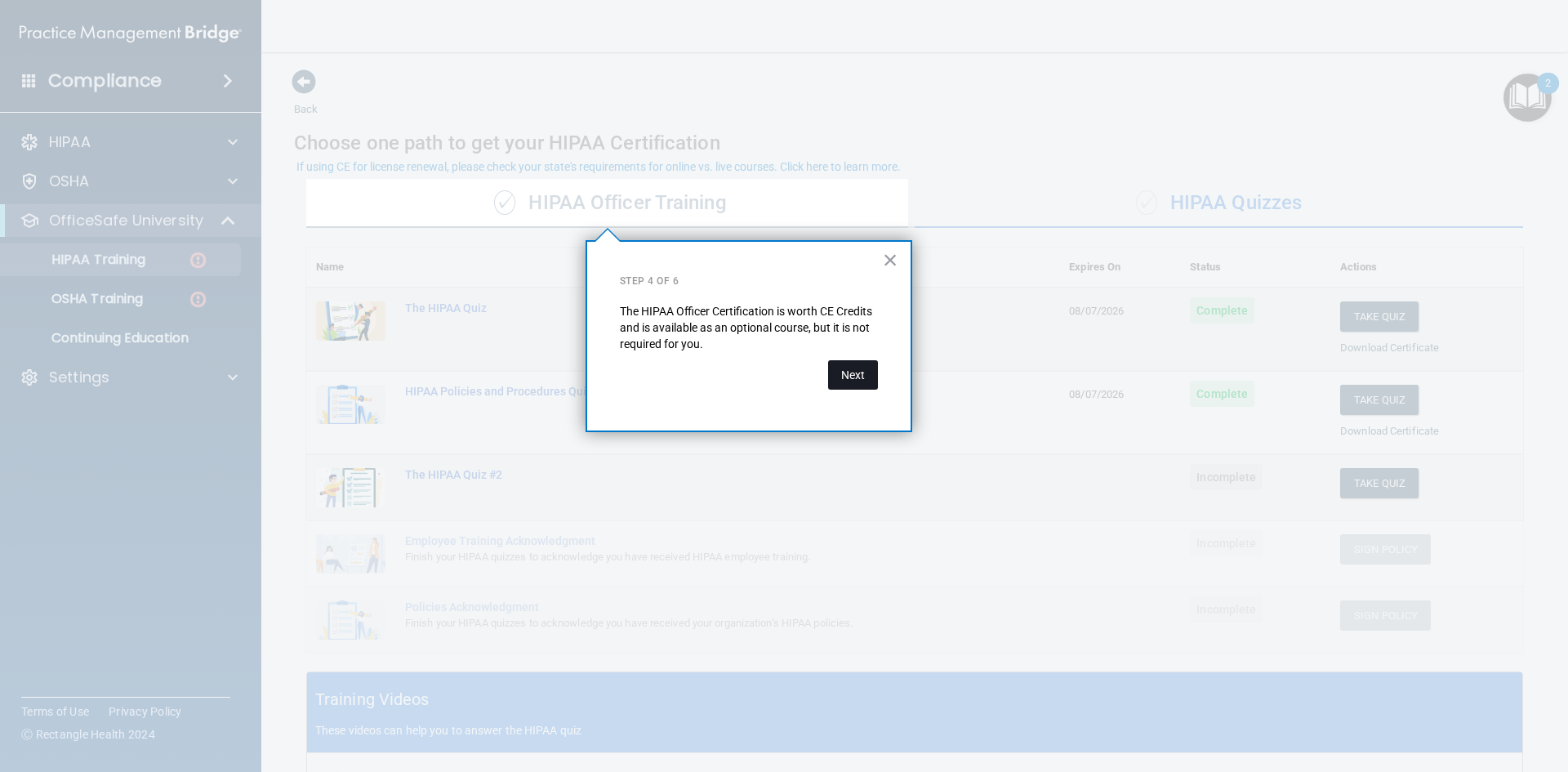 click on "Next" at bounding box center (853, 375) 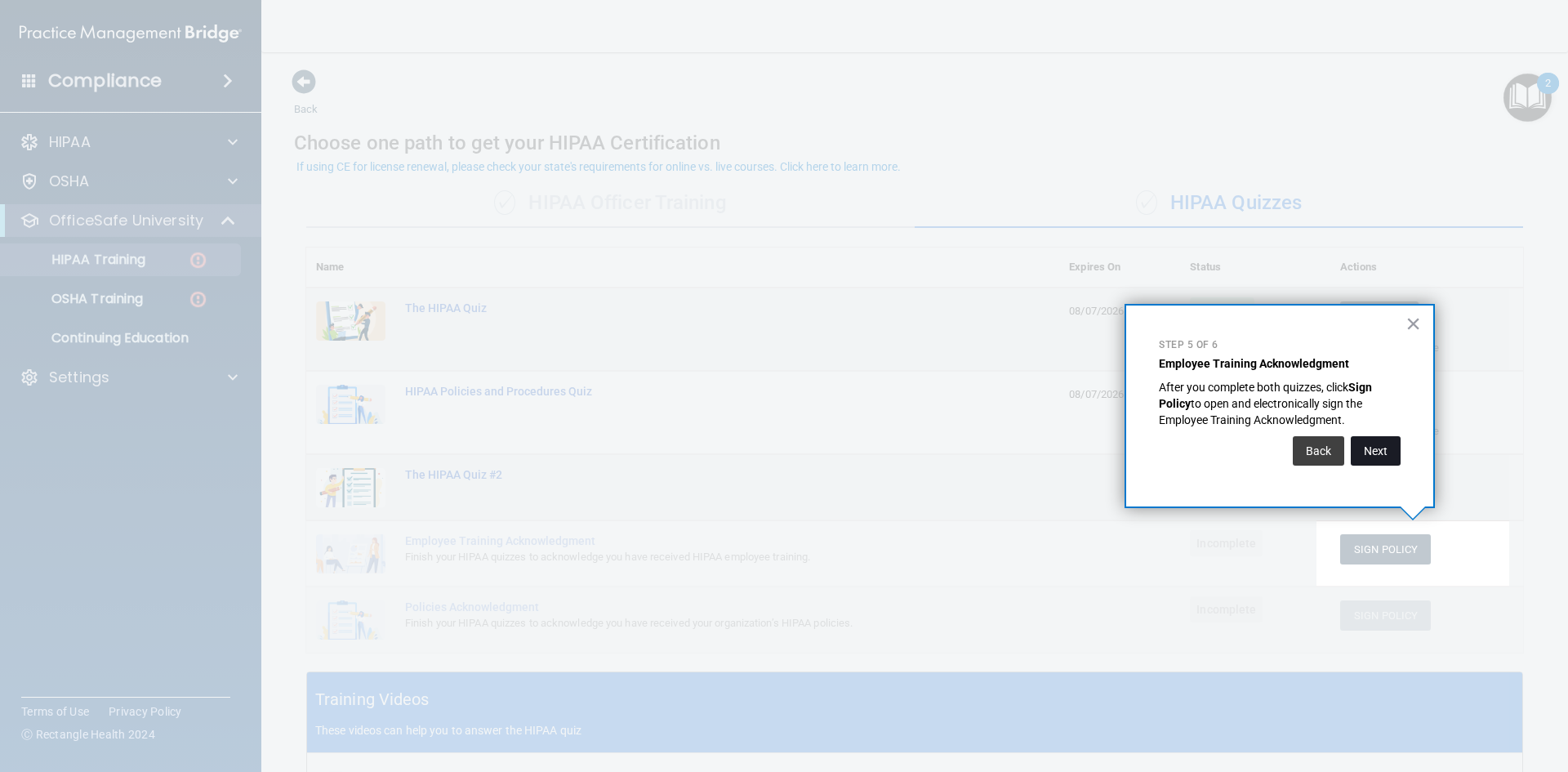 click on "Next" at bounding box center (1375, 451) 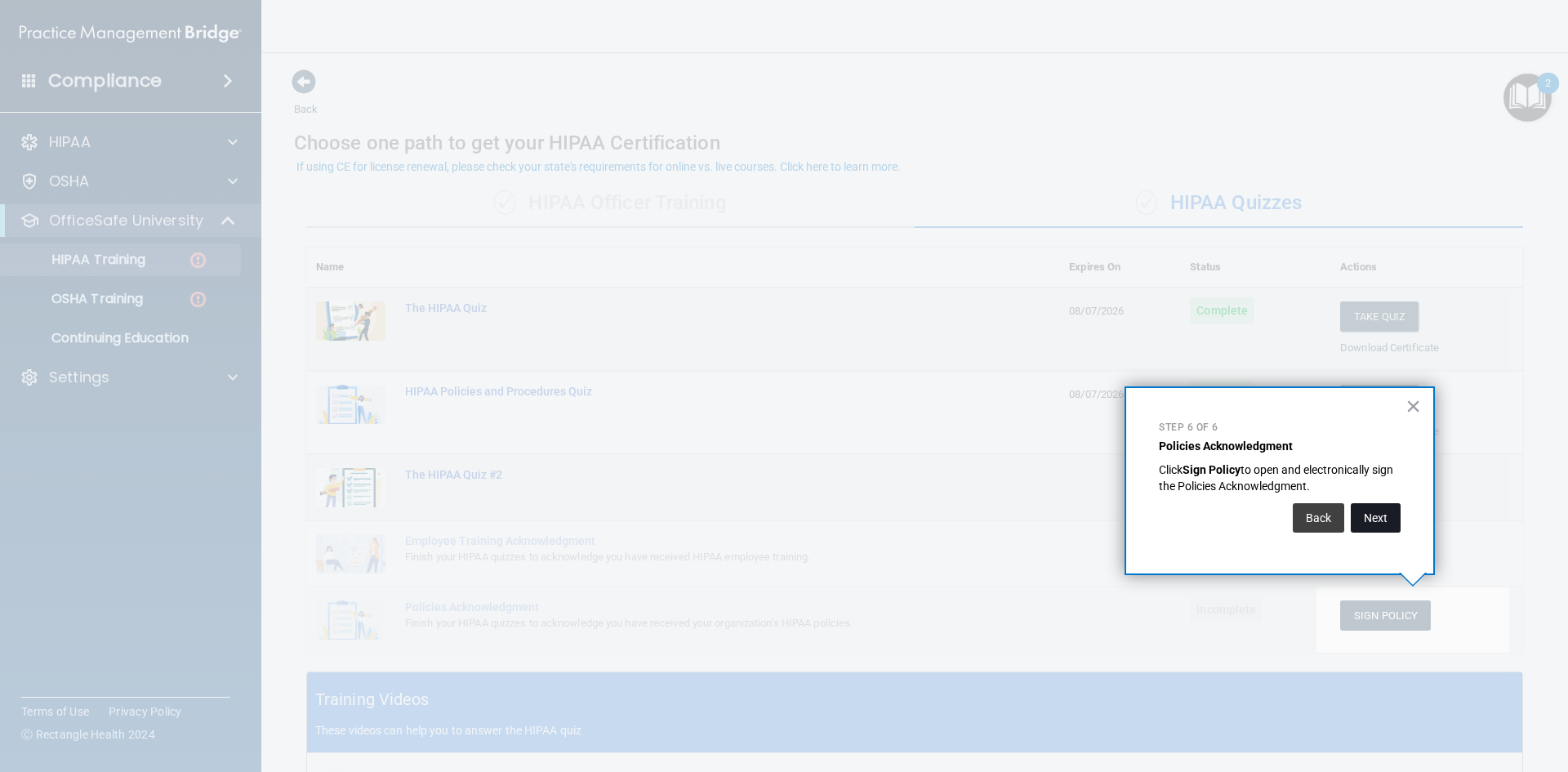 click on "Next" at bounding box center [1375, 518] 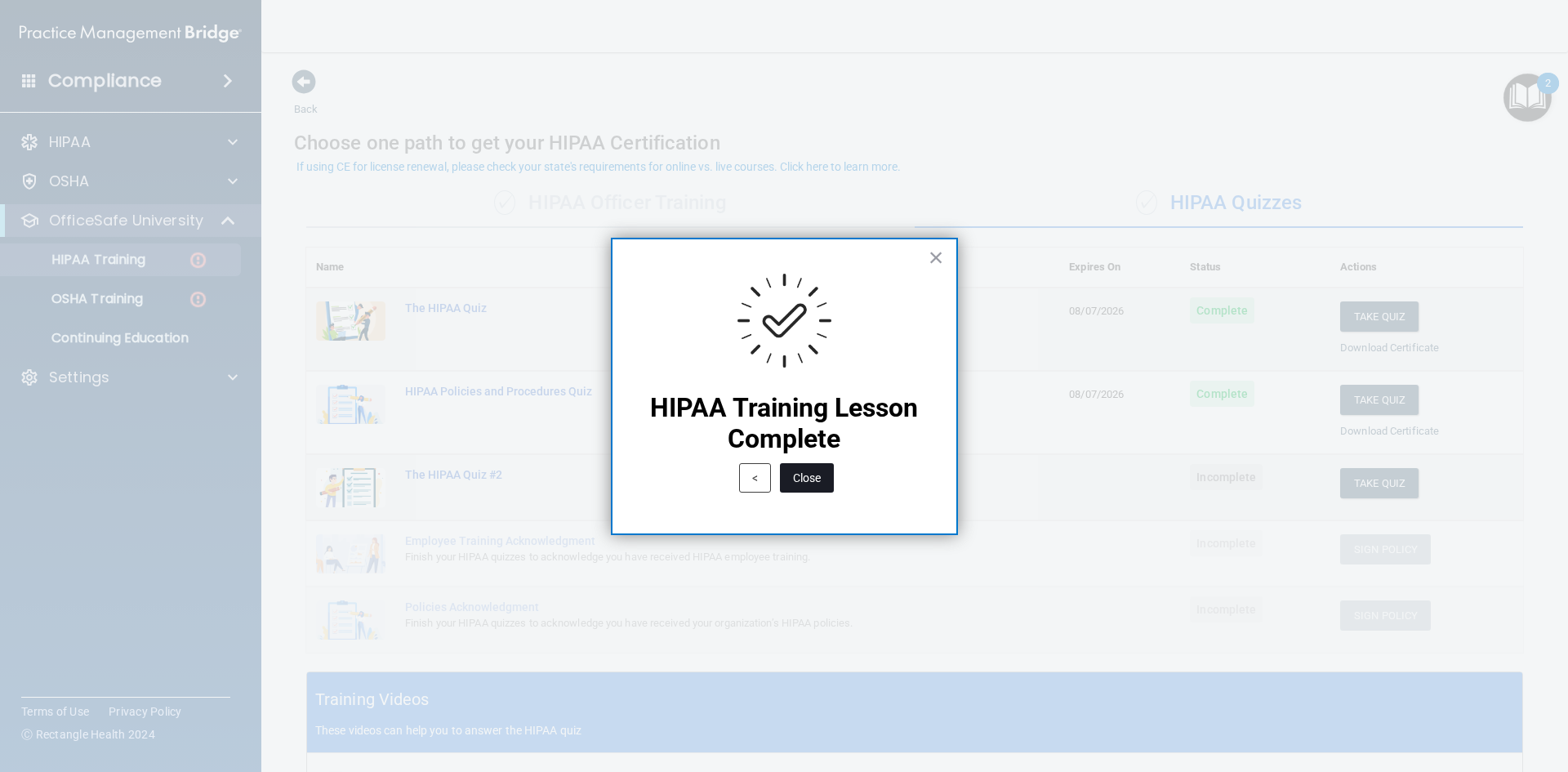click on "Close" at bounding box center (807, 478) 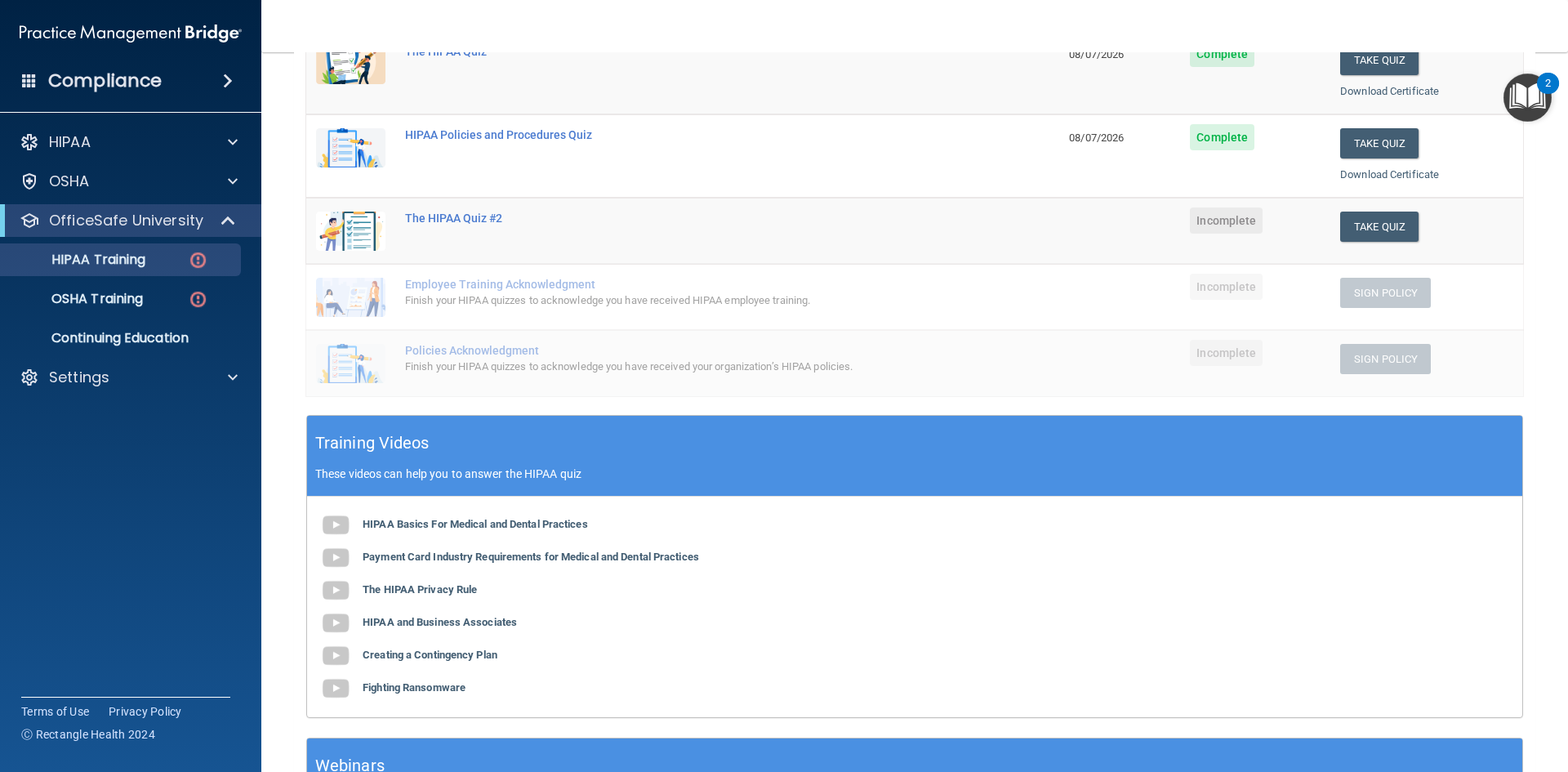 scroll, scrollTop: 162, scrollLeft: 0, axis: vertical 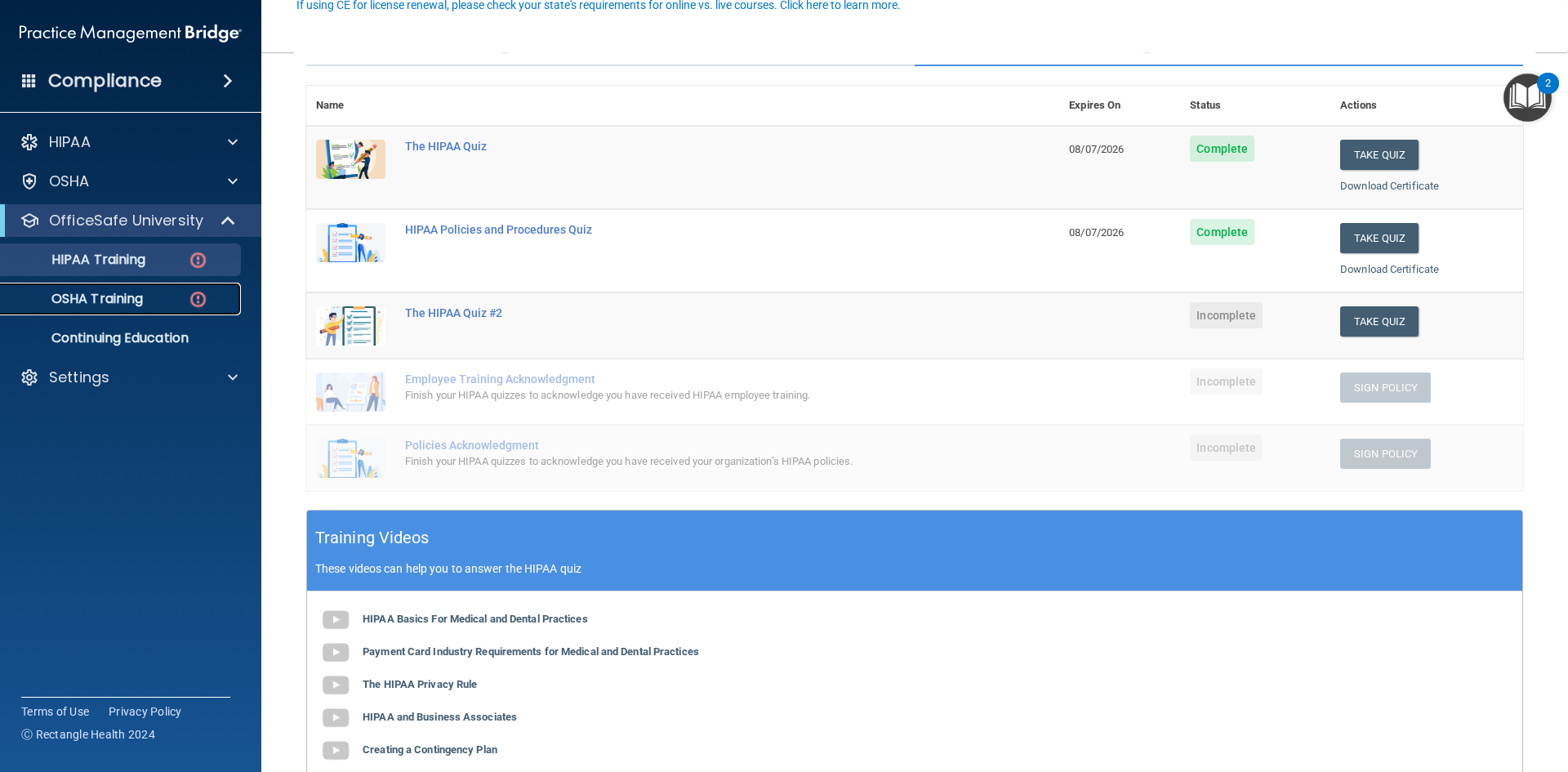 click on "OSHA Training" at bounding box center [77, 299] 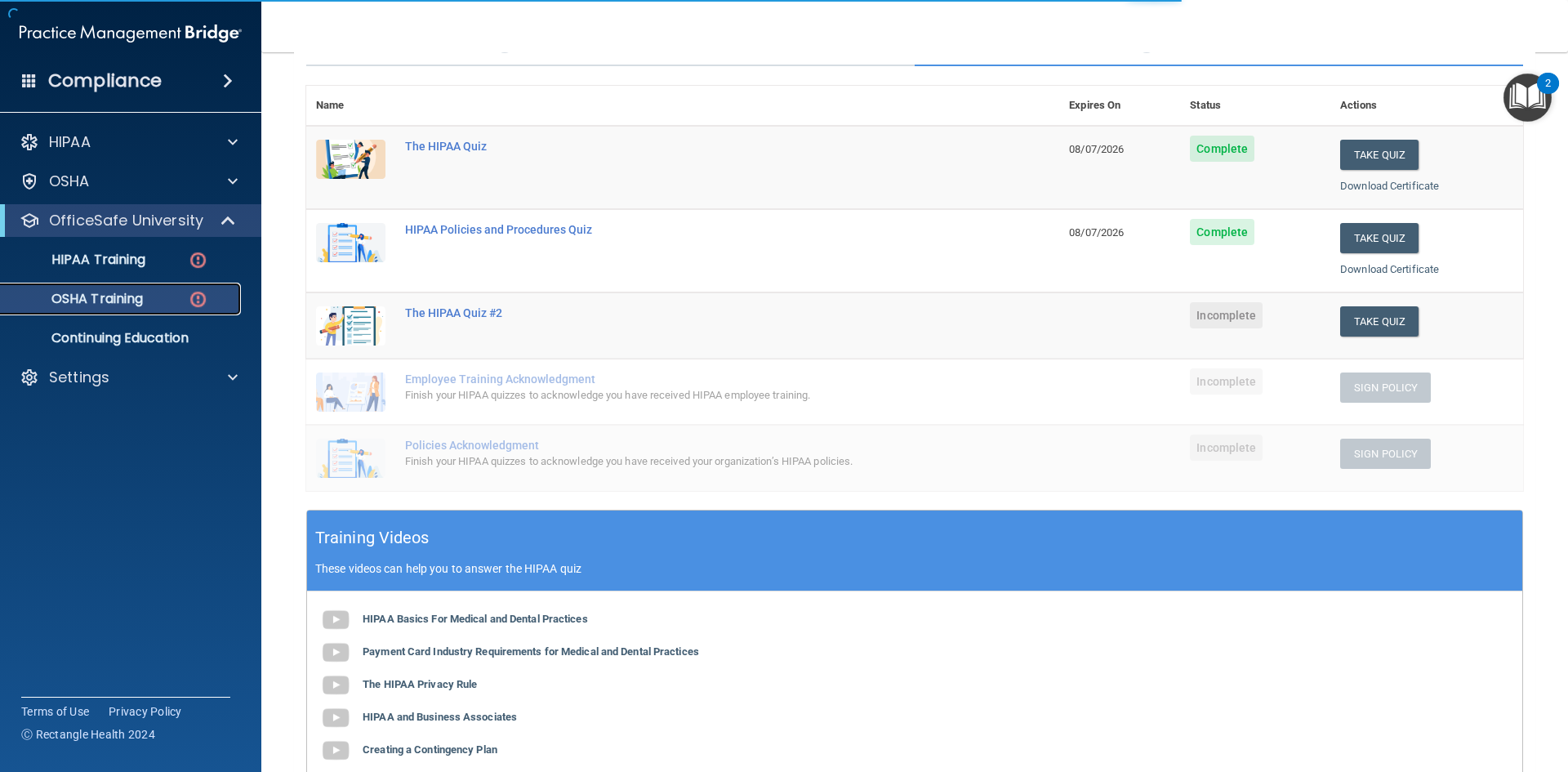 scroll, scrollTop: 0, scrollLeft: 0, axis: both 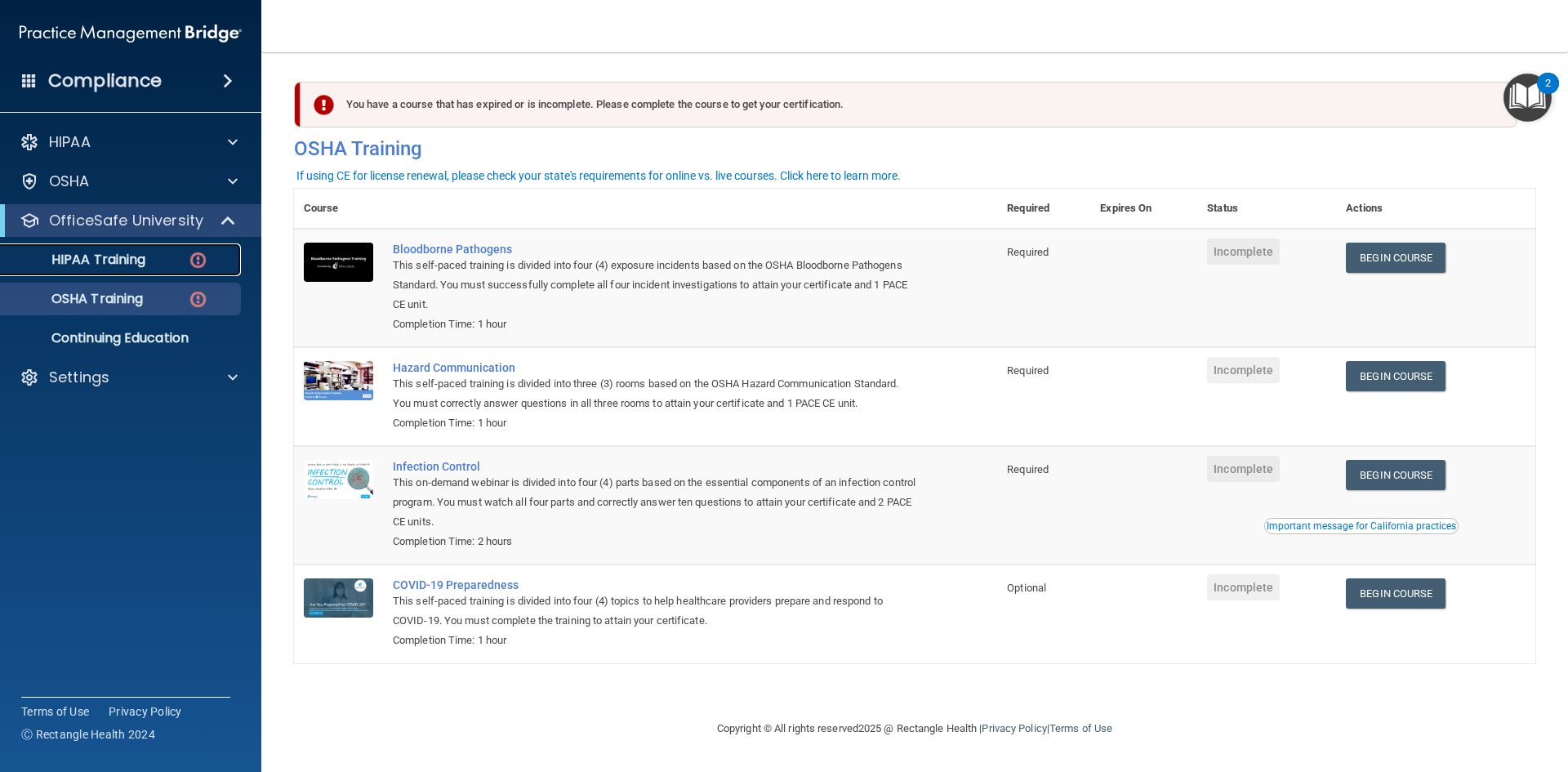click on "HIPAA Training" at bounding box center (78, 260) 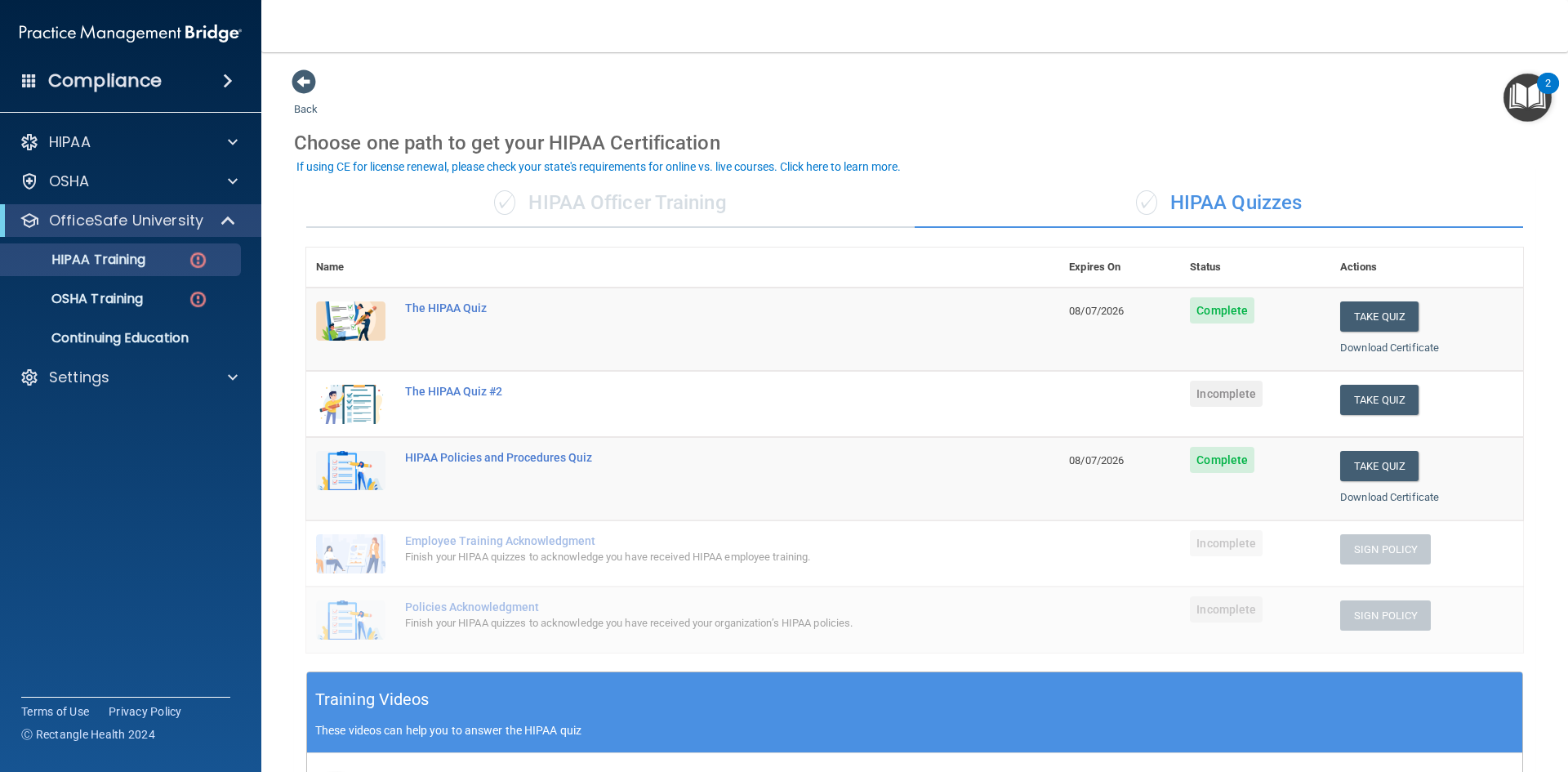 drag, startPoint x: 742, startPoint y: 331, endPoint x: 534, endPoint y: 431, distance: 230.78995 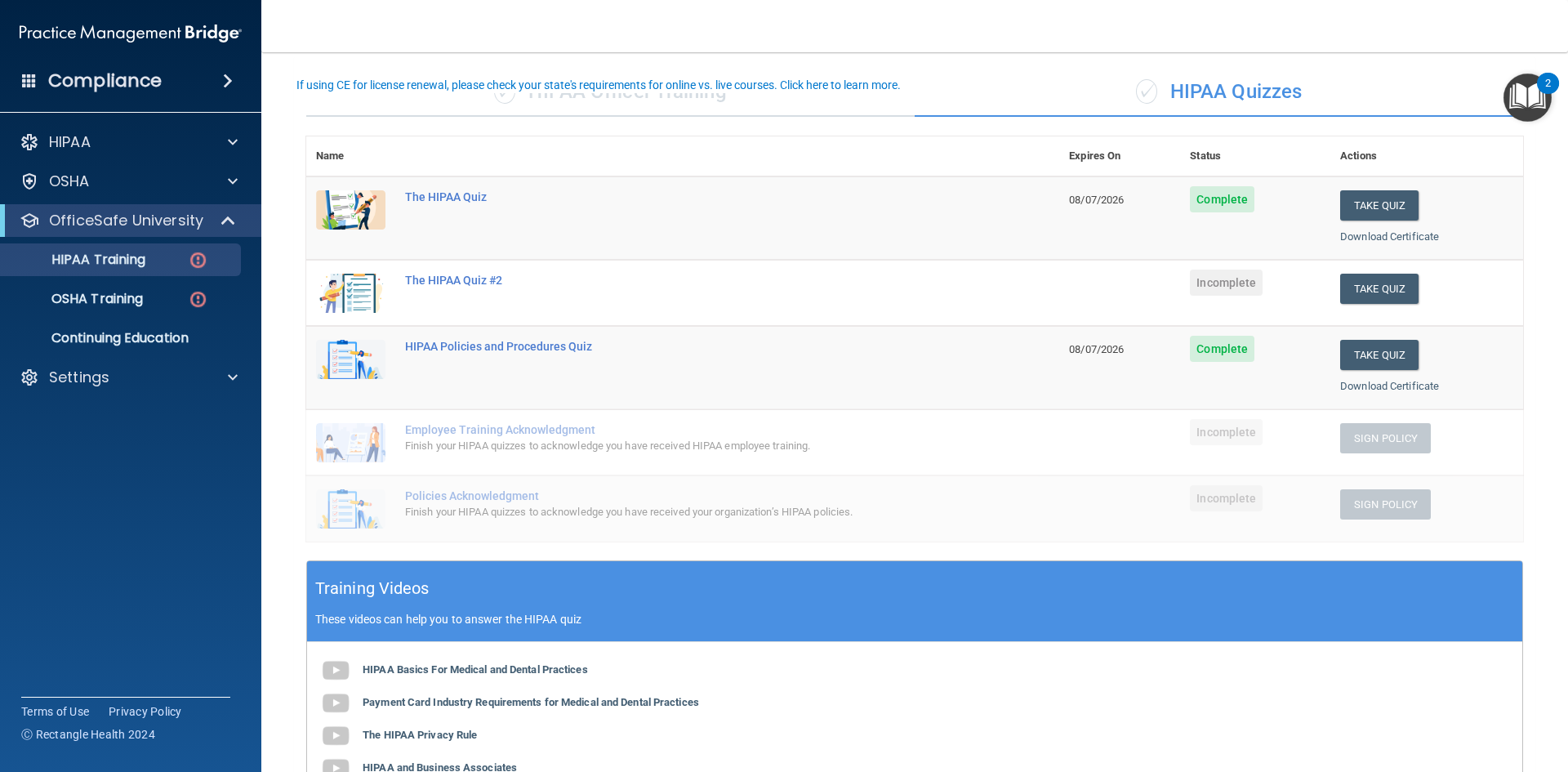 scroll, scrollTop: 82, scrollLeft: 0, axis: vertical 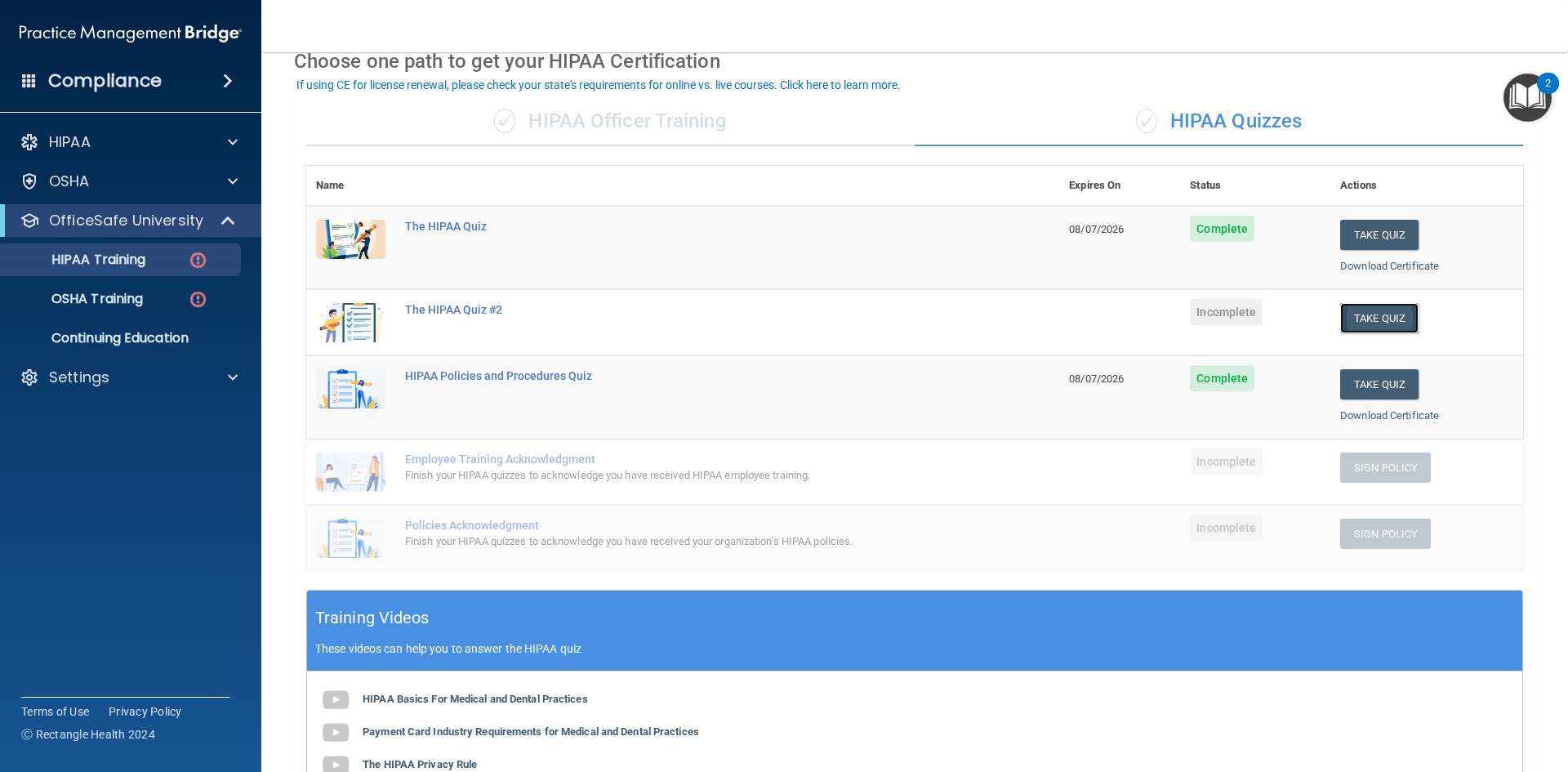 click on "Take Quiz" at bounding box center [1379, 318] 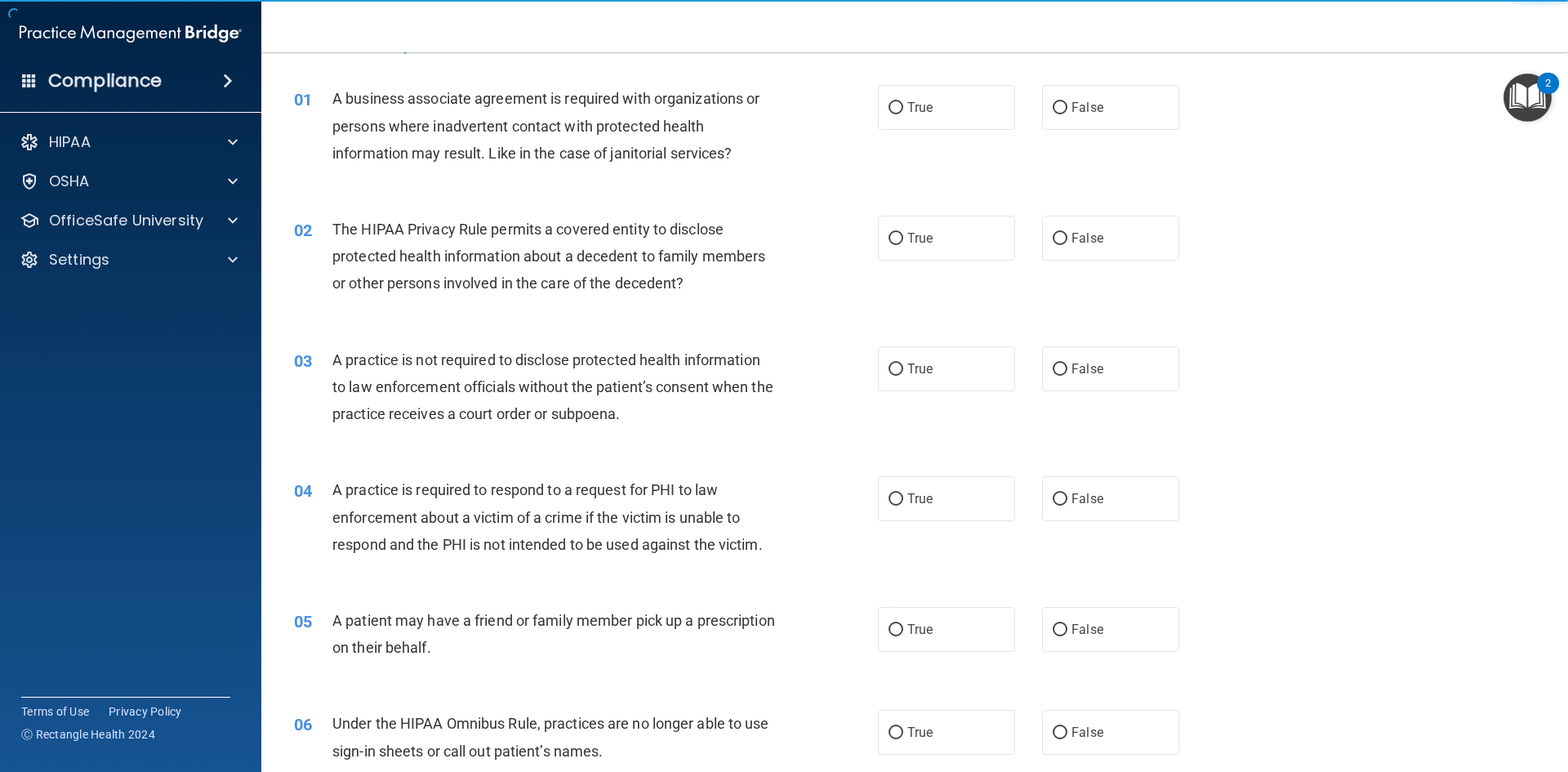scroll, scrollTop: 0, scrollLeft: 0, axis: both 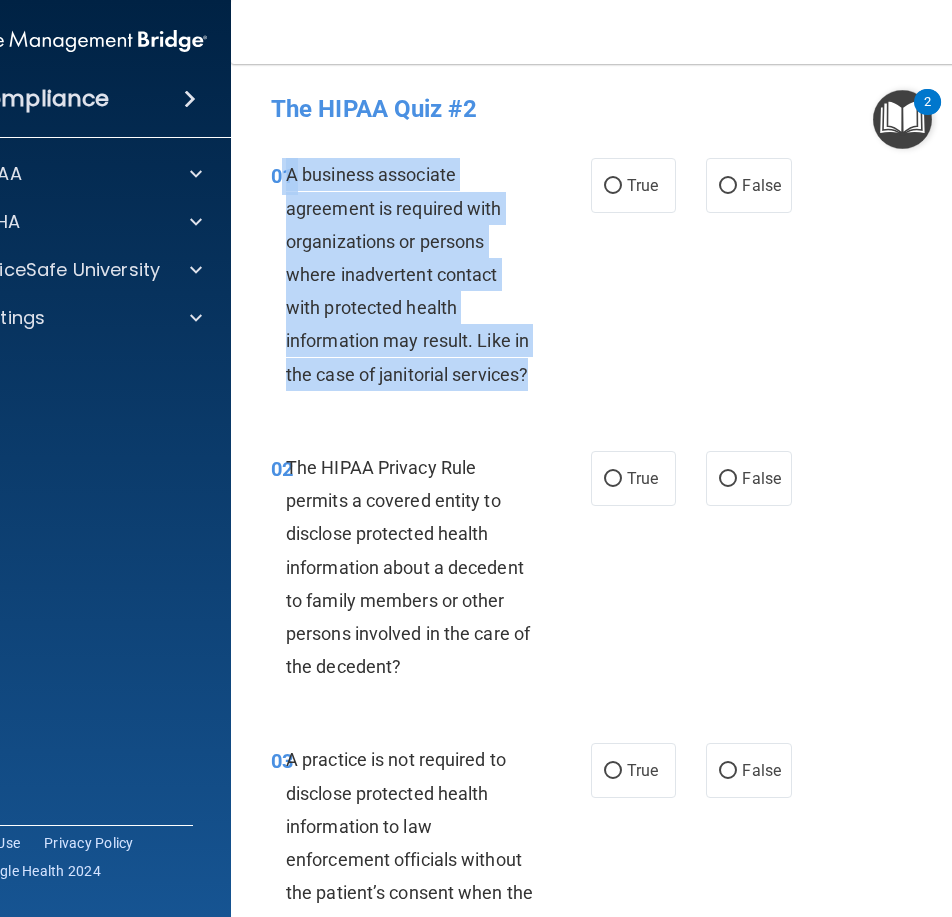 drag, startPoint x: 540, startPoint y: 378, endPoint x: 275, endPoint y: 169, distance: 337.49963 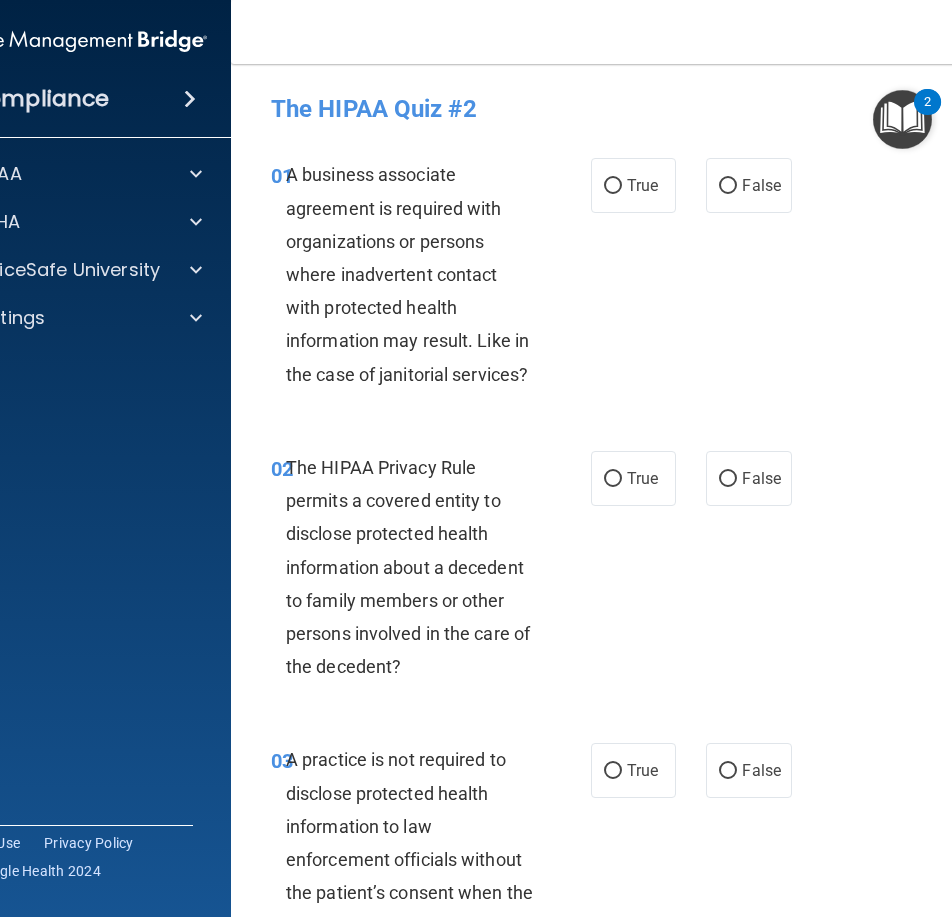 click on "01       A business associate agreement is required with organizations or persons where inadvertent contact with protected health information may result.  Like in the case of janitorial services?                 True           False" at bounding box center [636, 279] 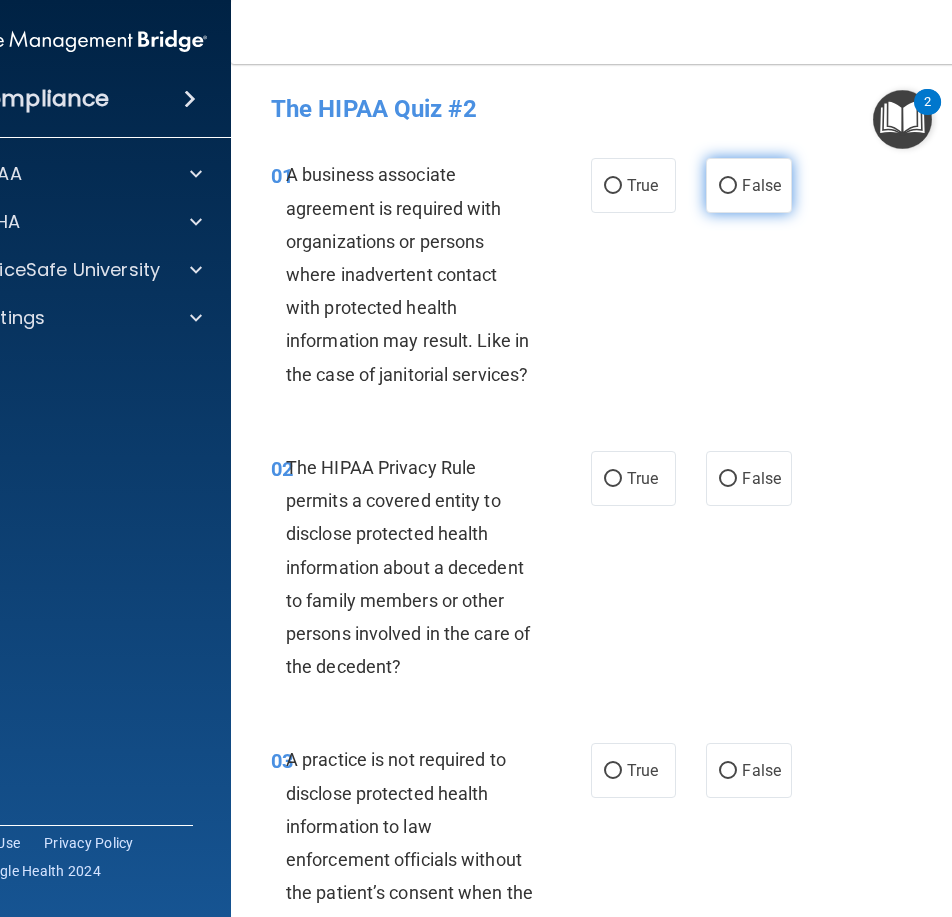 click on "False" at bounding box center [748, 185] 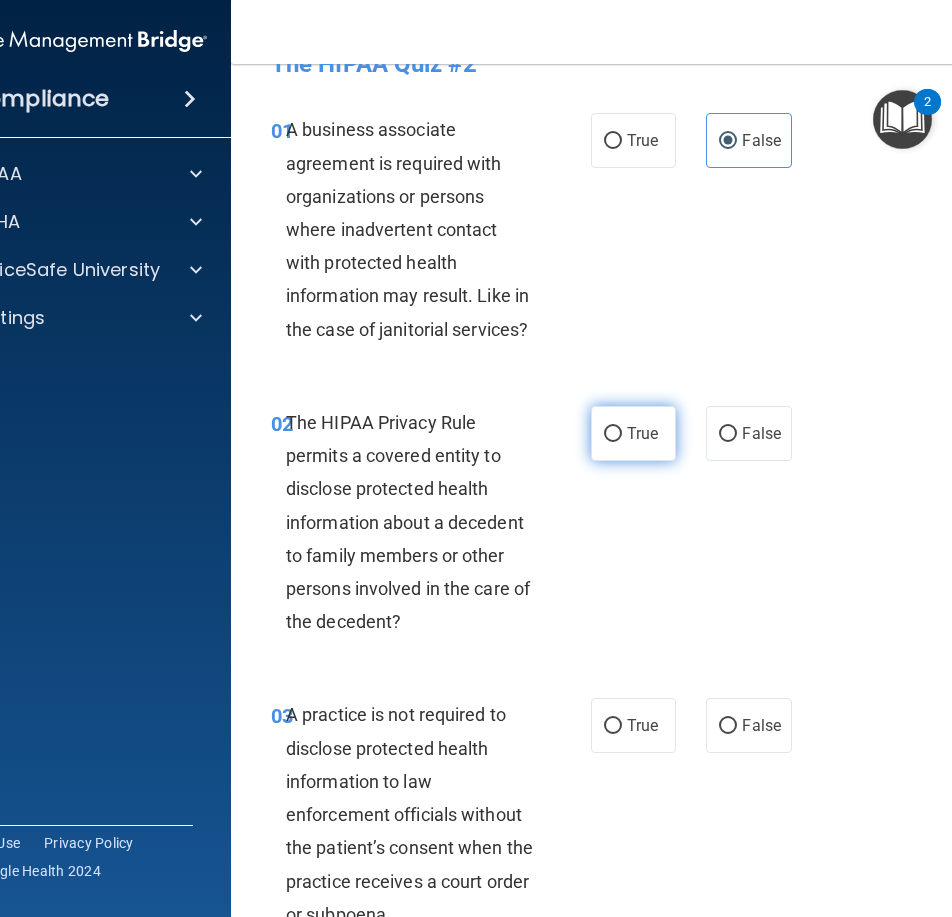 scroll, scrollTop: 200, scrollLeft: 0, axis: vertical 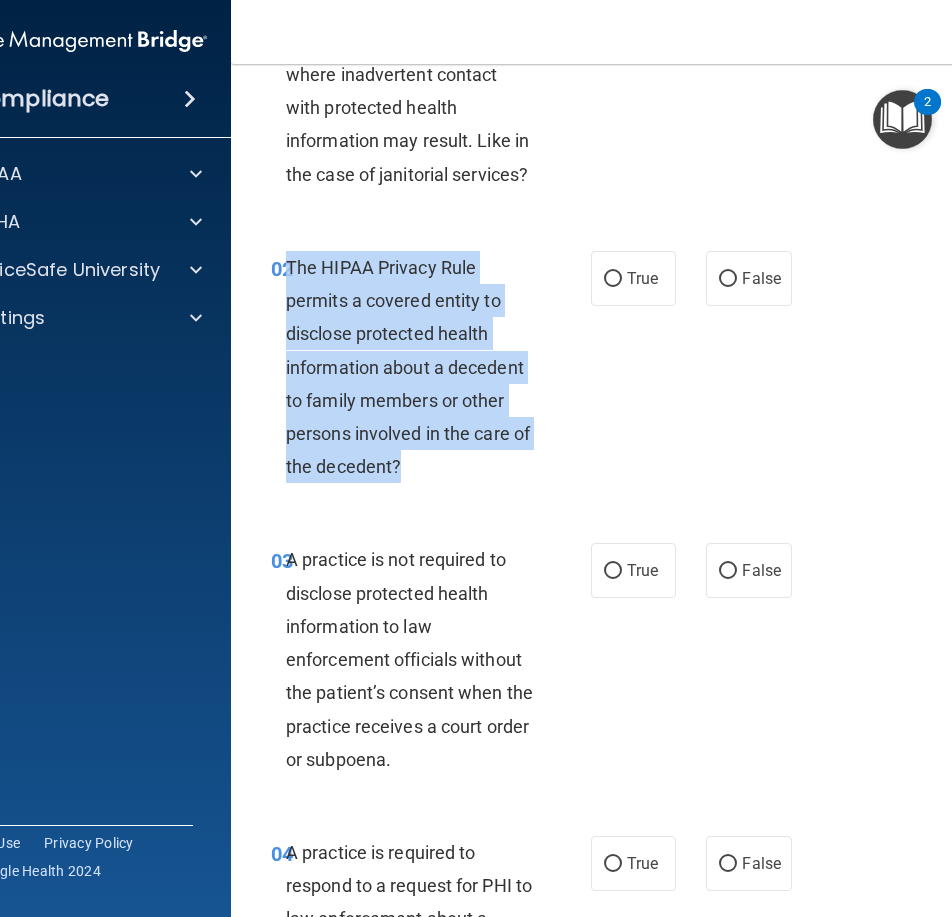 drag, startPoint x: 409, startPoint y: 463, endPoint x: 279, endPoint y: 270, distance: 232.69937 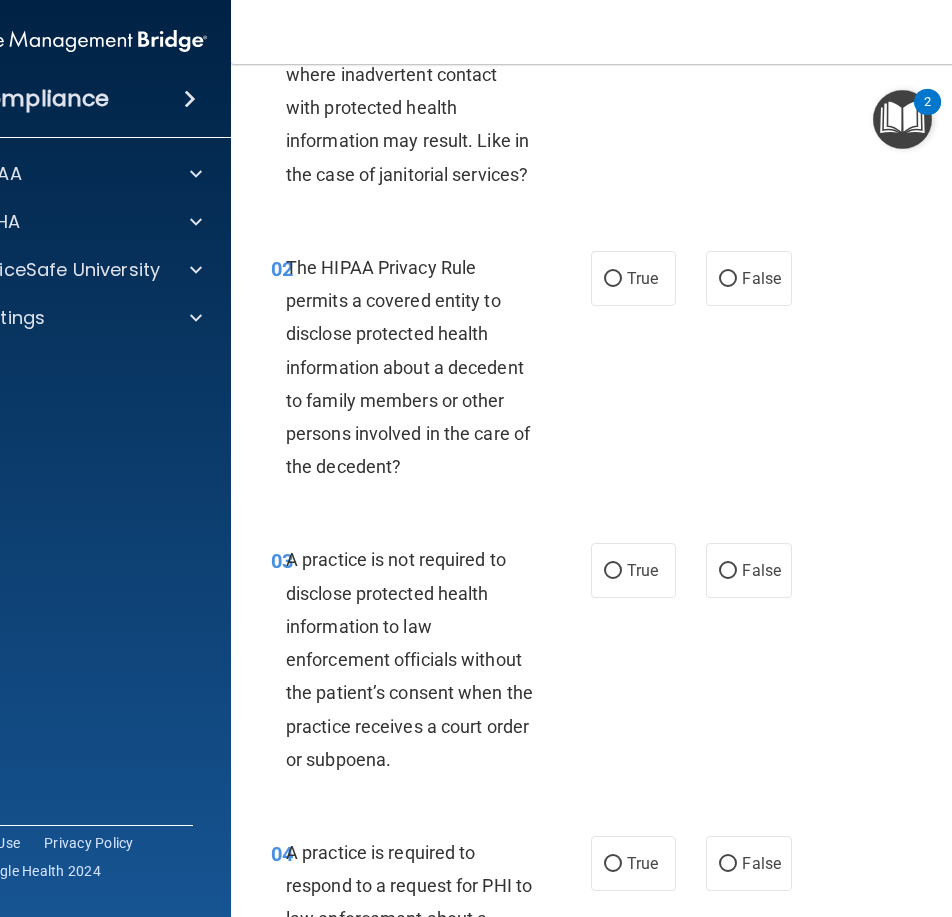 click on "02       The HIPAA Privacy Rule permits a covered entity to disclose protected health information about a decedent to family members or other persons involved in the care of the decedent?                 True           False" at bounding box center [636, 372] 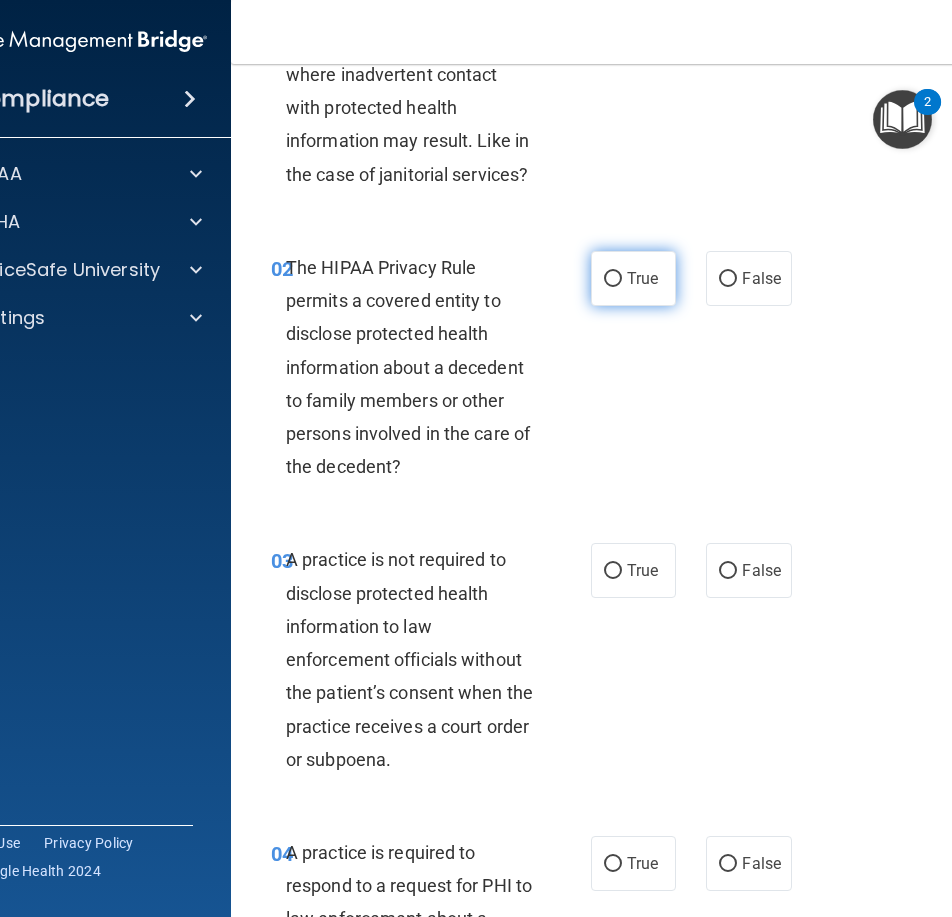 click on "True" at bounding box center (642, 278) 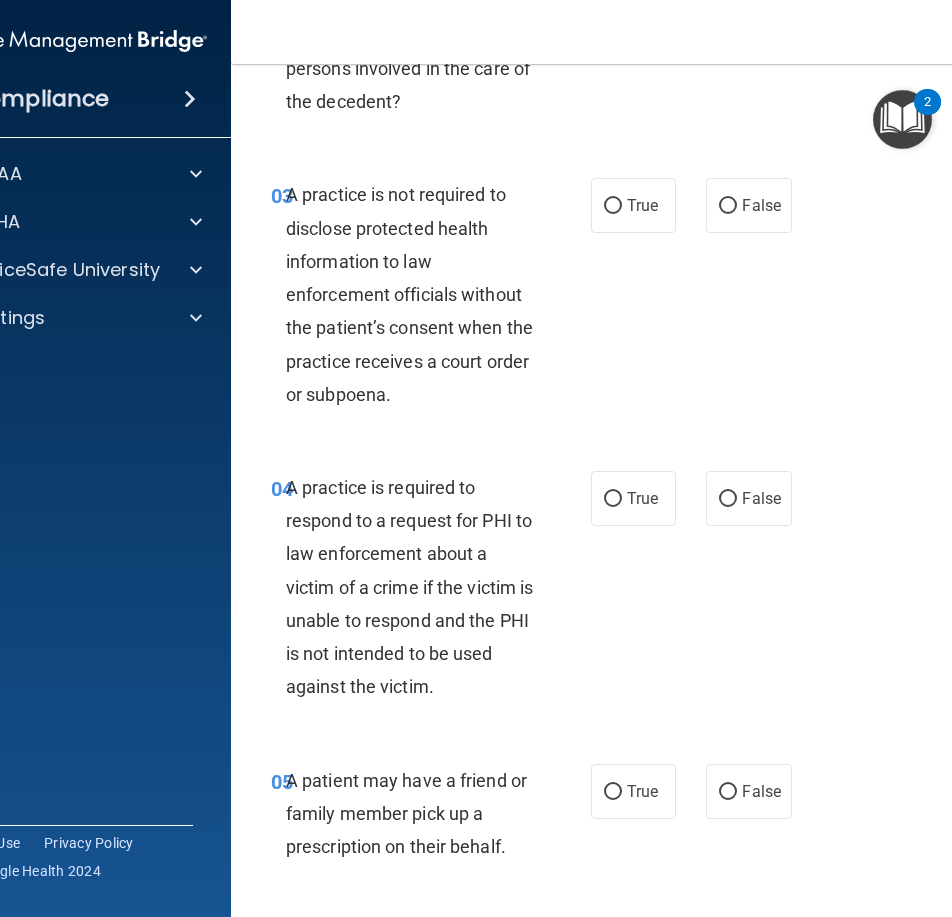 scroll, scrollTop: 500, scrollLeft: 0, axis: vertical 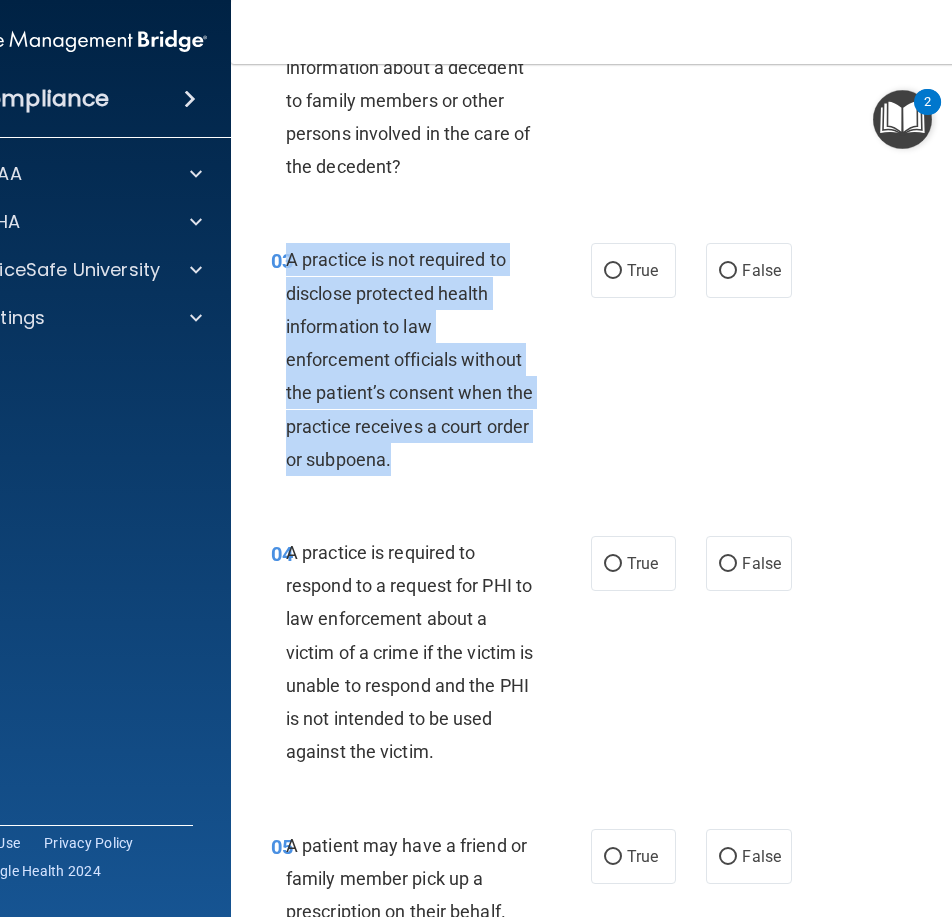 drag, startPoint x: 423, startPoint y: 469, endPoint x: 283, endPoint y: 269, distance: 244.13112 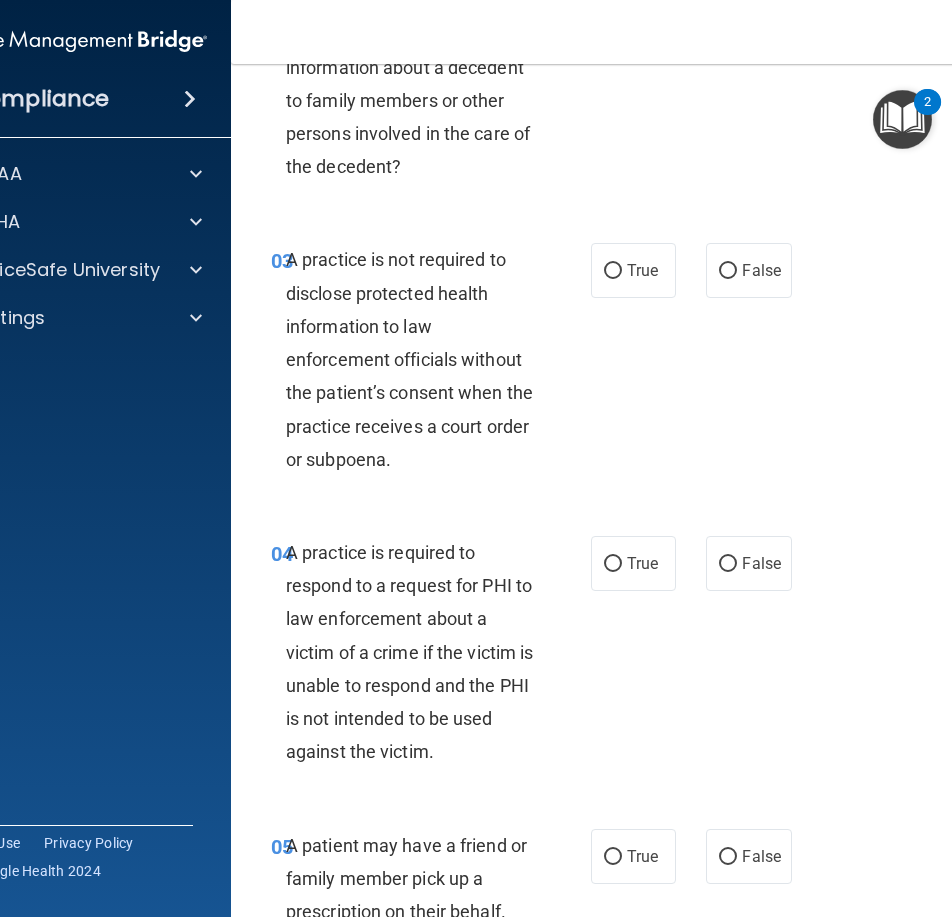 click on "03       A practice is not required to disclose protected health information to law enforcement officials without the patient’s consent when the practice receives  a court order or subpoena.                 True           False" at bounding box center [636, 364] 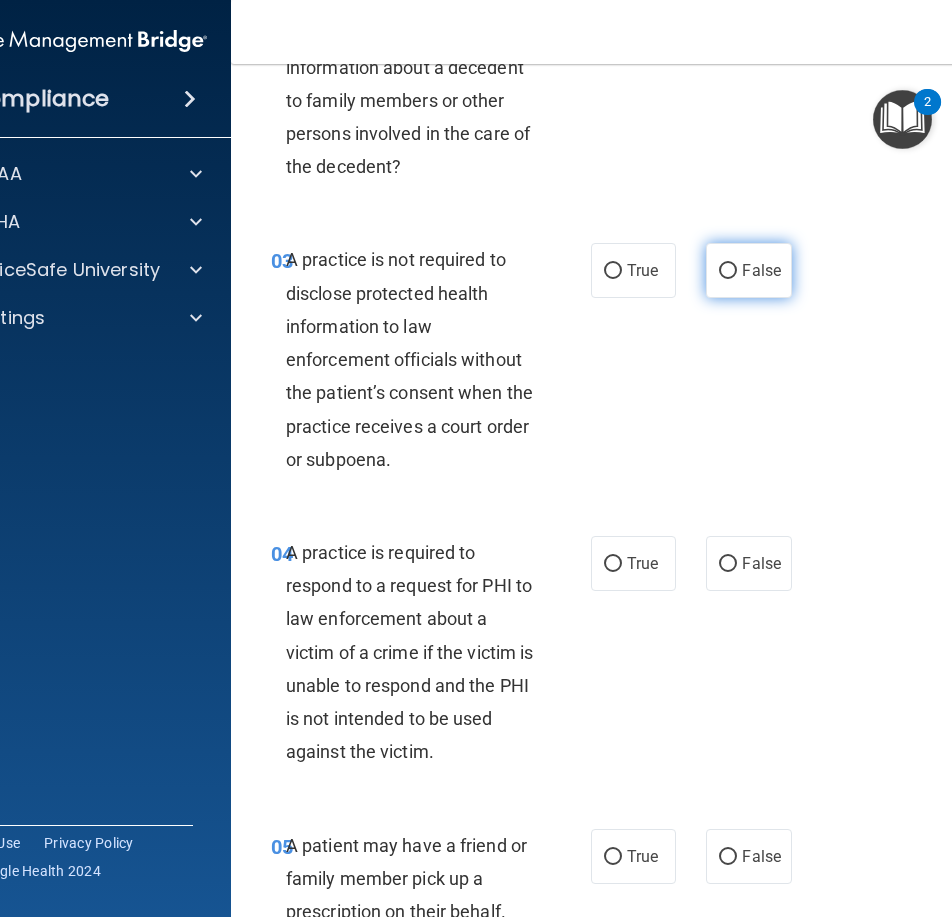click on "False" at bounding box center (748, 270) 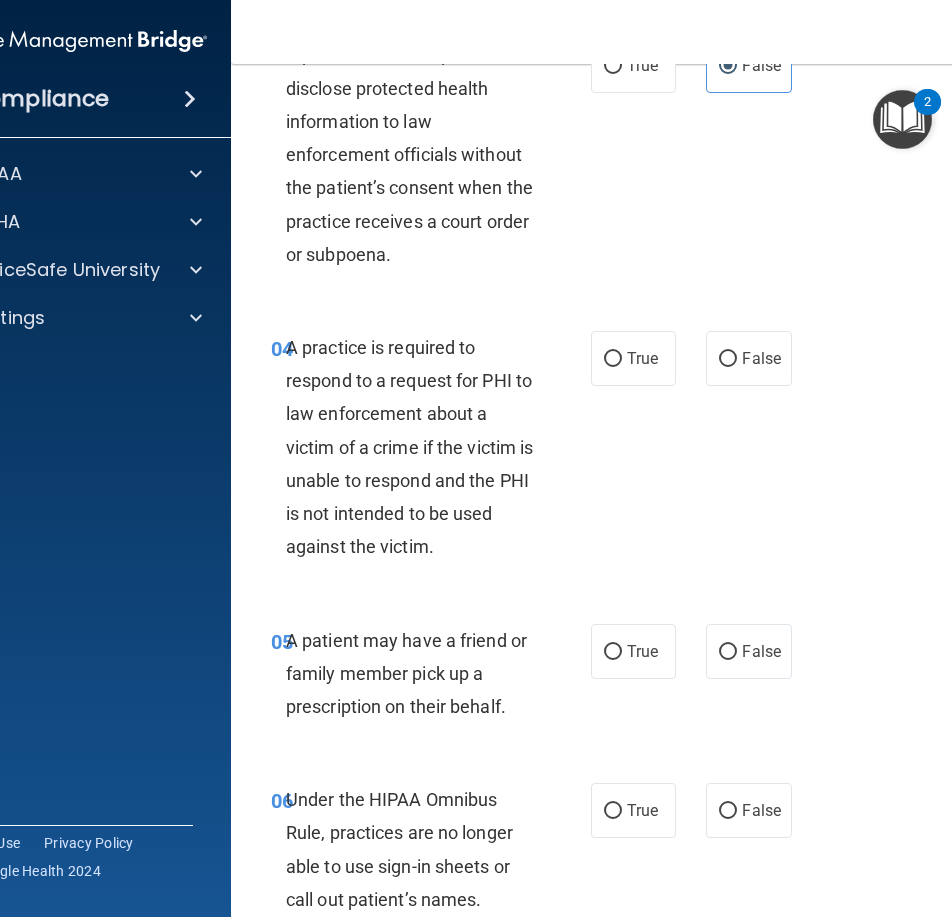 scroll, scrollTop: 800, scrollLeft: 0, axis: vertical 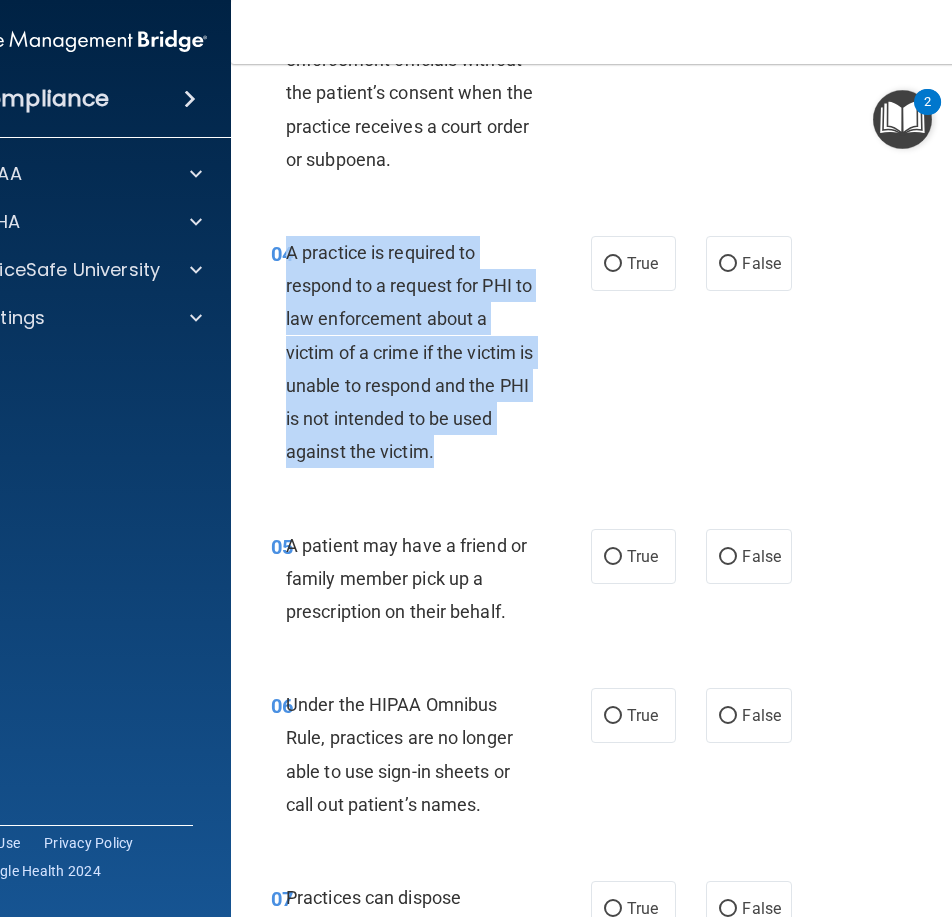 drag, startPoint x: 441, startPoint y: 453, endPoint x: 281, endPoint y: 262, distance: 249.16058 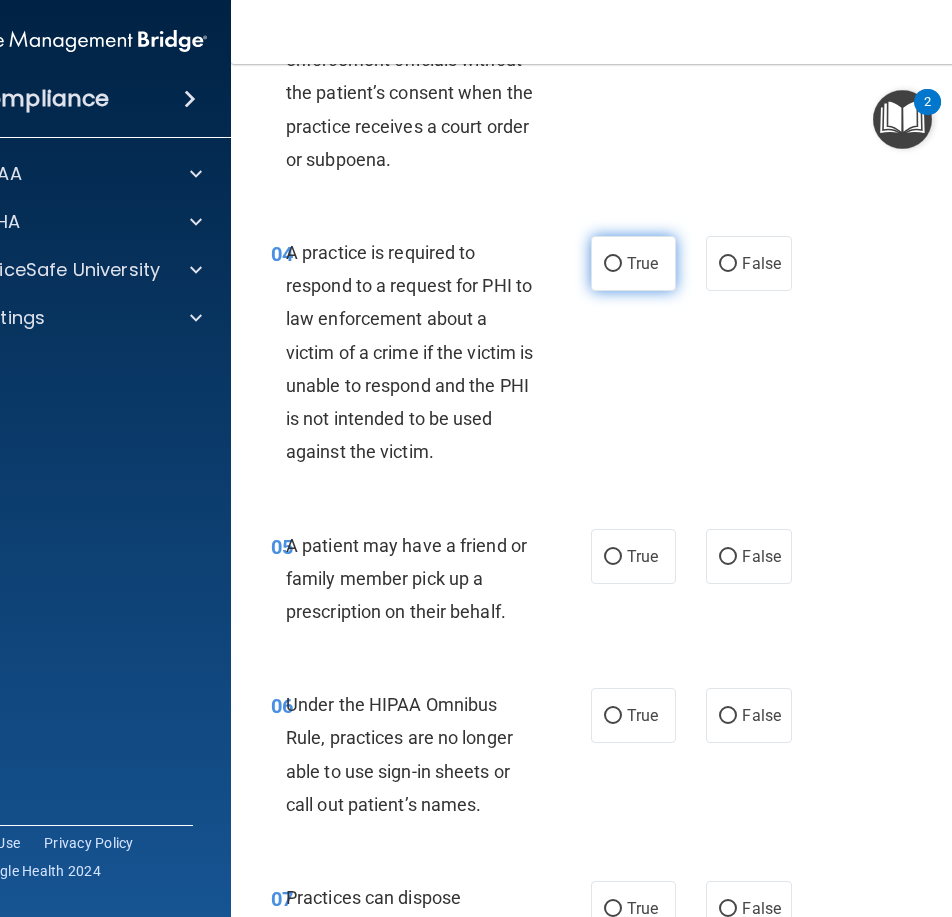 click on "True" at bounding box center (633, 263) 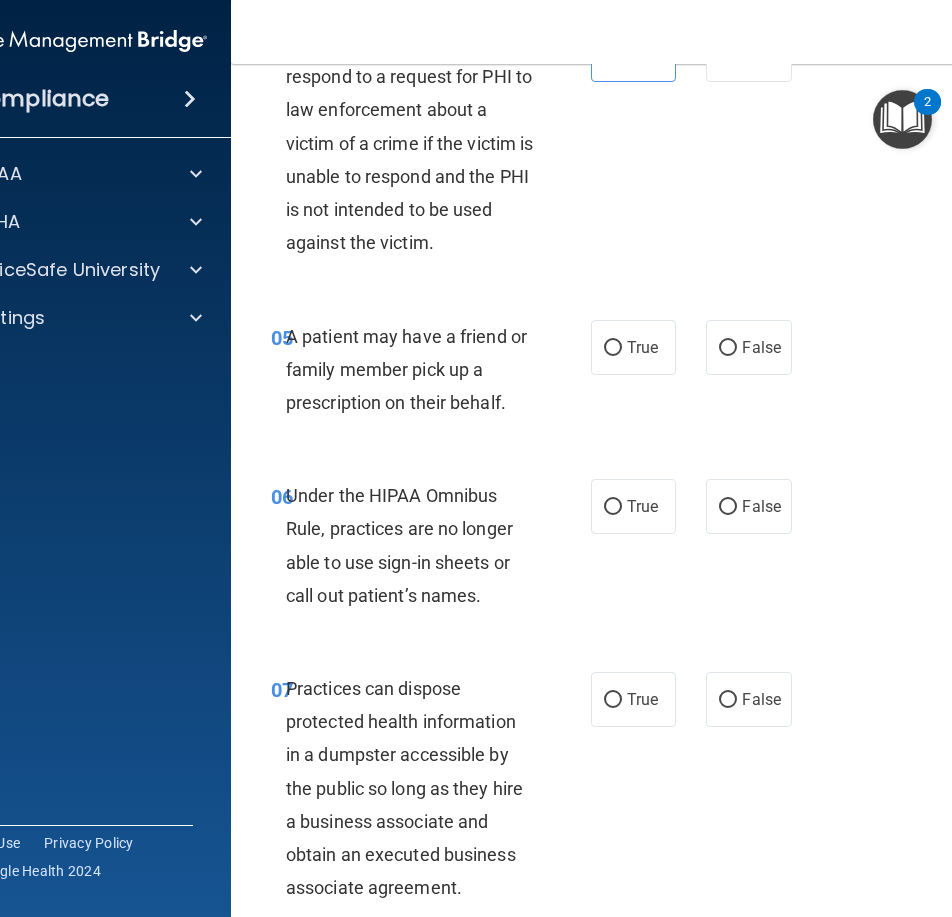 scroll, scrollTop: 1100, scrollLeft: 0, axis: vertical 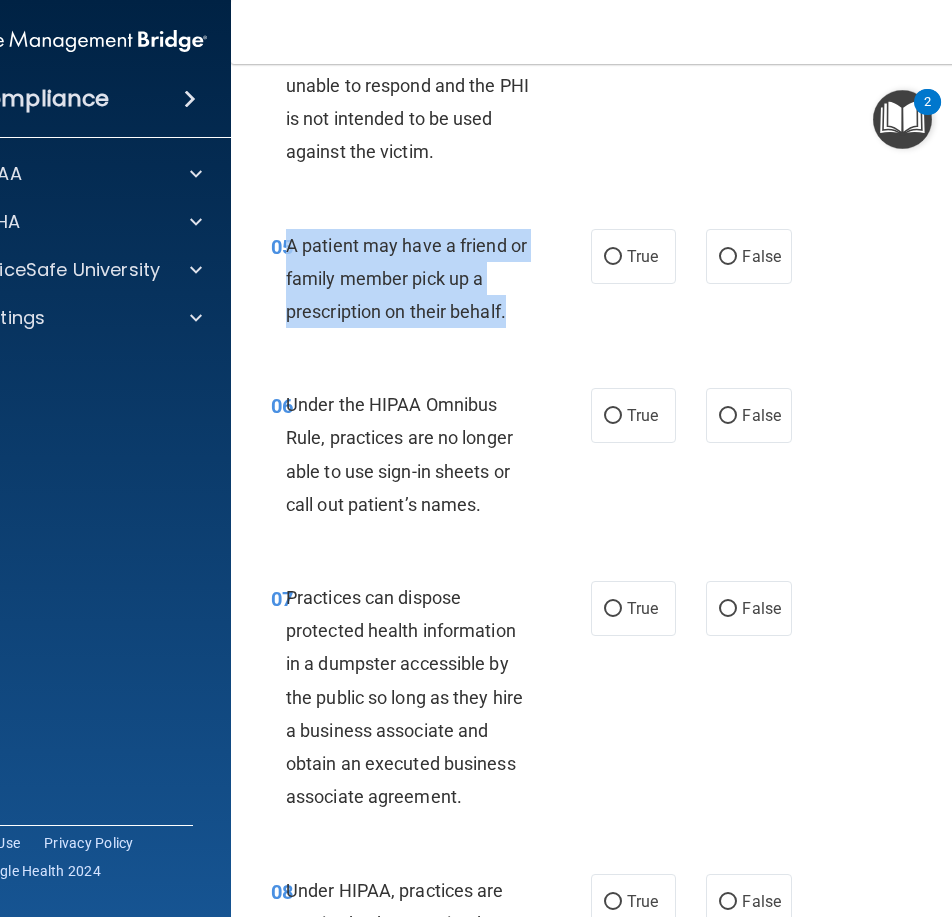 drag, startPoint x: 510, startPoint y: 316, endPoint x: 282, endPoint y: 259, distance: 235.01701 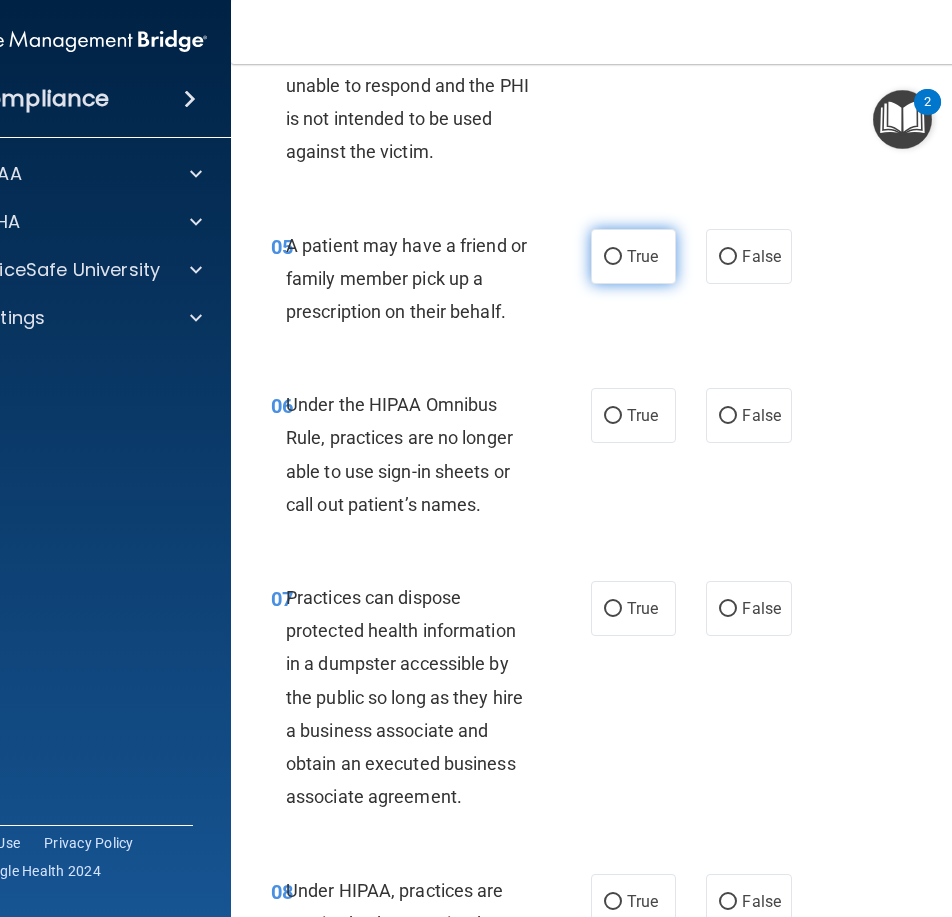 click on "True" at bounding box center (633, 256) 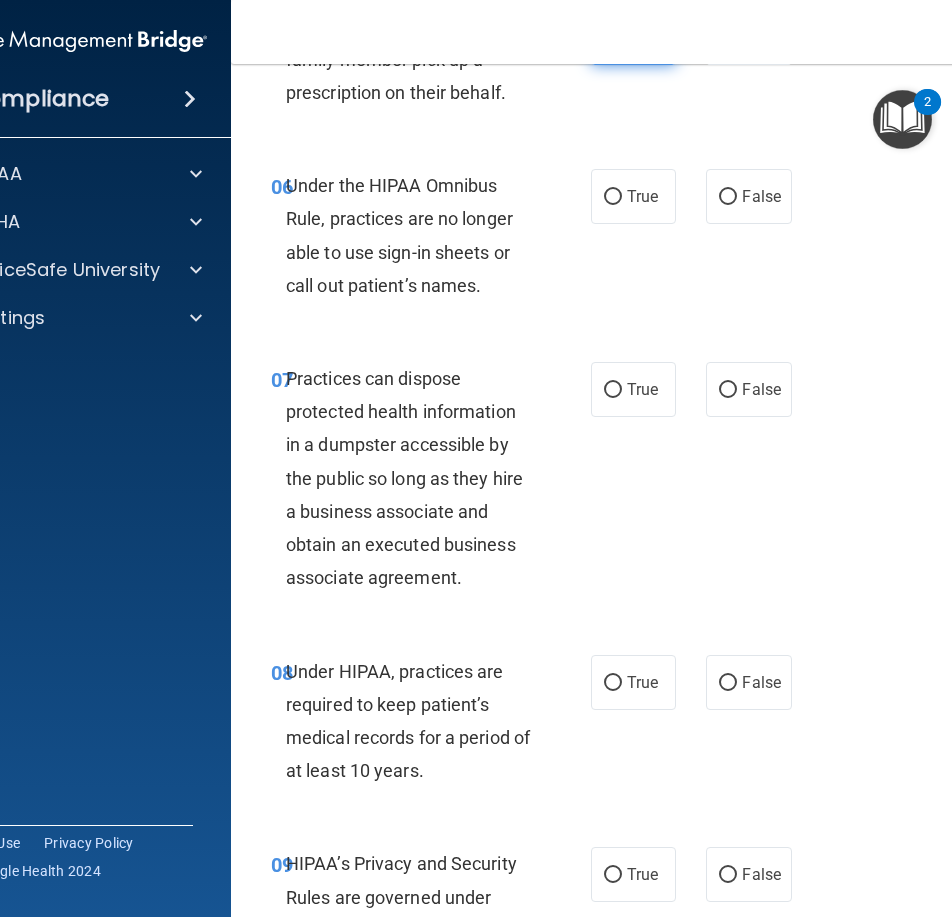 scroll, scrollTop: 1400, scrollLeft: 0, axis: vertical 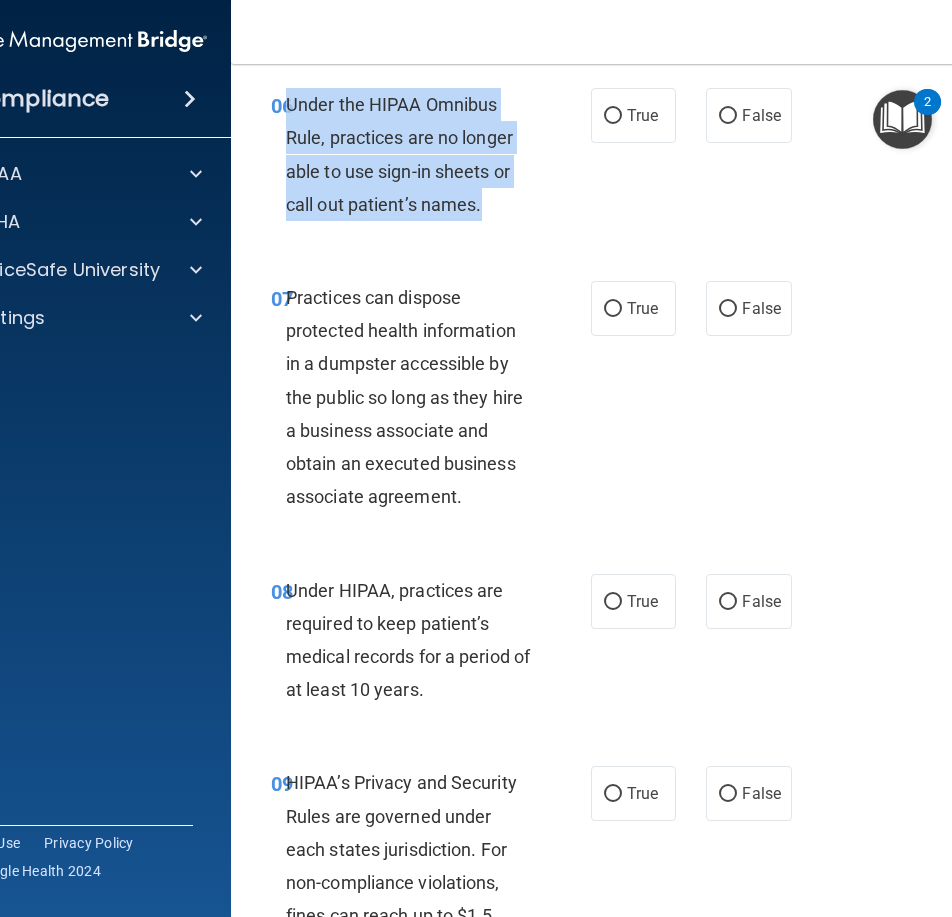 drag, startPoint x: 494, startPoint y: 196, endPoint x: 301, endPoint y: 113, distance: 210.09045 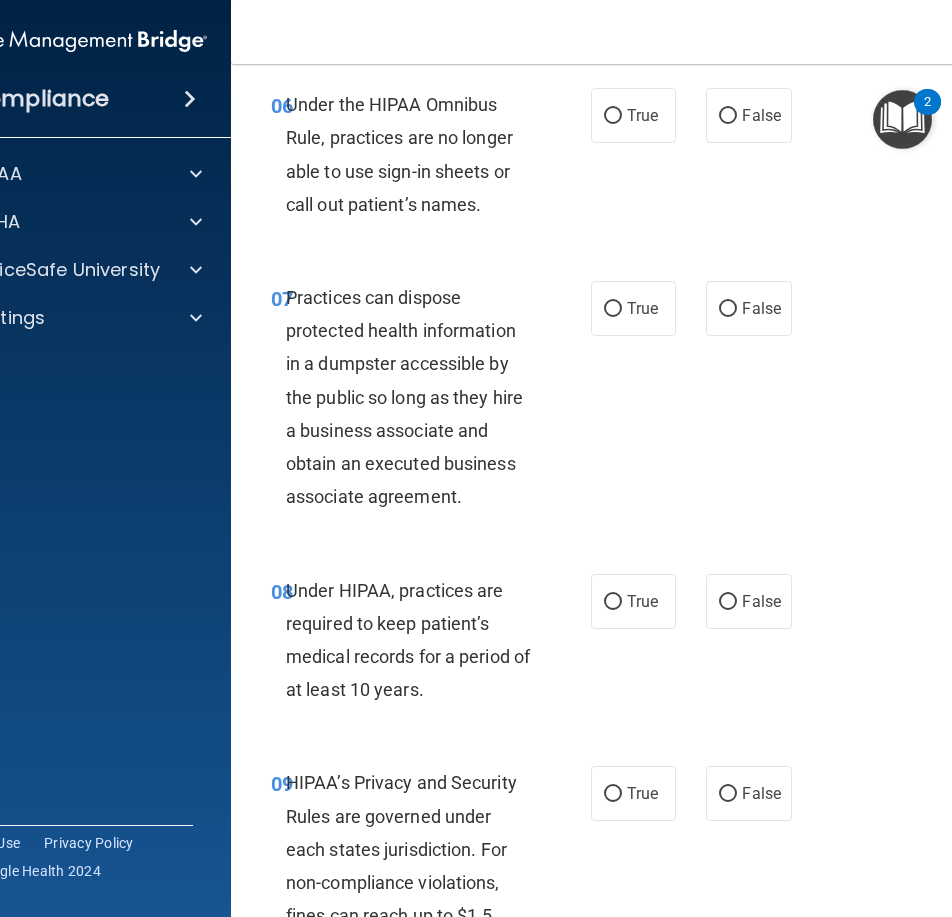 click on "06       Under the HIPAA Omnibus Rule, practices are no longer able to use sign-in sheets or call out patient’s names.                 True           False" at bounding box center [636, 159] 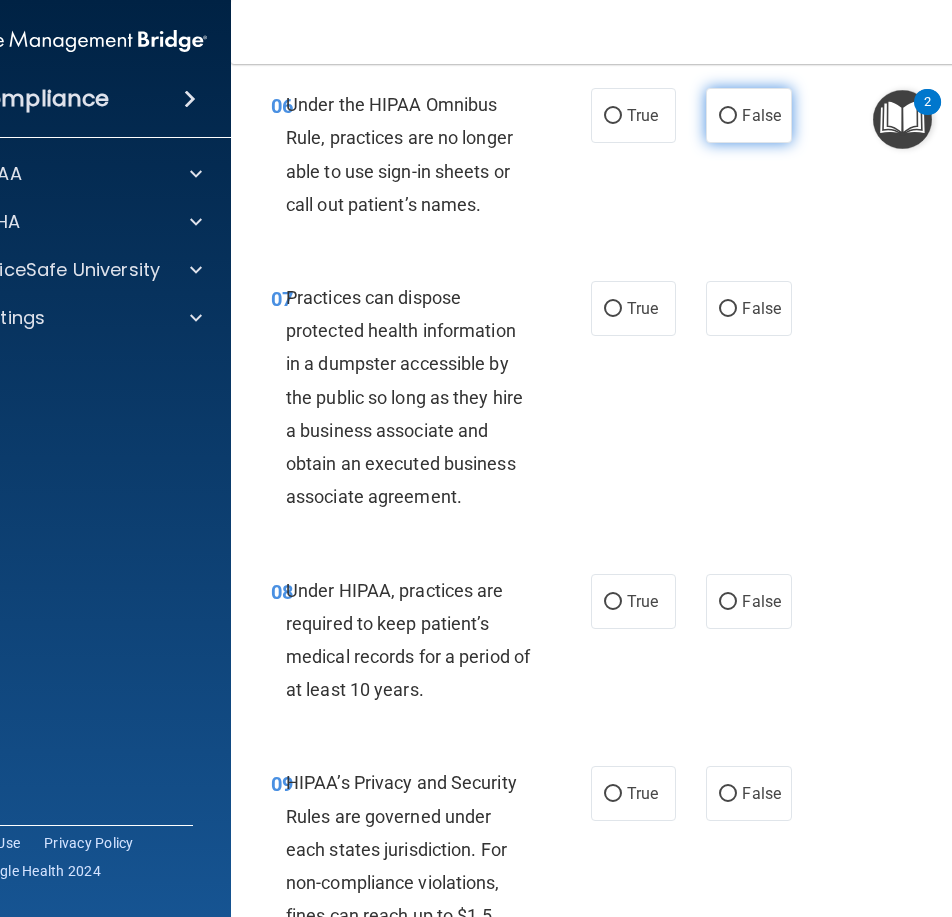 click on "False" at bounding box center (761, 115) 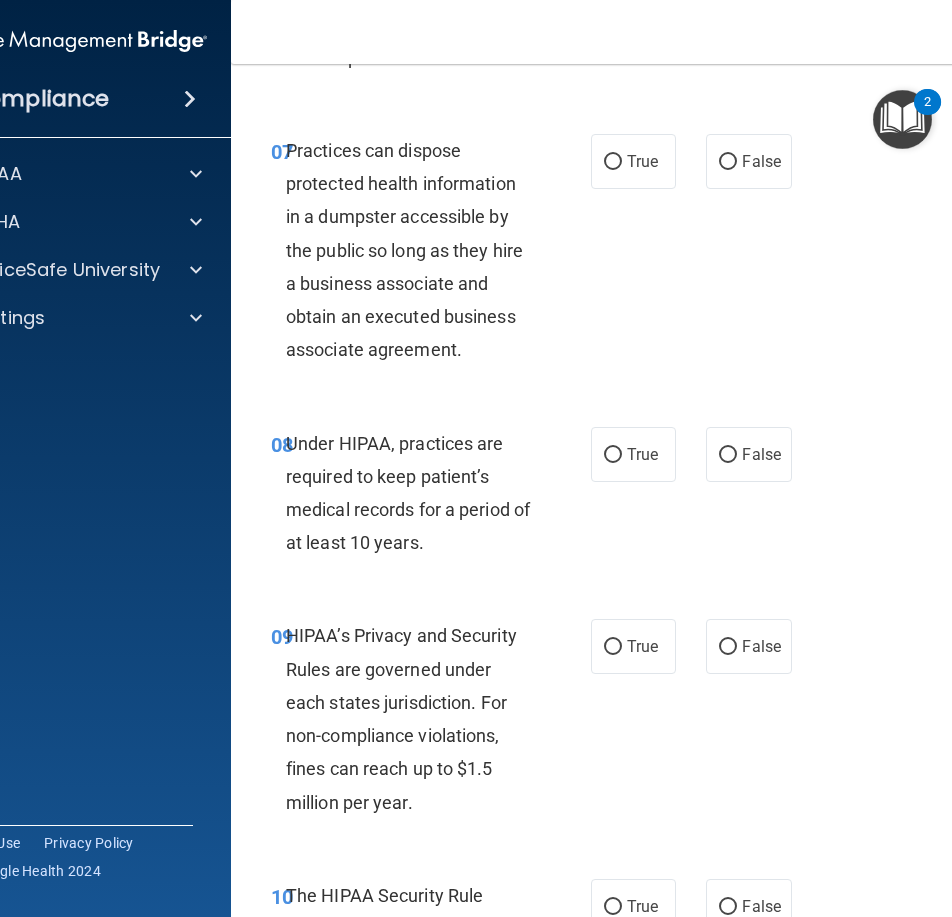 scroll, scrollTop: 1600, scrollLeft: 0, axis: vertical 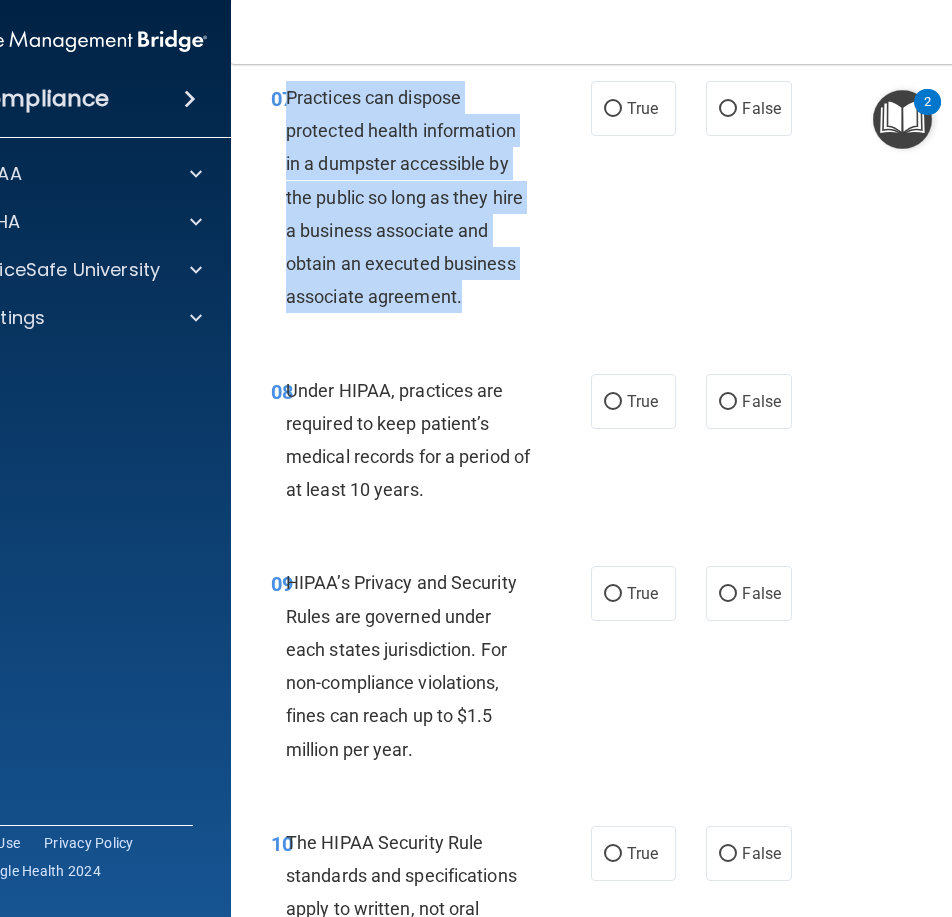 drag, startPoint x: 483, startPoint y: 292, endPoint x: 278, endPoint y: 106, distance: 276.805 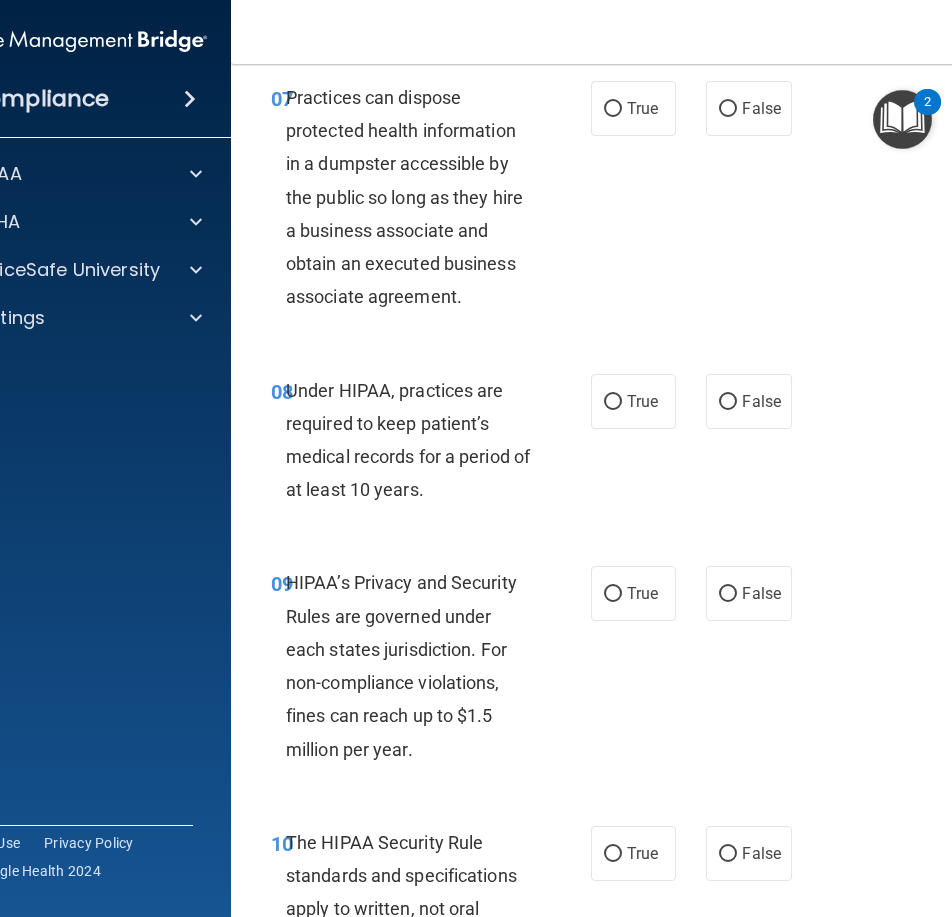 click on "07       Practices can dispose protected health information in a dumpster accessible by the public so long as they hire a business associate and obtain an executed business associate agreement.                 True           False" at bounding box center (636, 202) 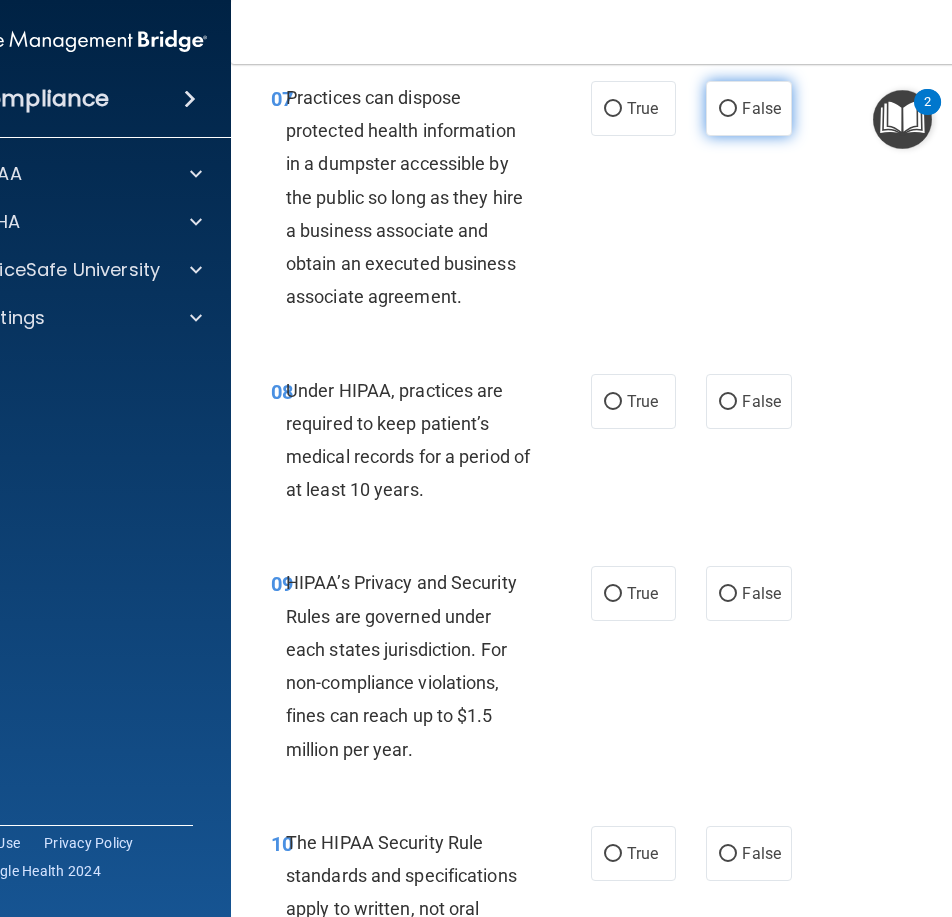 click on "False" at bounding box center [748, 108] 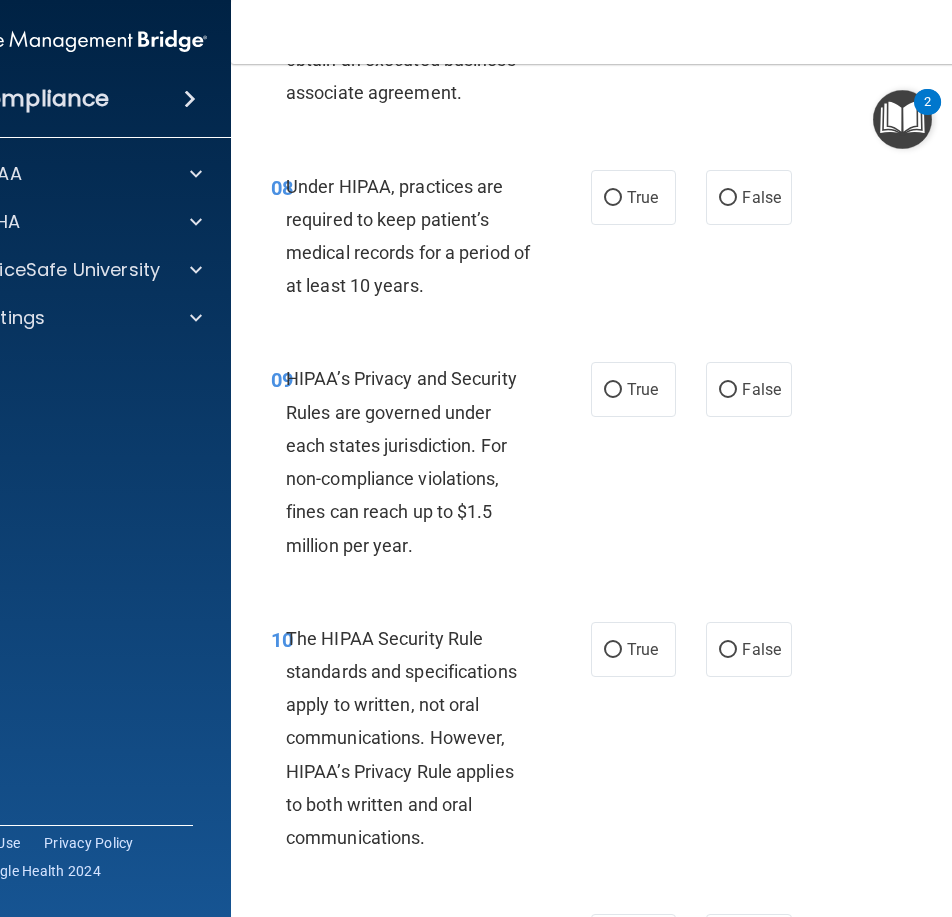 scroll, scrollTop: 1900, scrollLeft: 0, axis: vertical 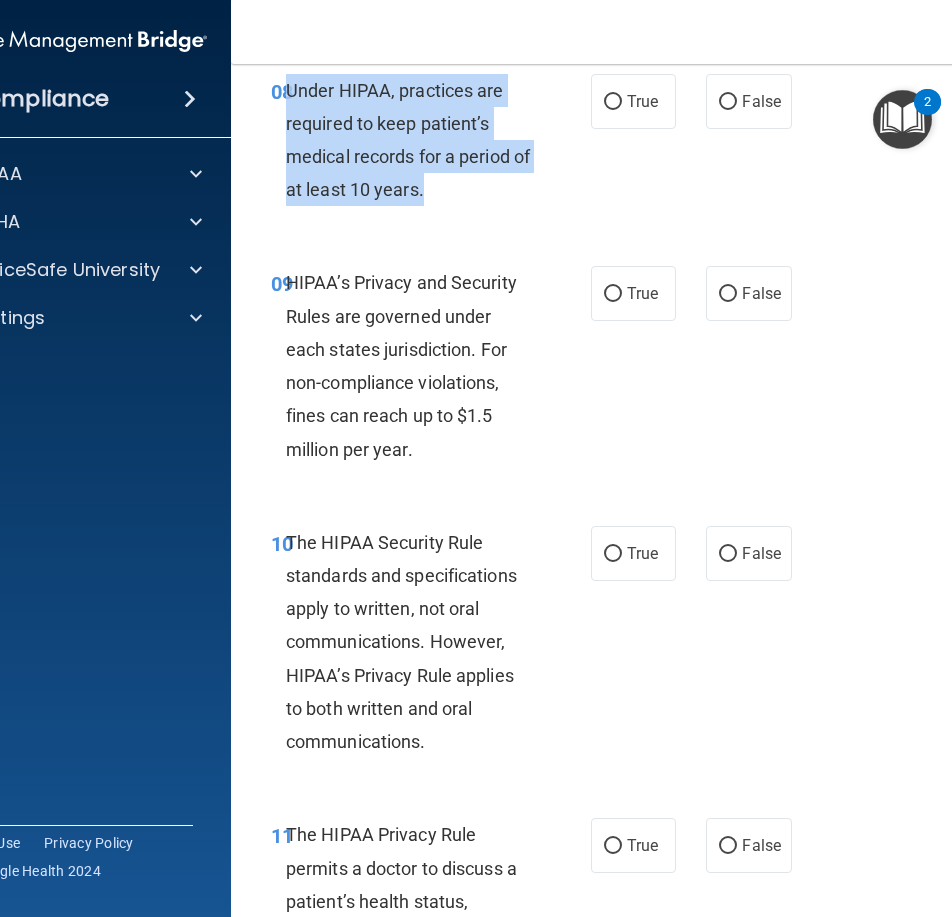 drag, startPoint x: 491, startPoint y: 186, endPoint x: 283, endPoint y: 99, distance: 225.46175 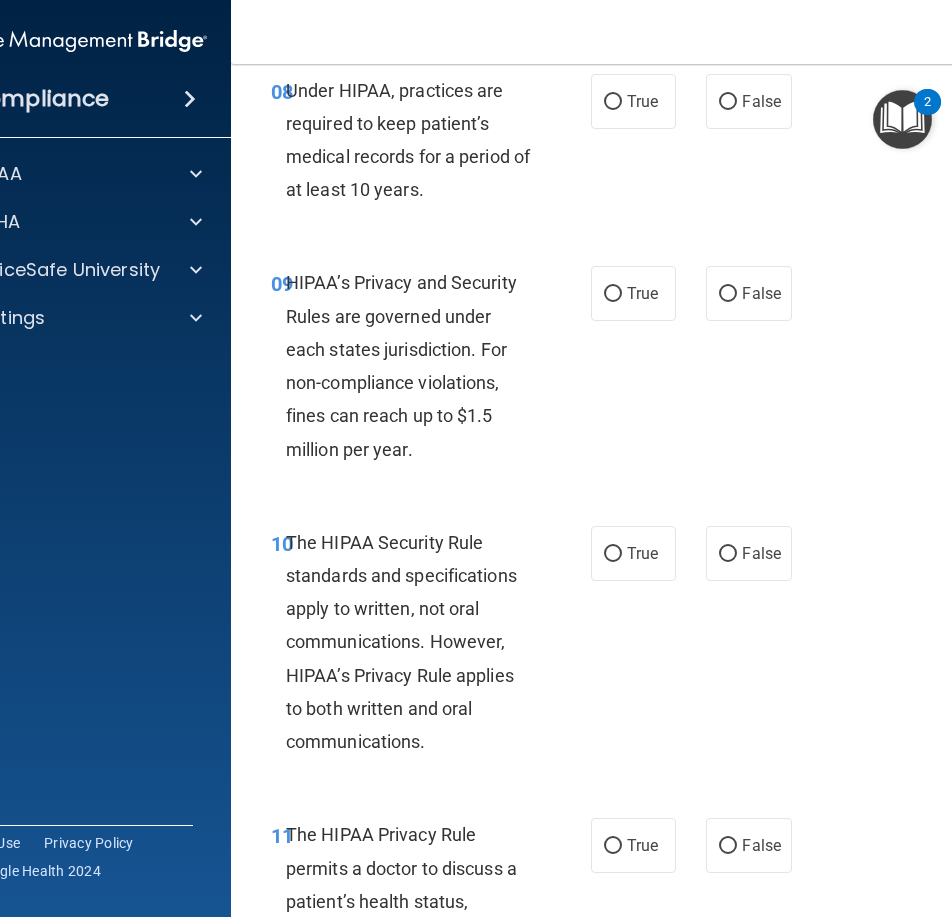 click on "08       Under HIPAA, practices are required to keep patient’s medical records for a period of at least 10 years.                 True           False" at bounding box center (636, 145) 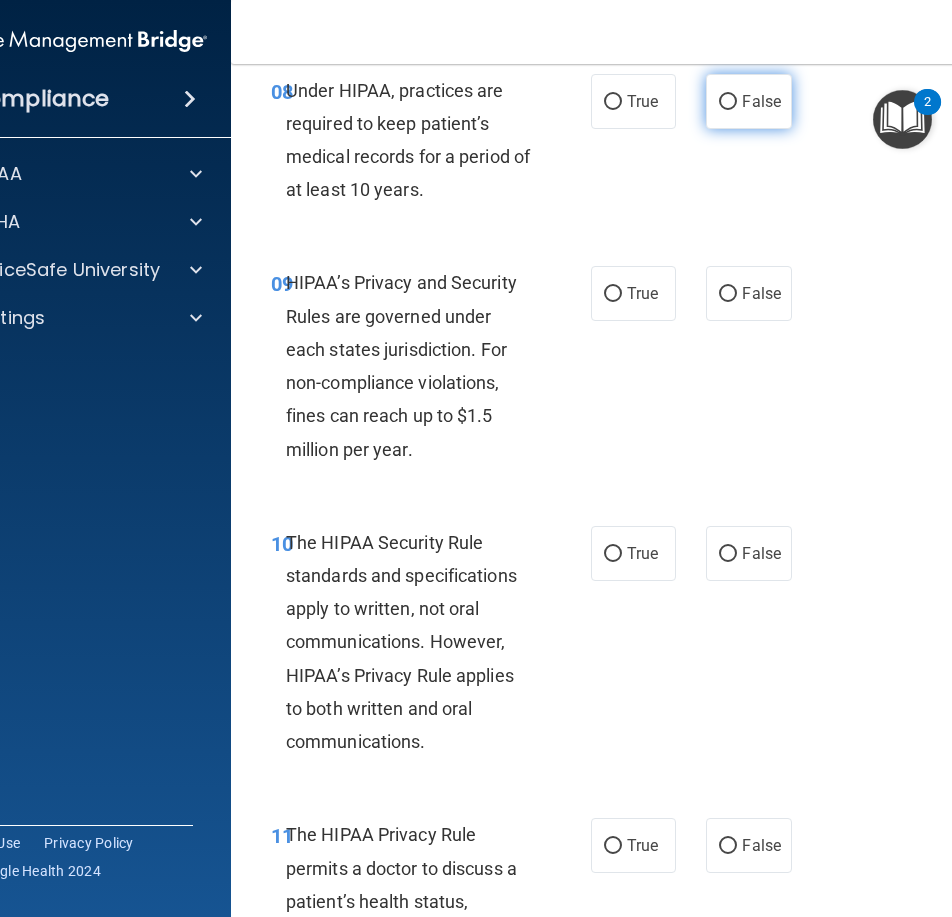 click on "False" at bounding box center (748, 101) 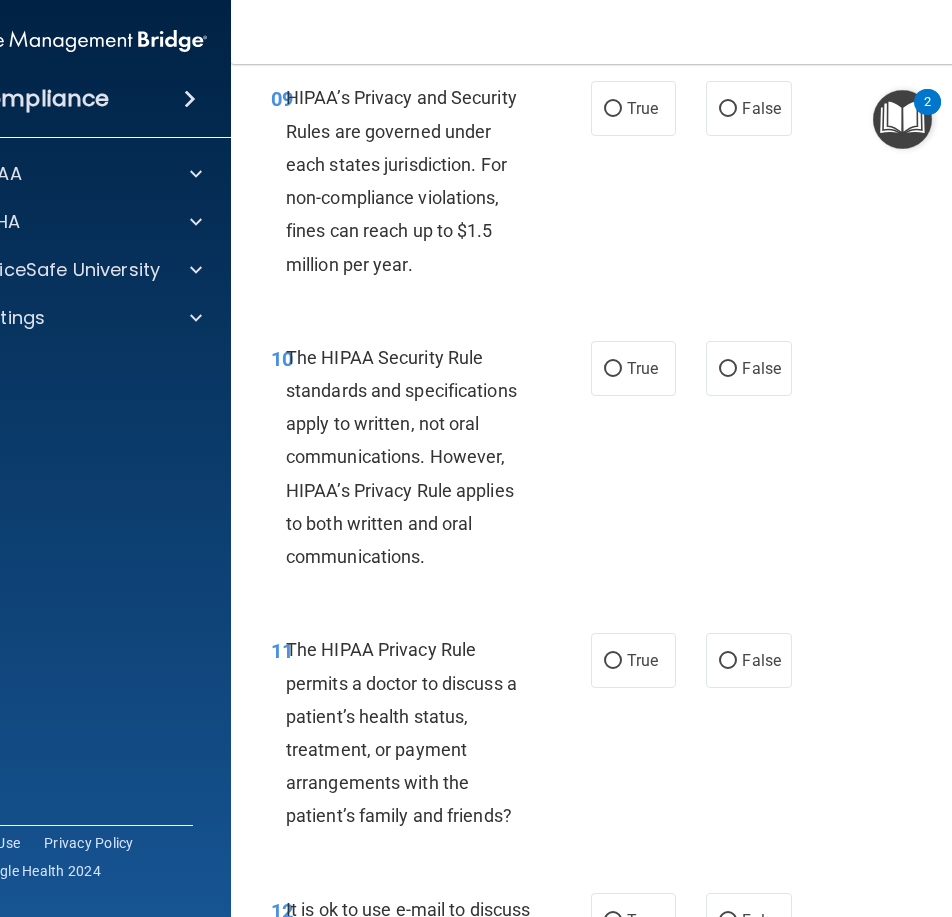scroll, scrollTop: 2100, scrollLeft: 0, axis: vertical 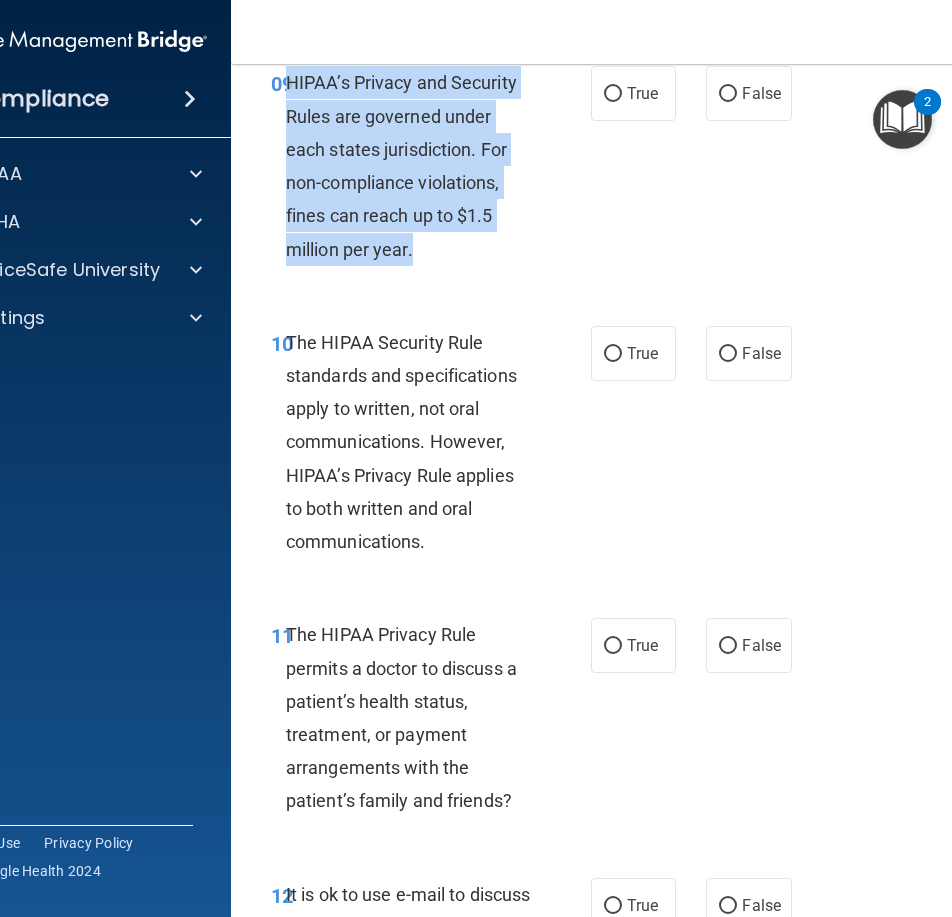 drag, startPoint x: 354, startPoint y: 195, endPoint x: 279, endPoint y: 88, distance: 130.66751 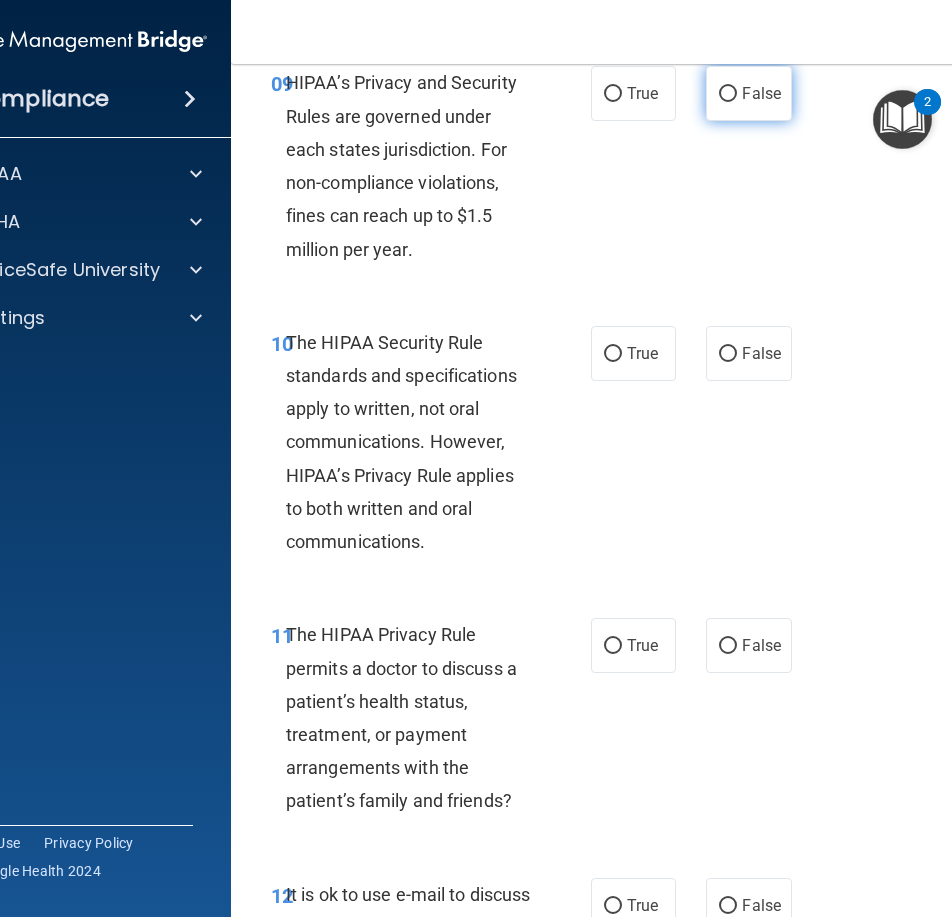 click on "False" at bounding box center [748, 93] 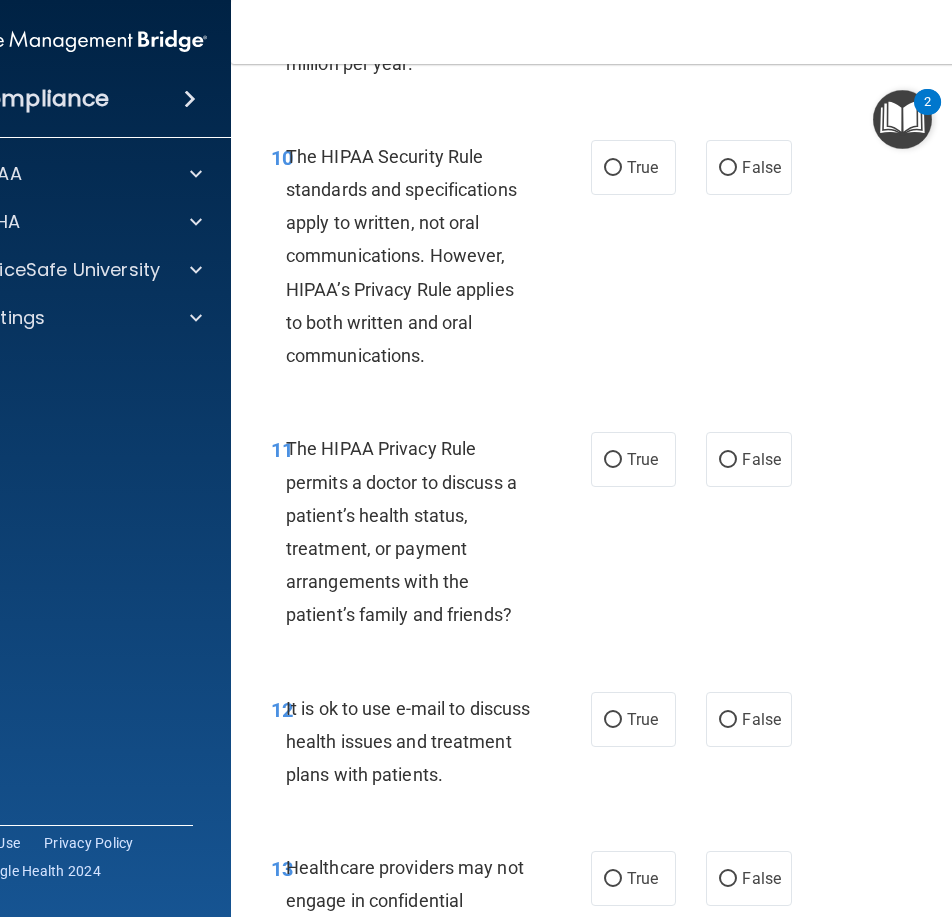 scroll, scrollTop: 2300, scrollLeft: 0, axis: vertical 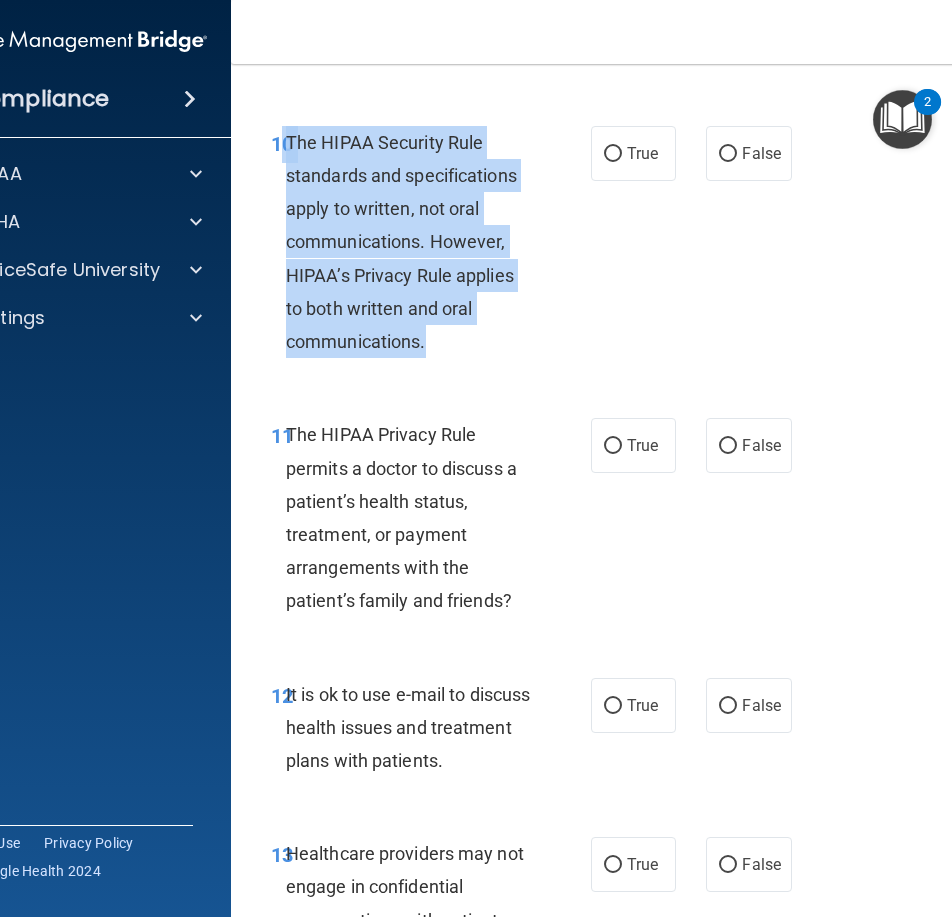 drag, startPoint x: 436, startPoint y: 330, endPoint x: 277, endPoint y: 141, distance: 246.98582 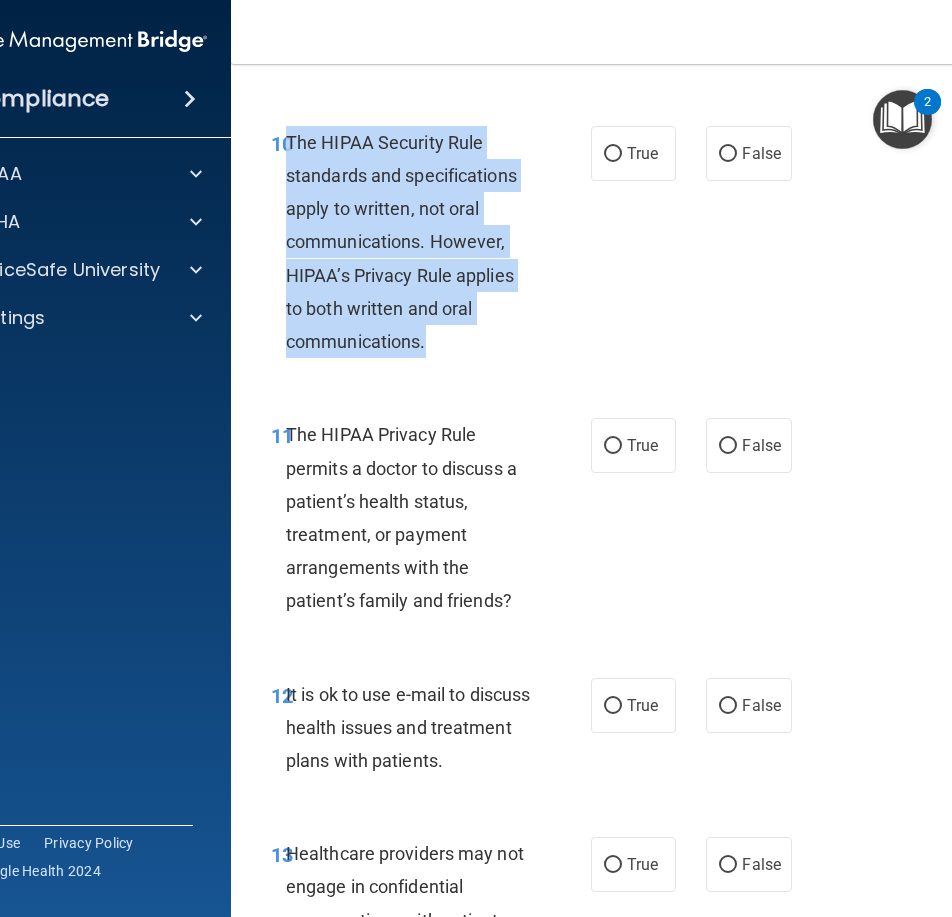 drag, startPoint x: 280, startPoint y: 143, endPoint x: 424, endPoint y: 333, distance: 238.40302 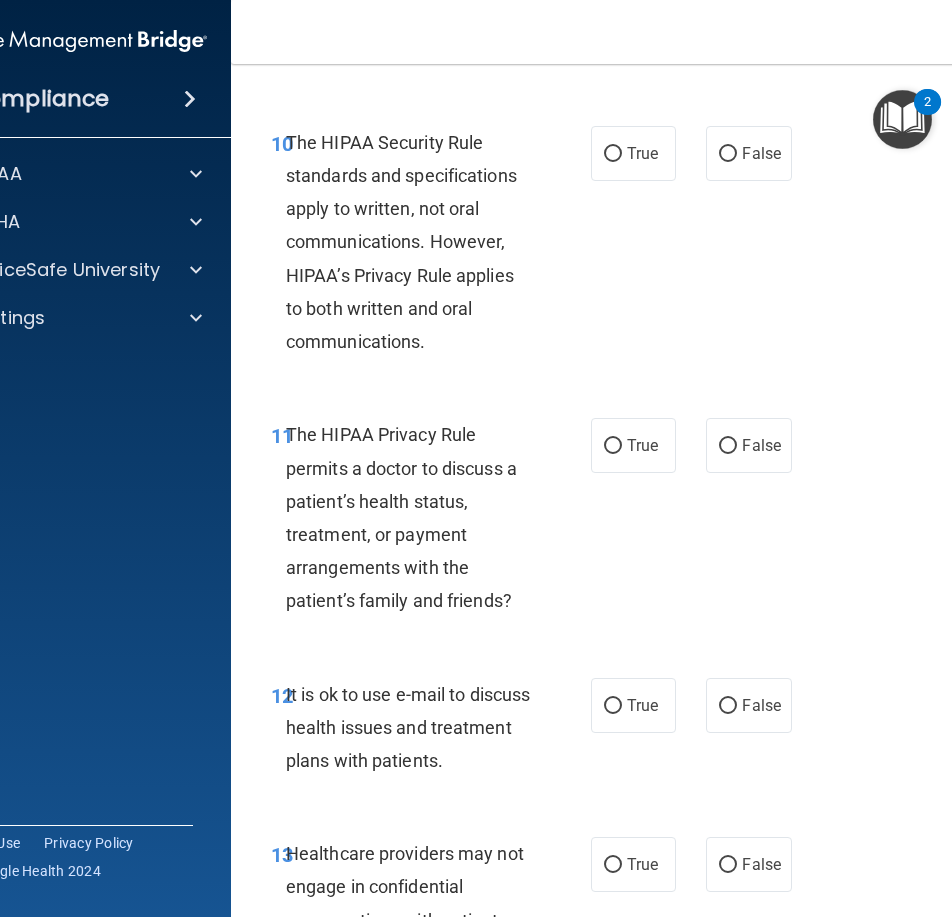 click on "10       The HIPAA Security Rule standards and specifications apply to written, not oral communications. However, HIPAA’s Privacy Rule applies to both written and oral communications.                 True           False" at bounding box center (636, 247) 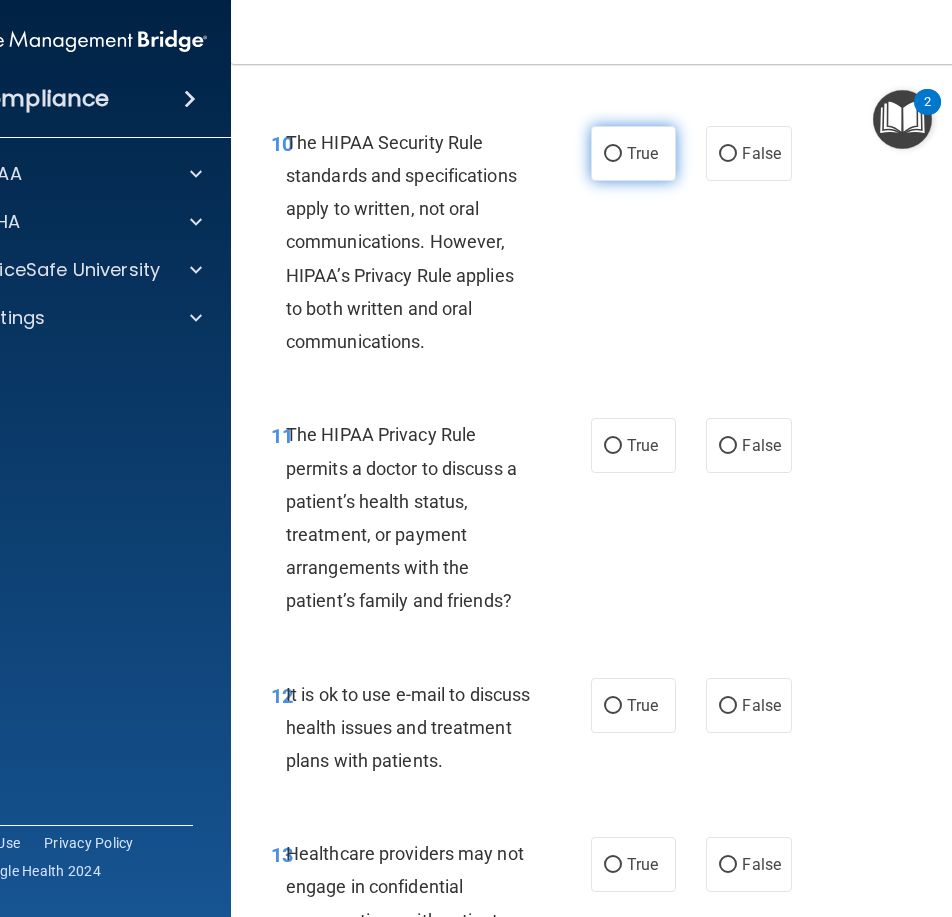 click on "True" at bounding box center (633, 153) 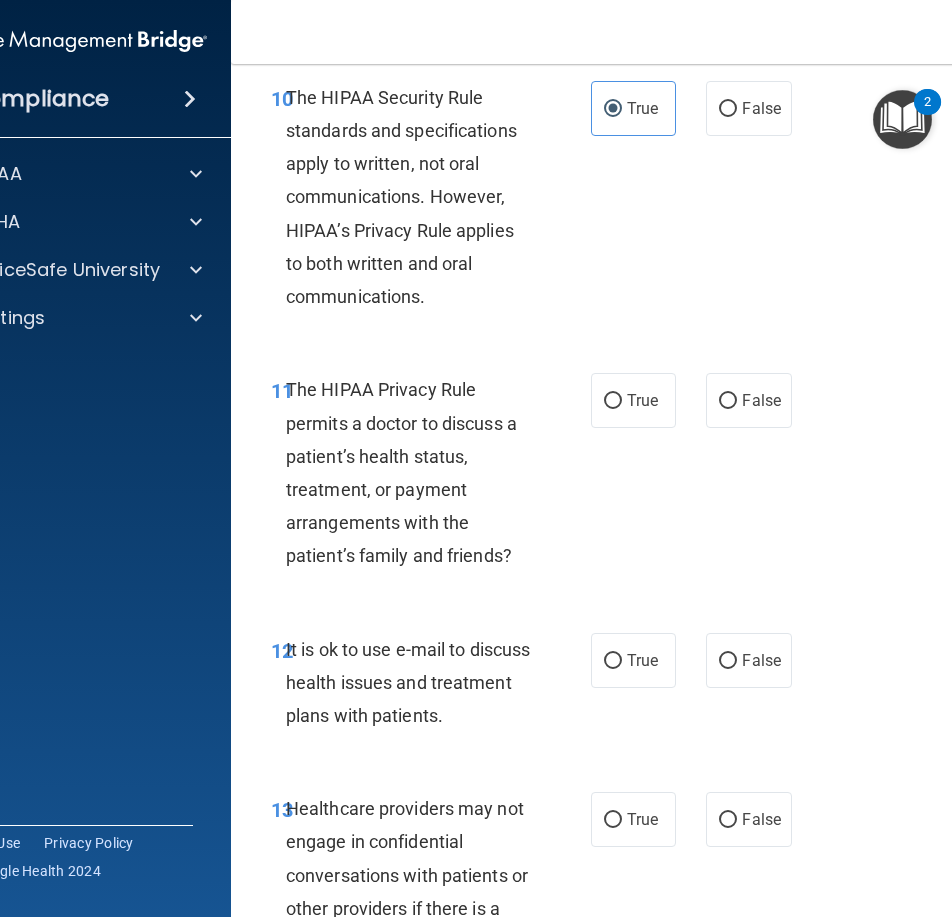 scroll, scrollTop: 2500, scrollLeft: 0, axis: vertical 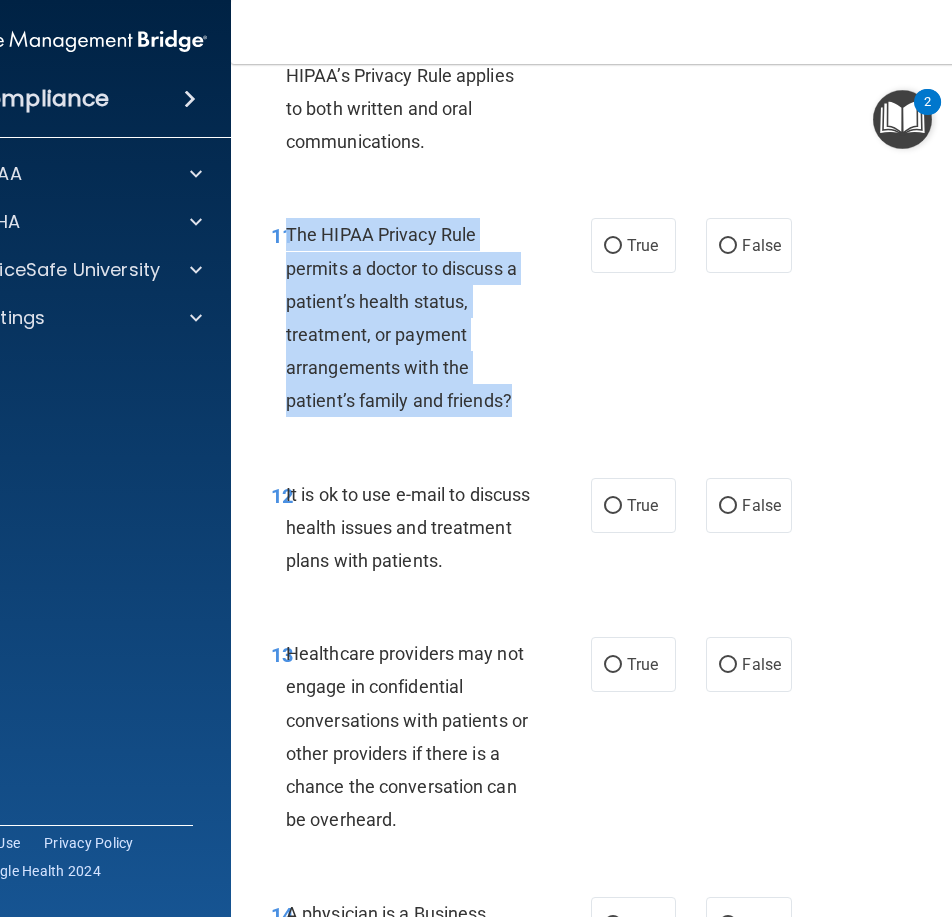 drag, startPoint x: 516, startPoint y: 396, endPoint x: 280, endPoint y: 245, distance: 280.17316 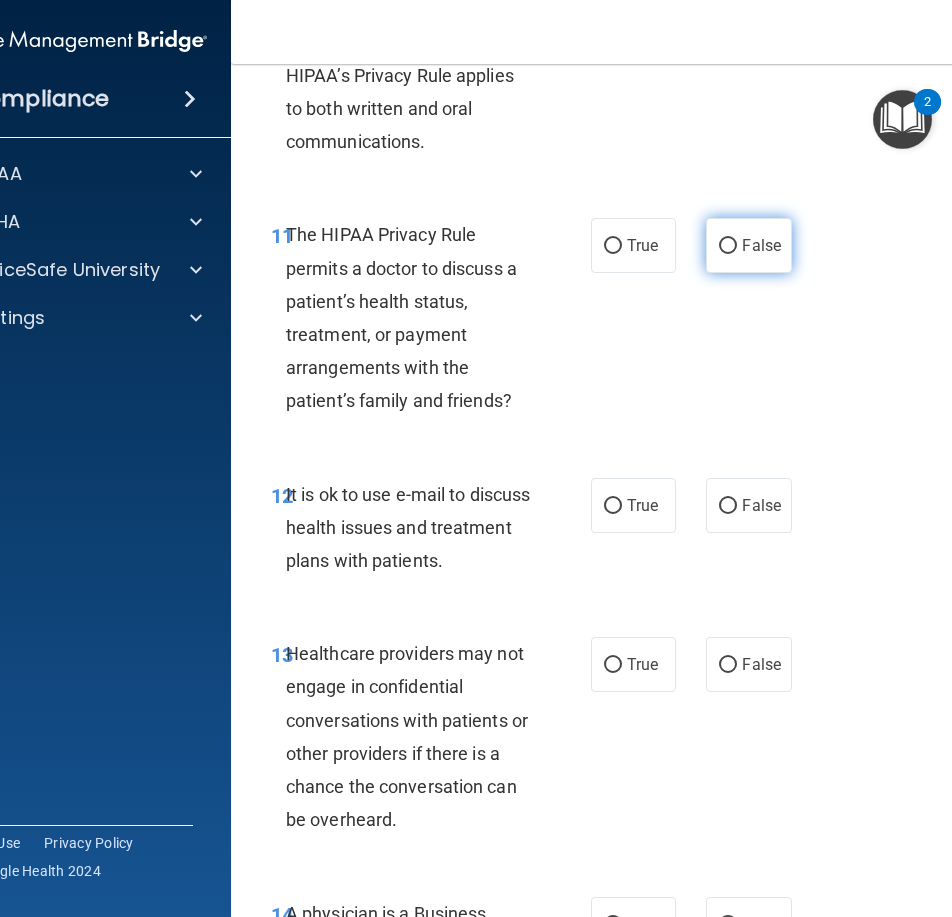 click on "False" at bounding box center (748, 245) 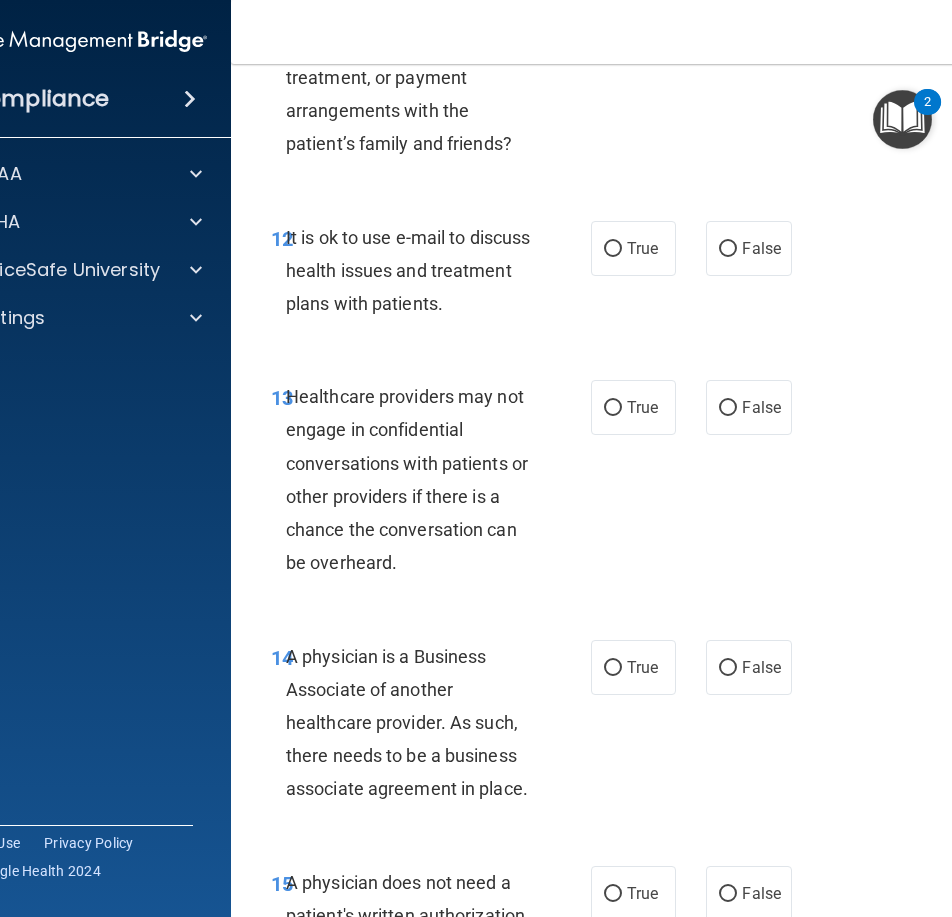 scroll, scrollTop: 2800, scrollLeft: 0, axis: vertical 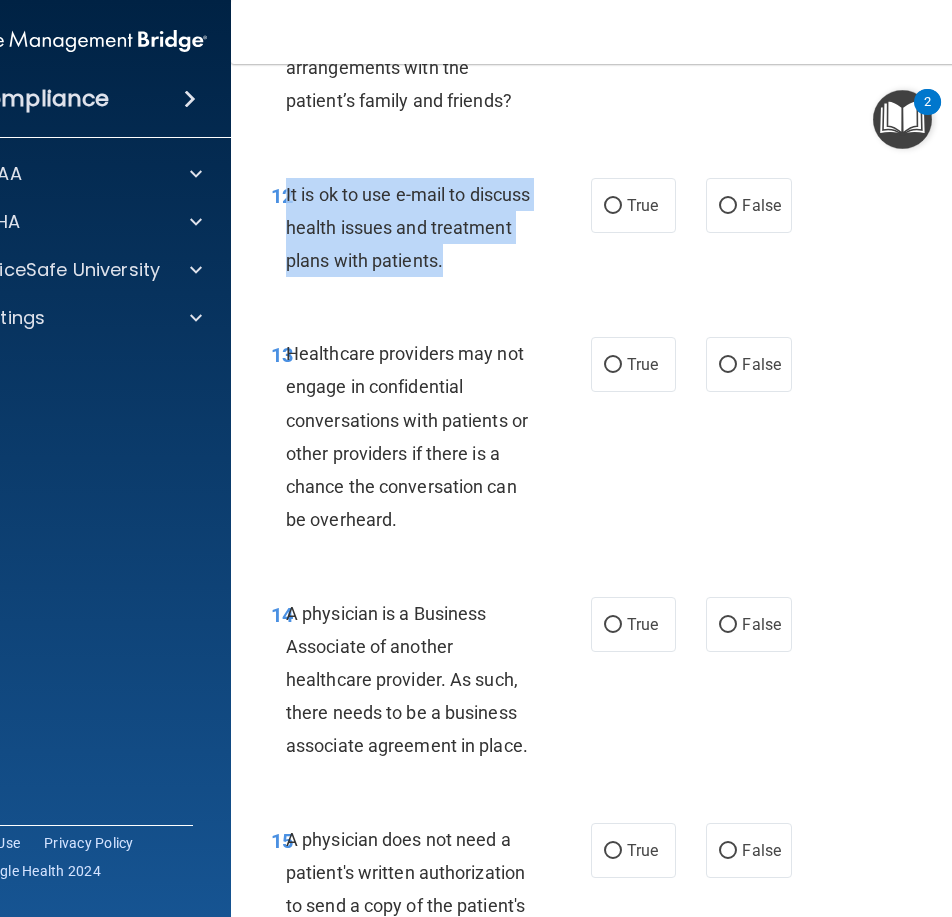 drag, startPoint x: 530, startPoint y: 260, endPoint x: 279, endPoint y: 203, distance: 257.39075 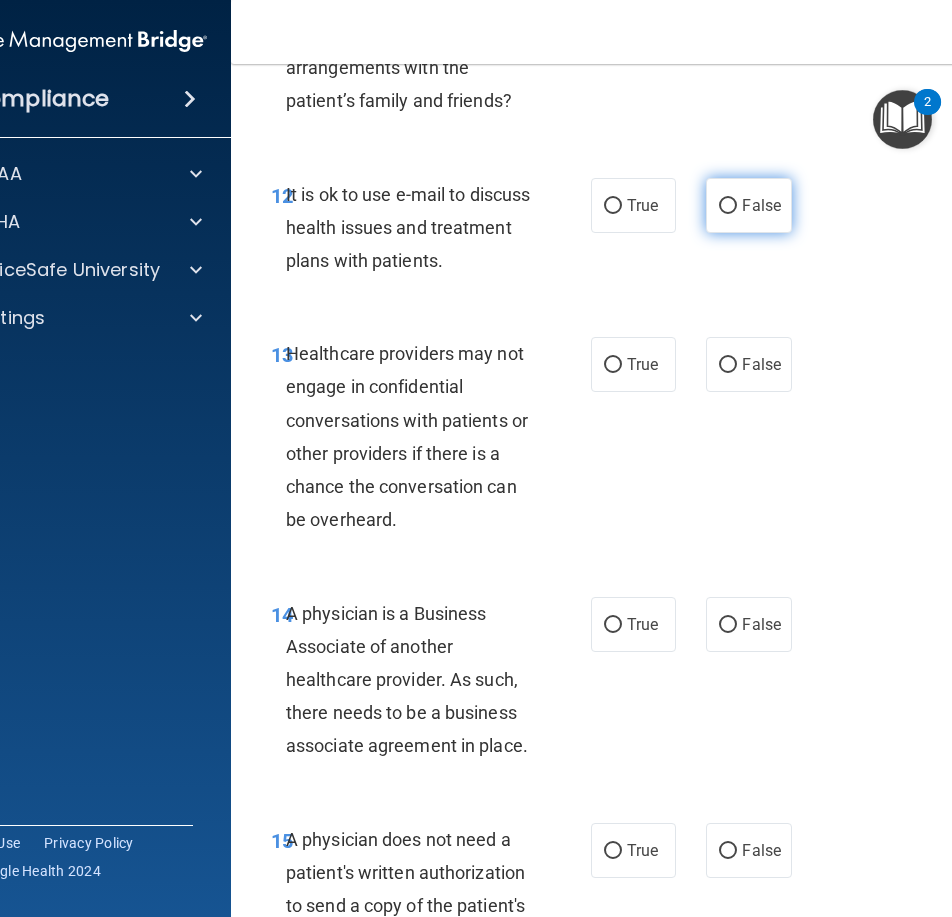 click on "False" at bounding box center [748, 205] 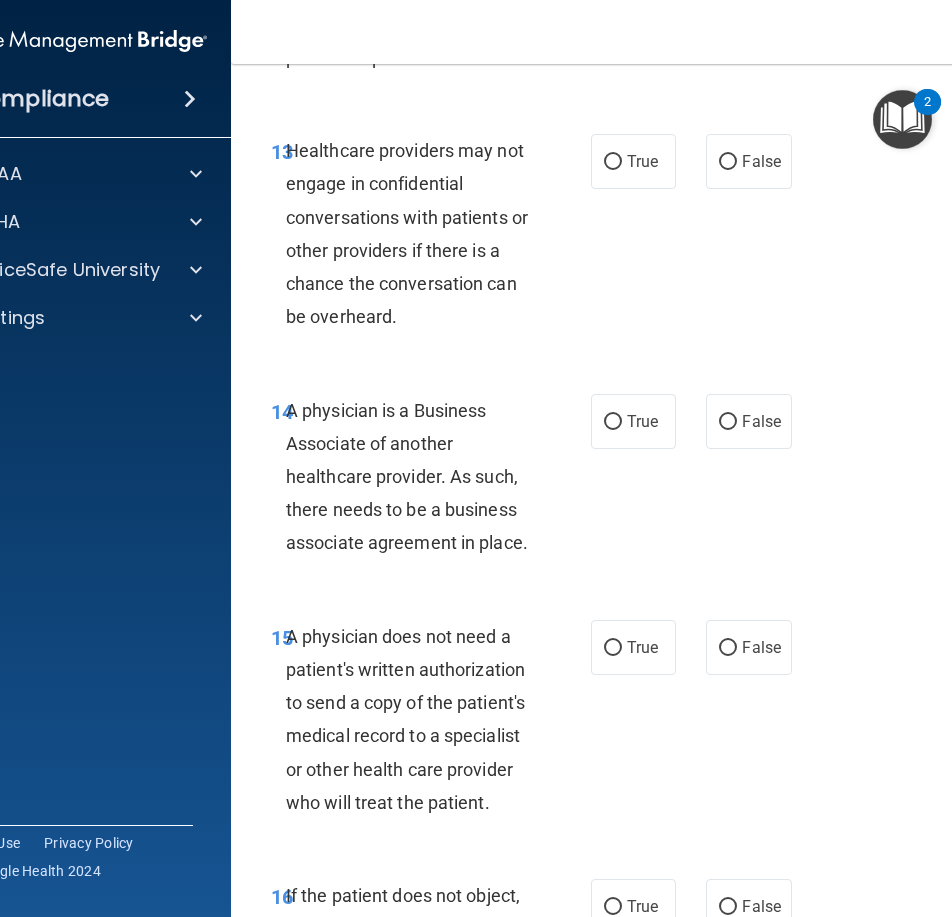 scroll, scrollTop: 3000, scrollLeft: 0, axis: vertical 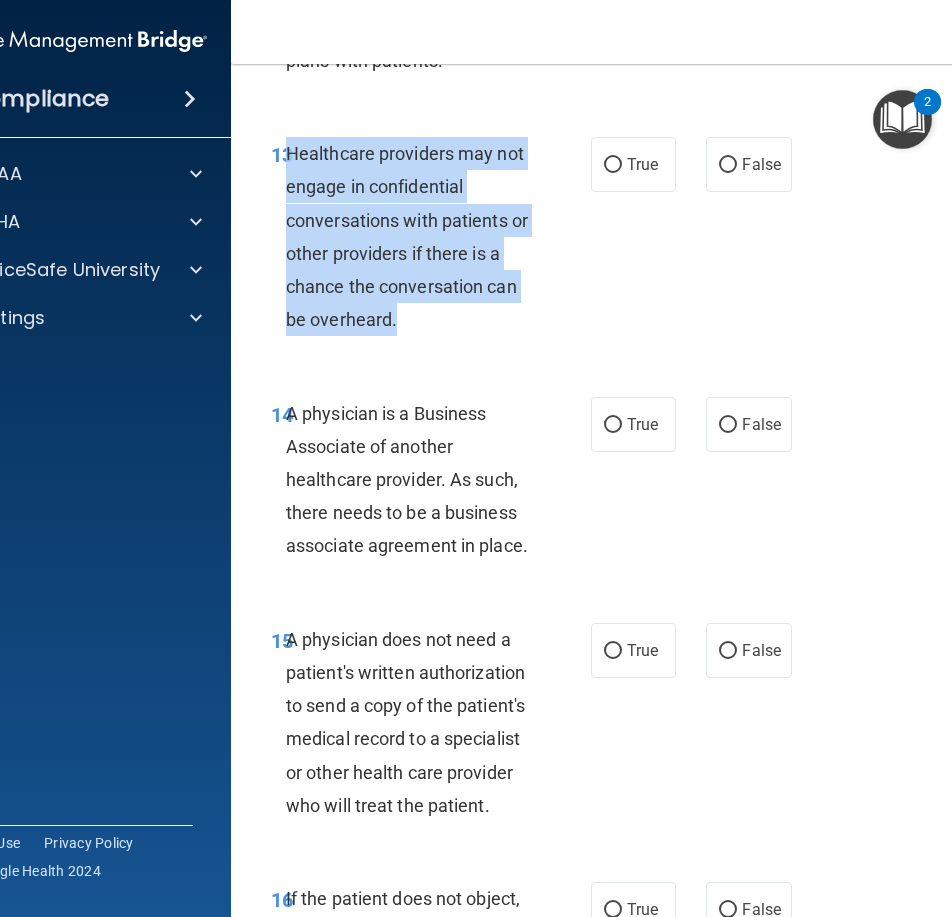 drag, startPoint x: 395, startPoint y: 304, endPoint x: 279, endPoint y: 164, distance: 181.8131 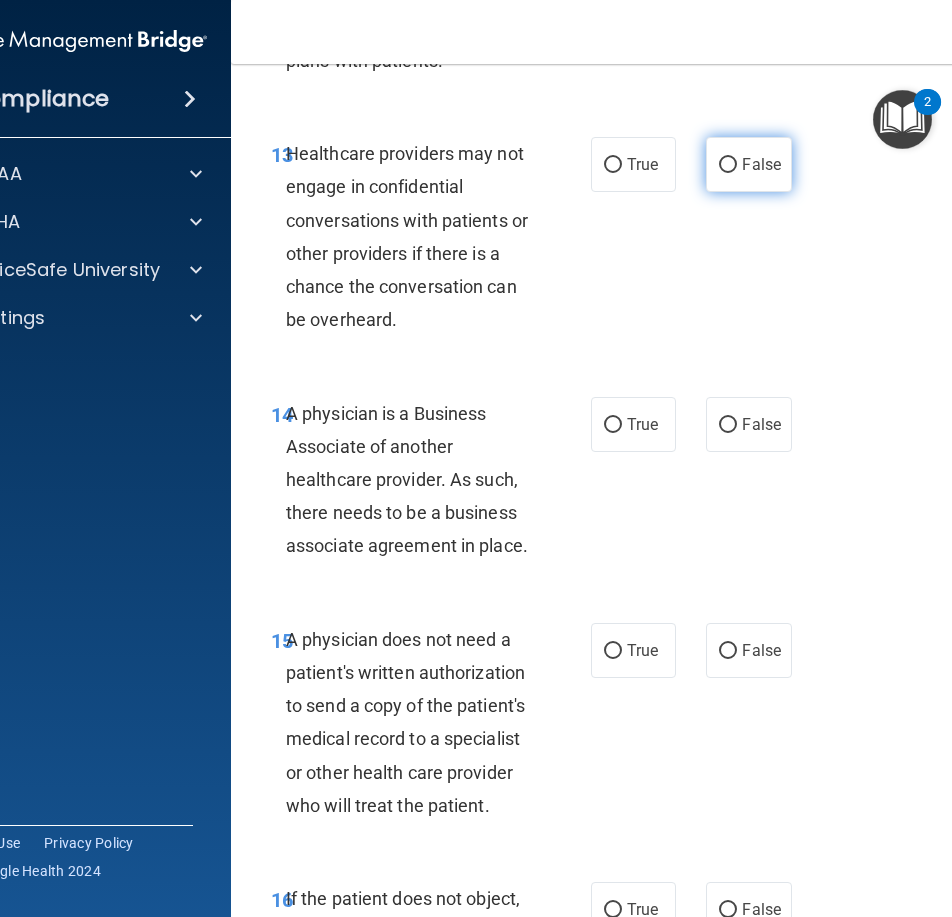 click on "False" at bounding box center (748, 164) 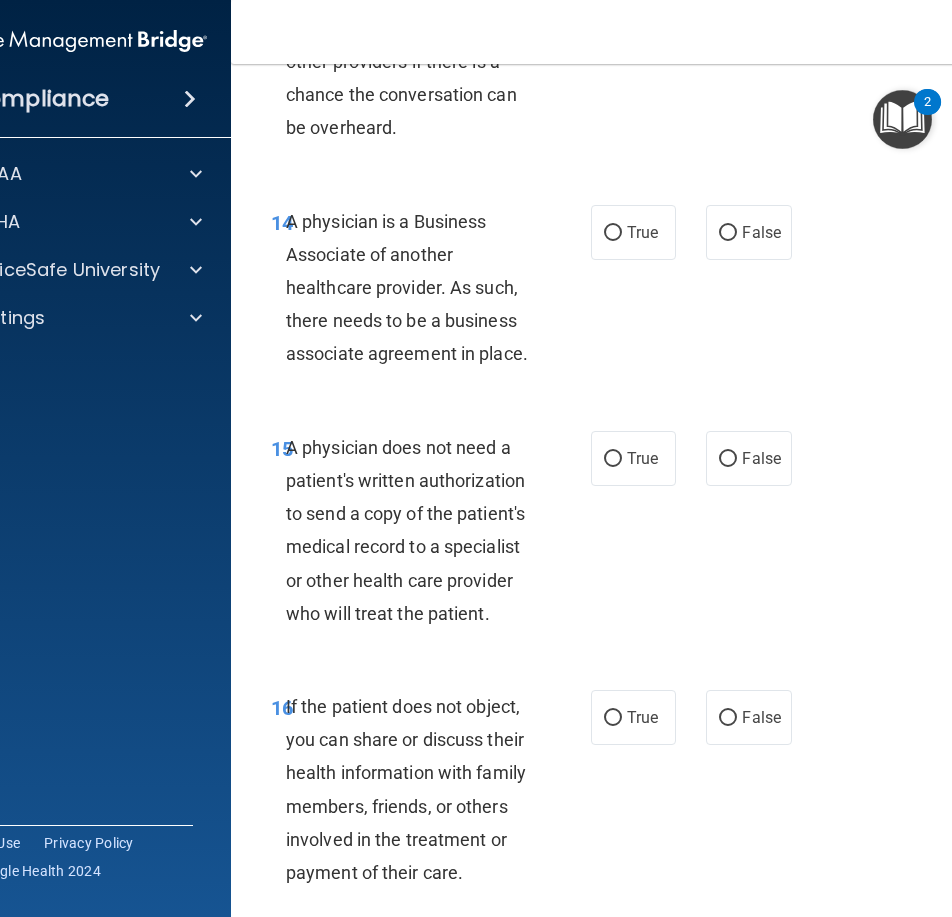 scroll, scrollTop: 3200, scrollLeft: 0, axis: vertical 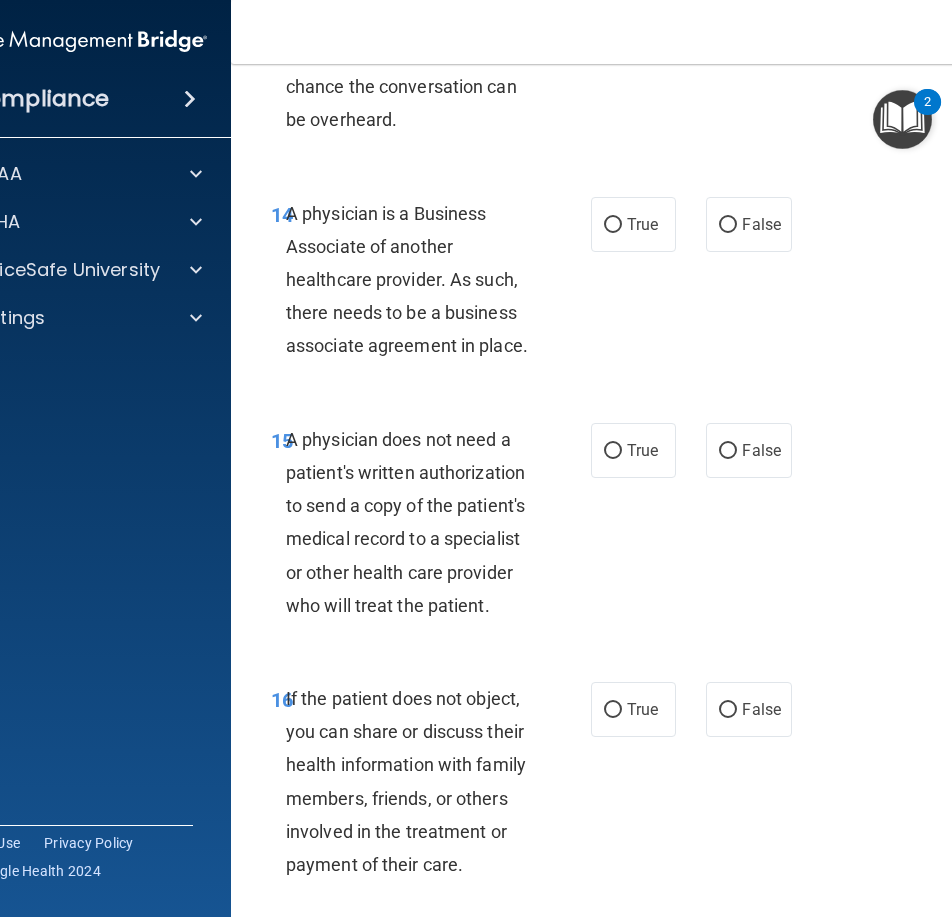drag, startPoint x: 538, startPoint y: 356, endPoint x: 279, endPoint y: 206, distance: 299.30084 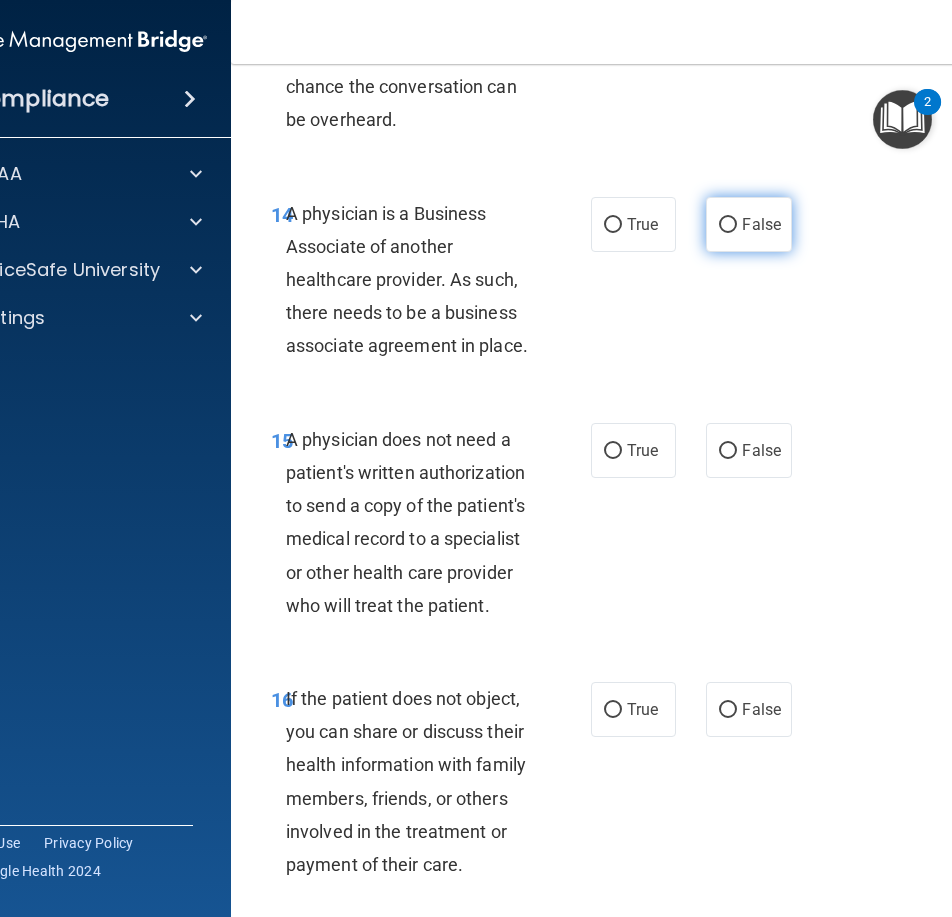 click on "False" at bounding box center (748, 224) 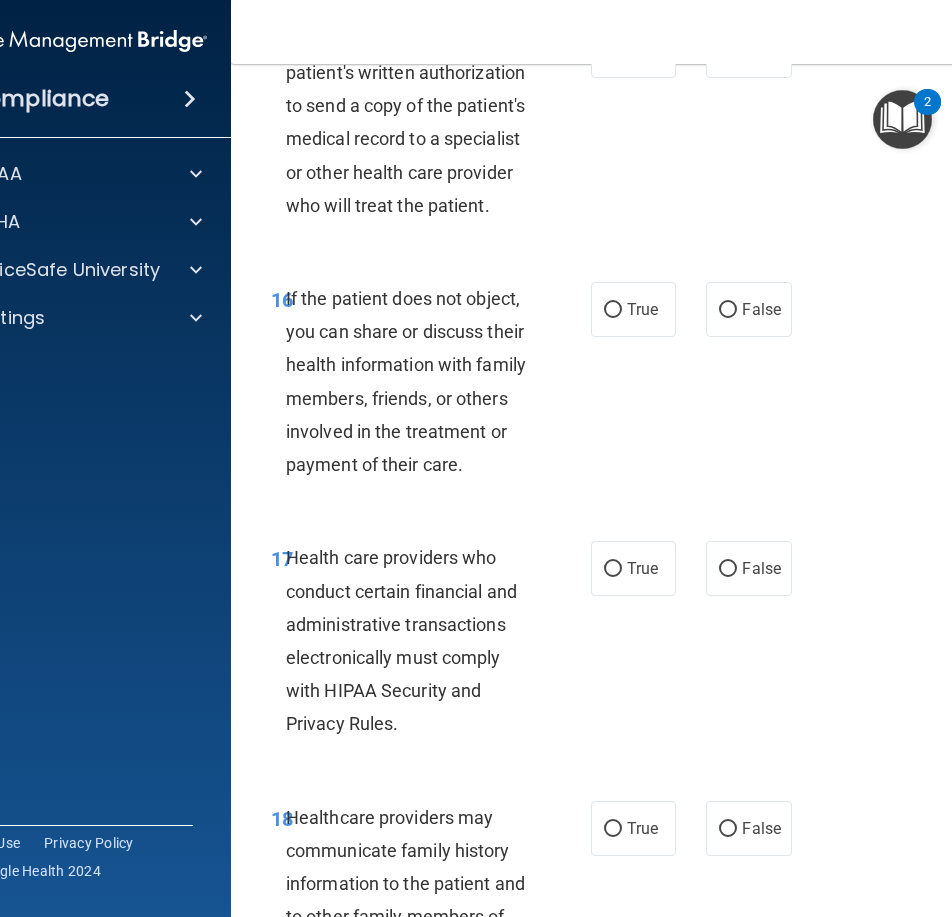 scroll, scrollTop: 3500, scrollLeft: 0, axis: vertical 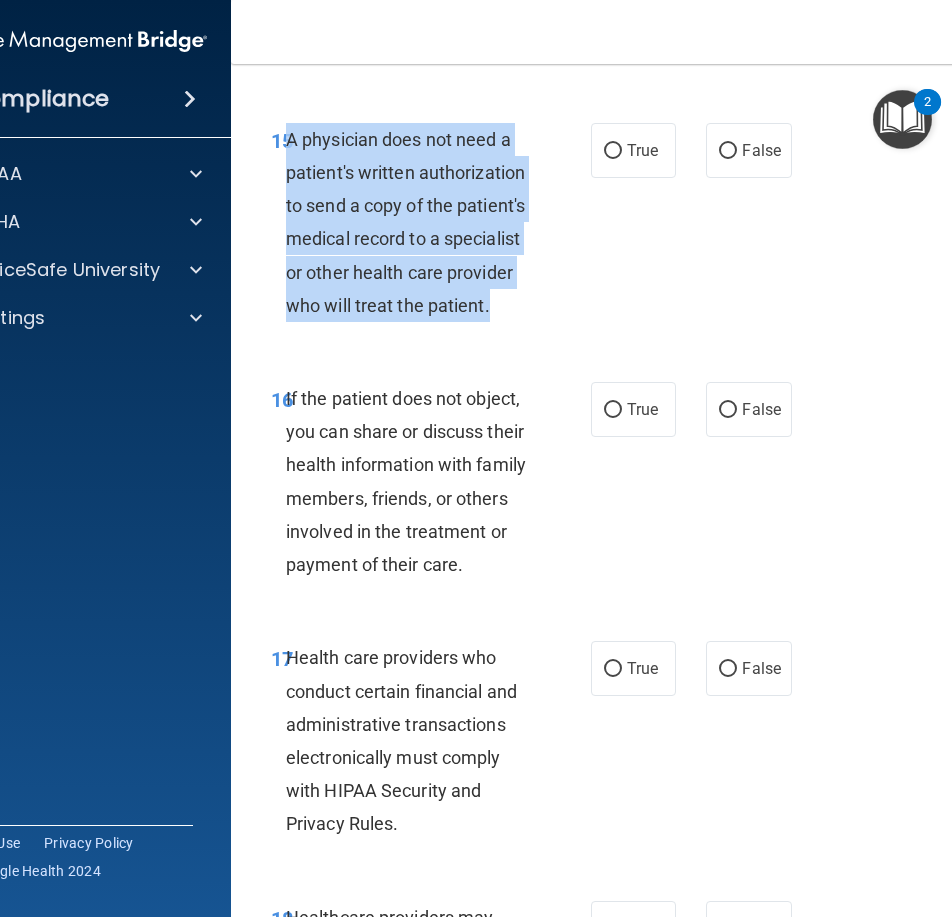 drag, startPoint x: 513, startPoint y: 306, endPoint x: 277, endPoint y: 148, distance: 284.00705 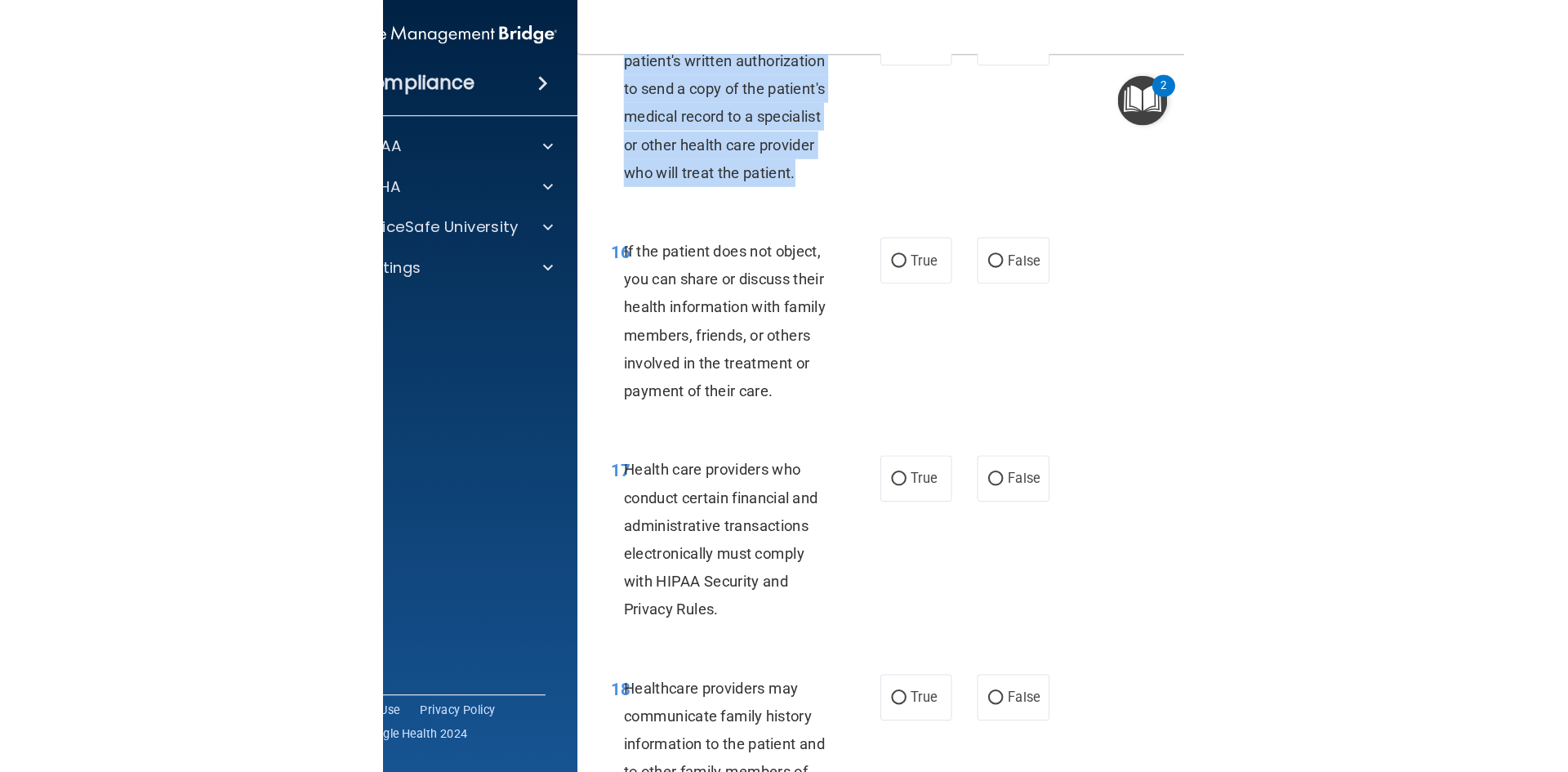 scroll, scrollTop: 1828, scrollLeft: 0, axis: vertical 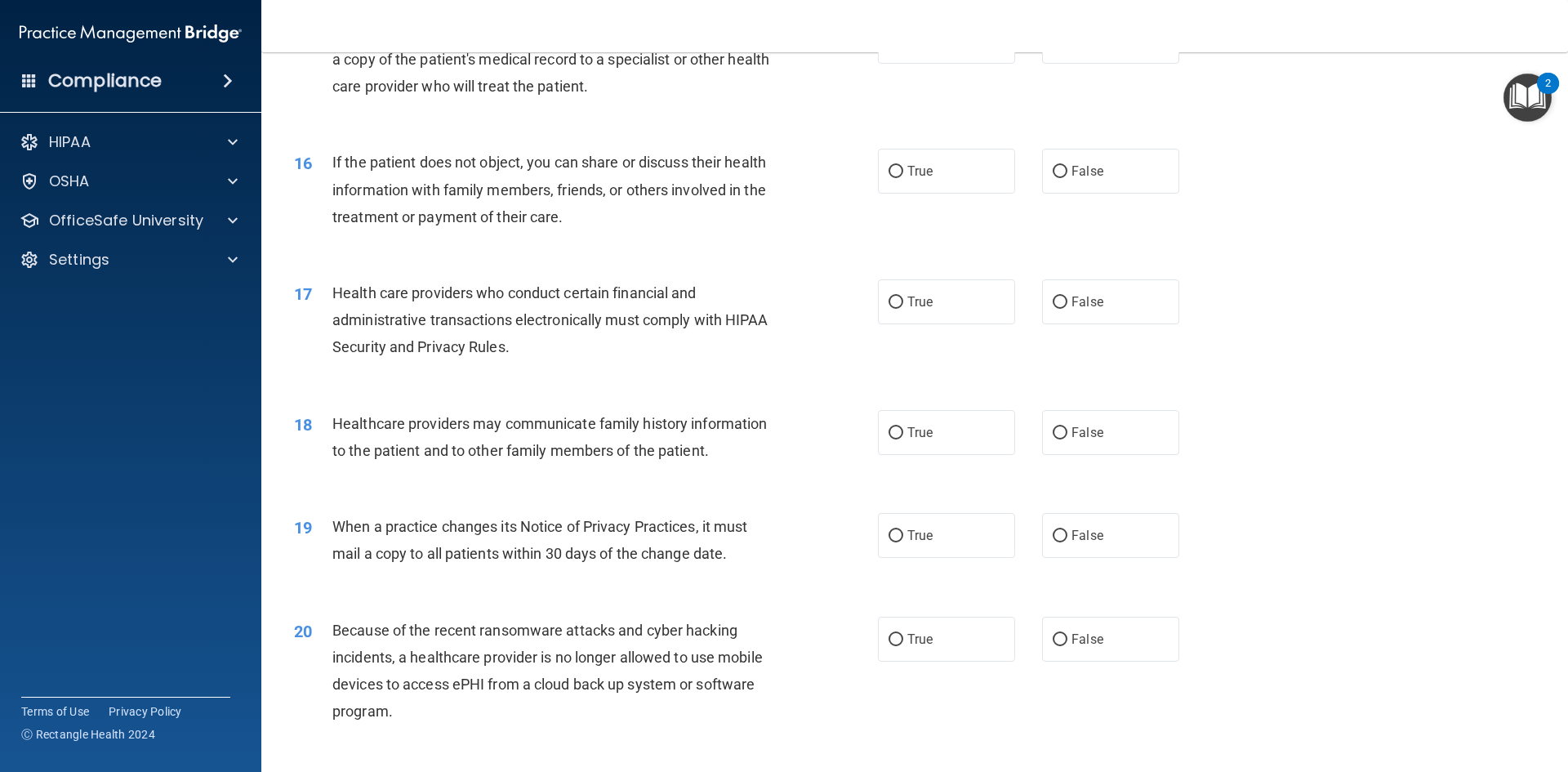 click on "16       If the patient does not object, you can share or discuss their health information with family members, friends, or others involved in the treatment or payment of their care.                   True           False" at bounding box center (915, 194) 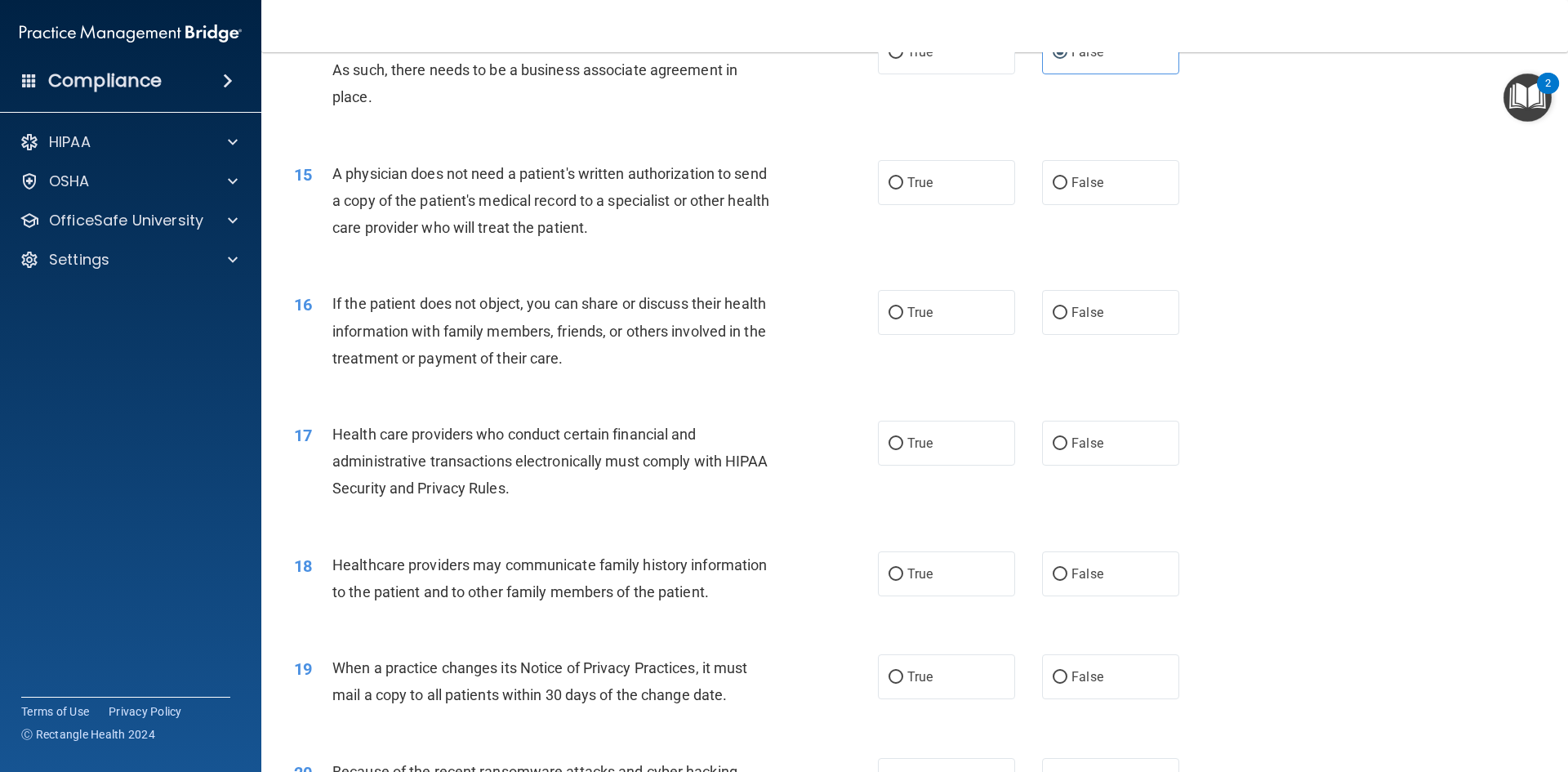 scroll, scrollTop: 1665, scrollLeft: 0, axis: vertical 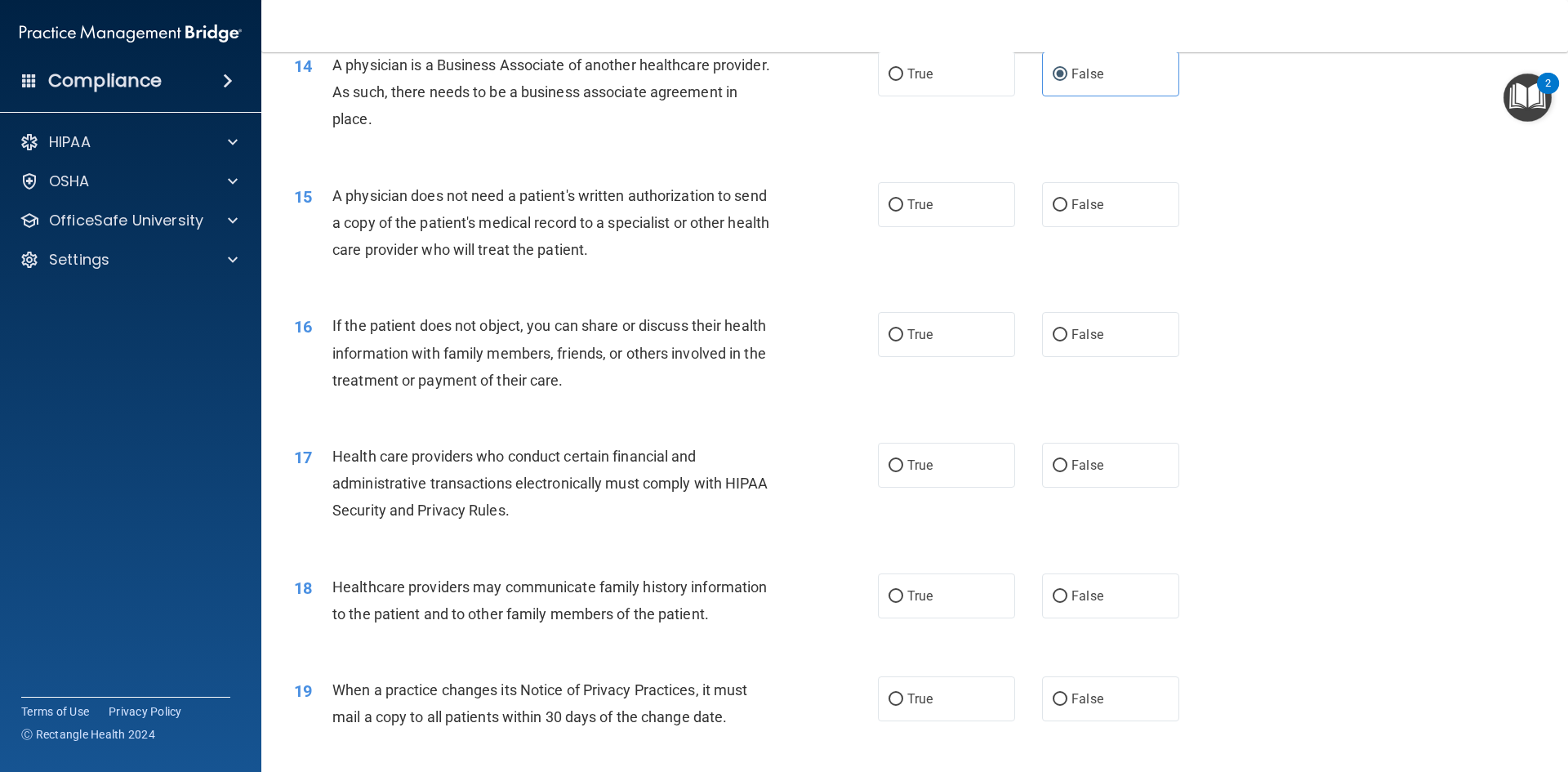 click on "Health care providers who conduct certain financial and administrative transactions electronically must comply with HIPAA Security and Privacy Rules." at bounding box center (550, 483) 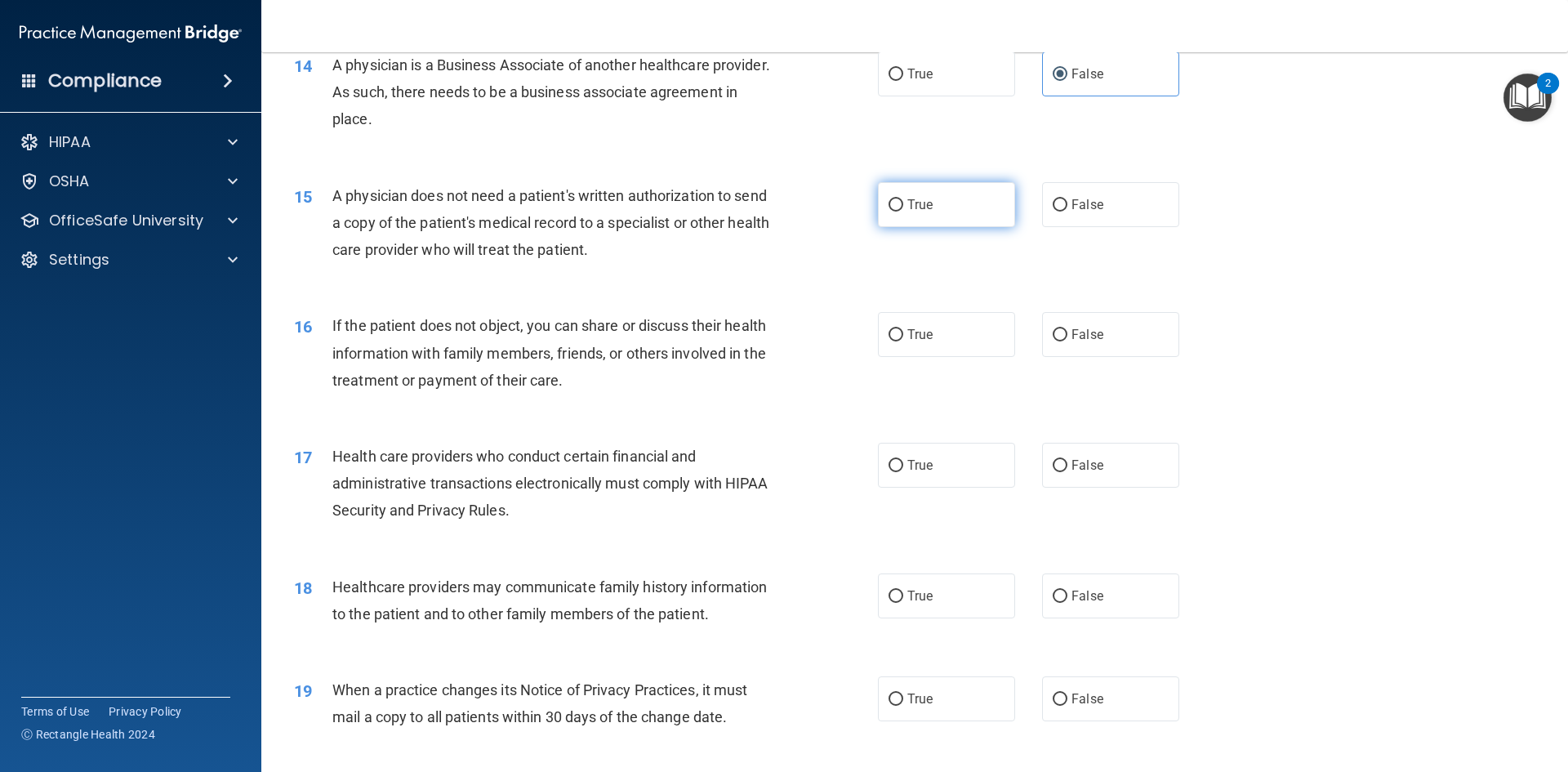 click on "True" at bounding box center [947, 204] 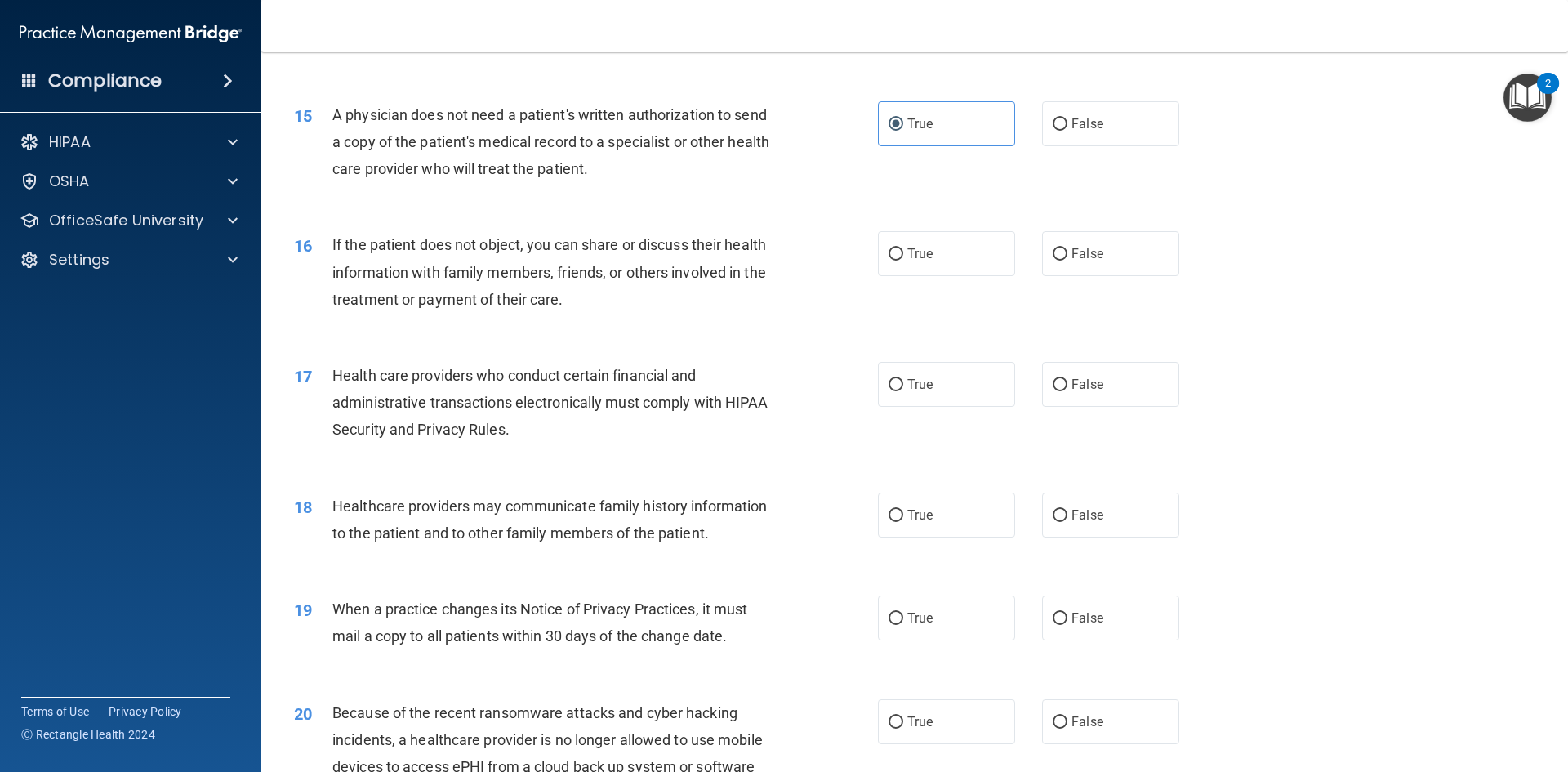 scroll, scrollTop: 1747, scrollLeft: 0, axis: vertical 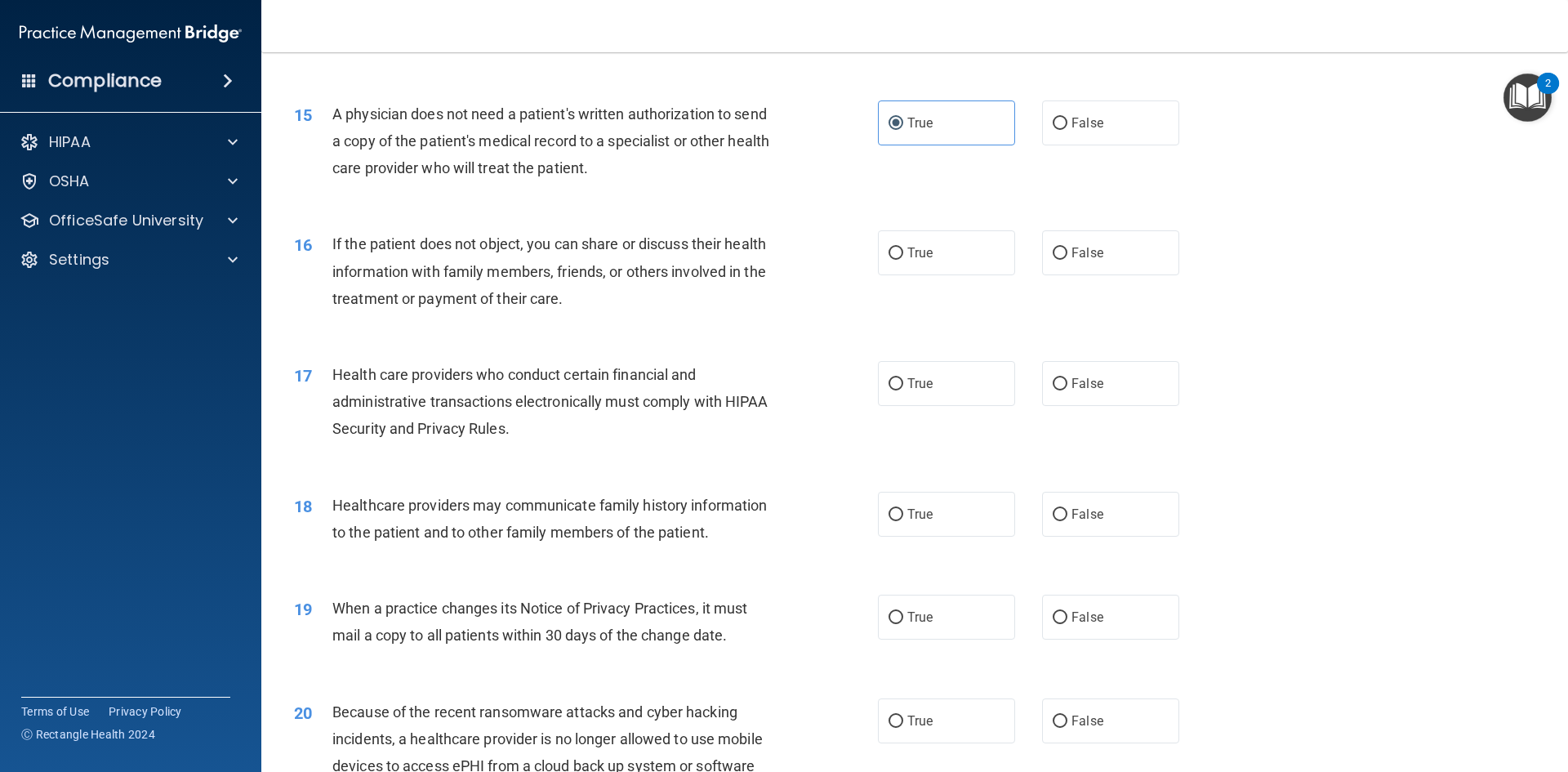 click on "If the patient does not object, you can share or discuss their health information with family members, friends, or others involved in the treatment or payment of their care." at bounding box center (549, 270) 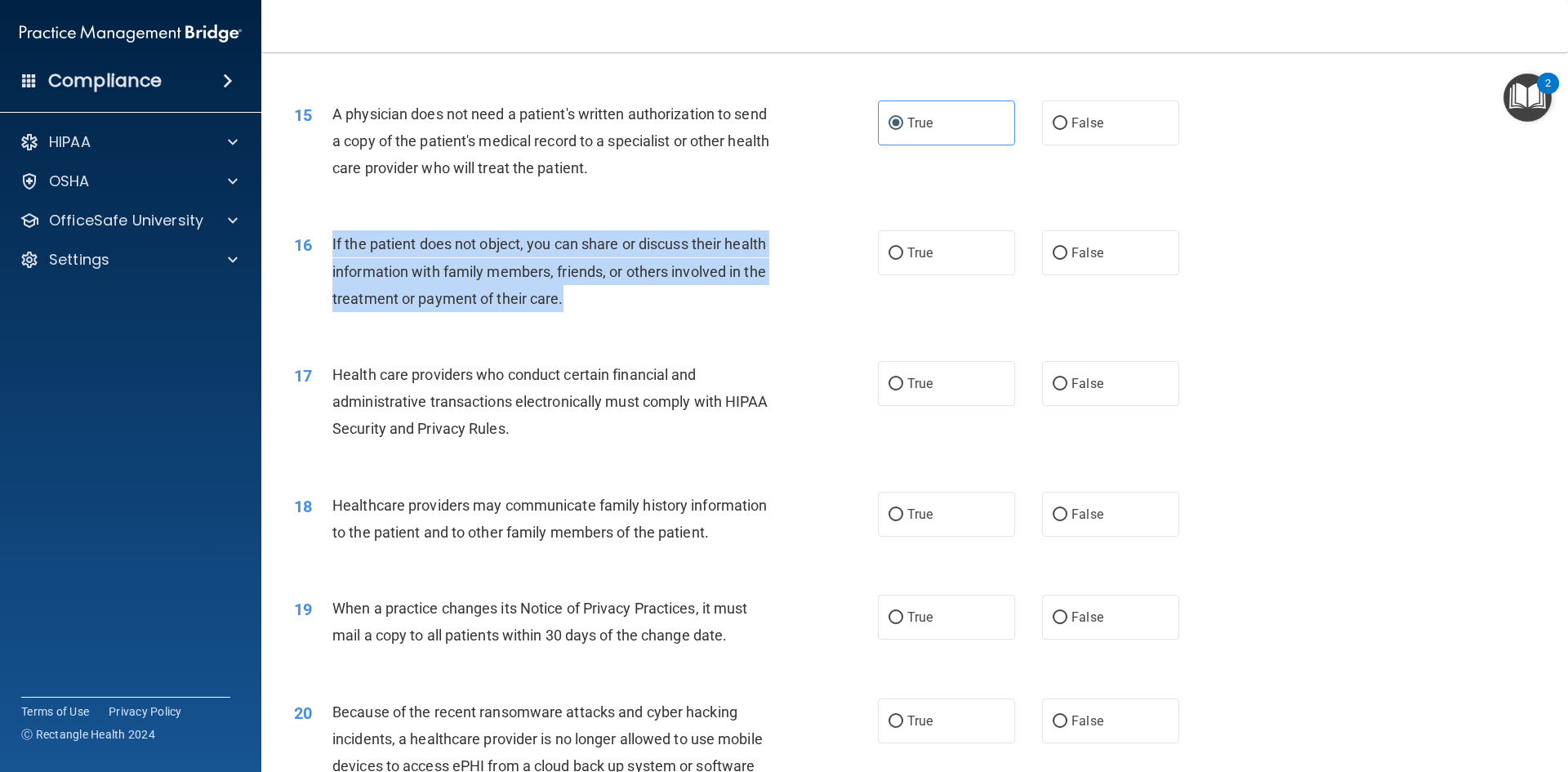 drag, startPoint x: 569, startPoint y: 299, endPoint x: 330, endPoint y: 247, distance: 244.5915 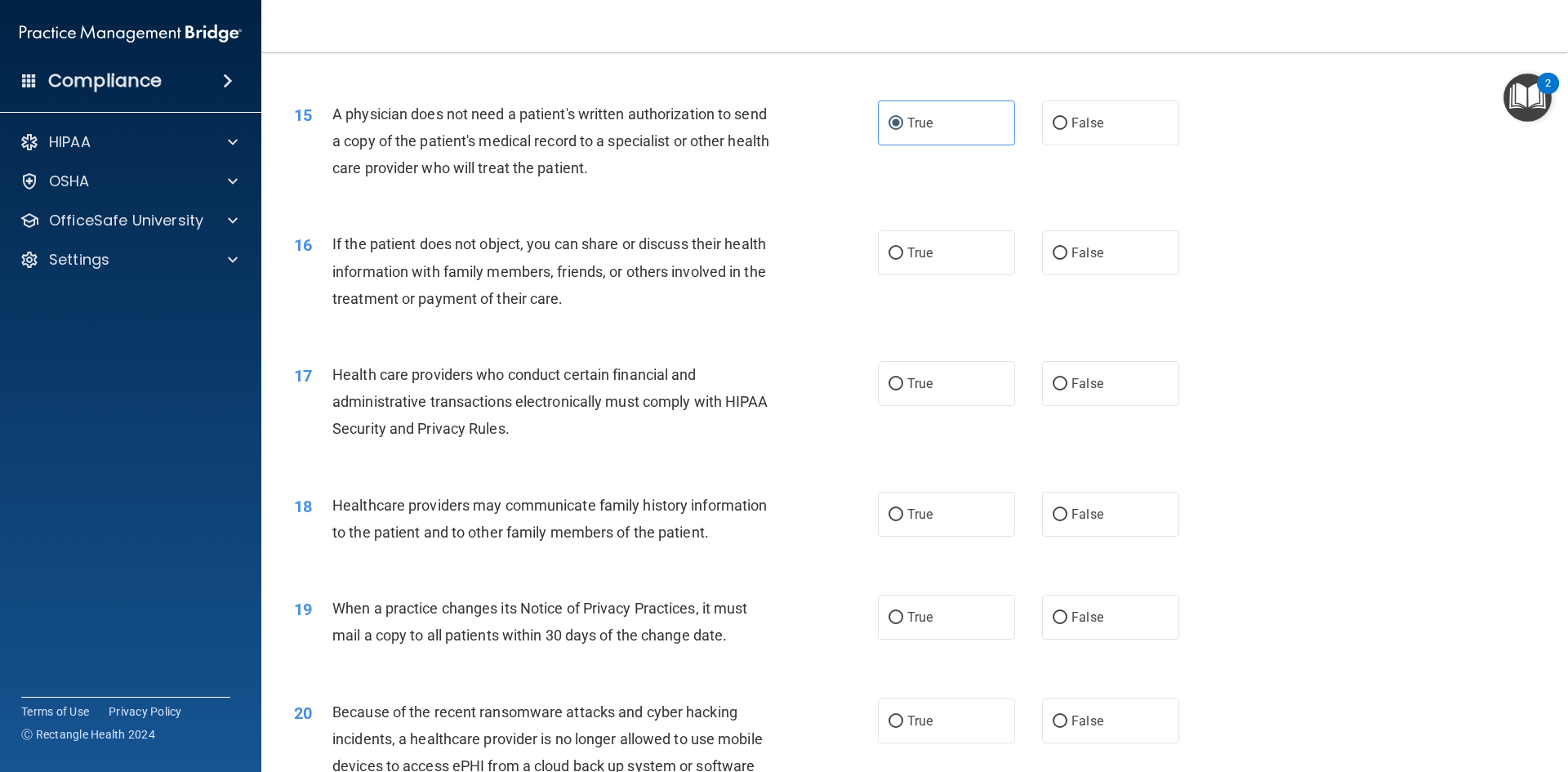 click on "17       Health care providers who conduct certain financial and administrative transactions electronically must comply with HIPAA Security and Privacy Rules.                  True           False" at bounding box center [915, 406] 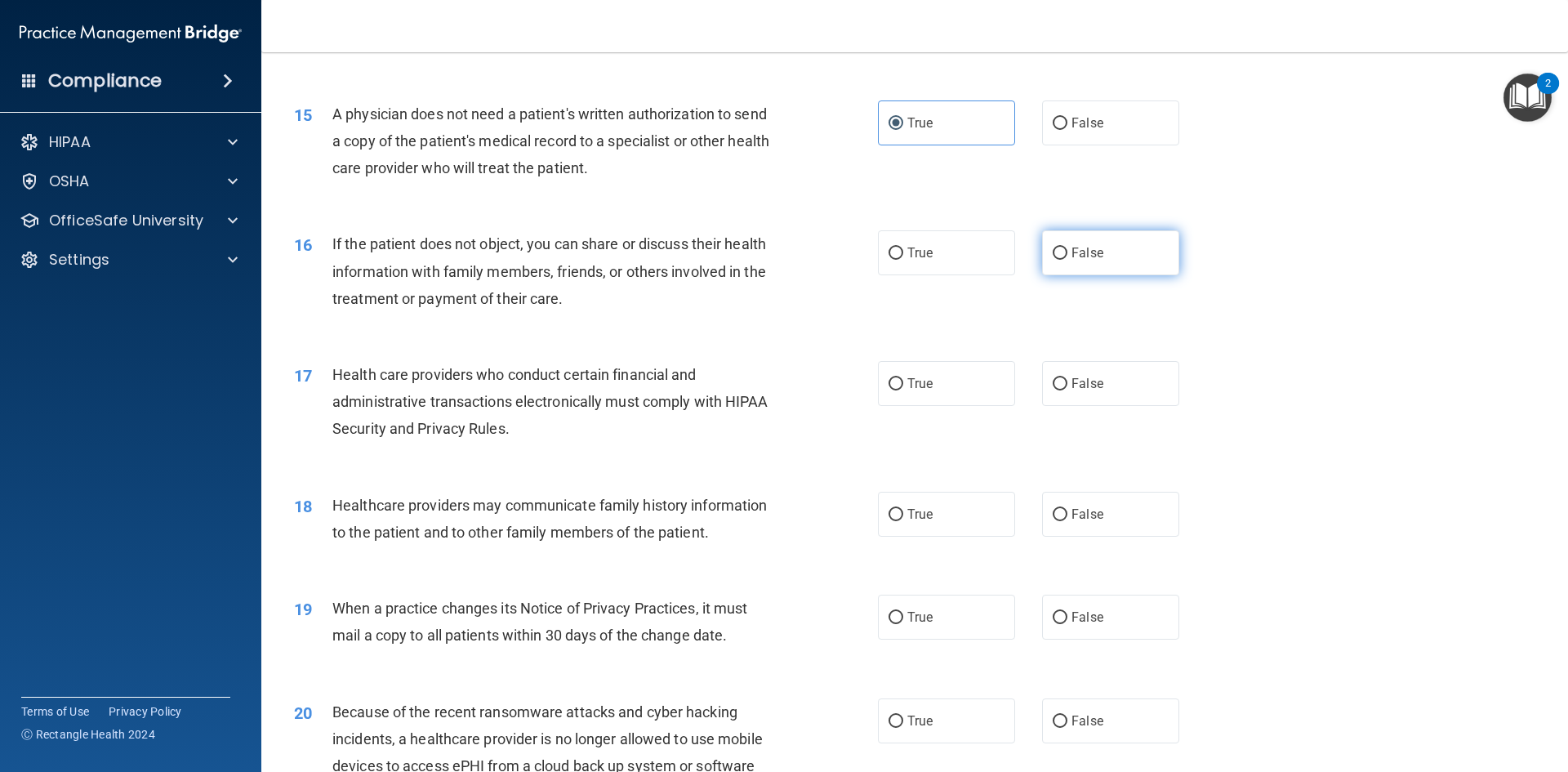 click on "False" at bounding box center (1060, 253) 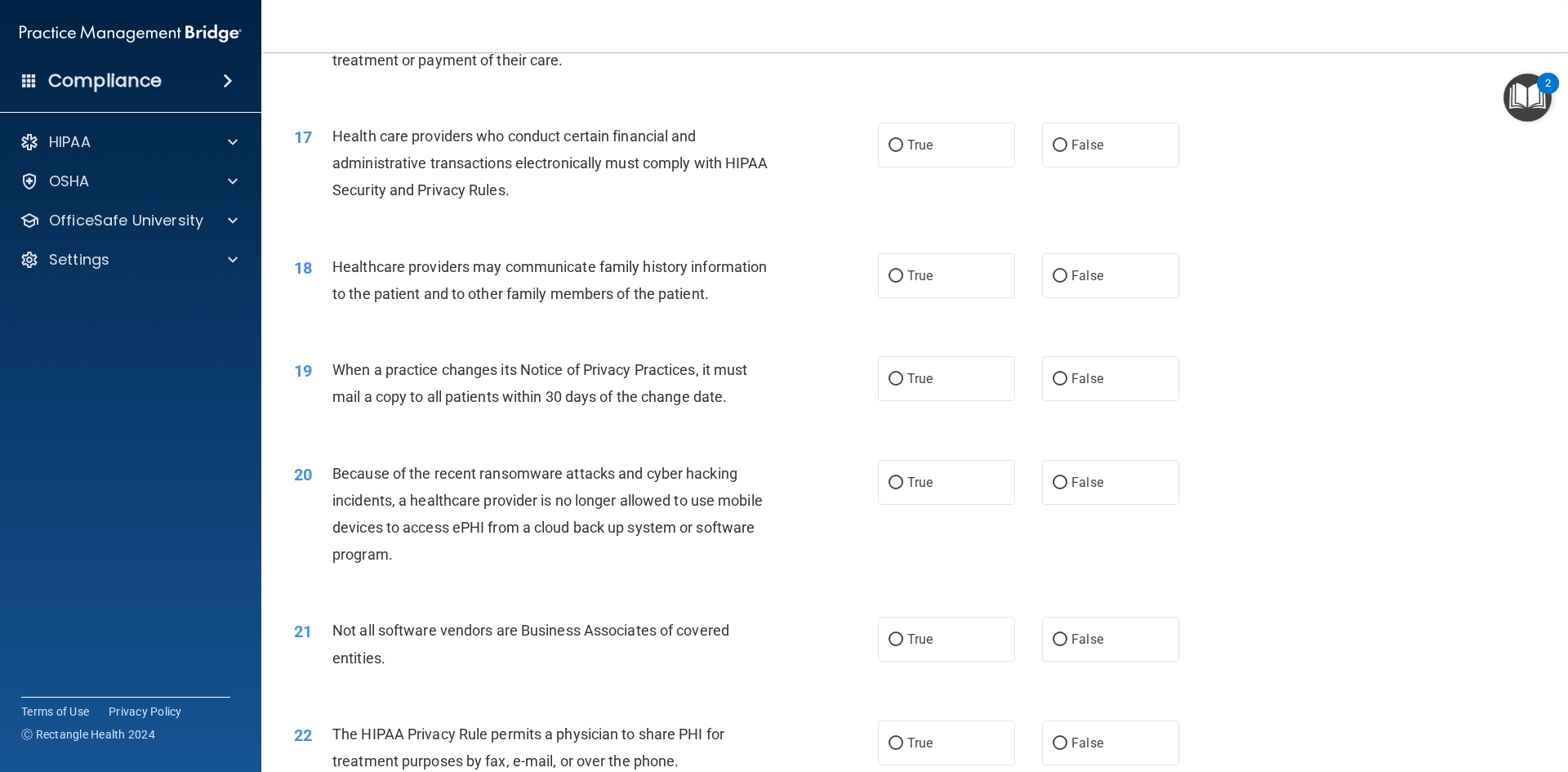 scroll, scrollTop: 1992, scrollLeft: 0, axis: vertical 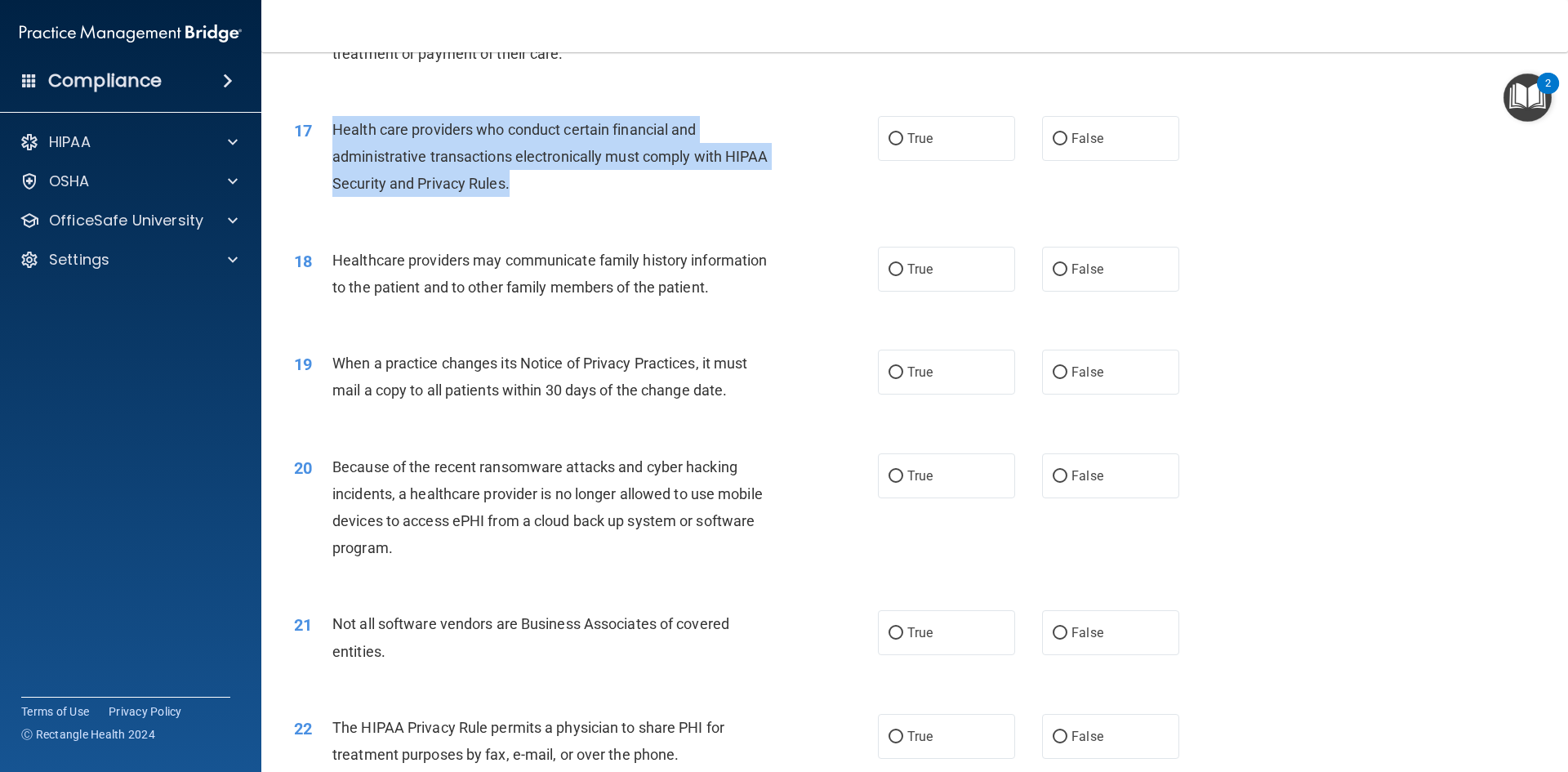drag, startPoint x: 516, startPoint y: 181, endPoint x: 333, endPoint y: 136, distance: 188.45159 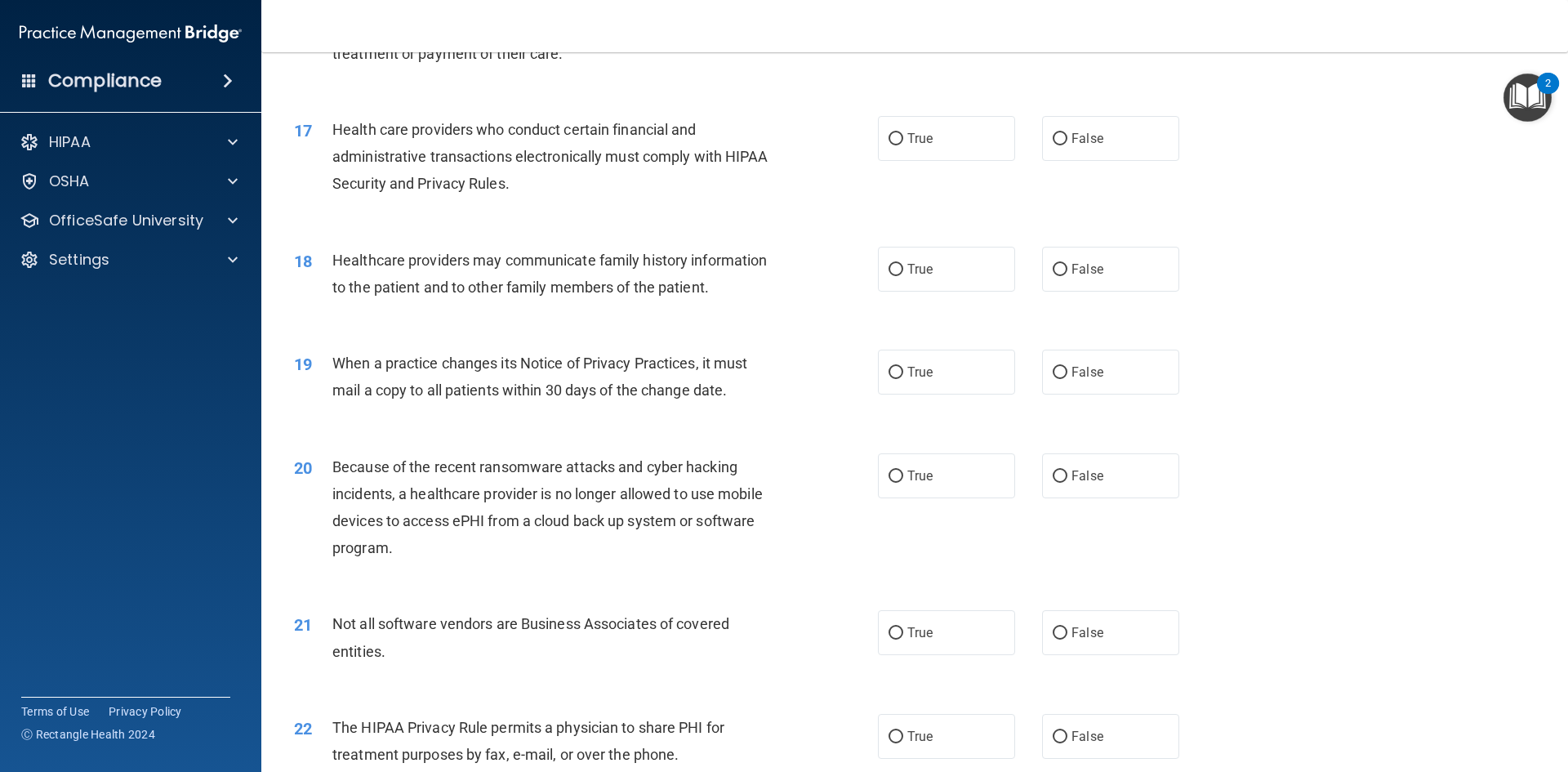 click on "18       Healthcare providers may communicate family history information to the patient and to other family members of the patient.                 True           False" at bounding box center (915, 278) 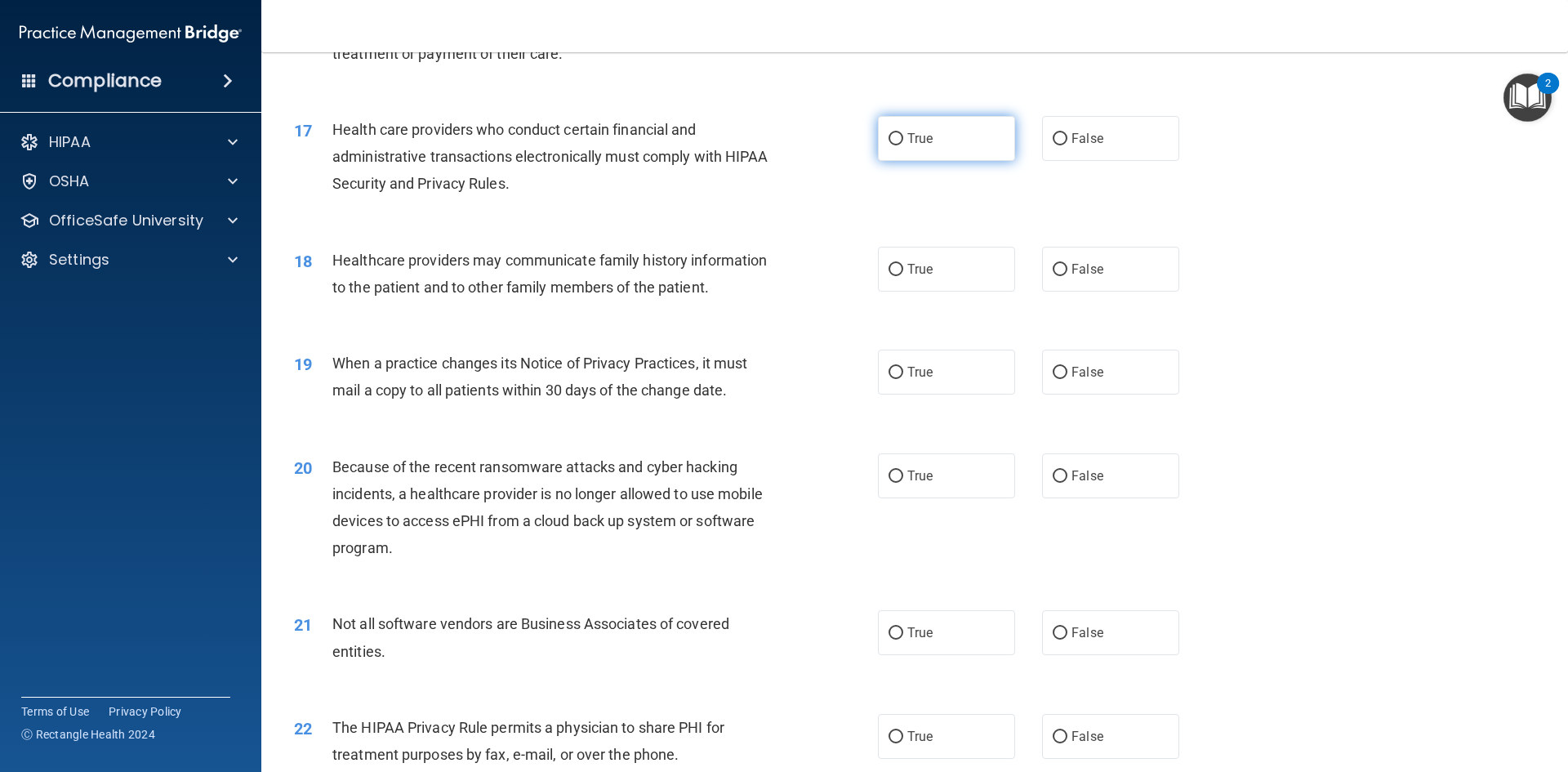 click on "True" at bounding box center (947, 138) 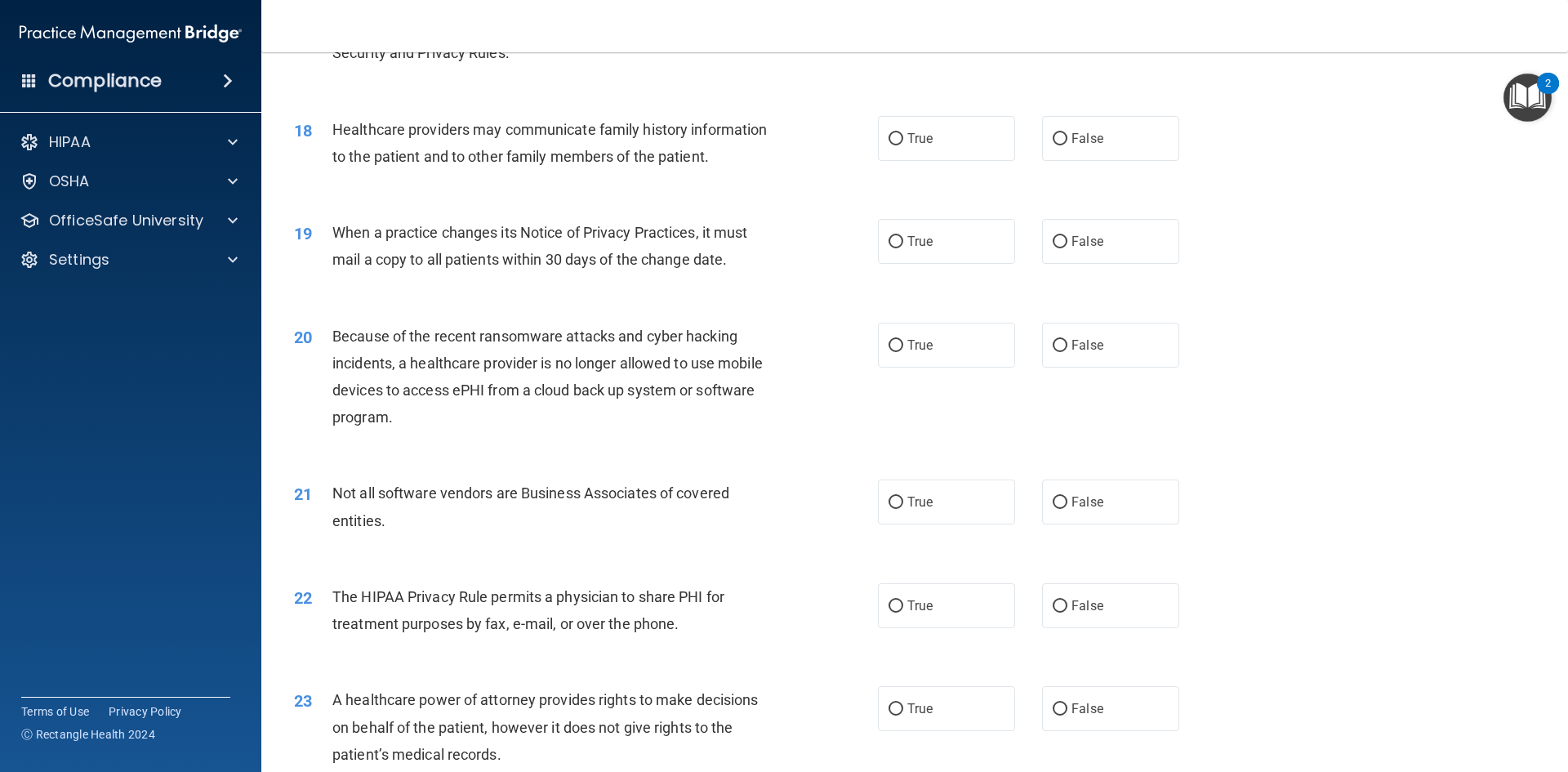 scroll, scrollTop: 2155, scrollLeft: 0, axis: vertical 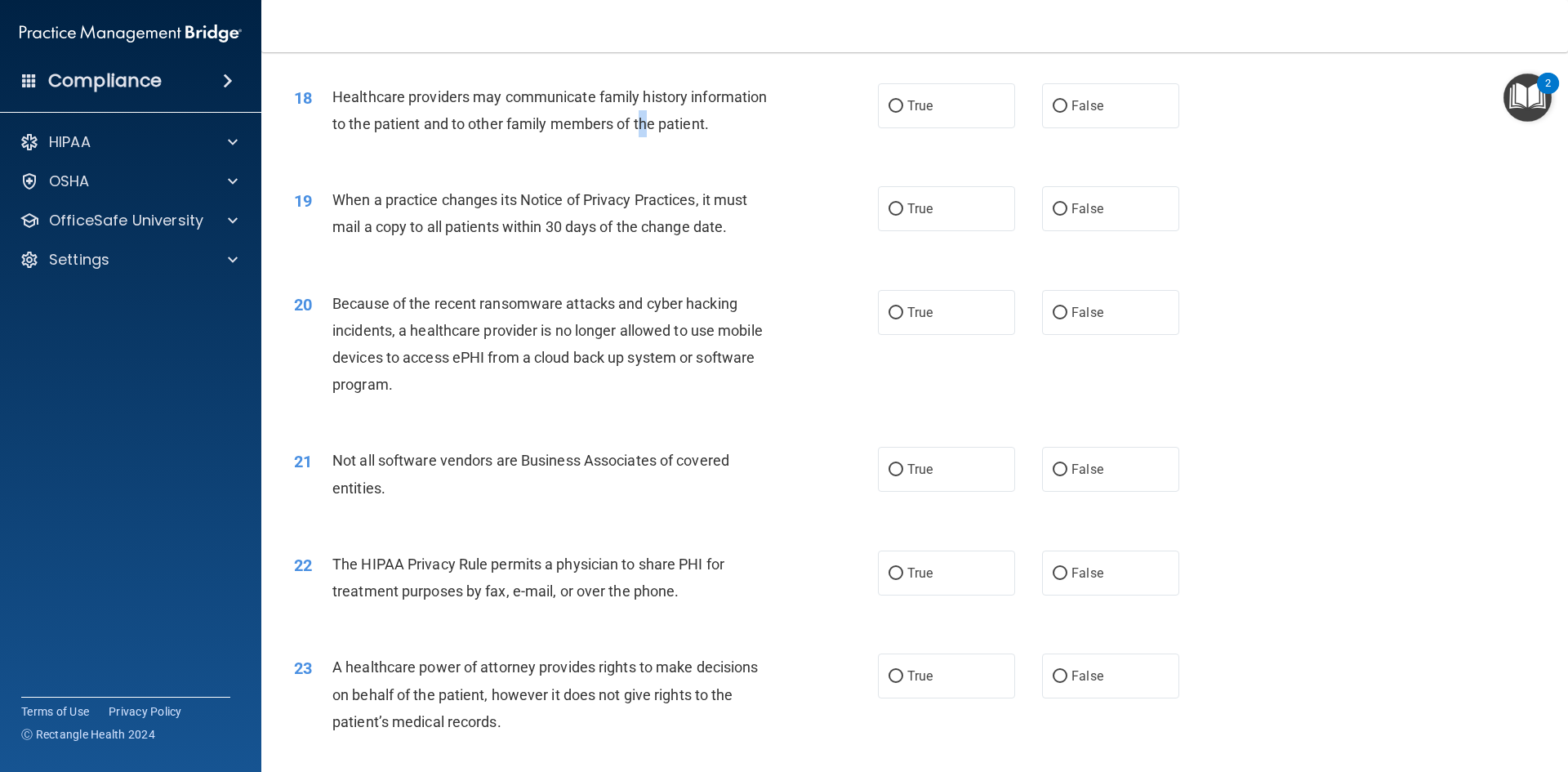 drag, startPoint x: 648, startPoint y: 123, endPoint x: 657, endPoint y: 113, distance: 13.453624 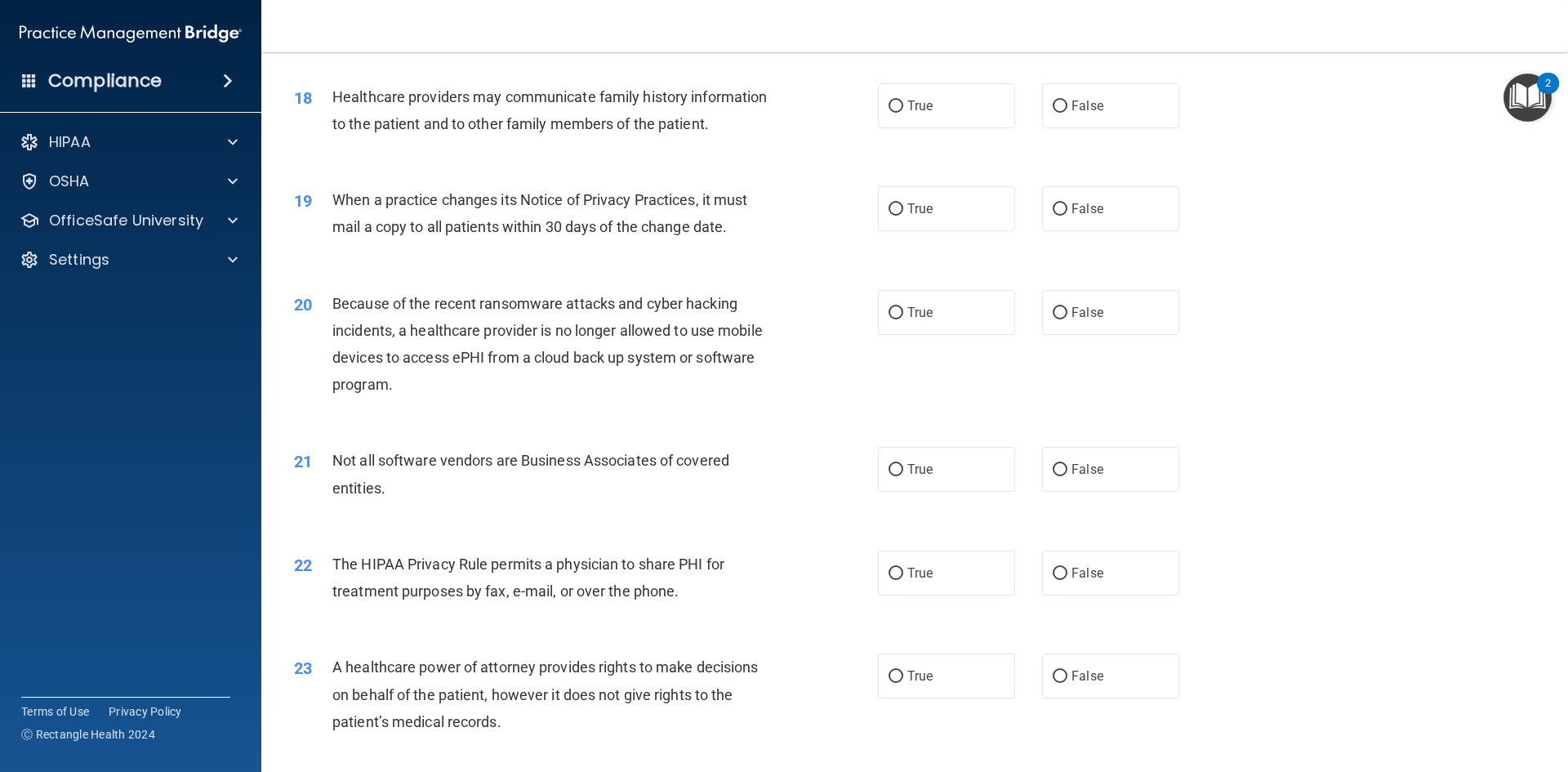 click on "Healthcare providers may communicate family history information to the patient and to other family members of the patient." at bounding box center (560, 110) 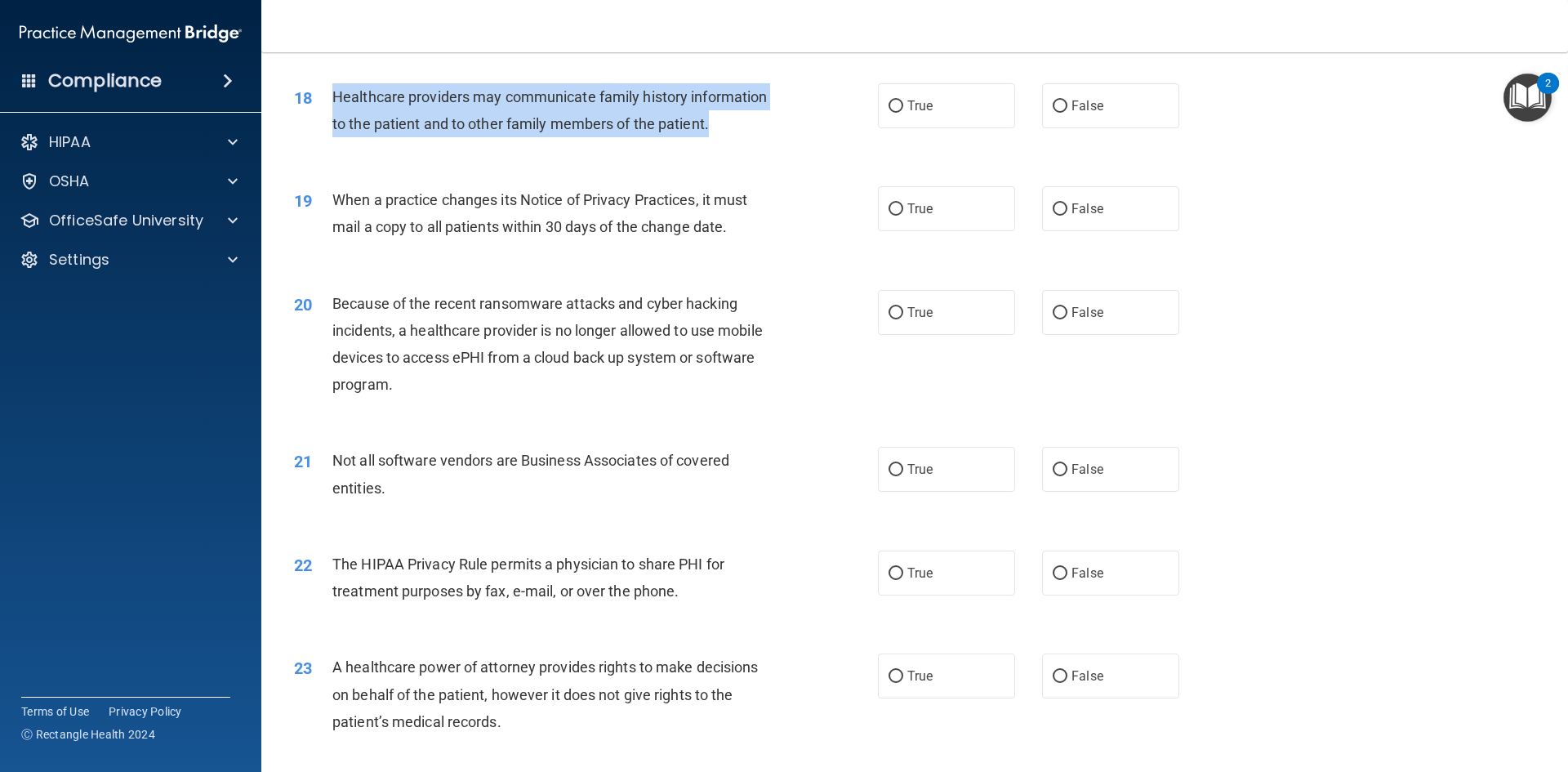 drag, startPoint x: 732, startPoint y: 121, endPoint x: 336, endPoint y: 108, distance: 396.2133 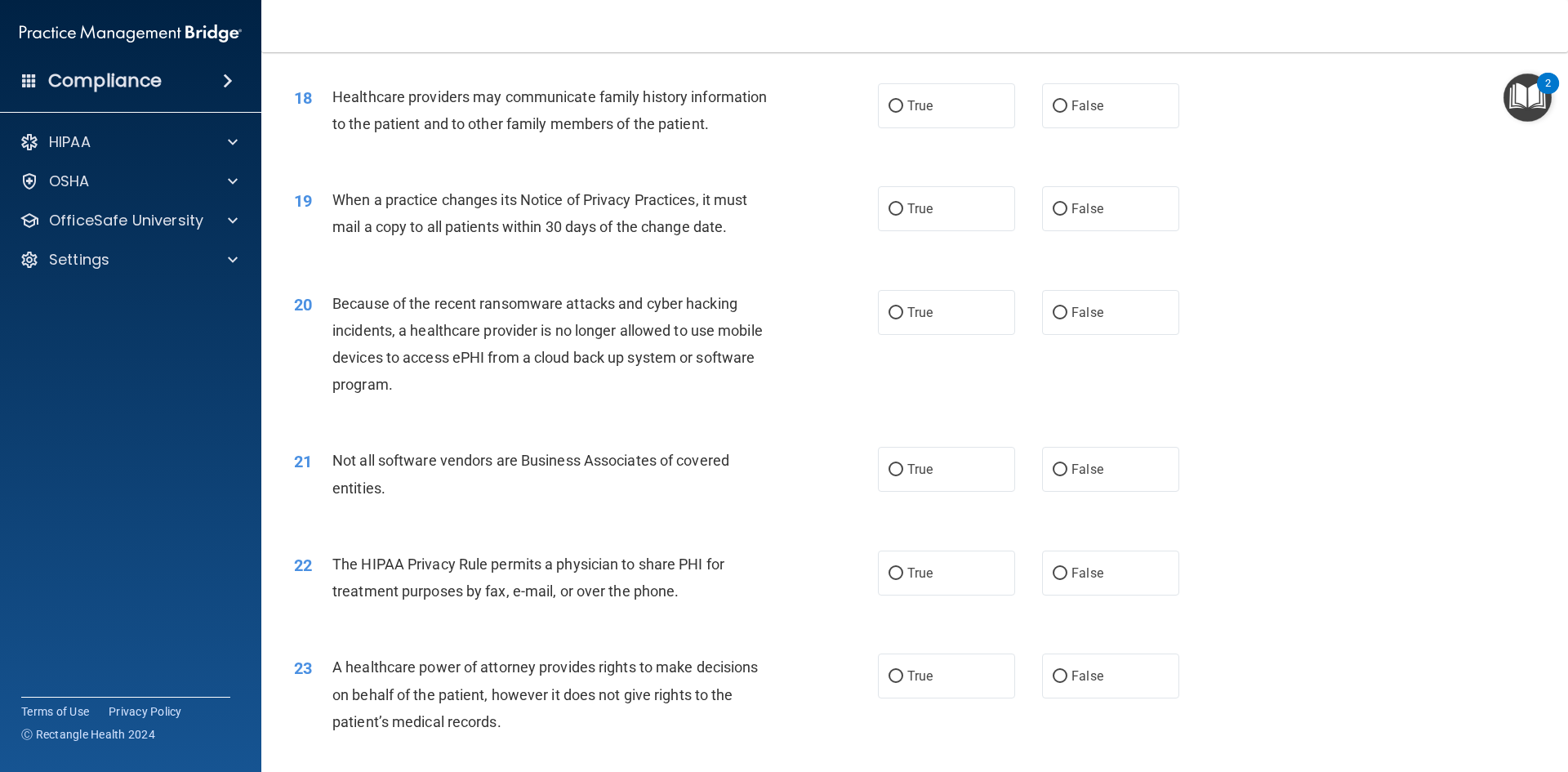 click on "When a practice changes its Notice of Privacy Practices, it must mail a copy to all patients within 30 days of the change date." at bounding box center (540, 213) 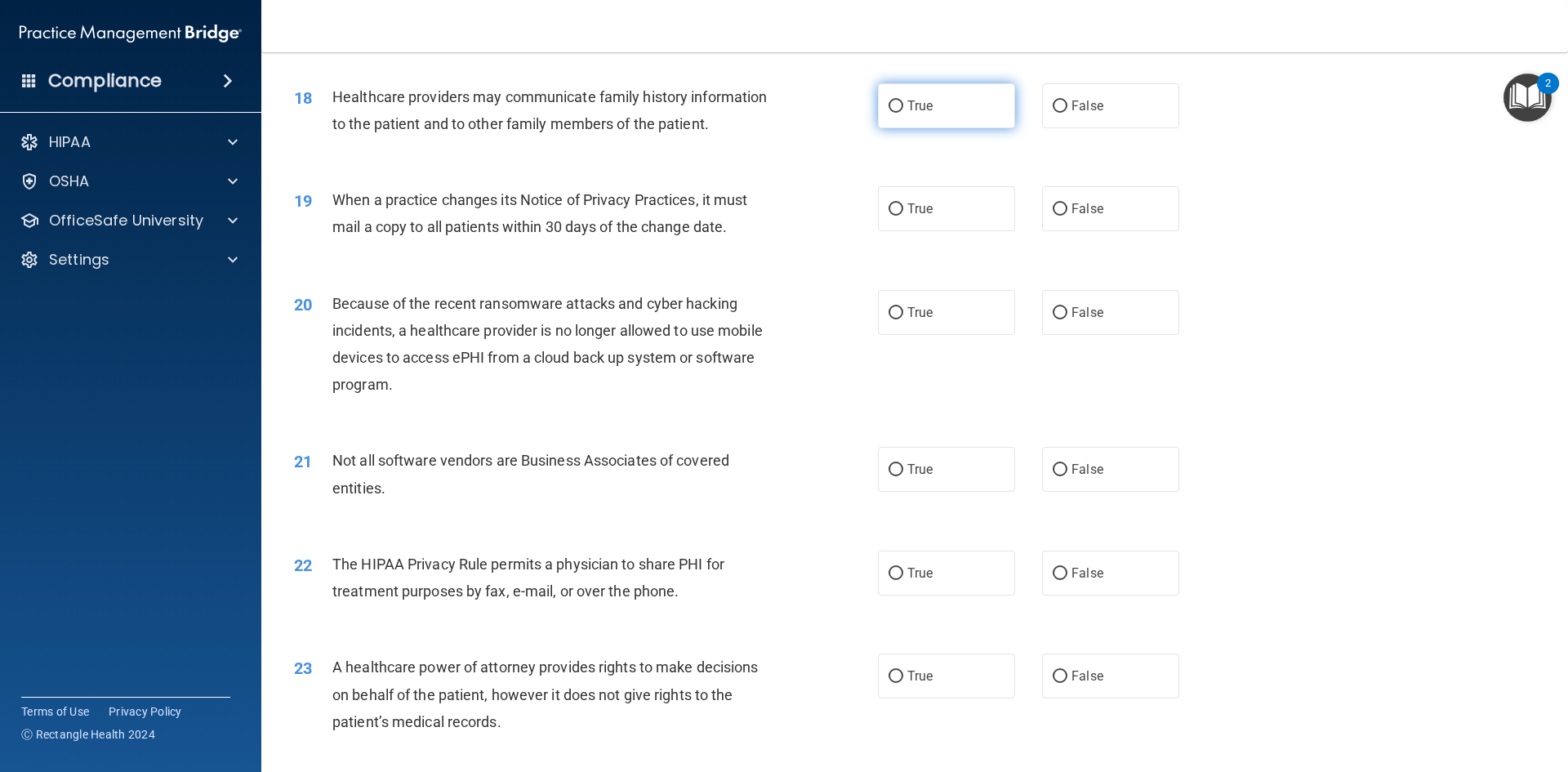 click on "True" at bounding box center [947, 105] 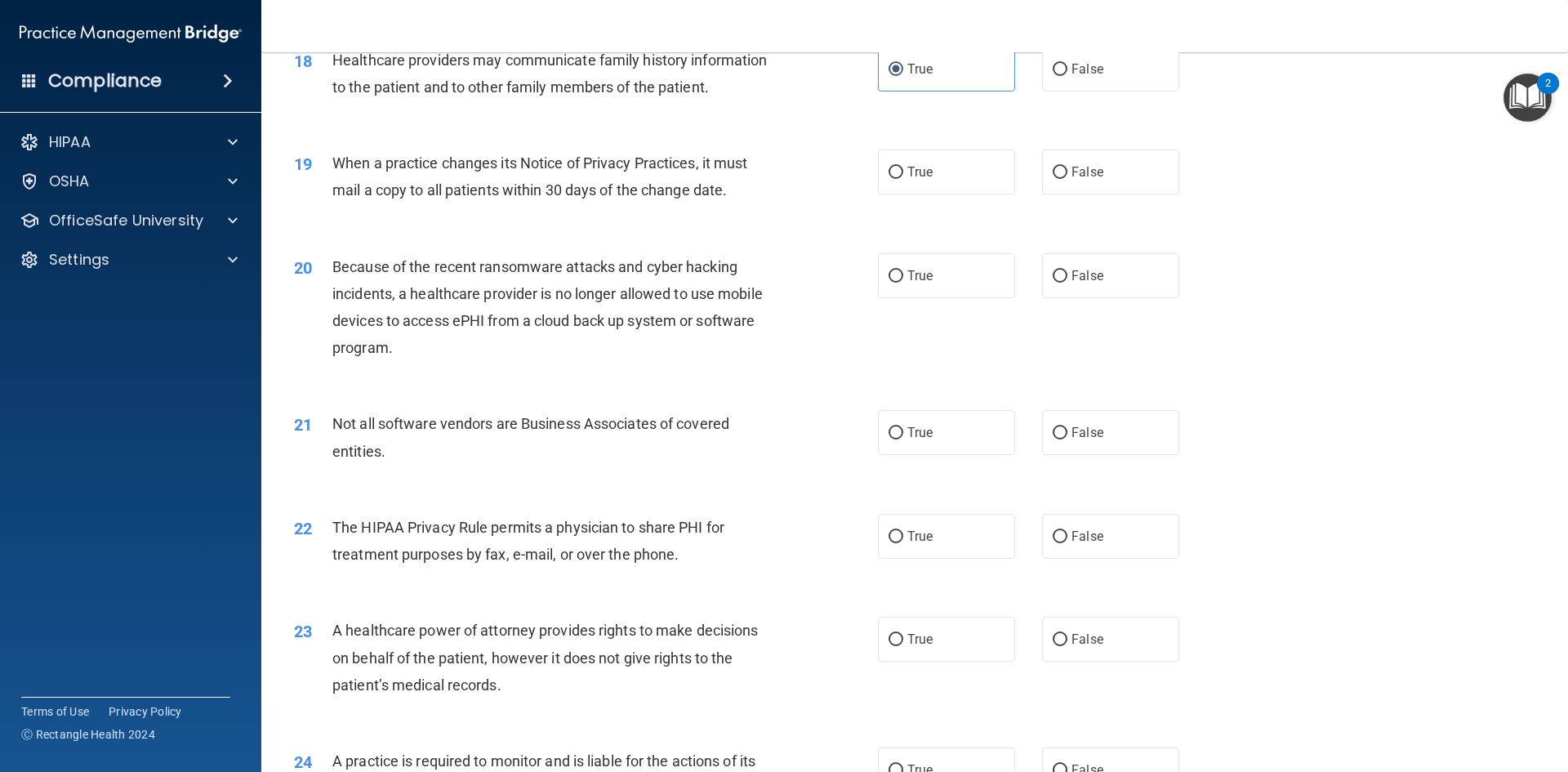 scroll, scrollTop: 2237, scrollLeft: 0, axis: vertical 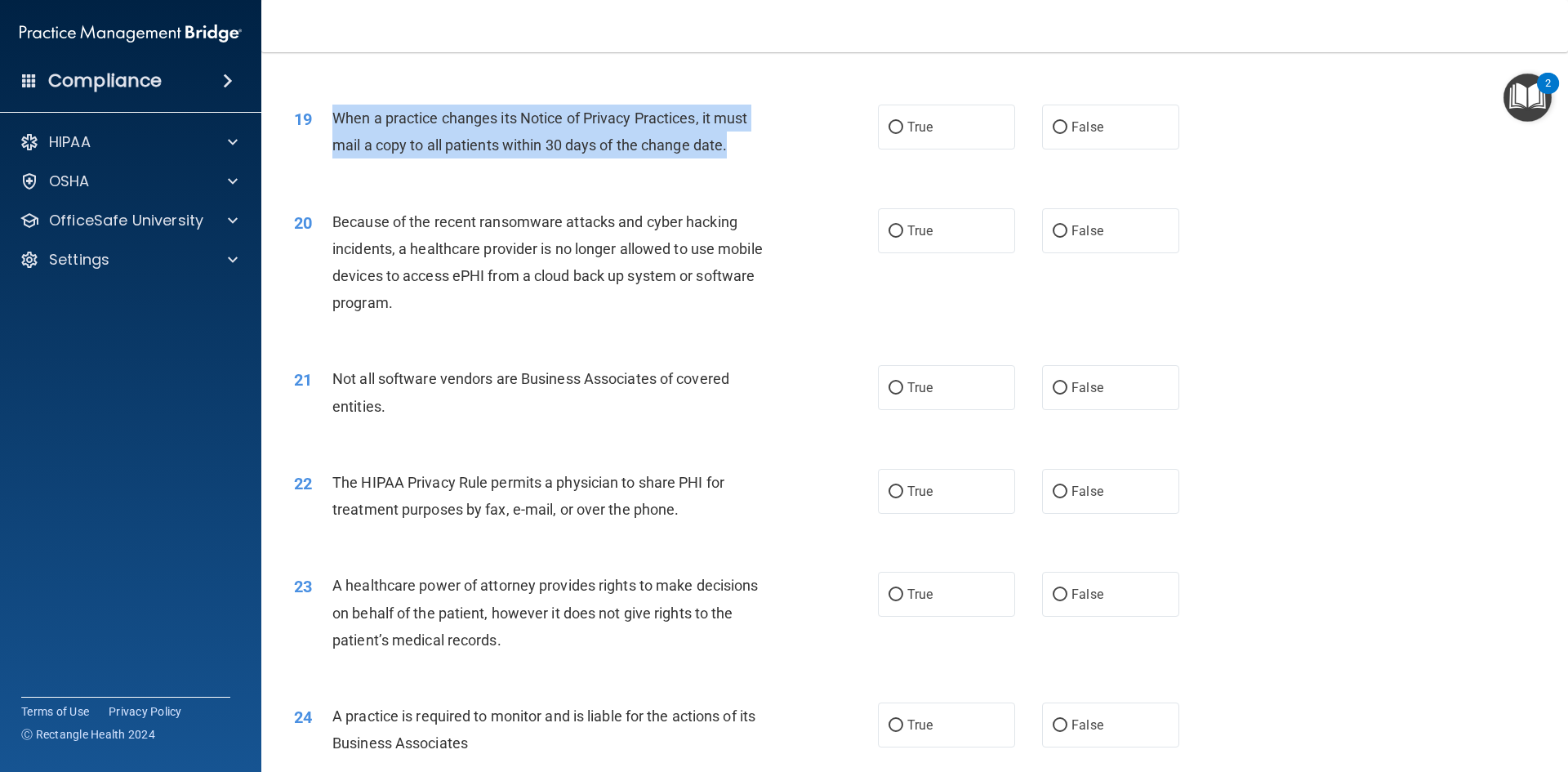 drag, startPoint x: 742, startPoint y: 154, endPoint x: 330, endPoint y: 126, distance: 412.95036 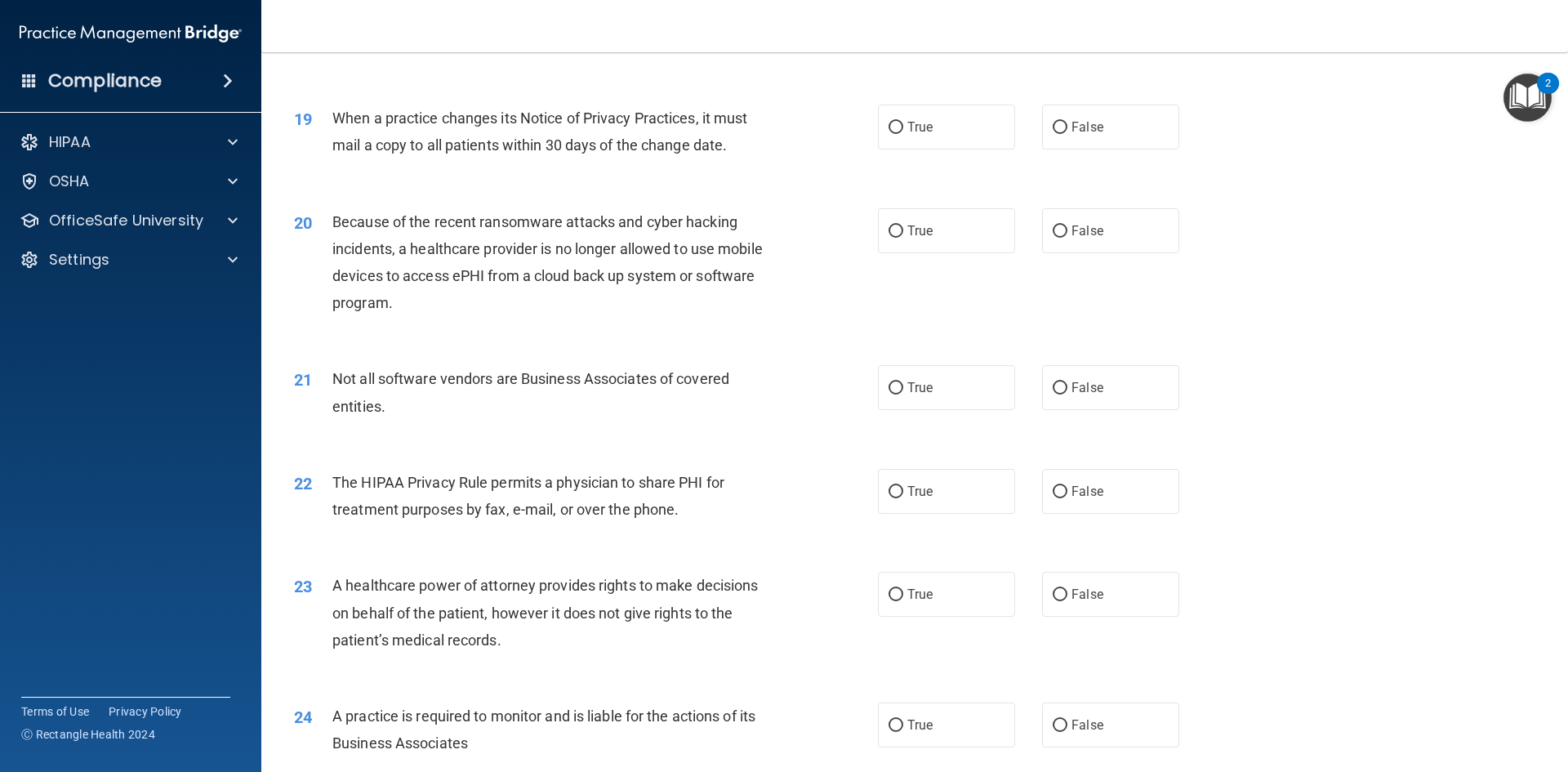 click on "20       Because of the recent ransomware attacks and cyber hacking incidents, a healthcare provider is no longer allowed to use mobile devices to access ePHI from a cloud back up system or software program.                 True           False" at bounding box center (915, 266) 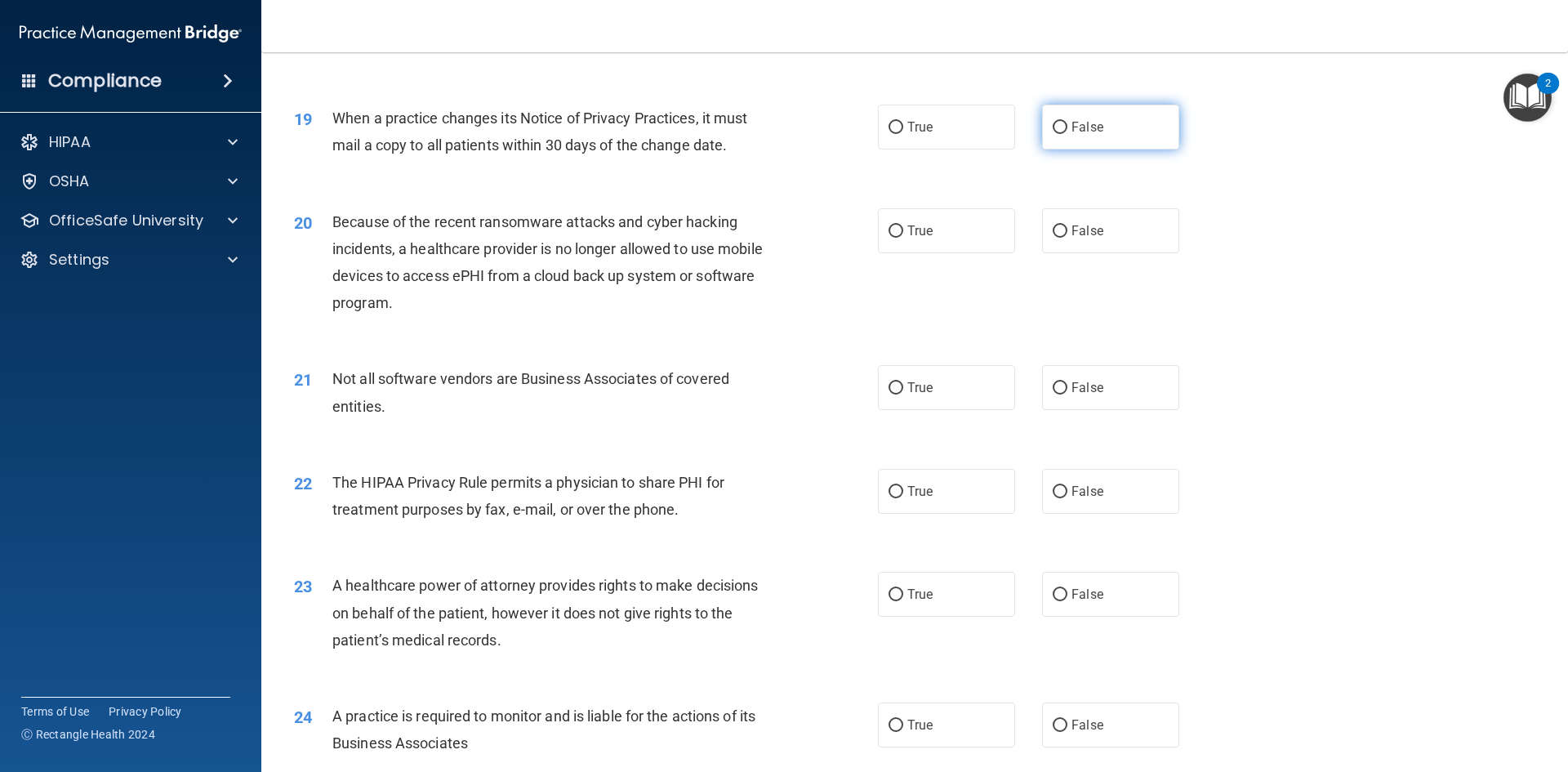 click on "False" at bounding box center [1111, 127] 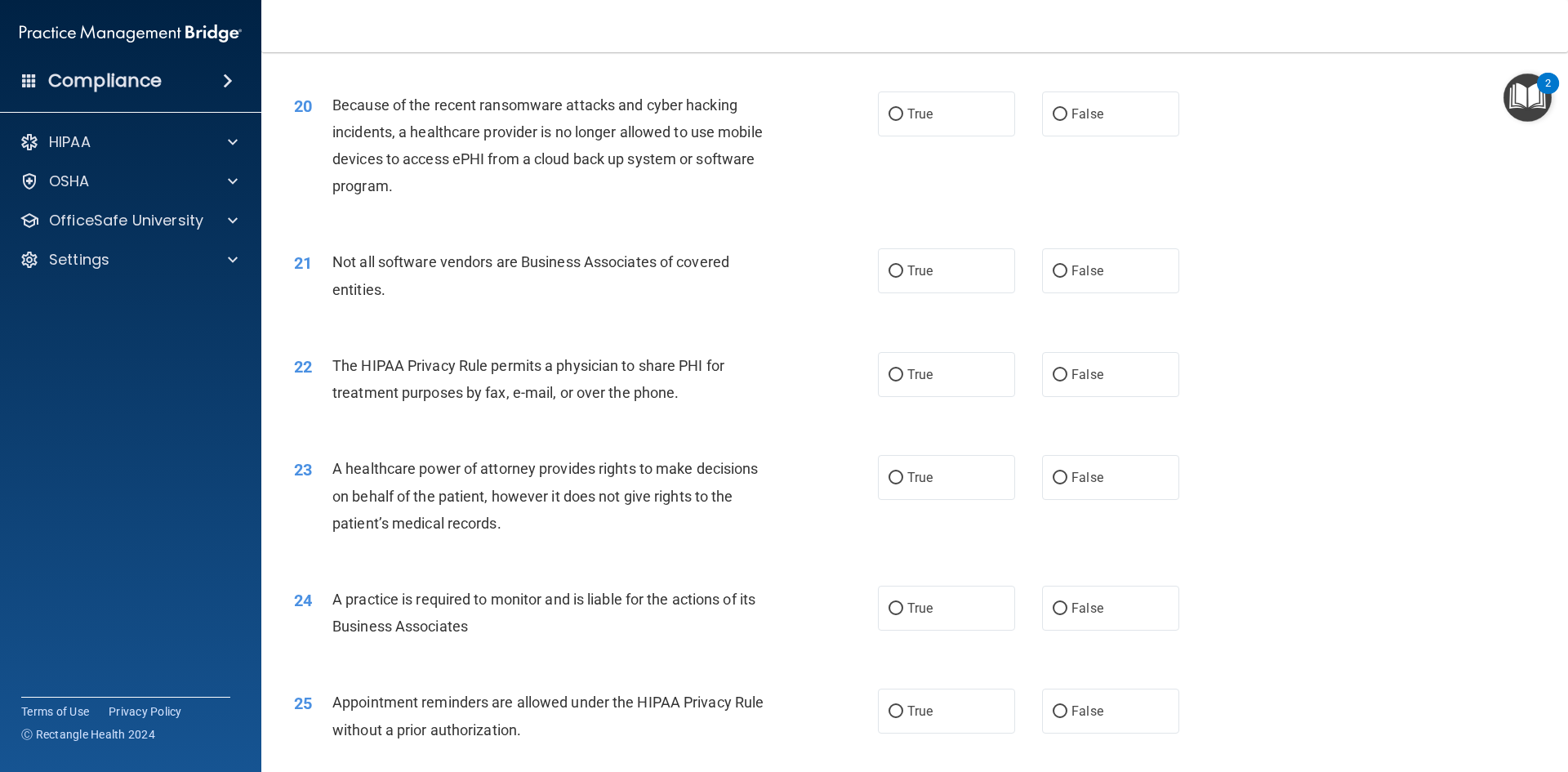 scroll, scrollTop: 2318, scrollLeft: 0, axis: vertical 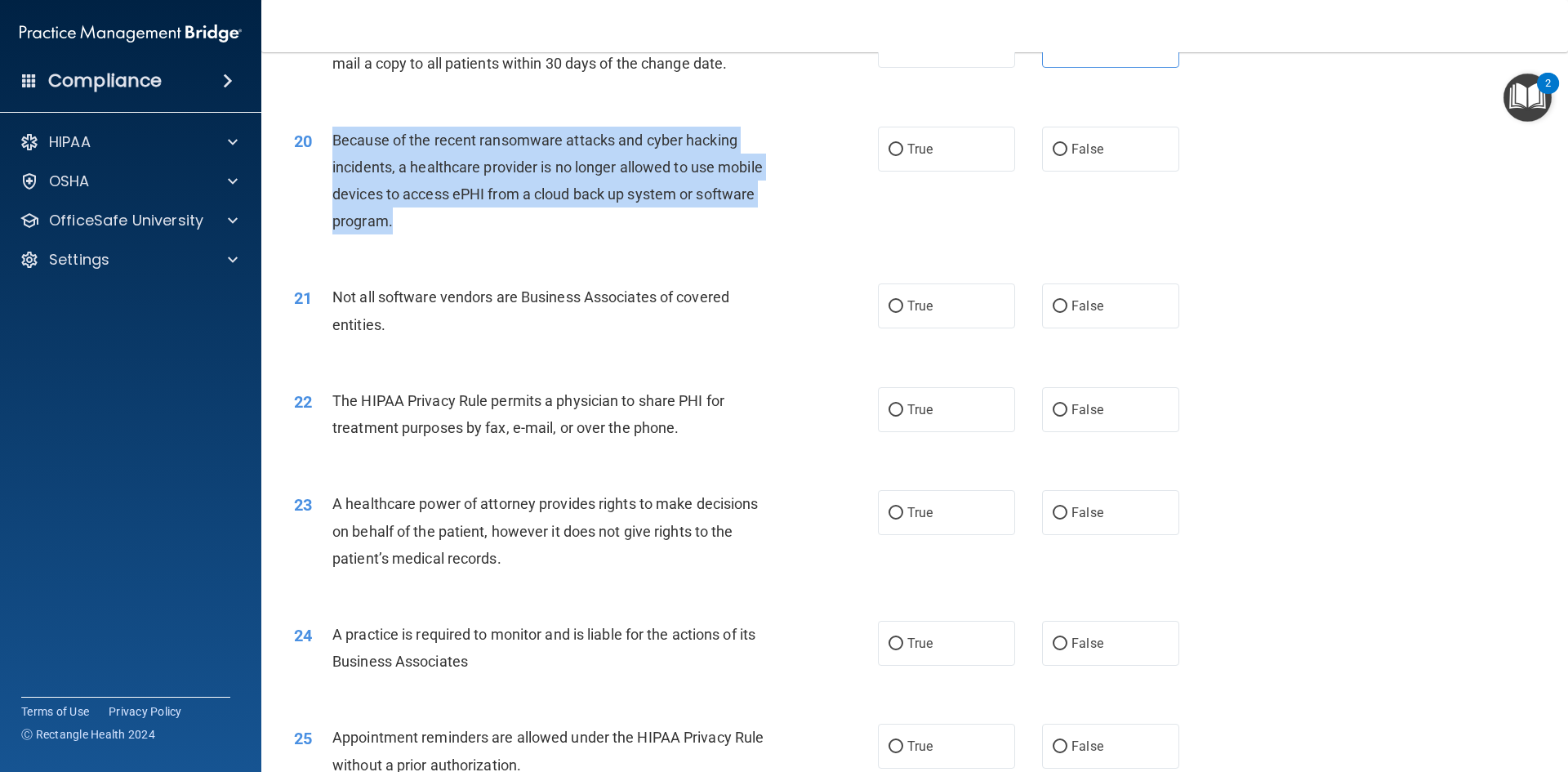 drag, startPoint x: 408, startPoint y: 226, endPoint x: 336, endPoint y: 150, distance: 104.69002 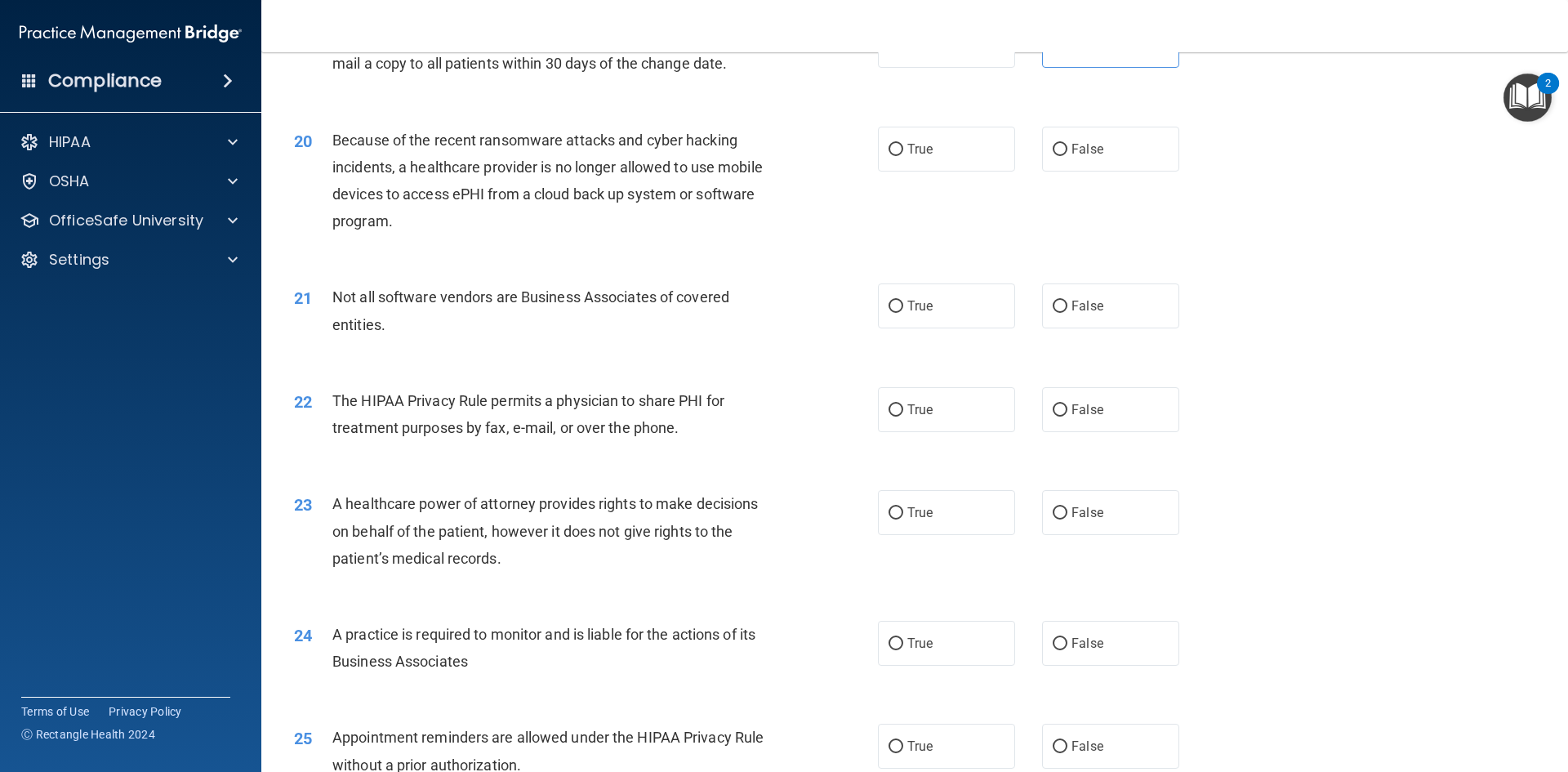 click on "21       Not all software vendors are Business Associates of covered entities.                 True           False" at bounding box center (915, 315) 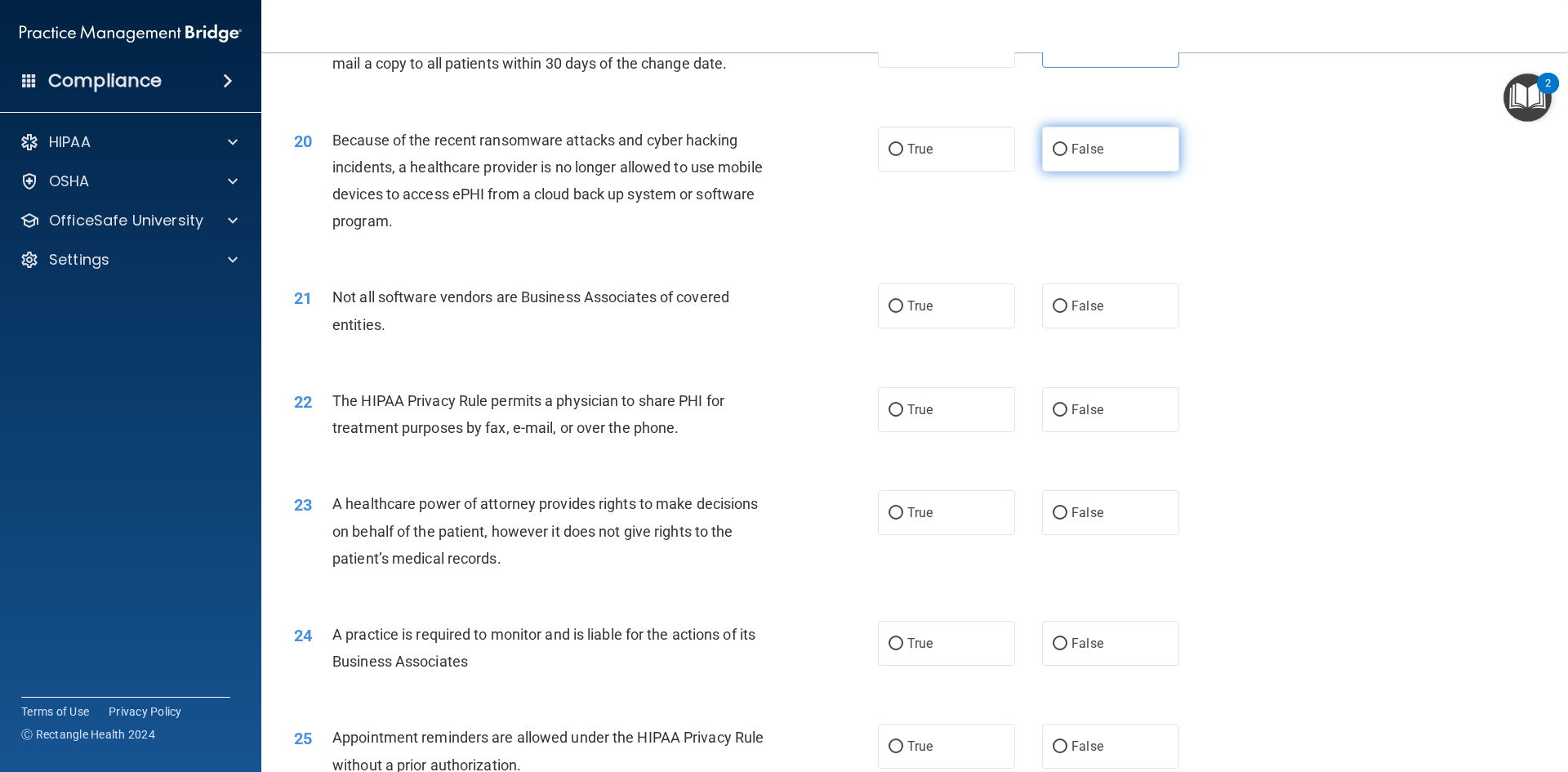 click on "False" at bounding box center [1111, 149] 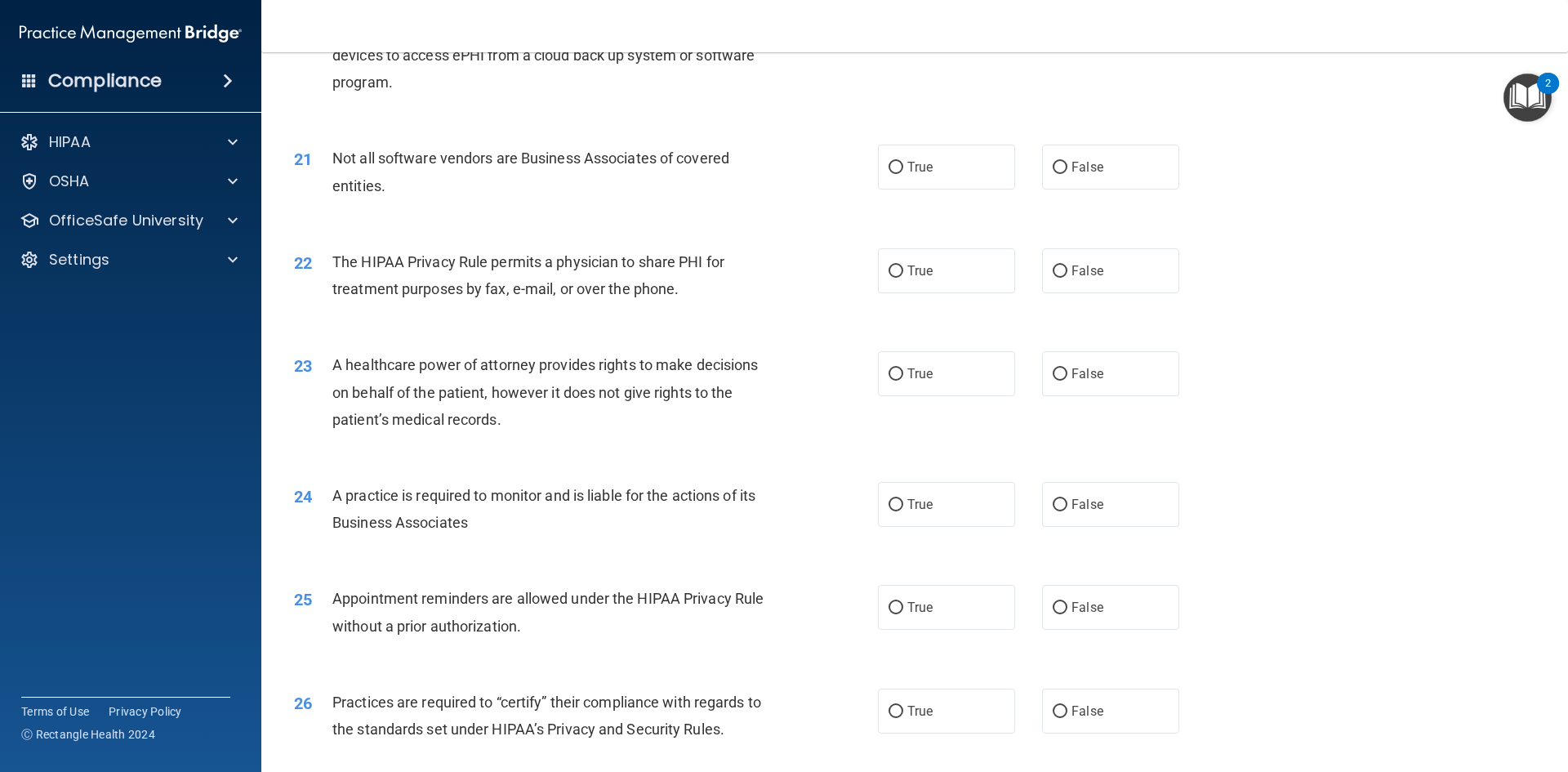 scroll, scrollTop: 2482, scrollLeft: 0, axis: vertical 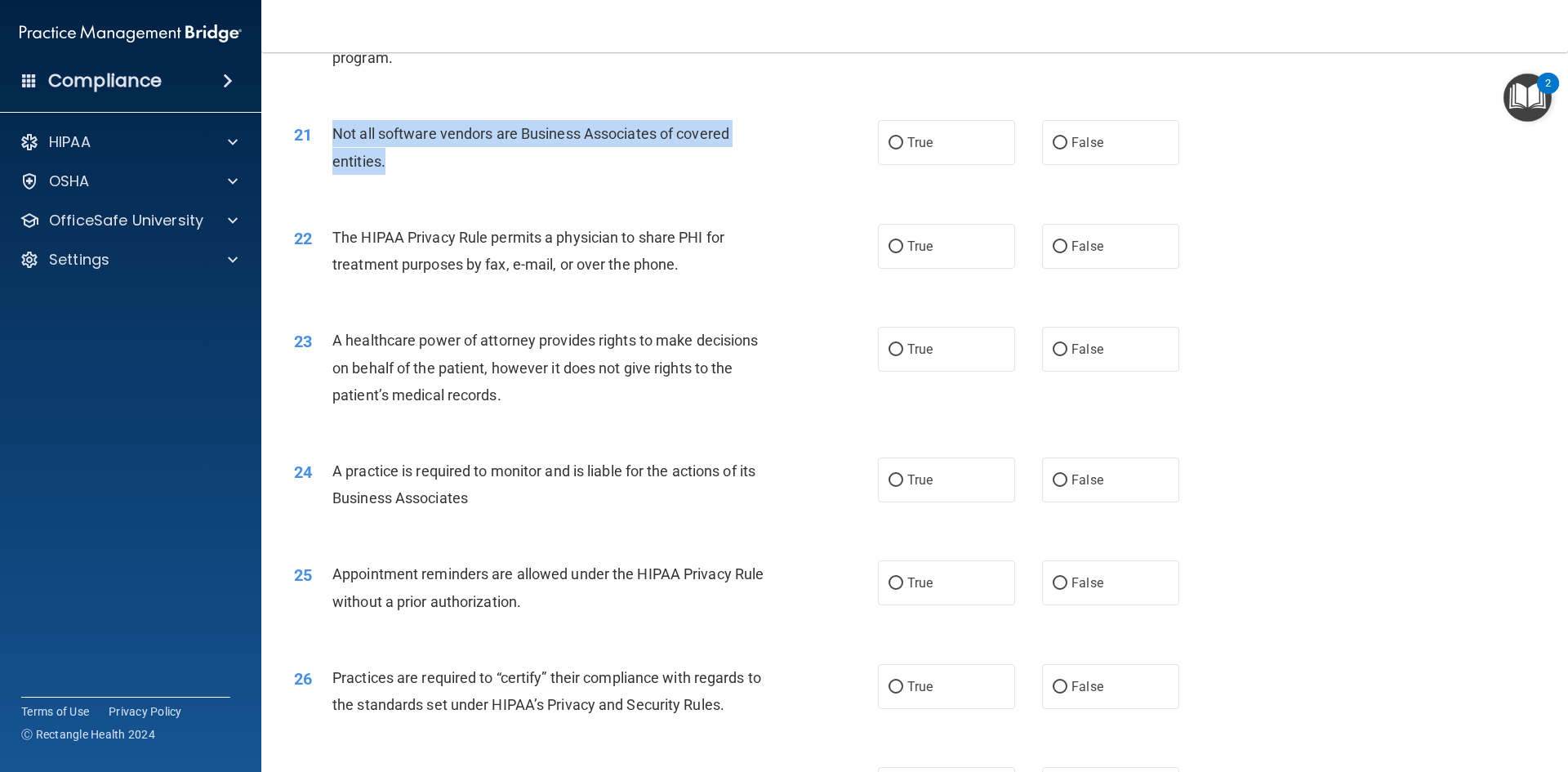 drag, startPoint x: 425, startPoint y: 169, endPoint x: 333, endPoint y: 143, distance: 95.60335 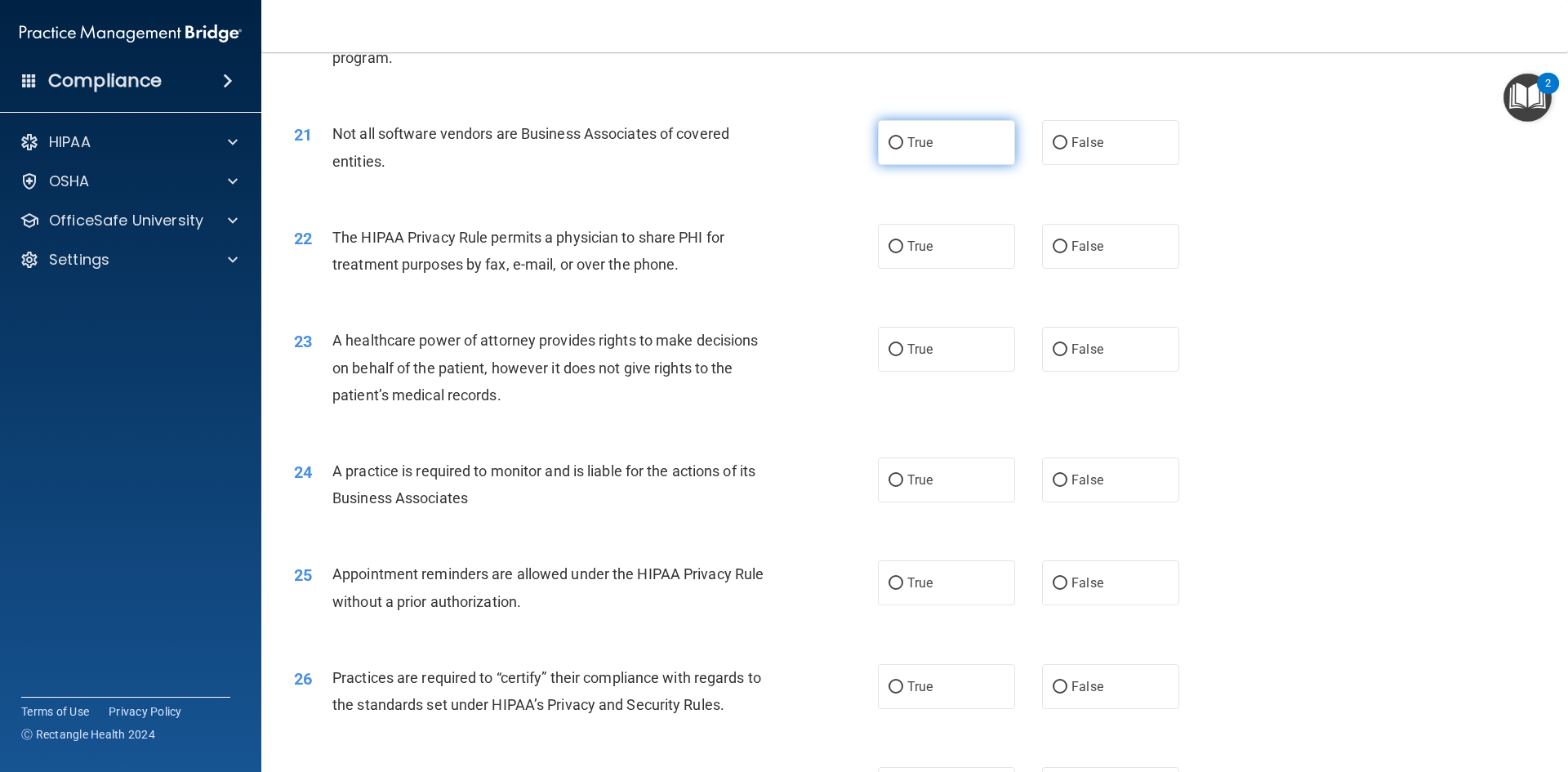 click on "True" at bounding box center (920, 142) 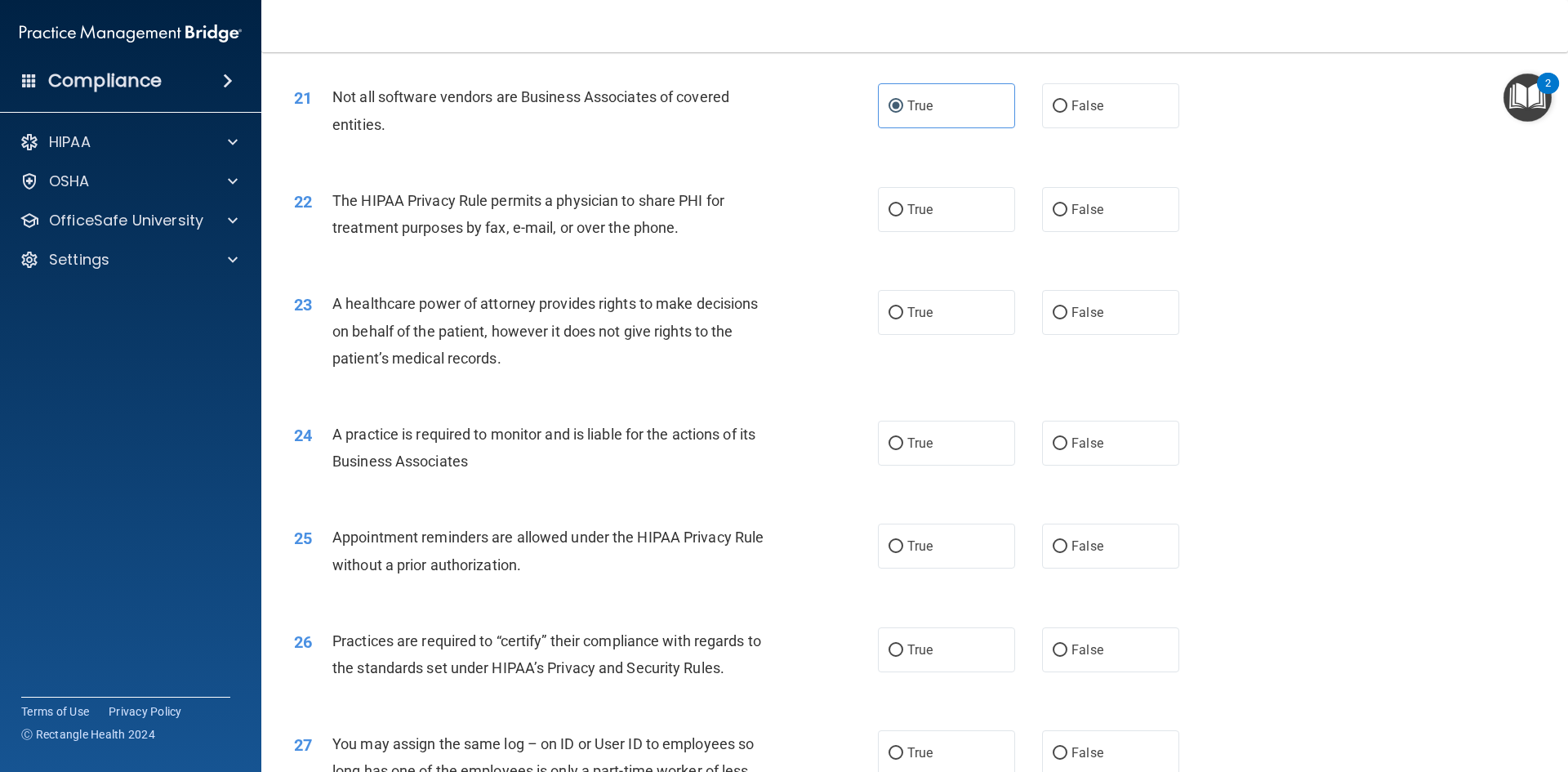 scroll, scrollTop: 2564, scrollLeft: 0, axis: vertical 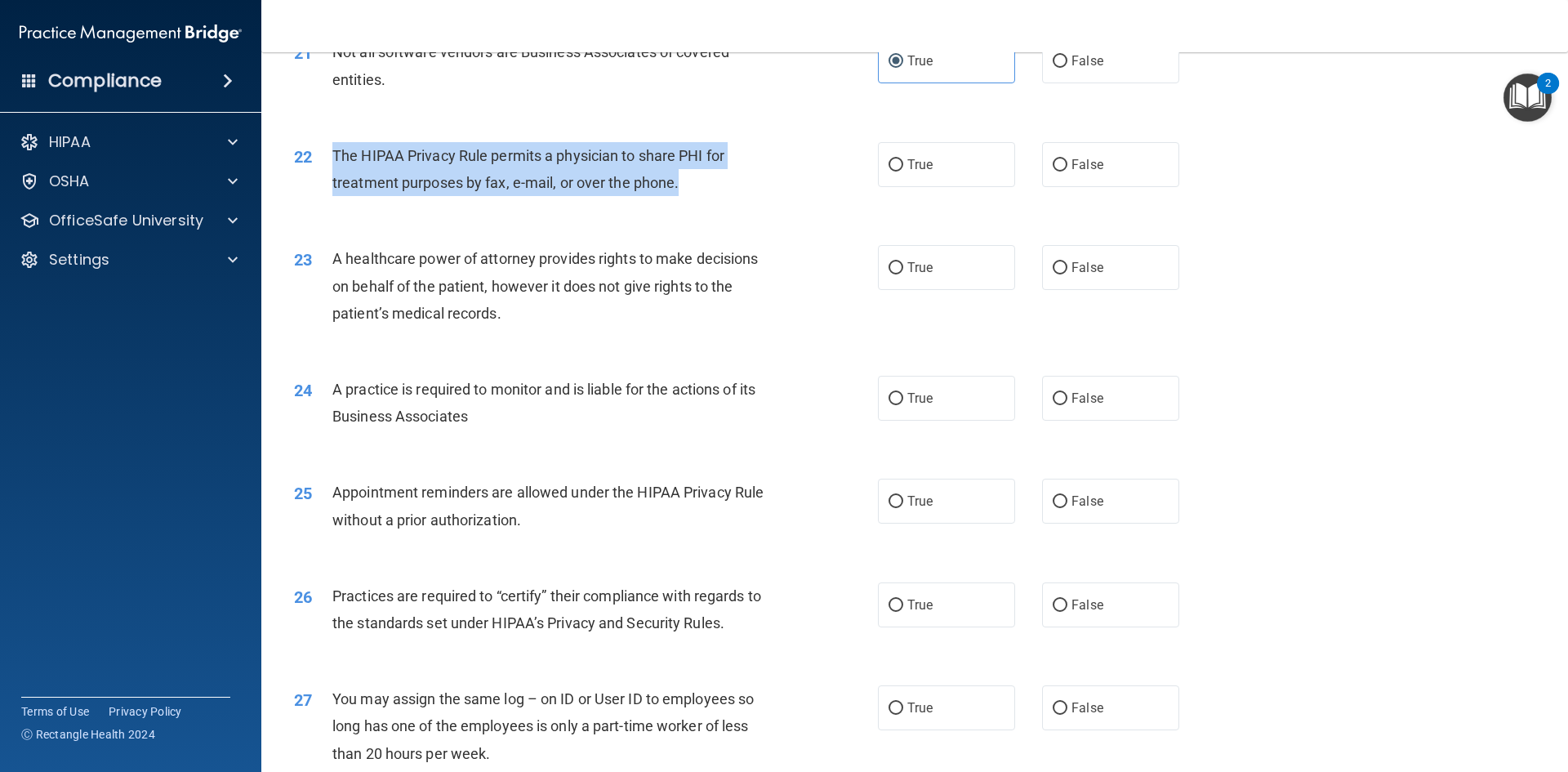 drag, startPoint x: 700, startPoint y: 179, endPoint x: 334, endPoint y: 166, distance: 366.2308 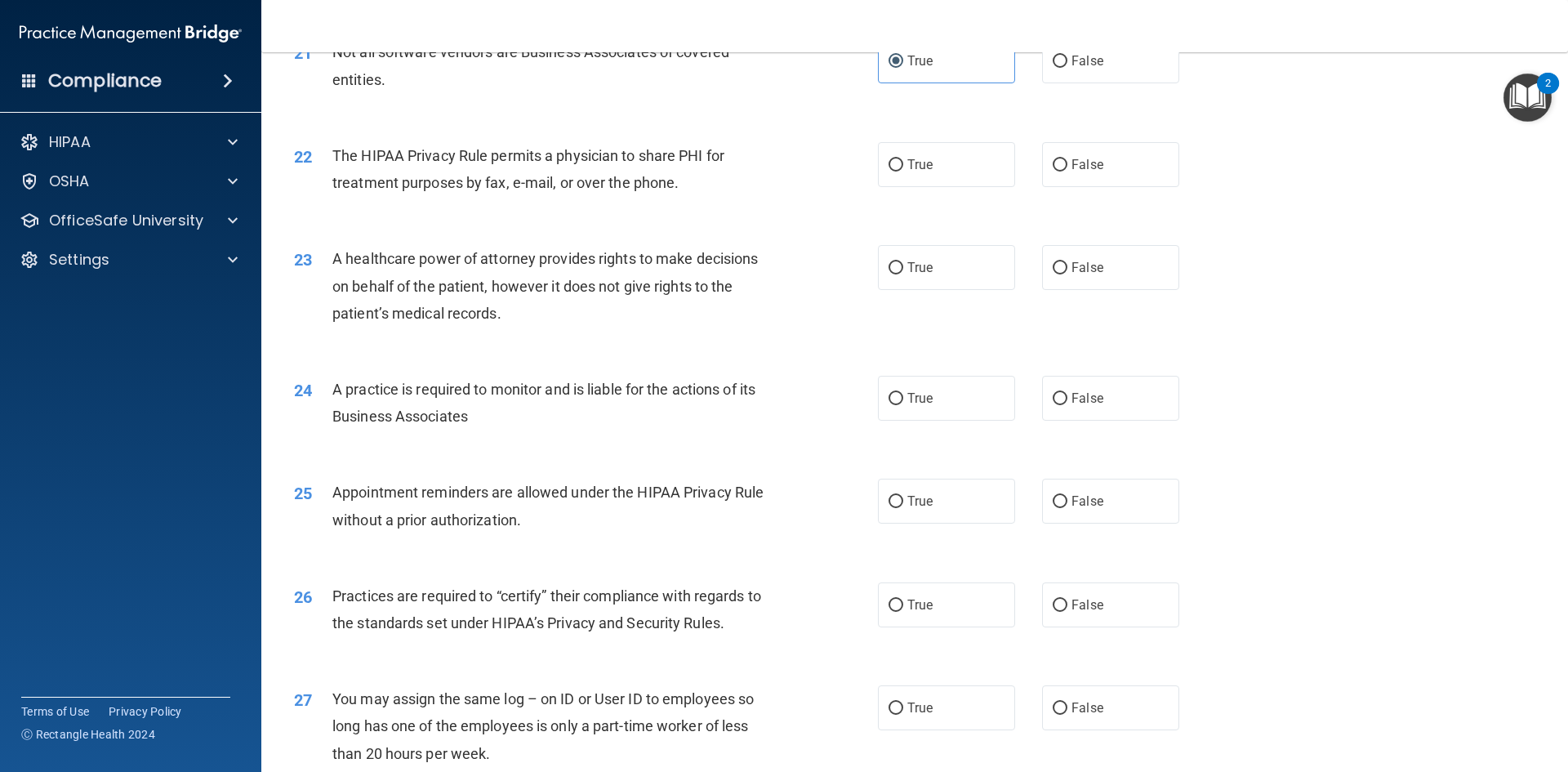 click on "A healthcare power of attorney provides rights to make decisions on behalf of the patient, however it does not give rights to the patient’s medical records." at bounding box center [545, 285] 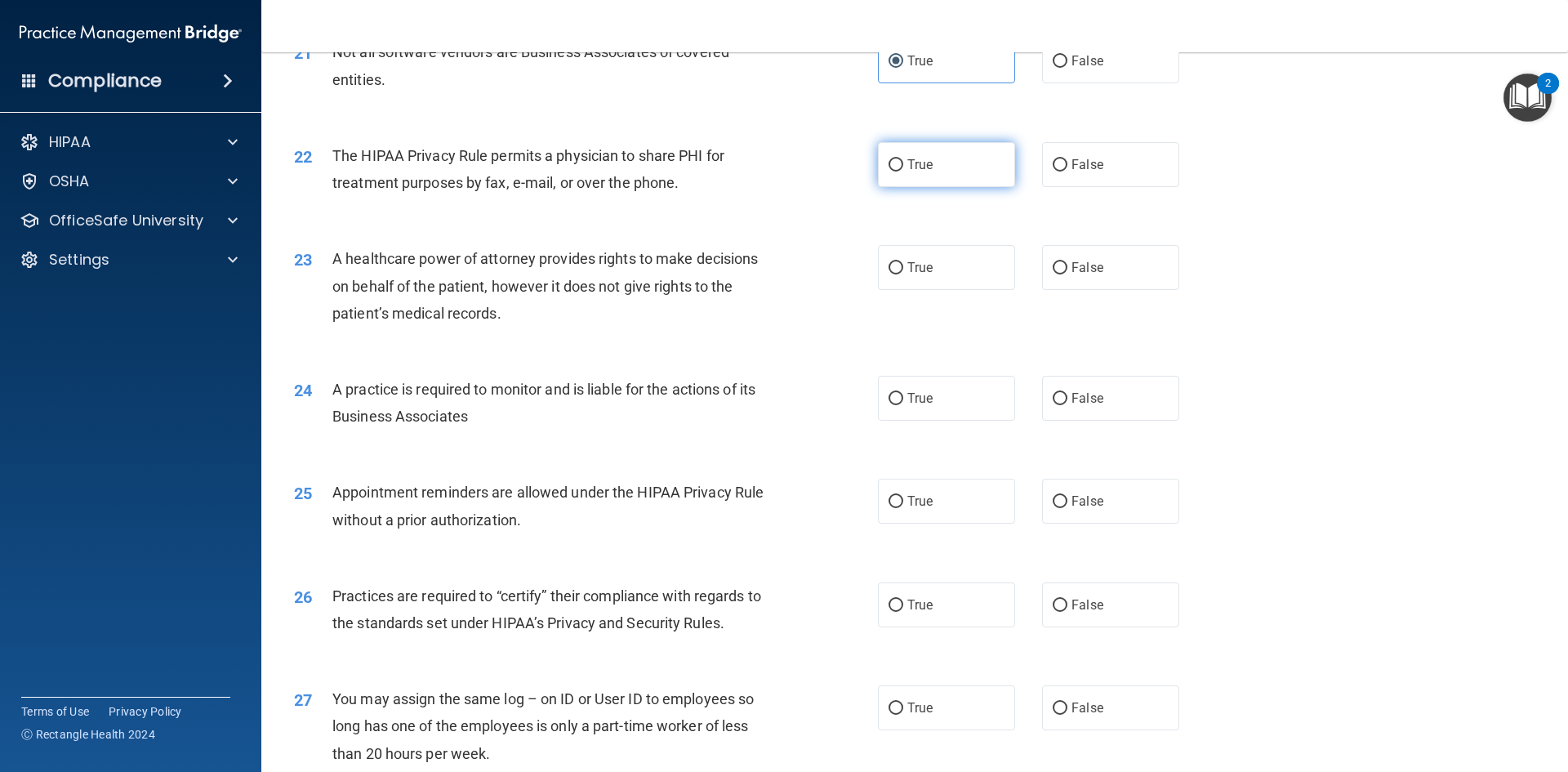 click on "True" at bounding box center [947, 164] 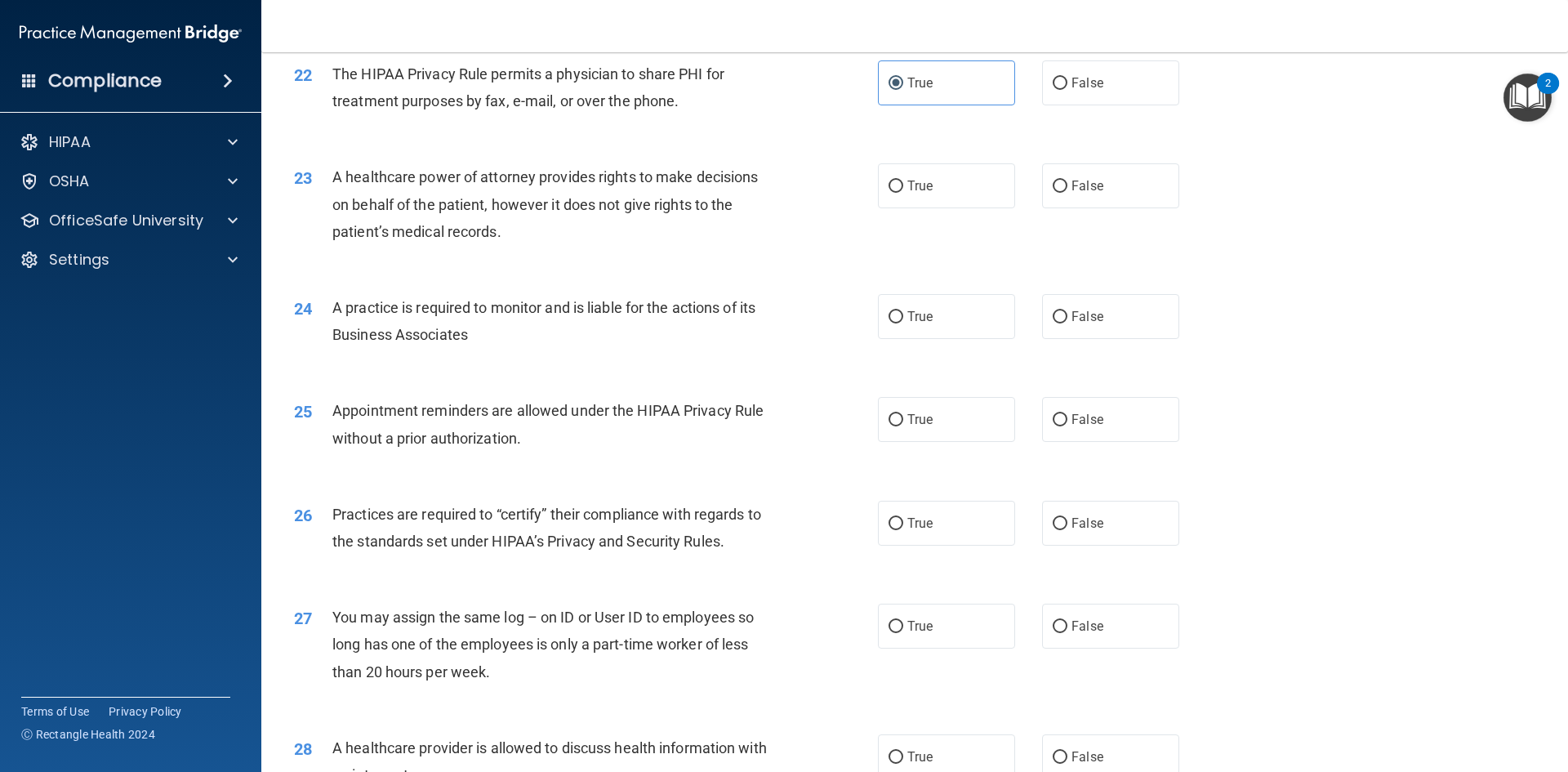 scroll, scrollTop: 2727, scrollLeft: 0, axis: vertical 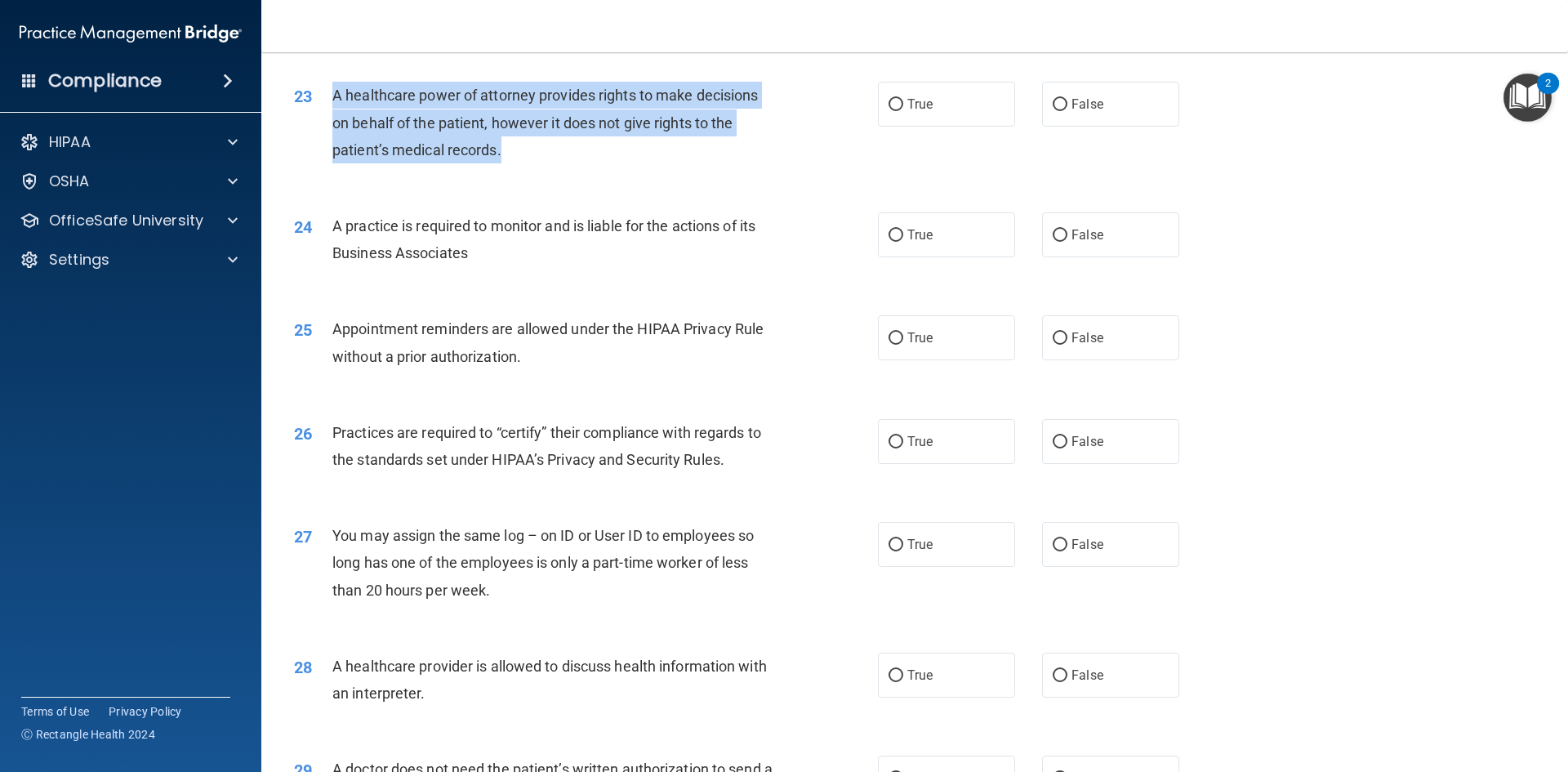 drag, startPoint x: 510, startPoint y: 148, endPoint x: 336, endPoint y: 103, distance: 179.72479 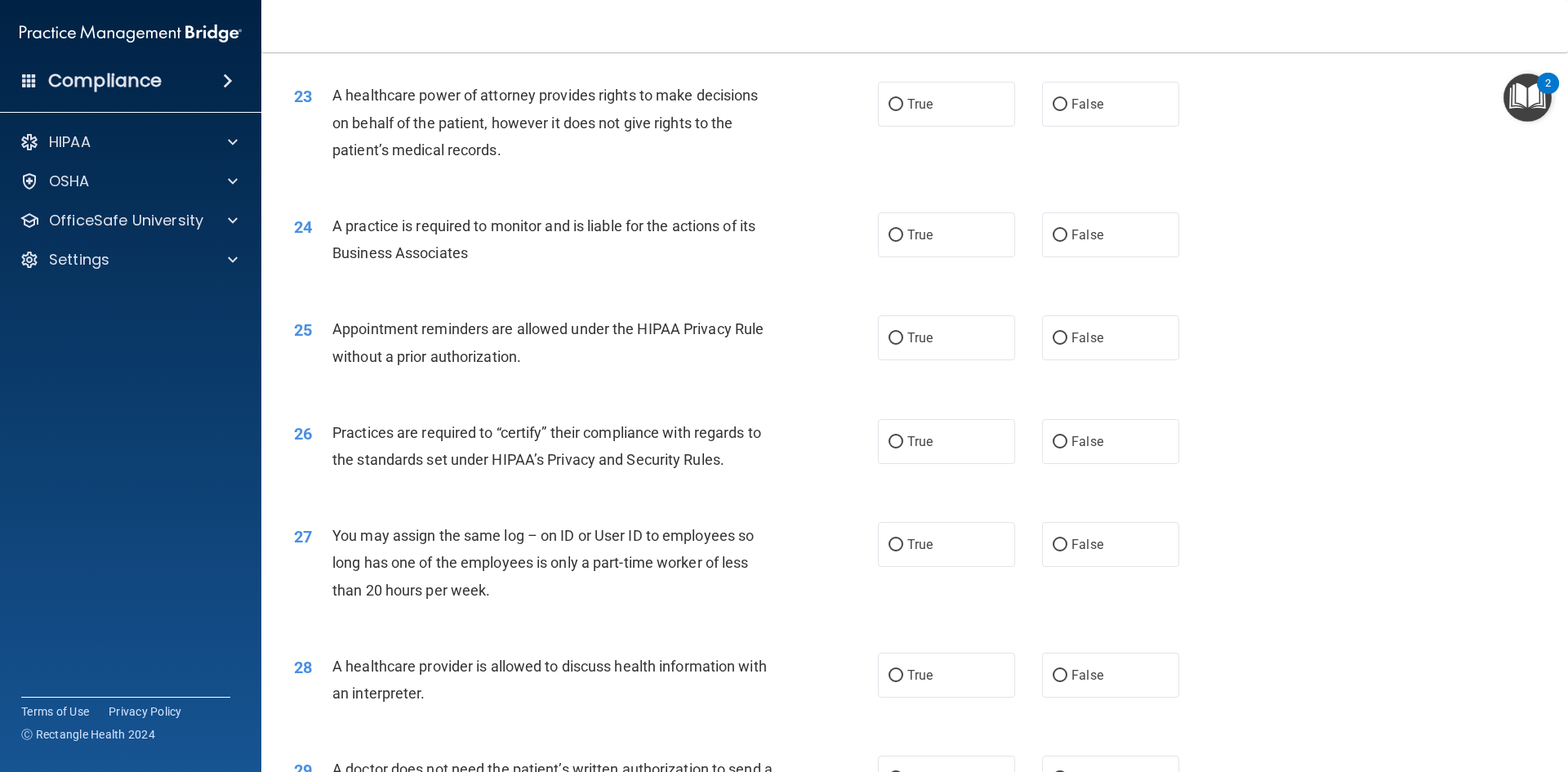 click on "A practice is required to monitor and is liable for the actions of its Business Associates" at bounding box center (544, 239) 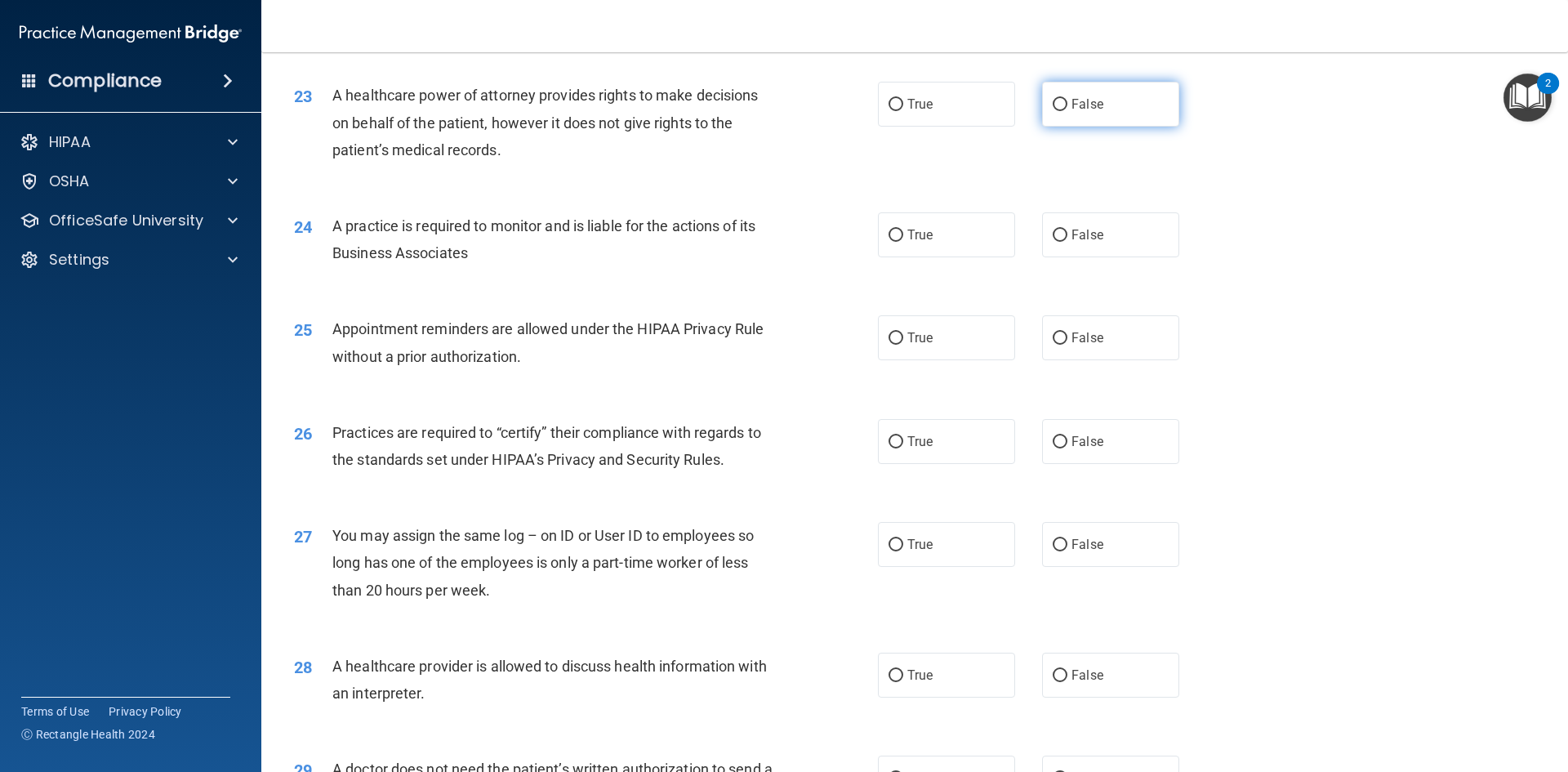 click on "False" at bounding box center (1087, 104) 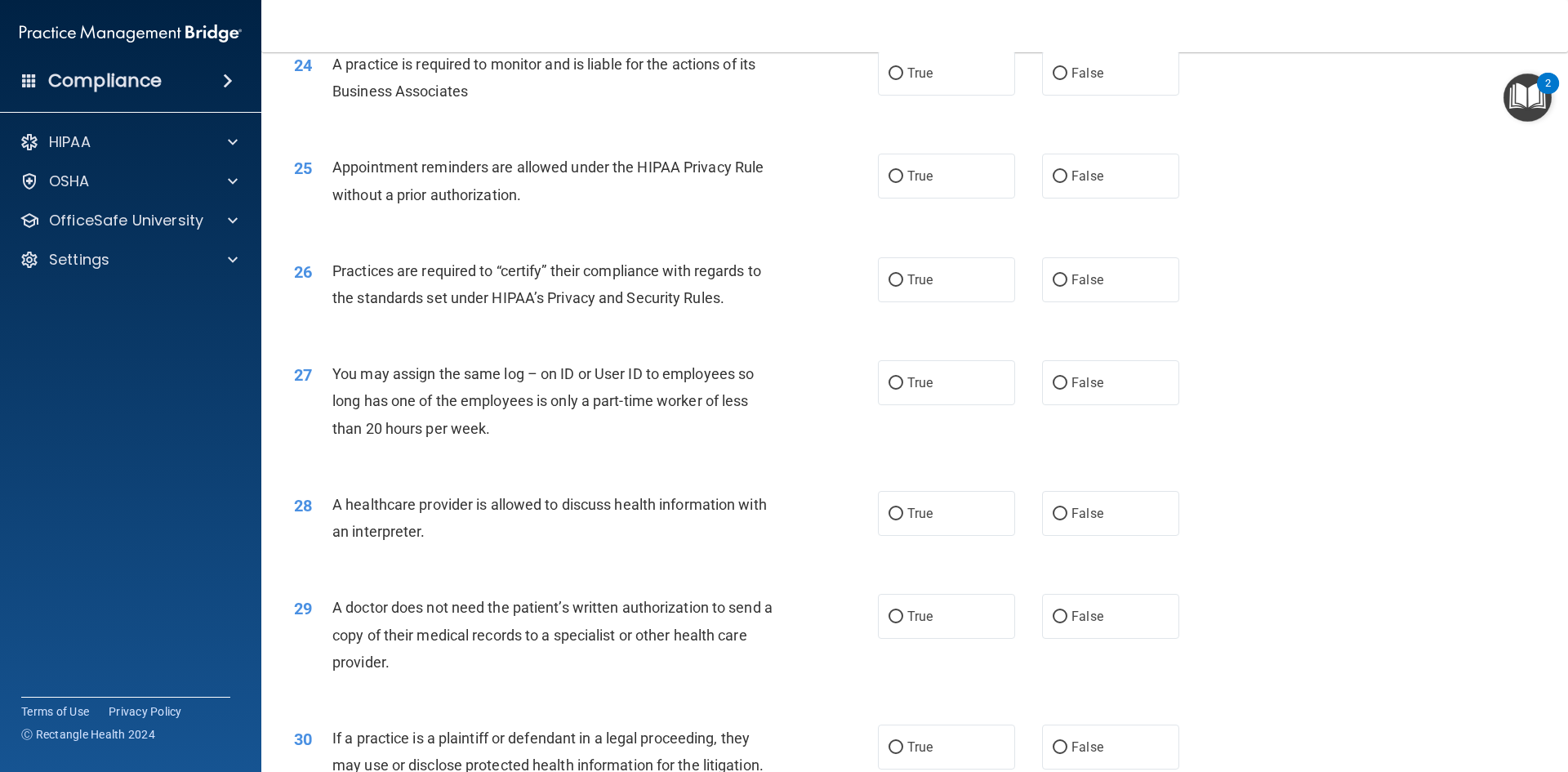 scroll, scrollTop: 2890, scrollLeft: 0, axis: vertical 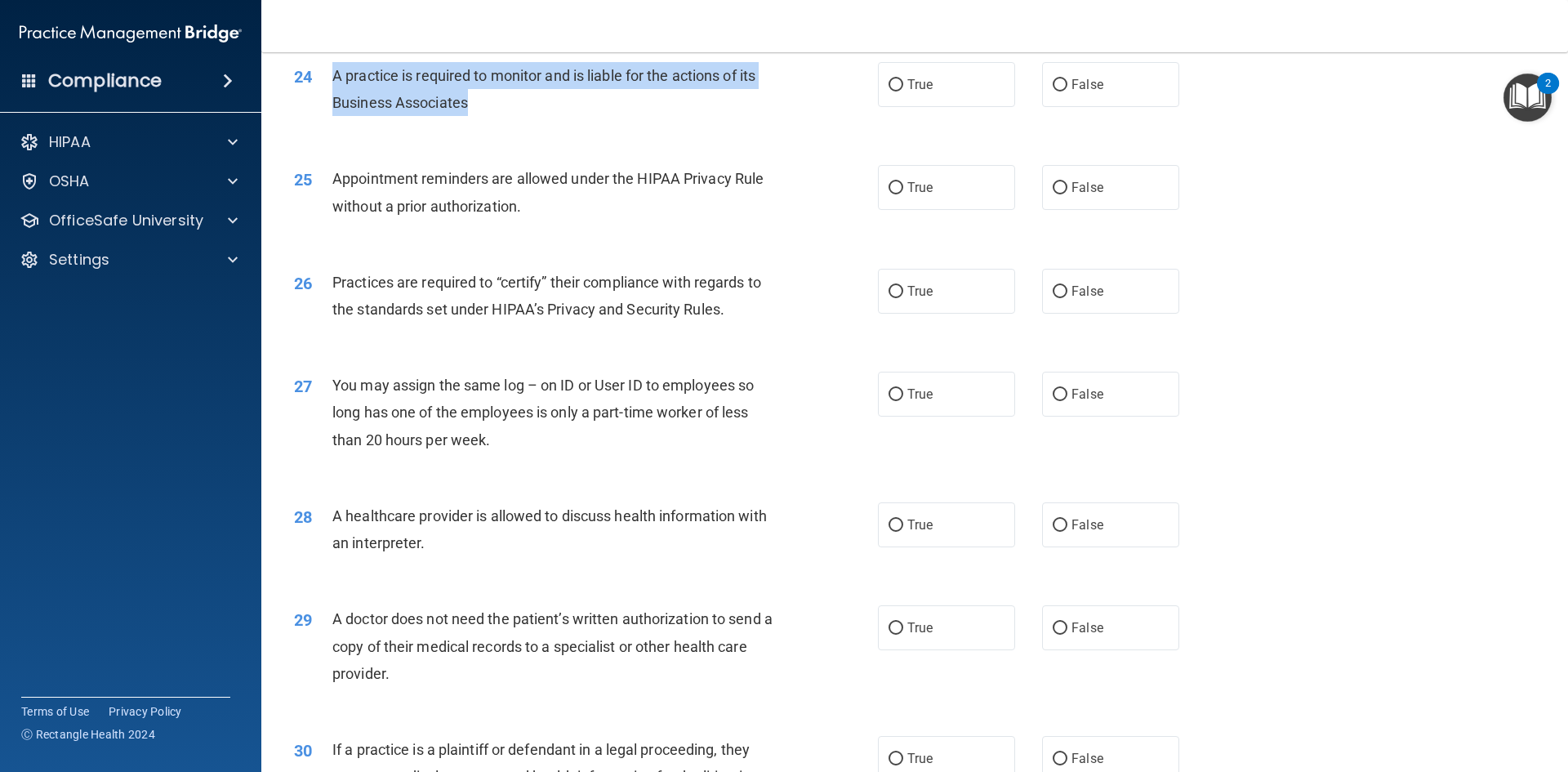 drag, startPoint x: 497, startPoint y: 91, endPoint x: 332, endPoint y: 74, distance: 165.87345 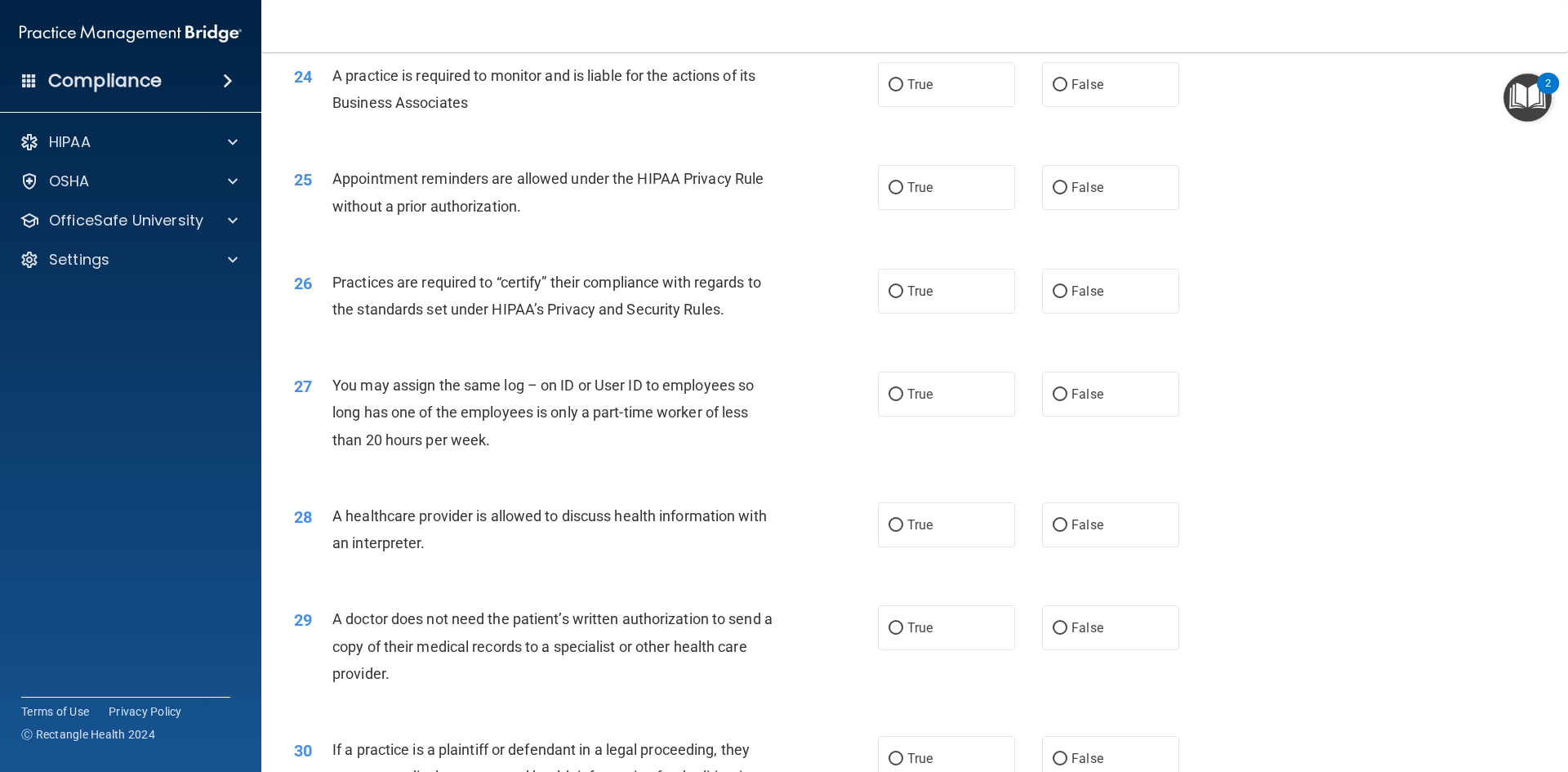 click on "24       A practice is required to monitor and is liable for the actions of its Business Associates                 True           False" at bounding box center [915, 93] 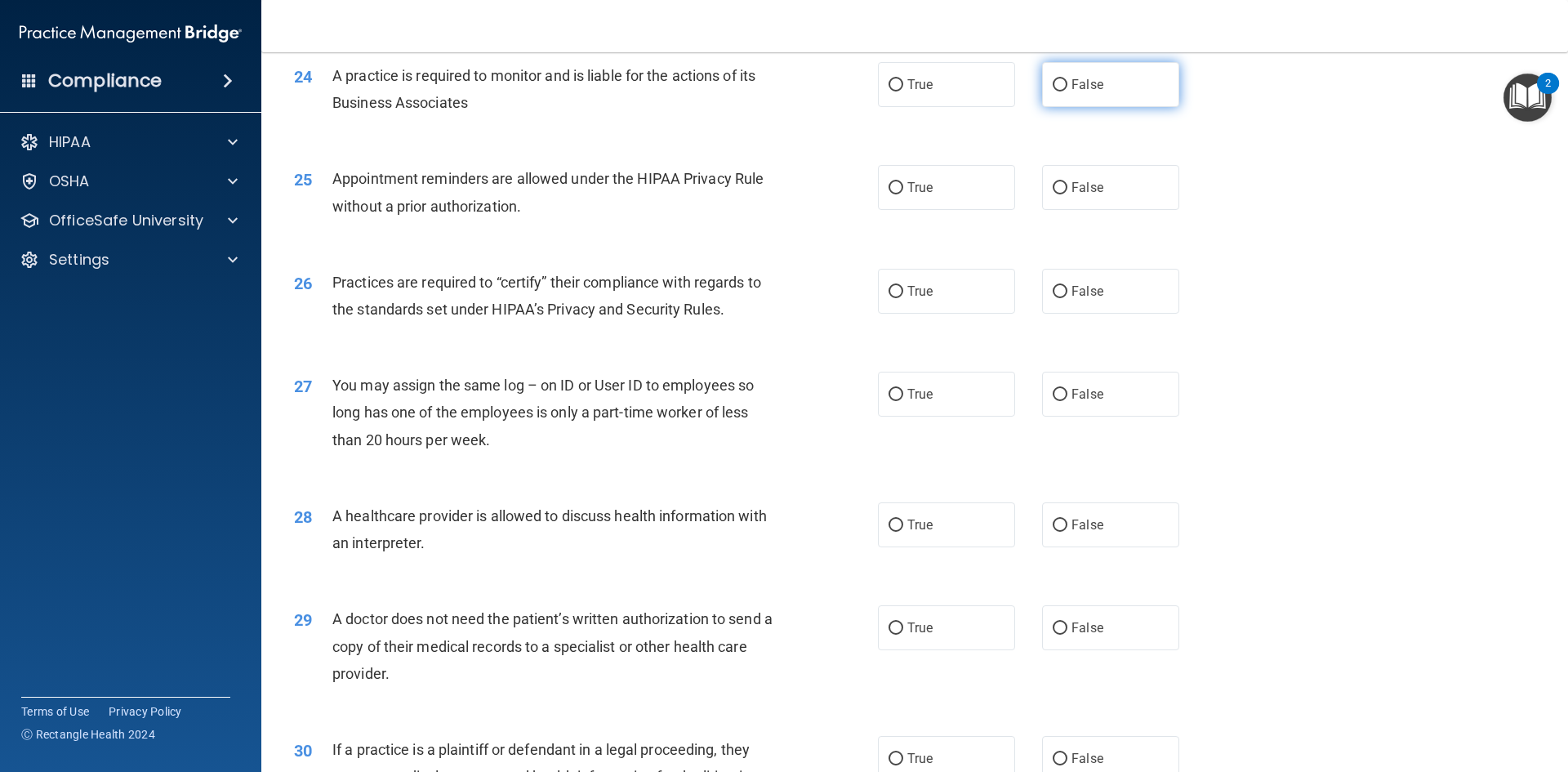click on "False" at bounding box center [1111, 84] 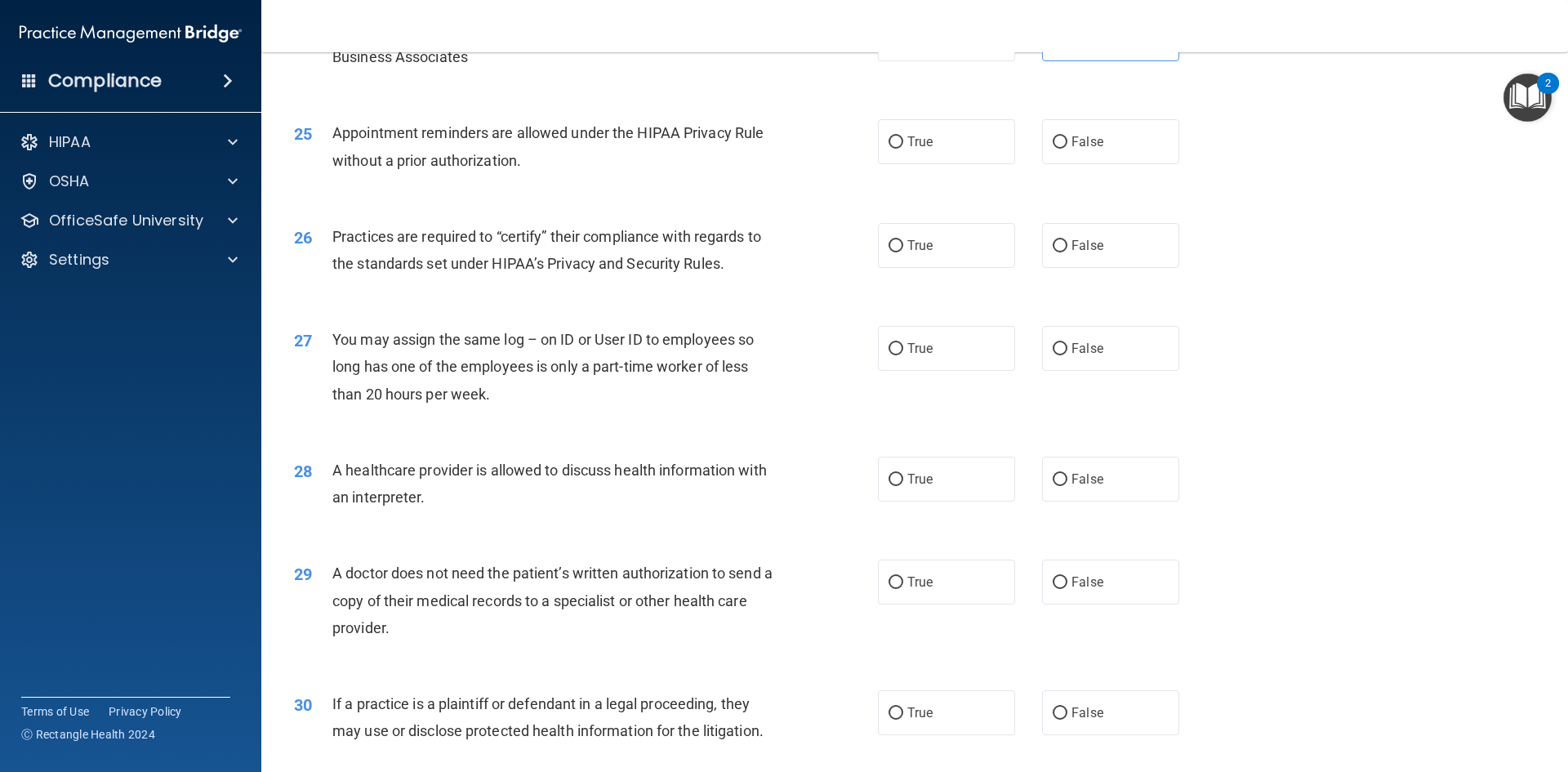 scroll, scrollTop: 2959, scrollLeft: 0, axis: vertical 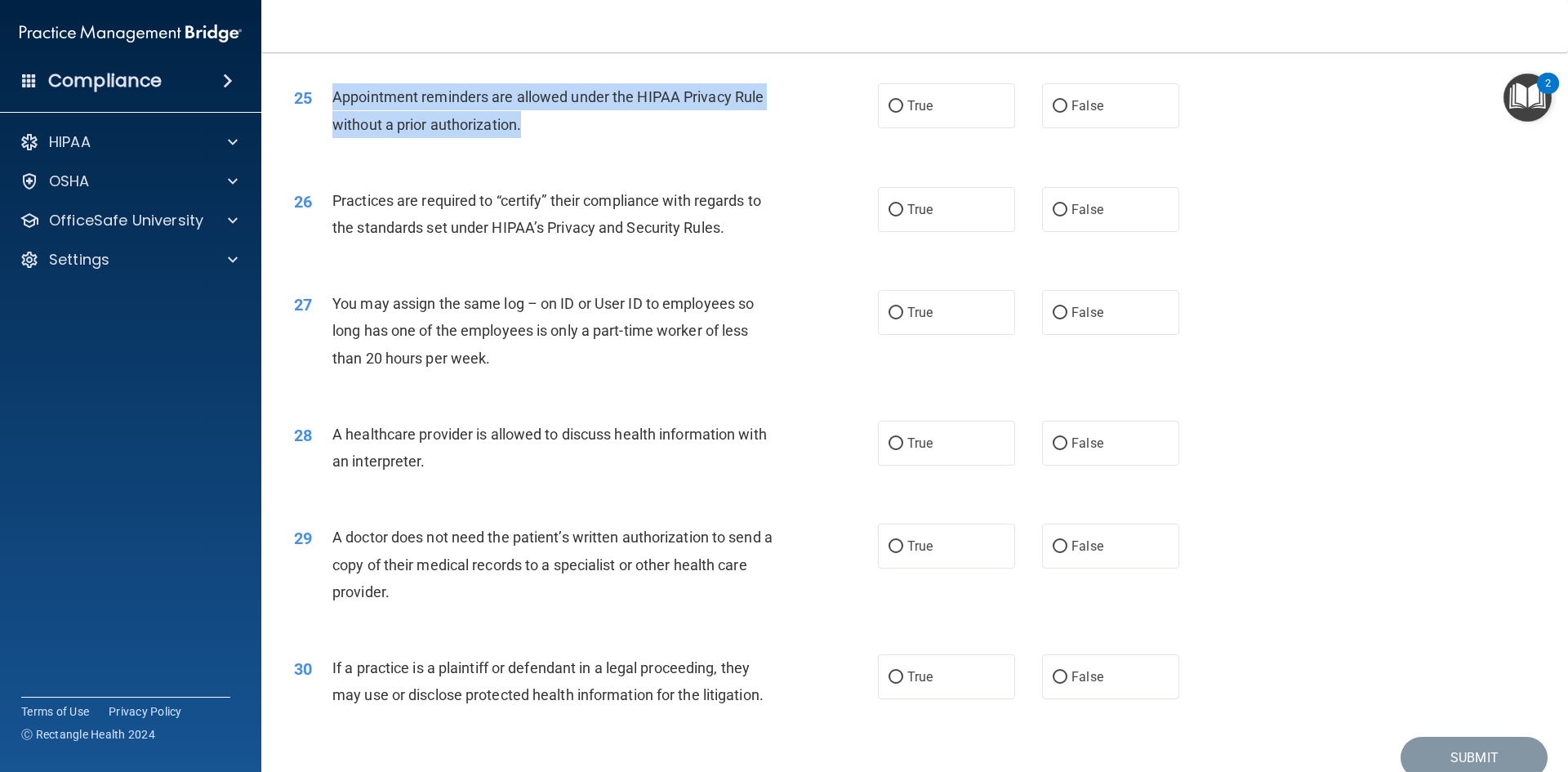 drag, startPoint x: 532, startPoint y: 132, endPoint x: 325, endPoint y: 102, distance: 209.16262 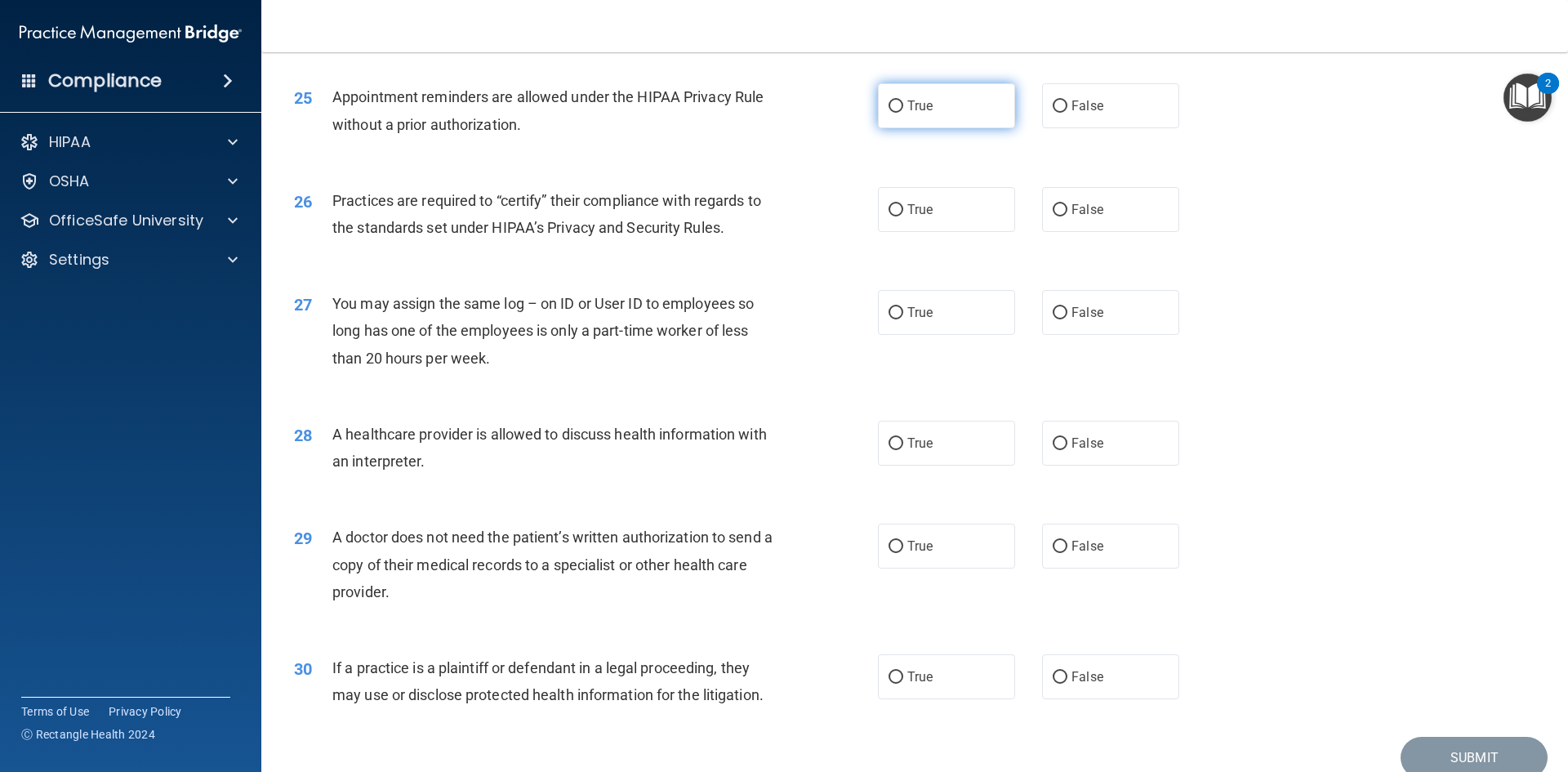 click on "True" at bounding box center (947, 105) 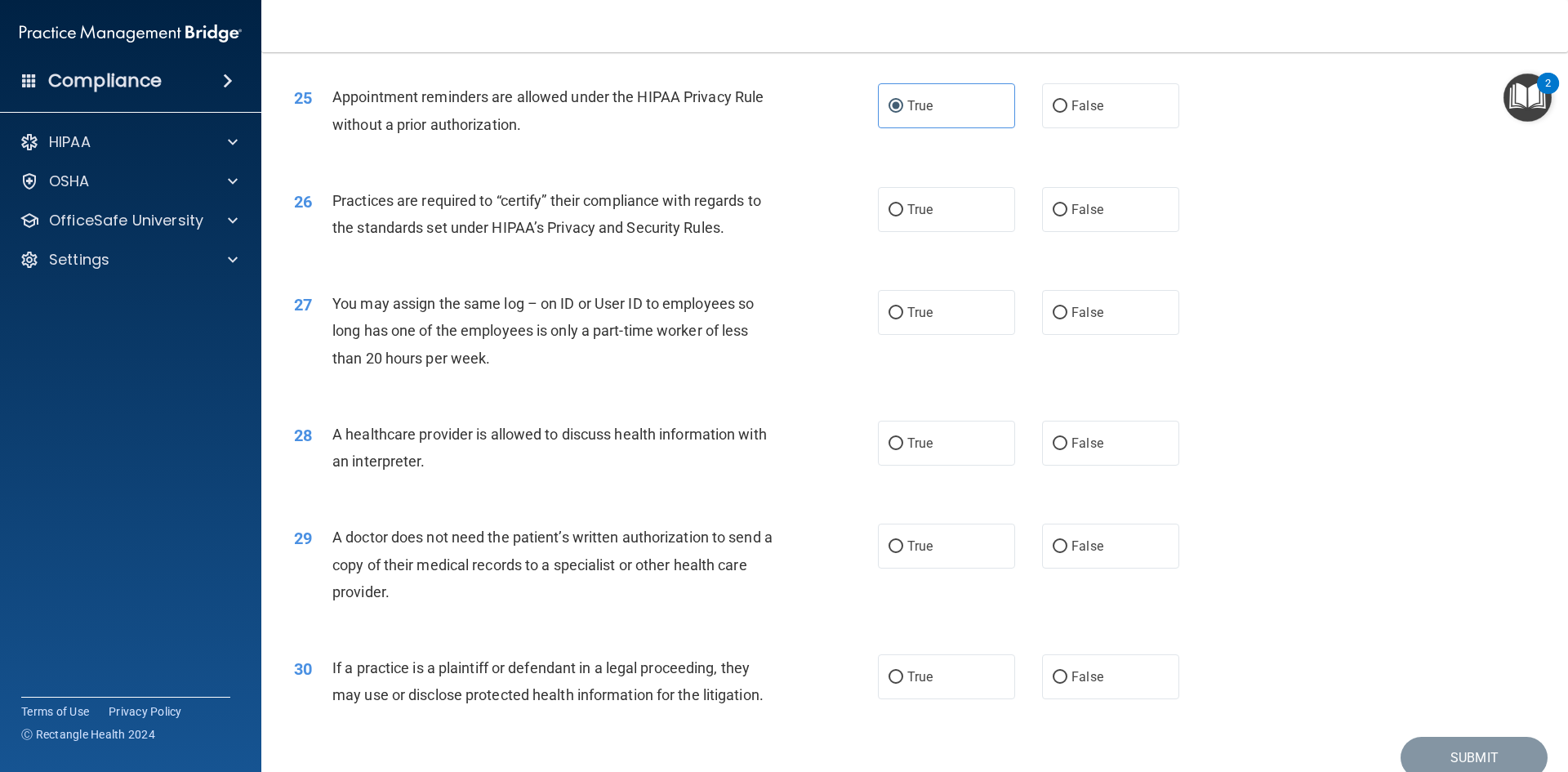drag, startPoint x: 697, startPoint y: 529, endPoint x: 679, endPoint y: 529, distance: 18 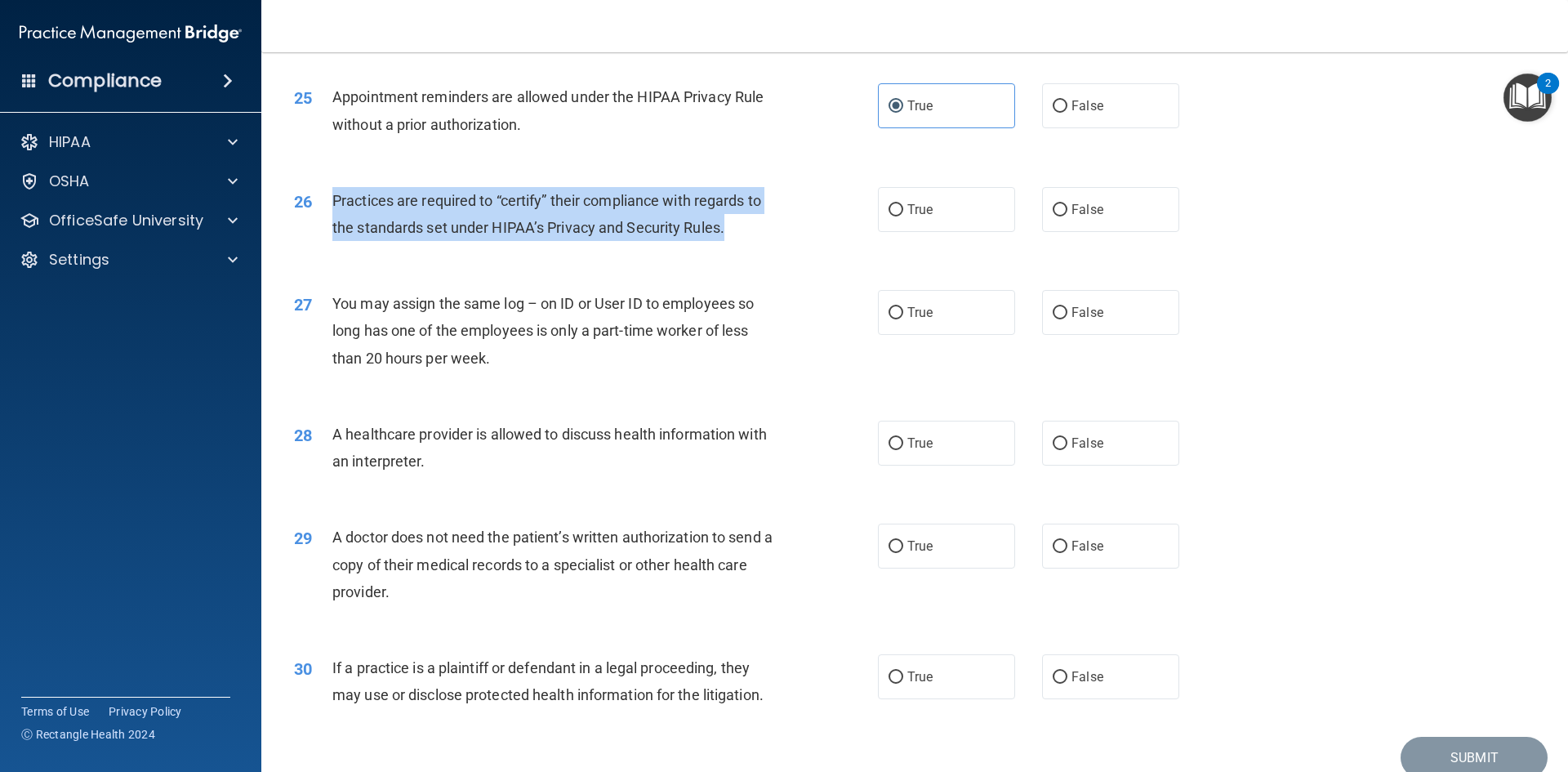 drag, startPoint x: 730, startPoint y: 226, endPoint x: 332, endPoint y: 207, distance: 398.4533 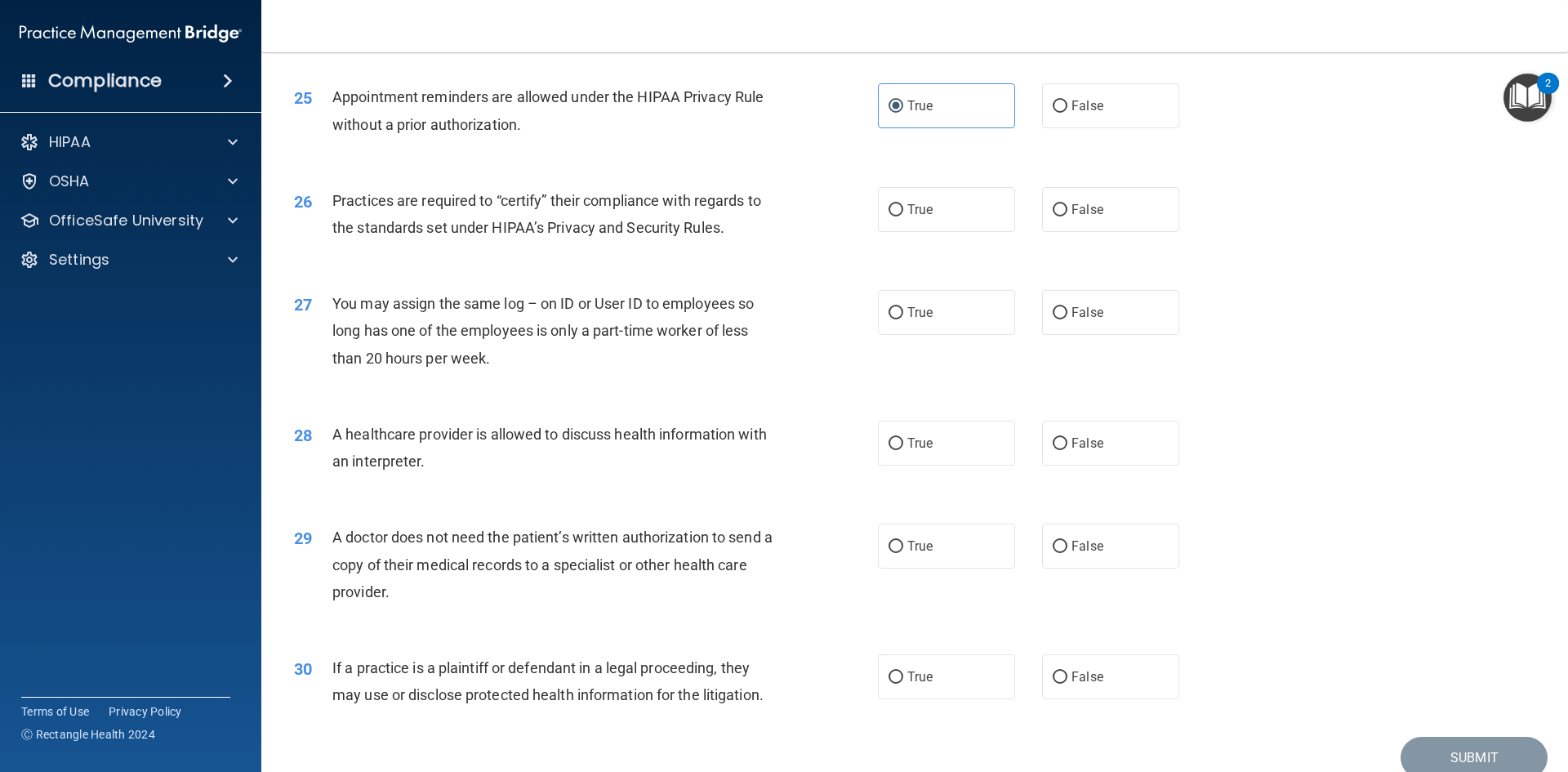 click on "25       Appointment reminders are allowed under the HIPAA Privacy Rule without a prior authorization.                 True           False" at bounding box center [915, 114] 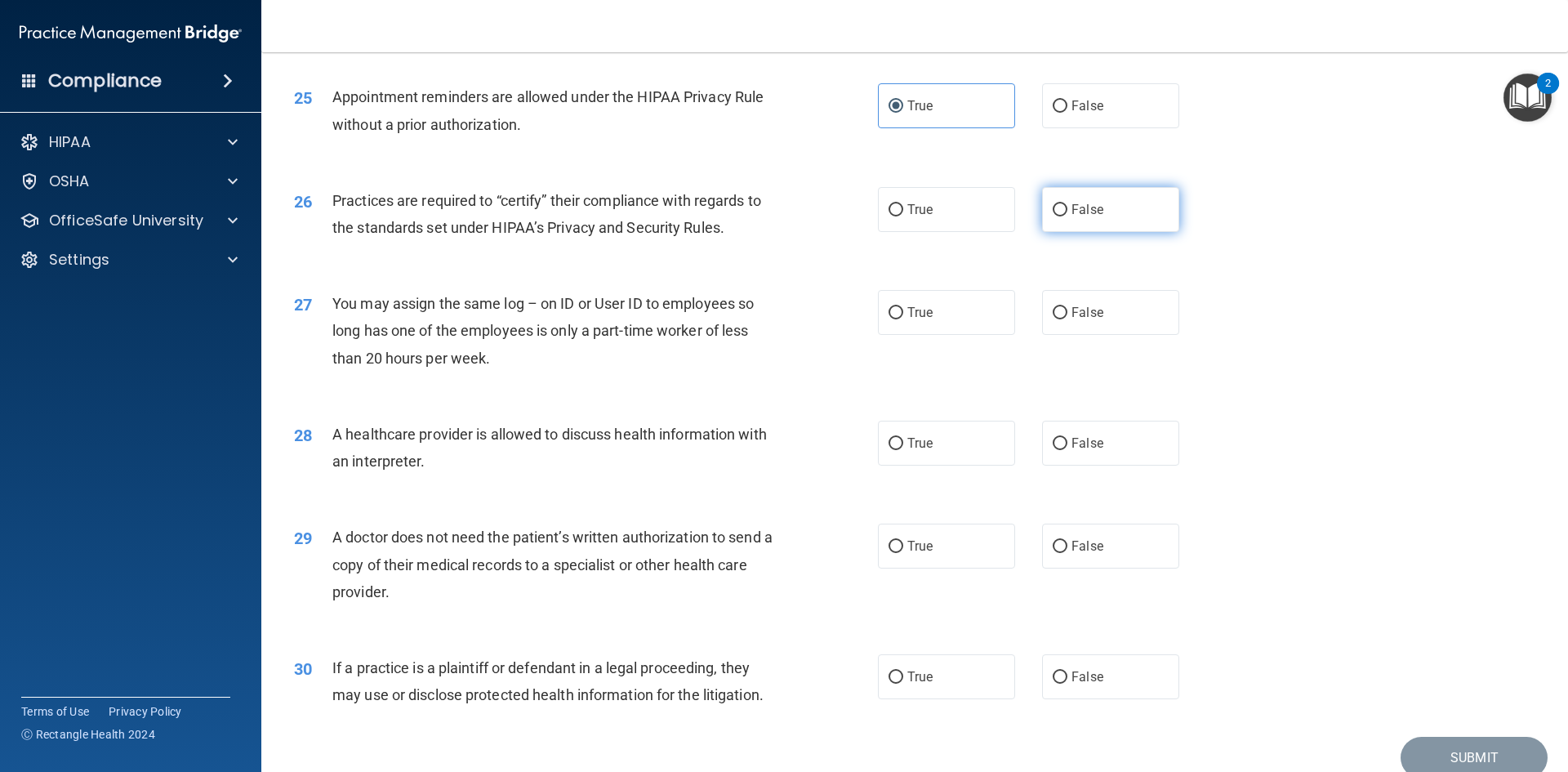 click on "False" at bounding box center [1111, 209] 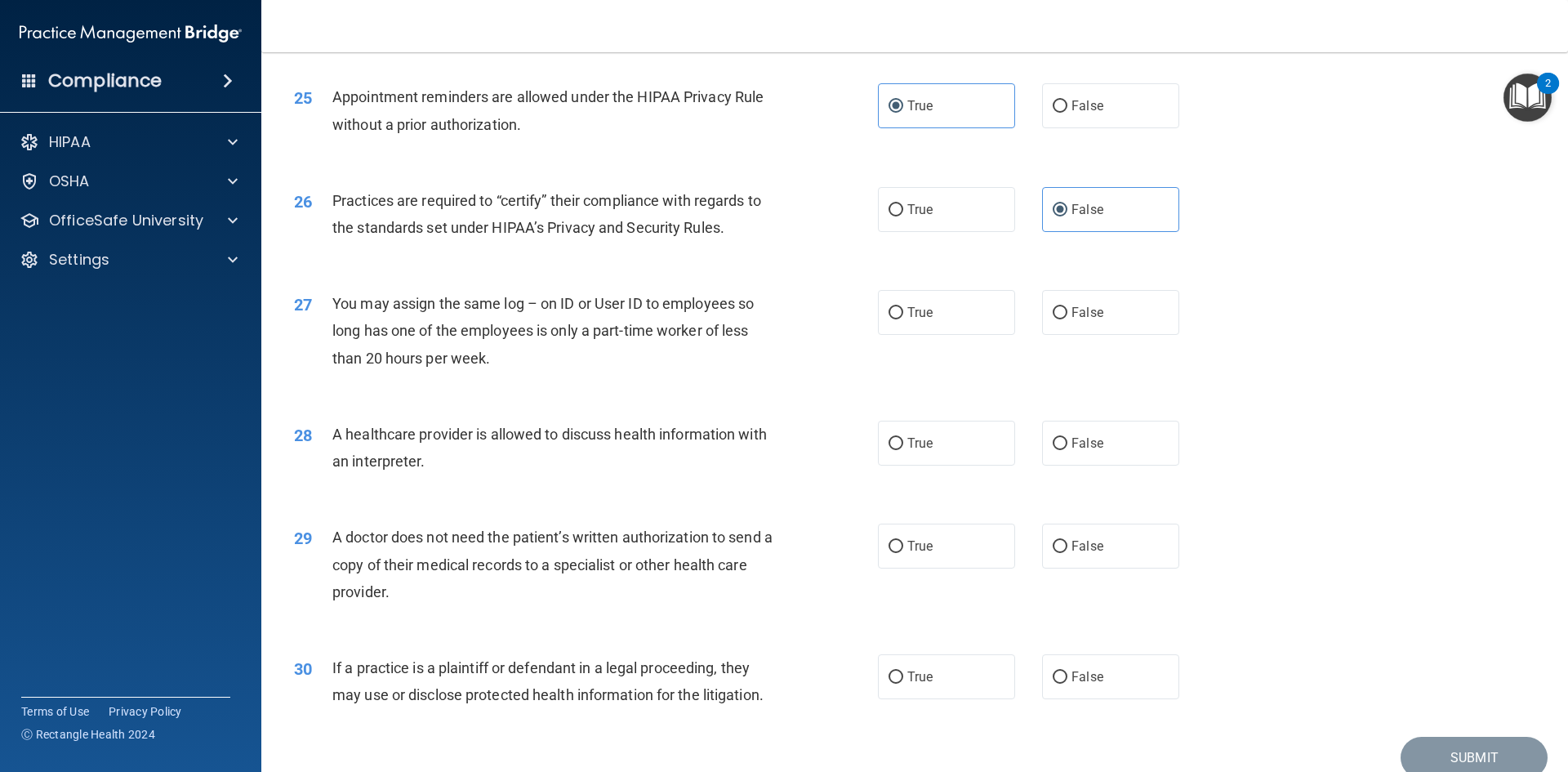 scroll, scrollTop: 3031, scrollLeft: 0, axis: vertical 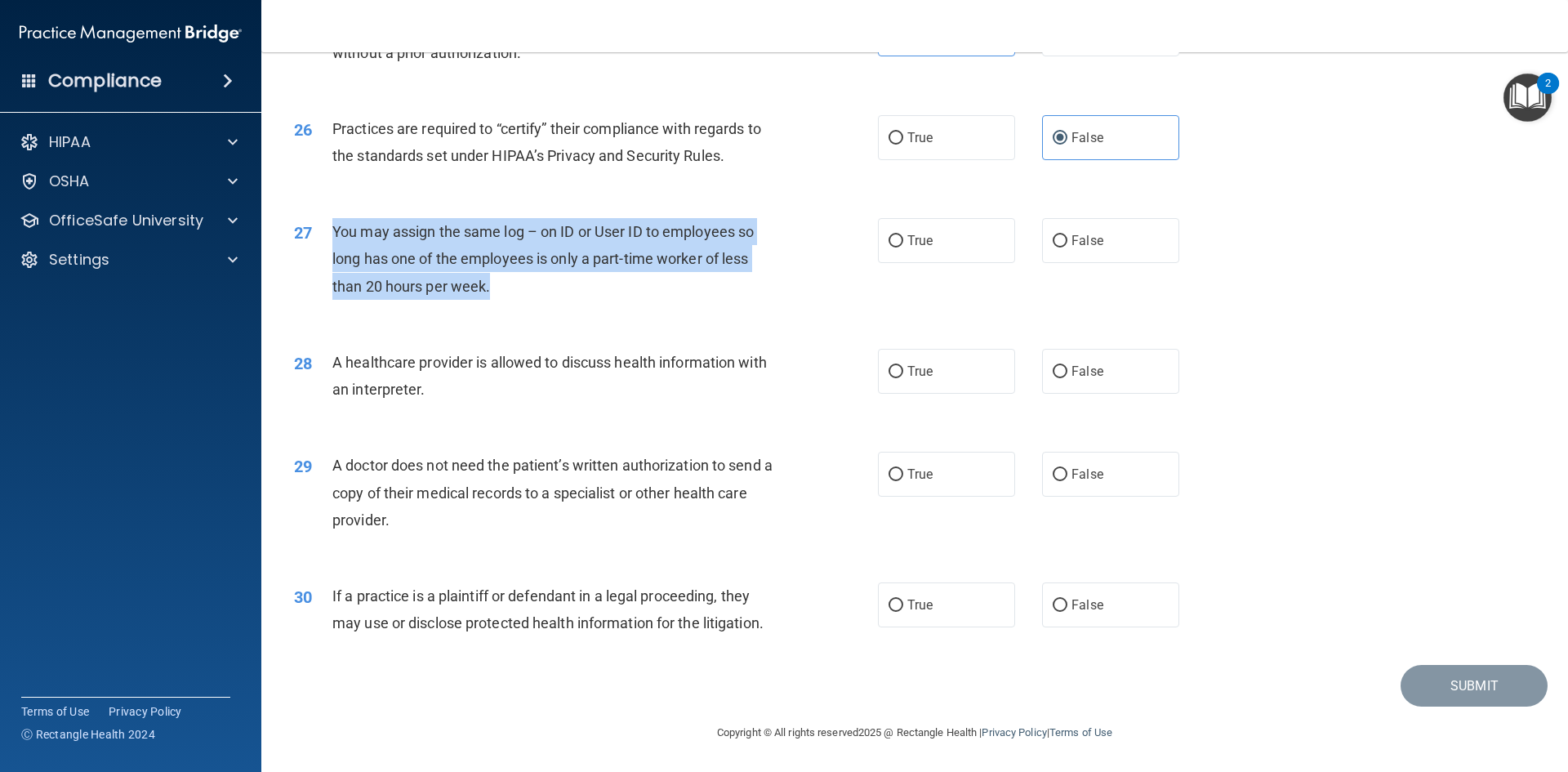 drag, startPoint x: 503, startPoint y: 286, endPoint x: 332, endPoint y: 235, distance: 178.44327 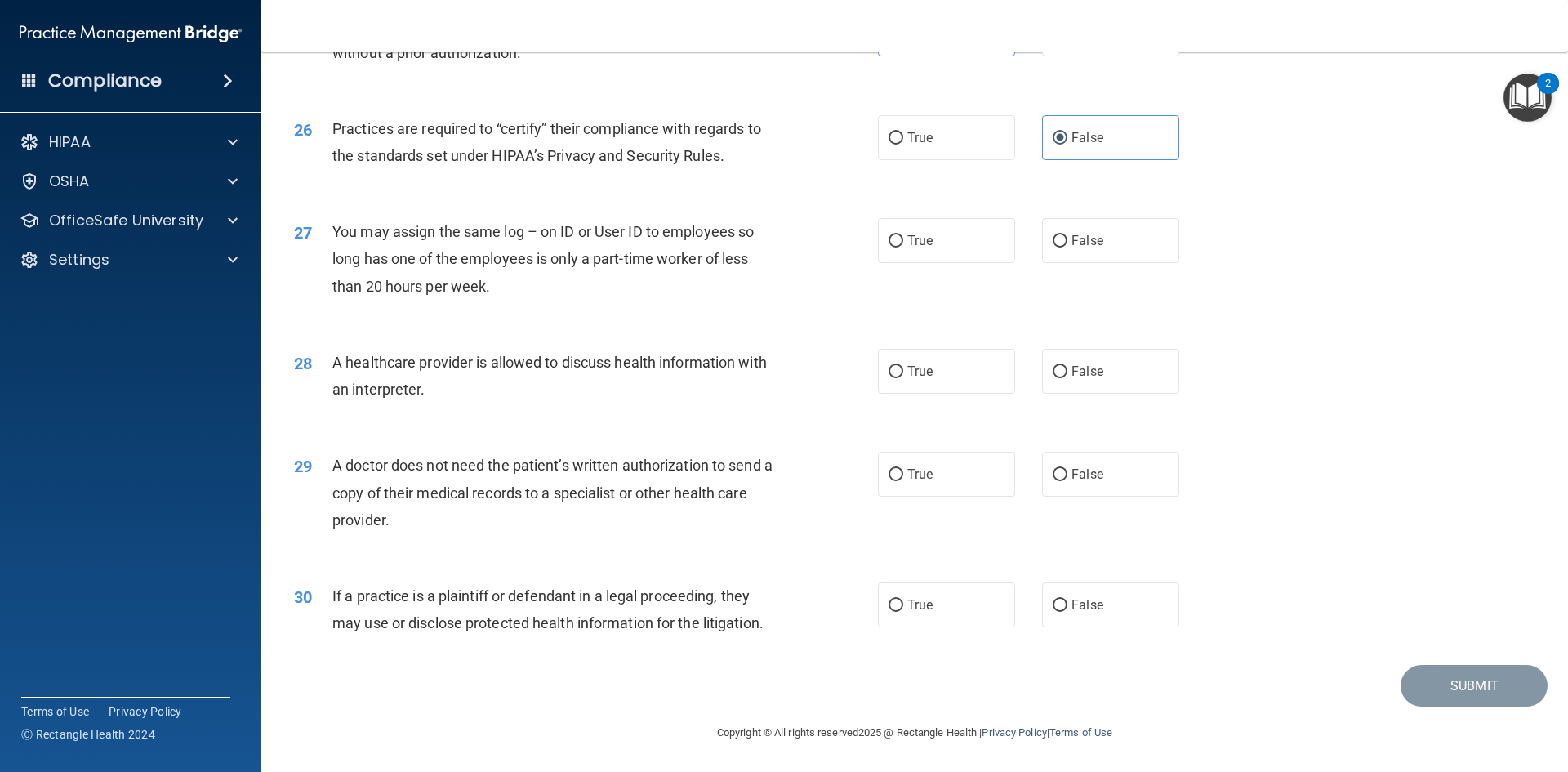 click on "A healthcare provider is allowed to discuss health information with an interpreter." at bounding box center (550, 376) 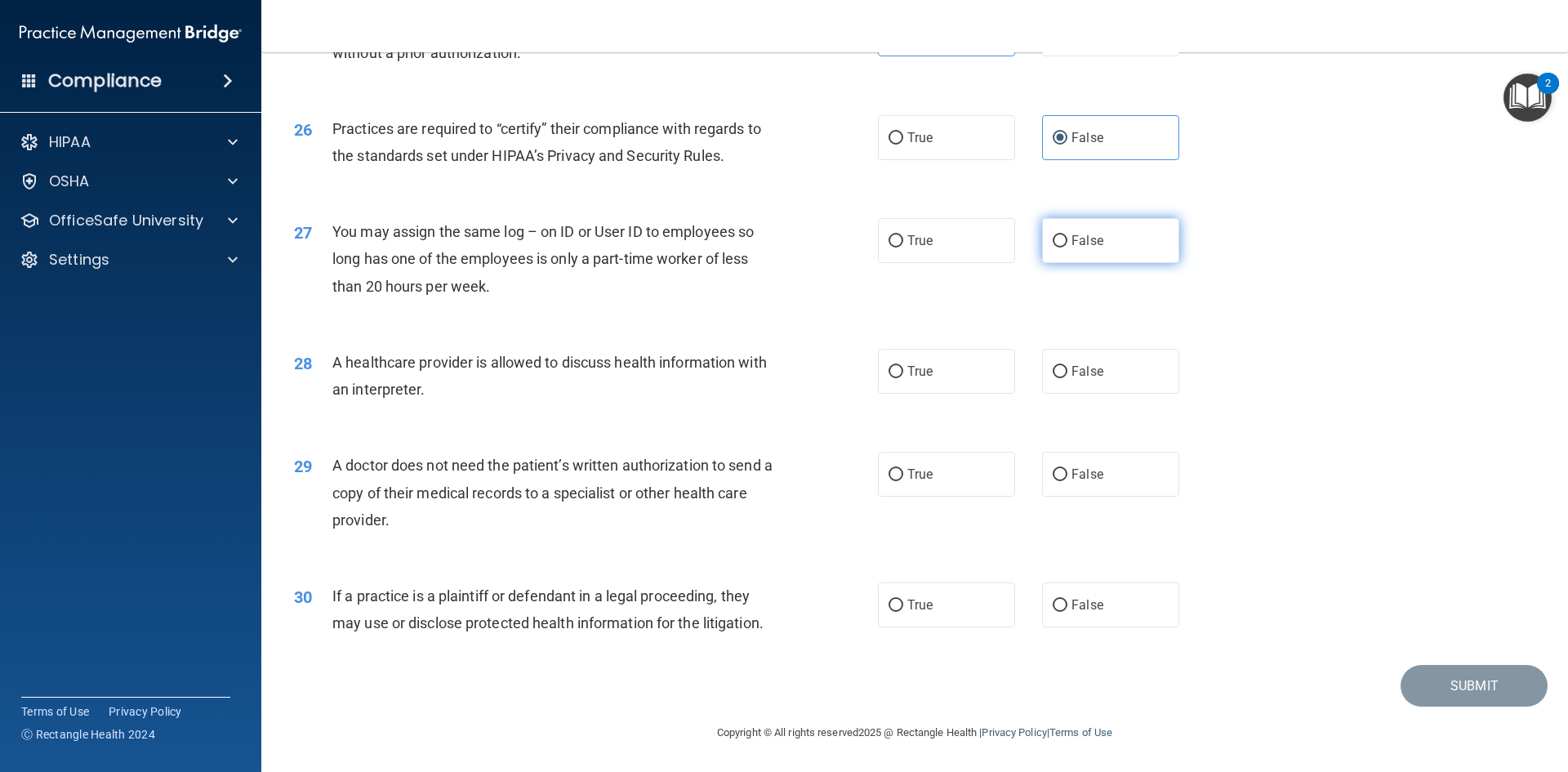 click on "False" at bounding box center (1060, 241) 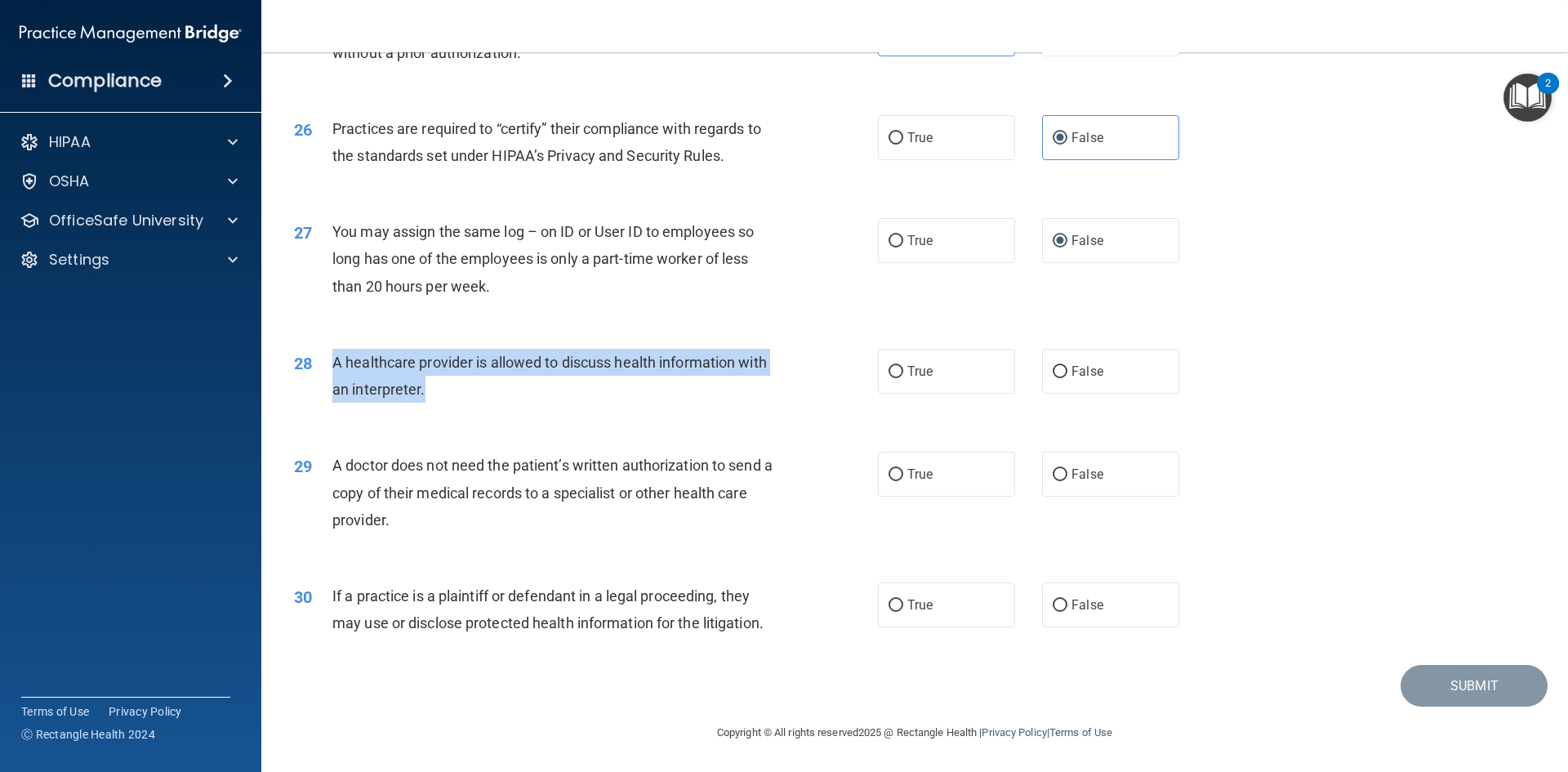 drag, startPoint x: 462, startPoint y: 398, endPoint x: 333, endPoint y: 362, distance: 133.92909 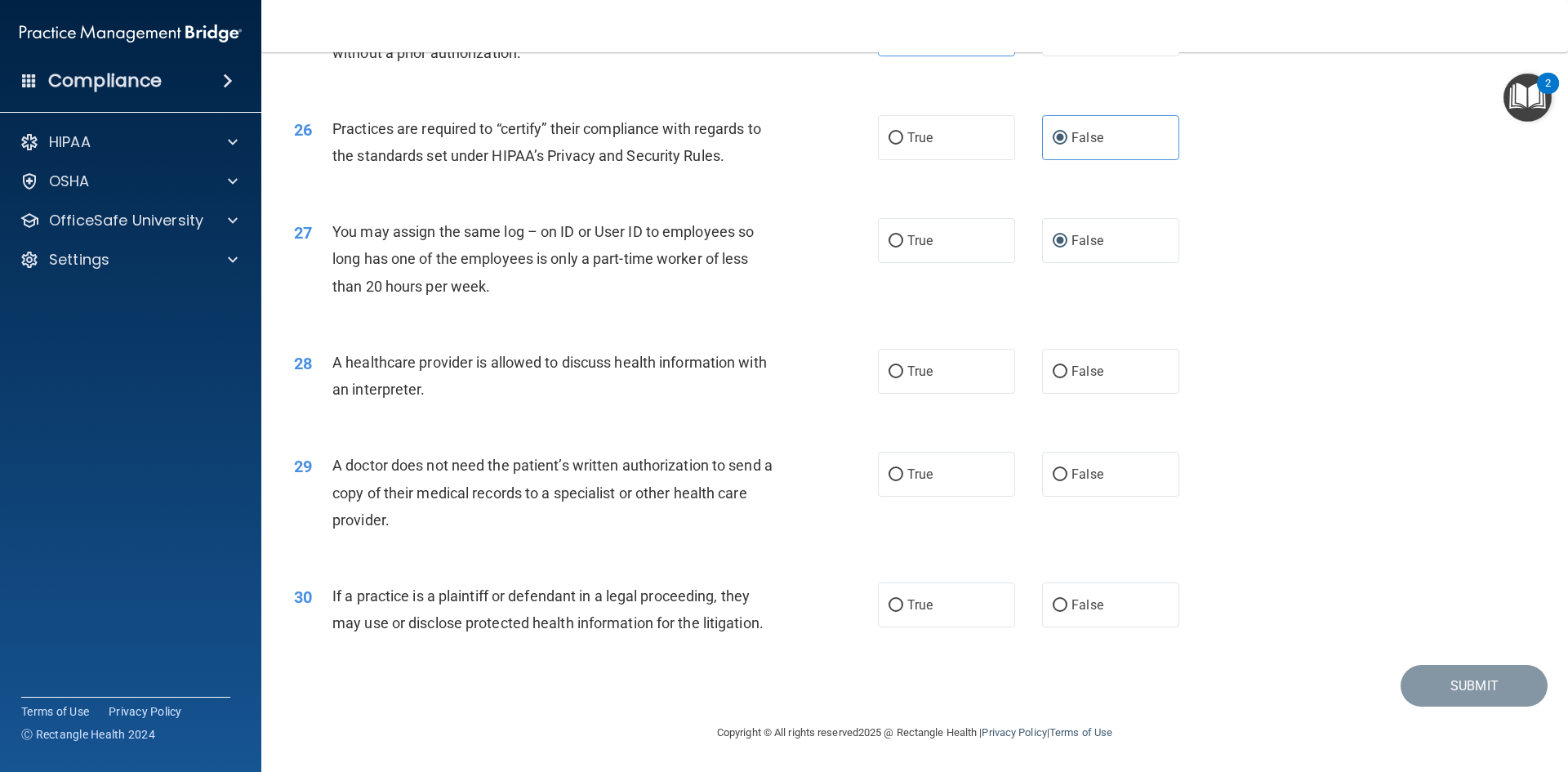 click on "You may assign the same log – on ID or User ID to employees so long has one of the employees is only a part-time worker of less than 20 hours per week." at bounding box center [560, 259] 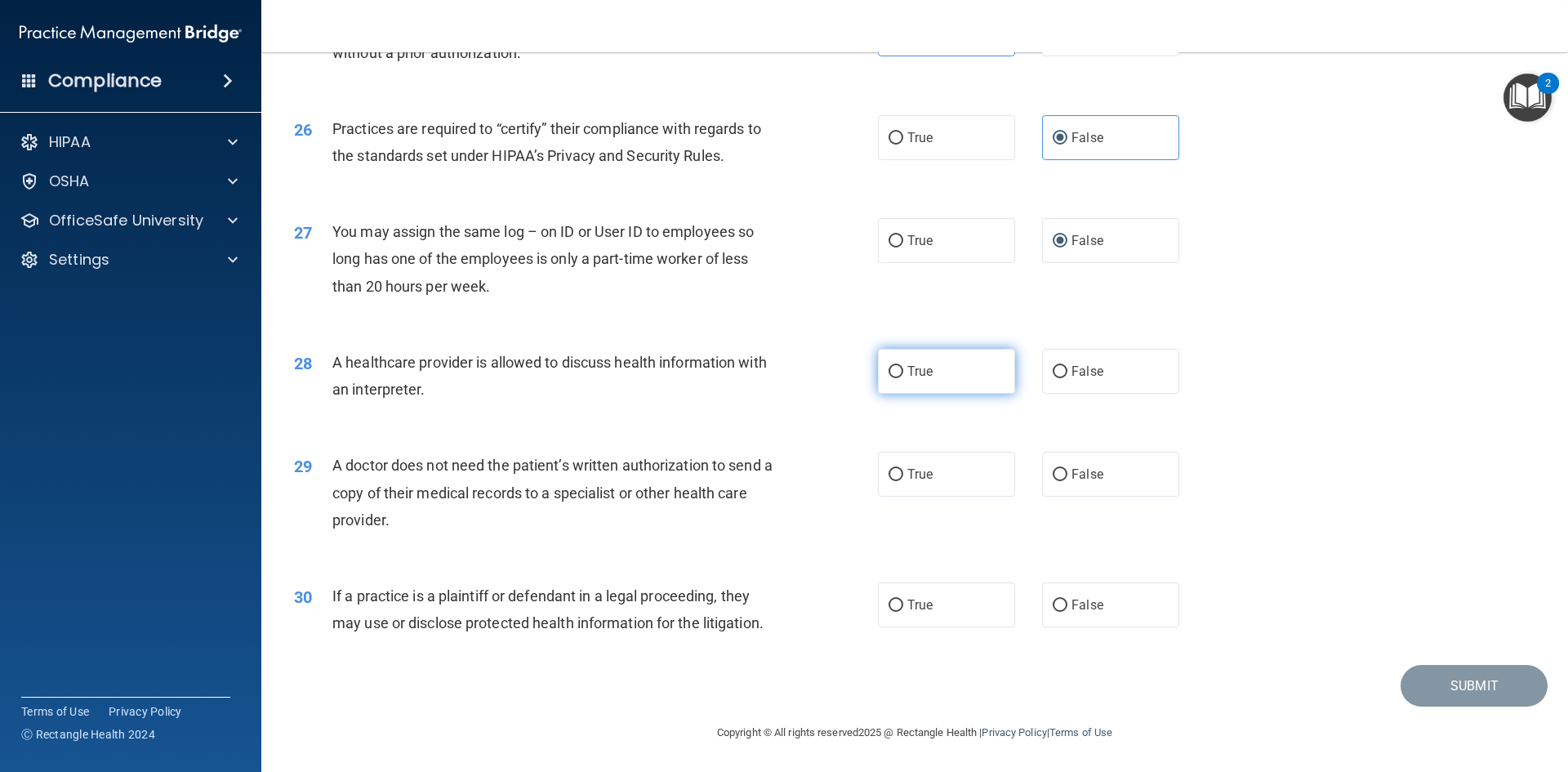 click on "True" at bounding box center (947, 371) 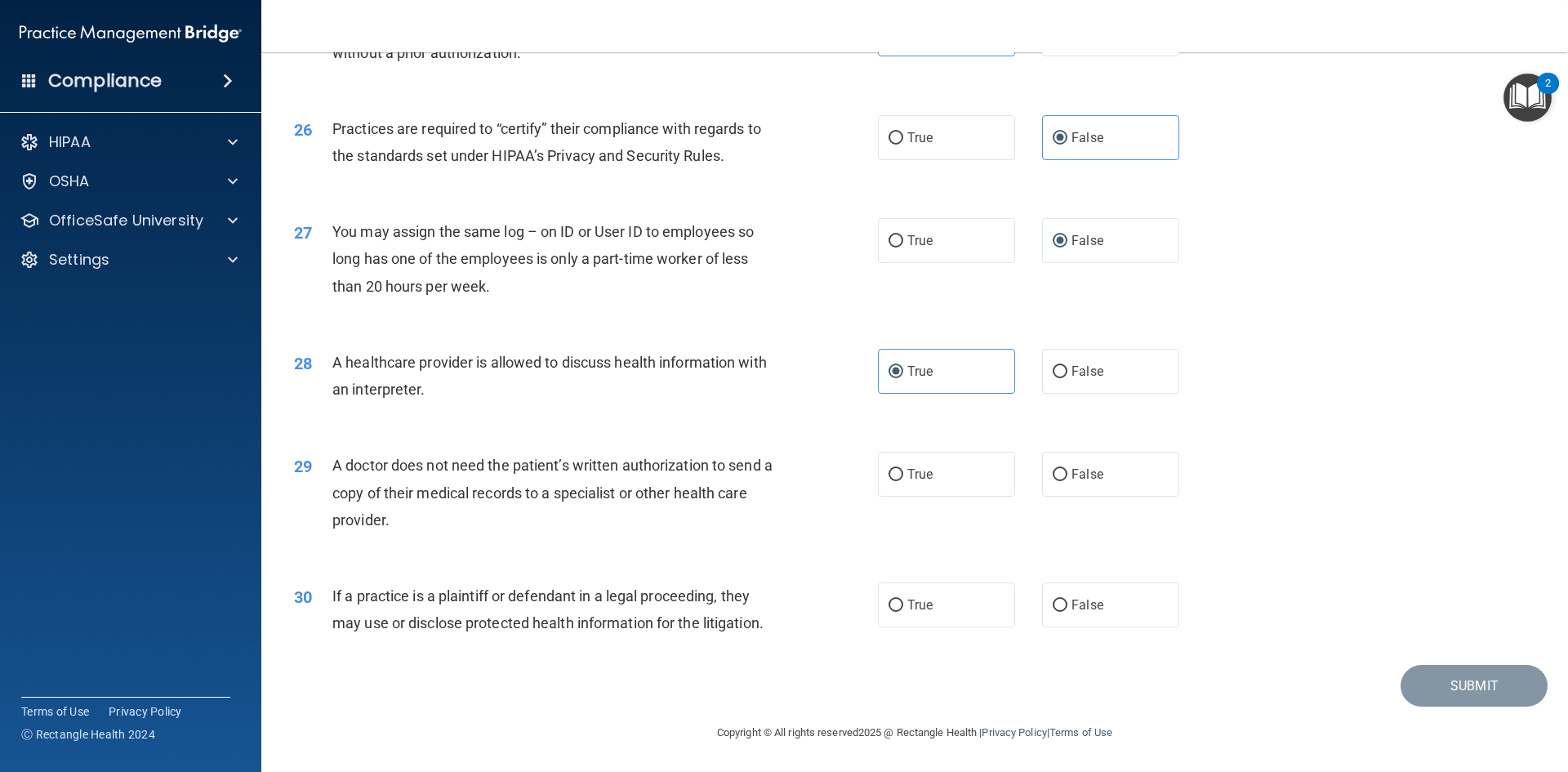 click on "A doctor does not need the patient’s written authorization to send a copy of their medical records to a specialist or other health care provider." at bounding box center (560, 493) 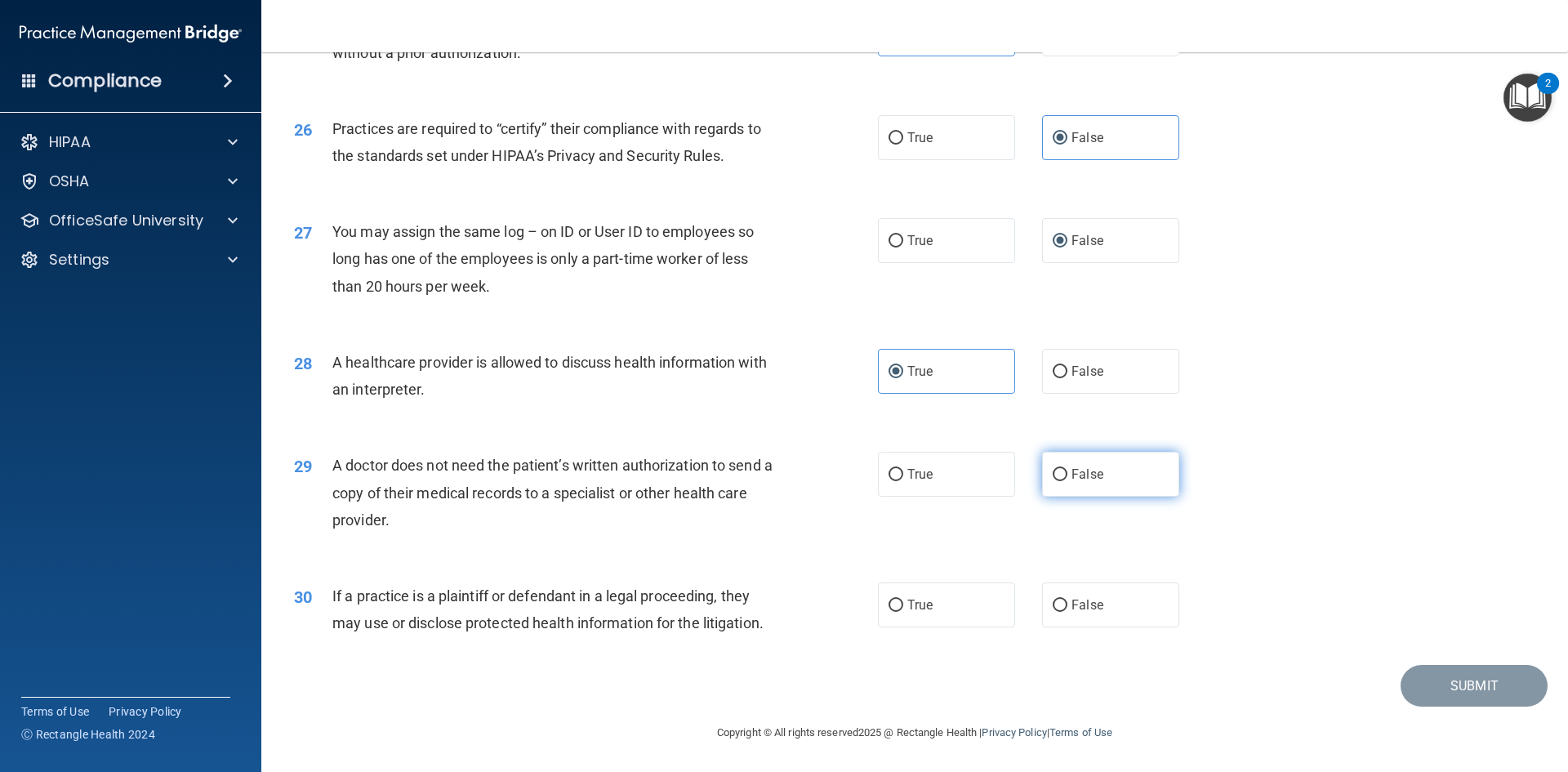 click on "False" at bounding box center [1111, 474] 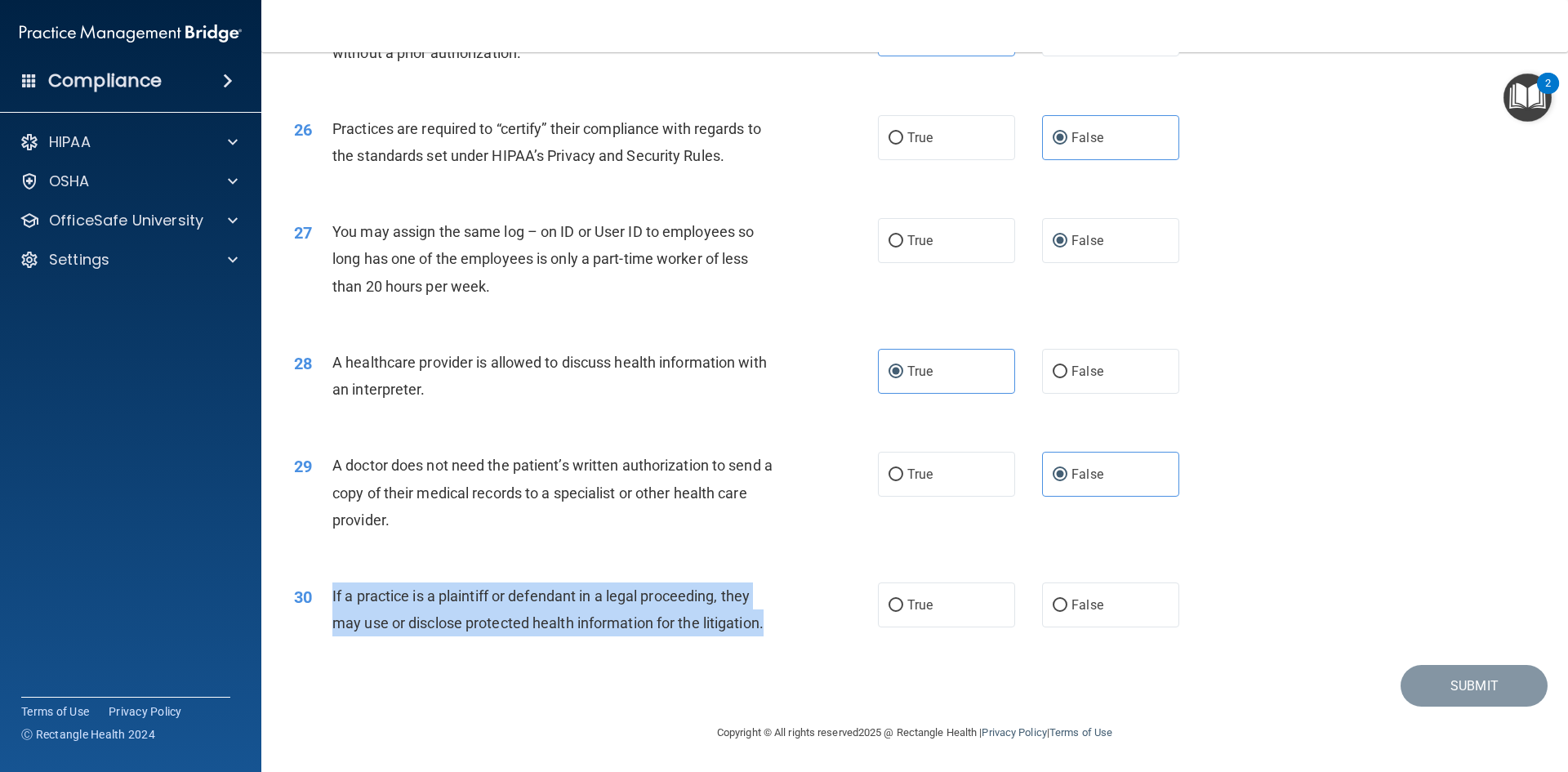 drag, startPoint x: 774, startPoint y: 625, endPoint x: 332, endPoint y: 594, distance: 443.08577 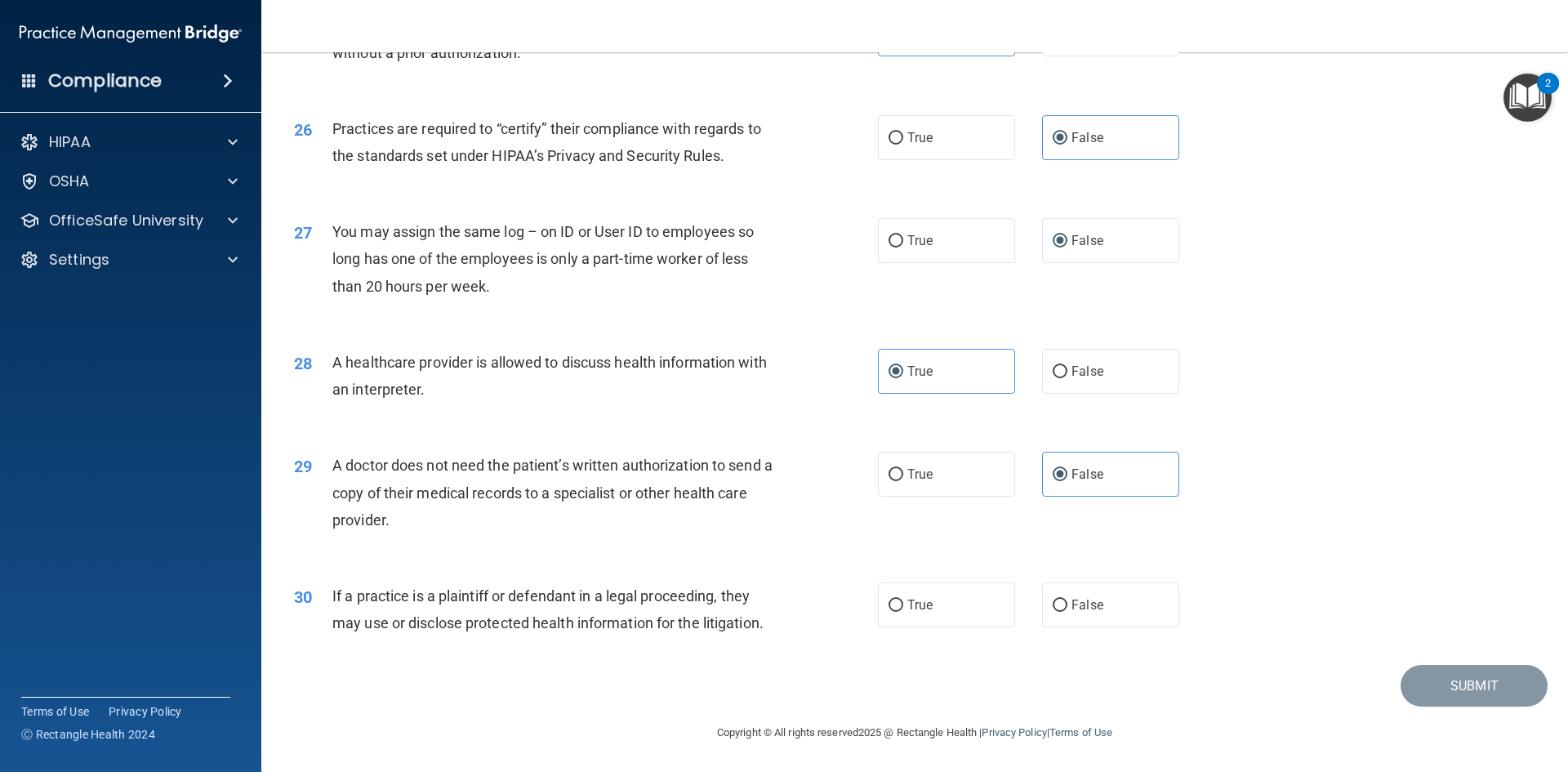 click on "29        A doctor does not need the patient’s written authorization to send a copy of their medical records to a specialist or other health care provider.                  True           False" at bounding box center (915, 497) 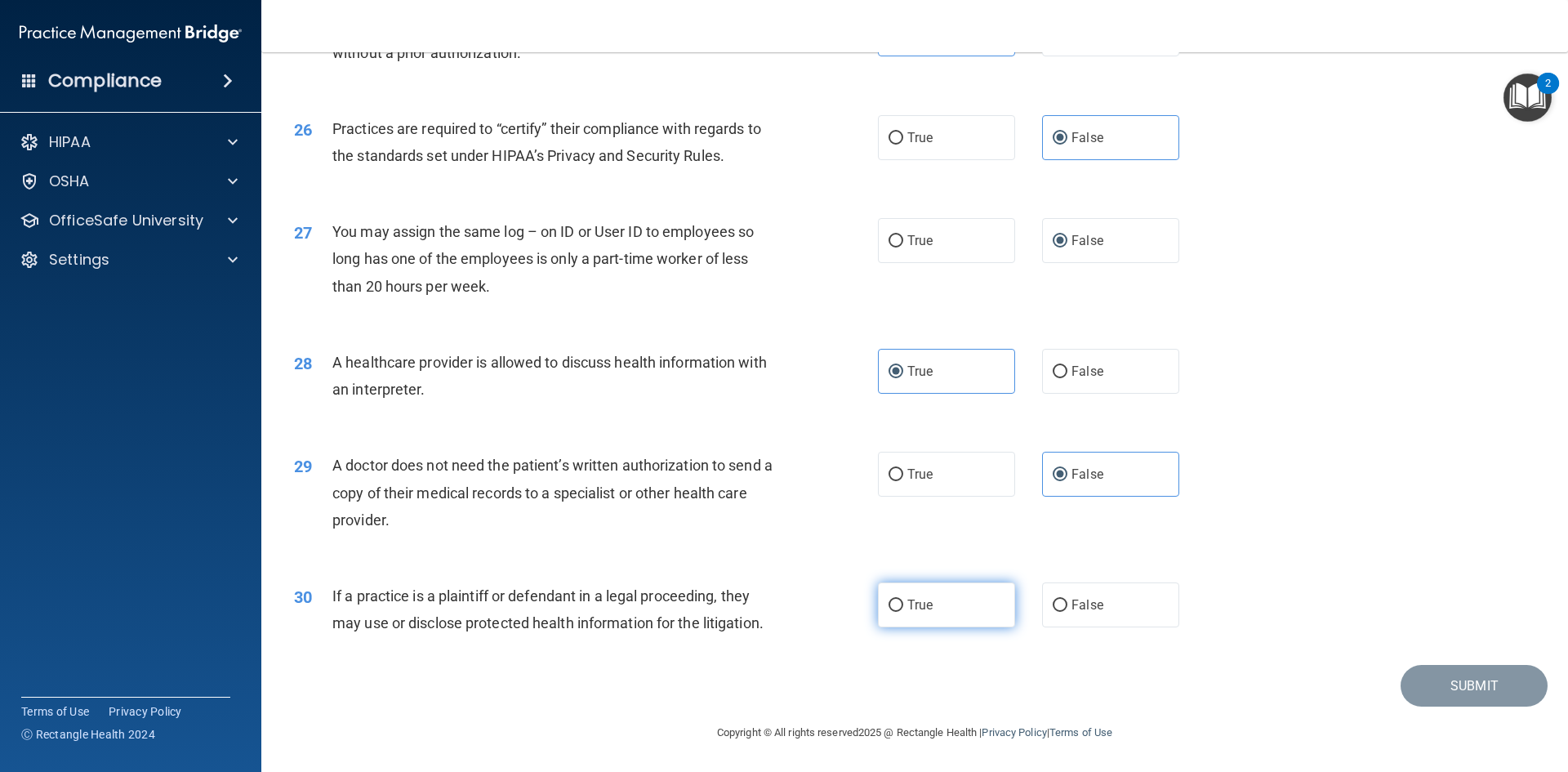 click on "True" at bounding box center [947, 605] 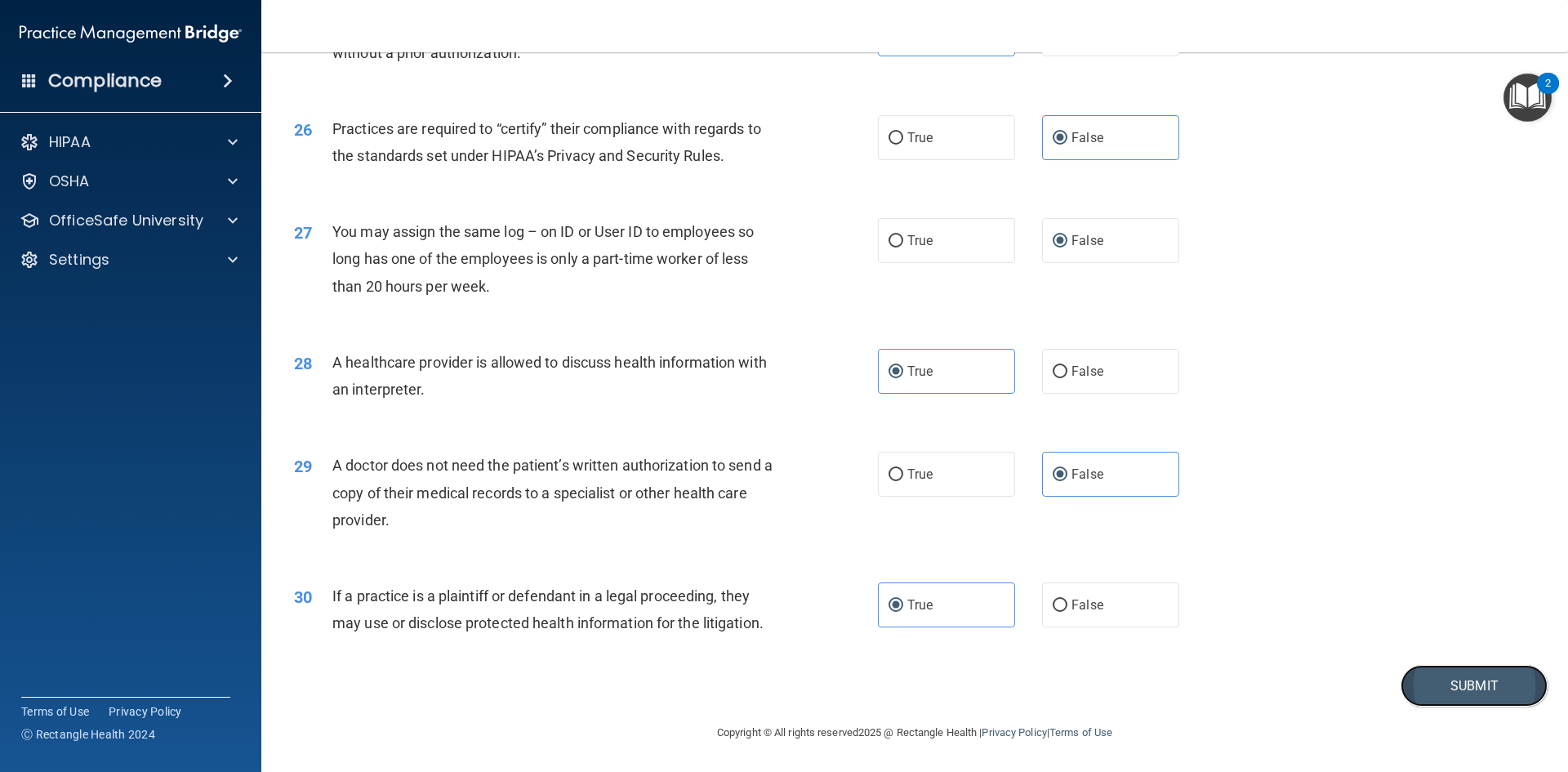 click on "Submit" at bounding box center (1474, 685) 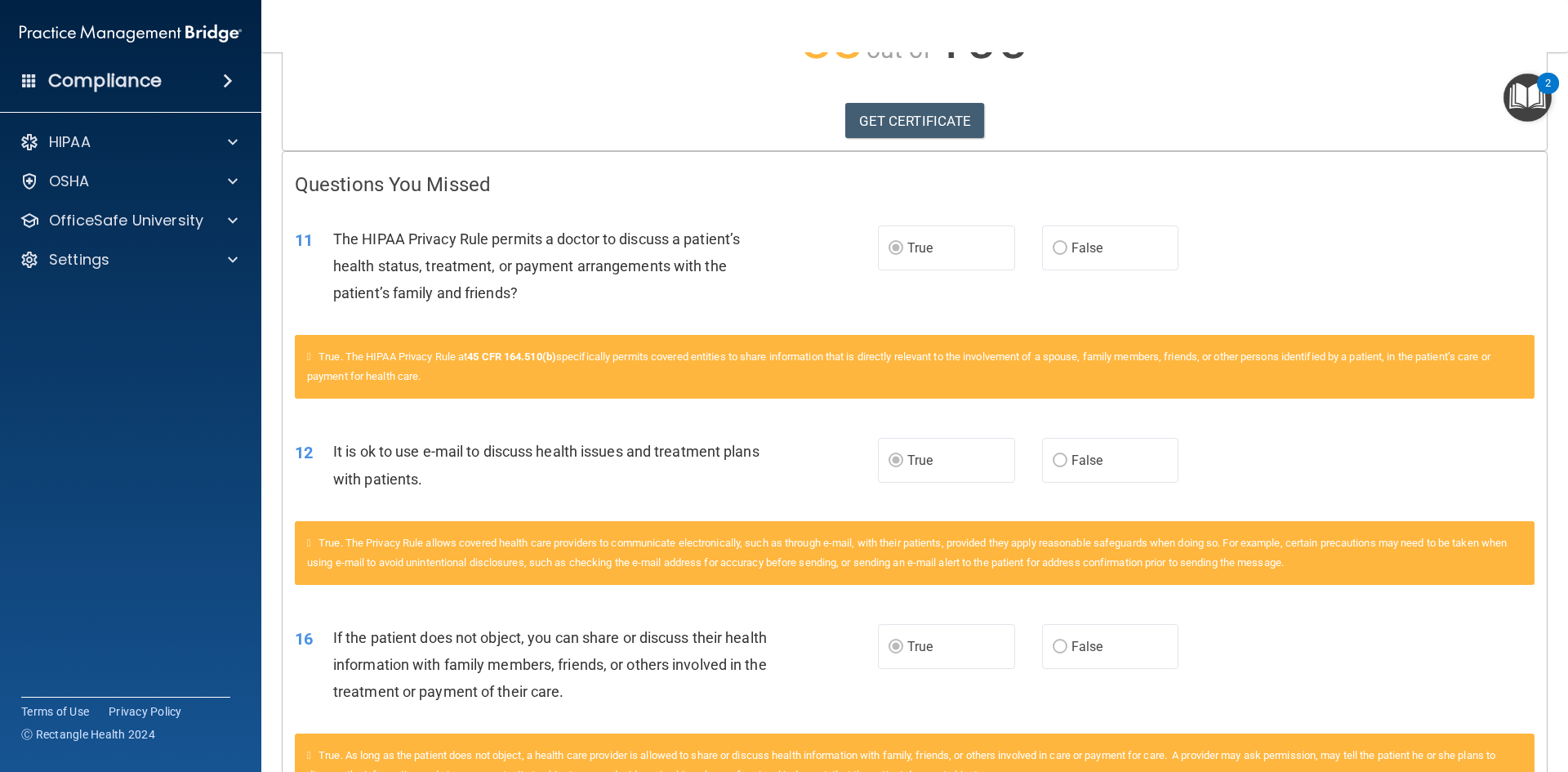 scroll, scrollTop: 327, scrollLeft: 0, axis: vertical 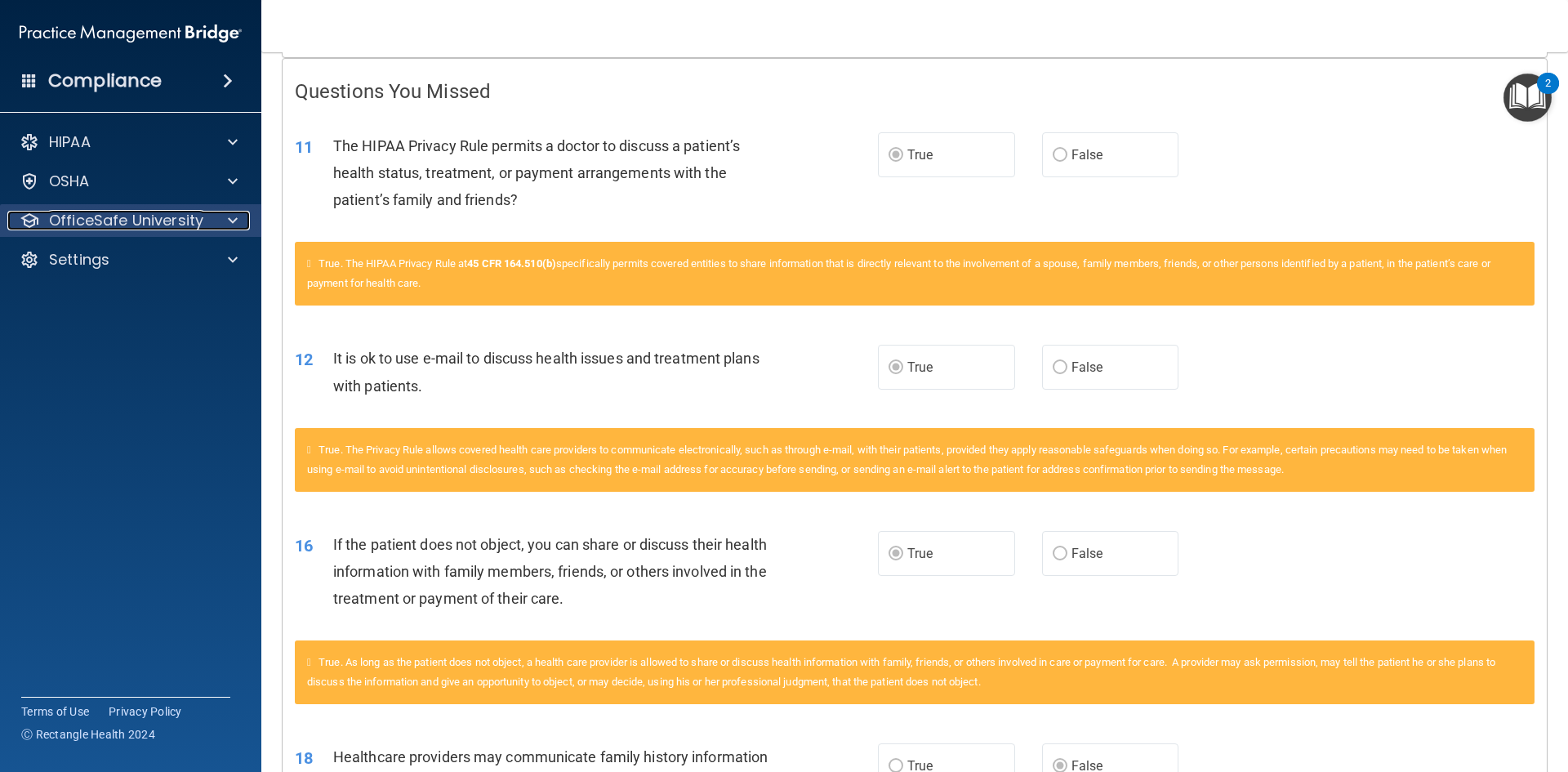 click on "OfficeSafe University" at bounding box center (126, 221) 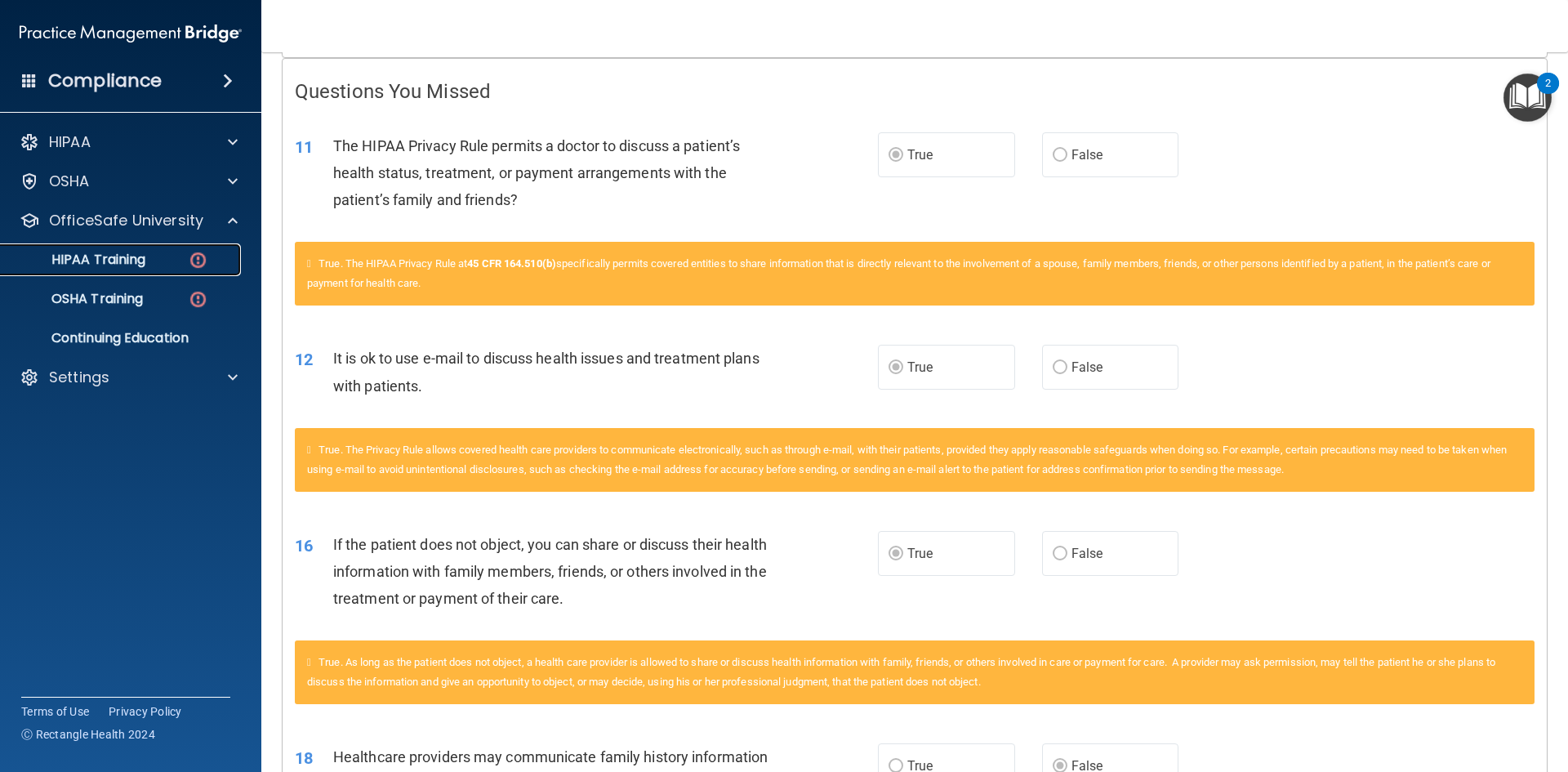 click on "HIPAA Training" at bounding box center [122, 260] 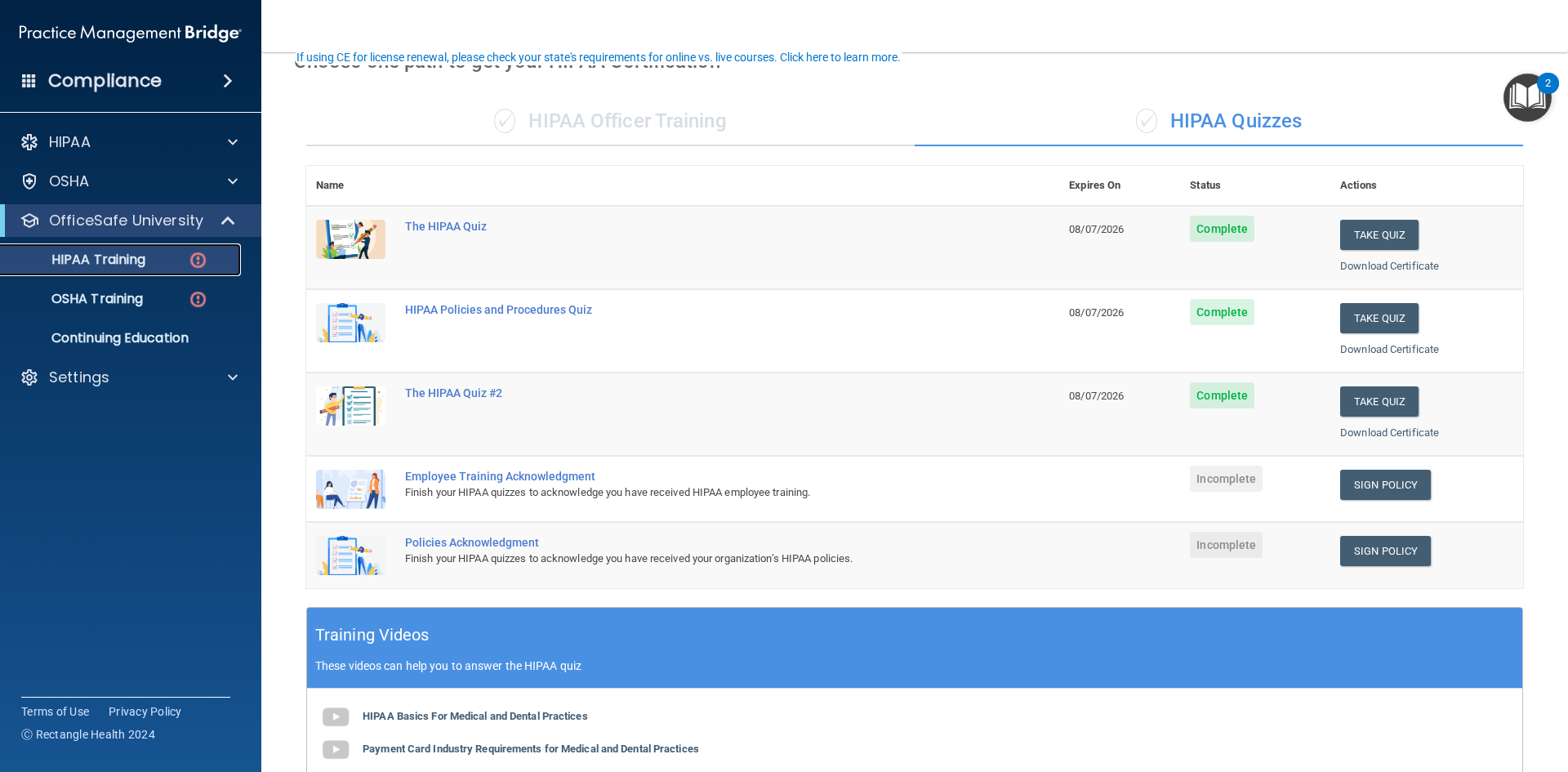 scroll, scrollTop: 163, scrollLeft: 0, axis: vertical 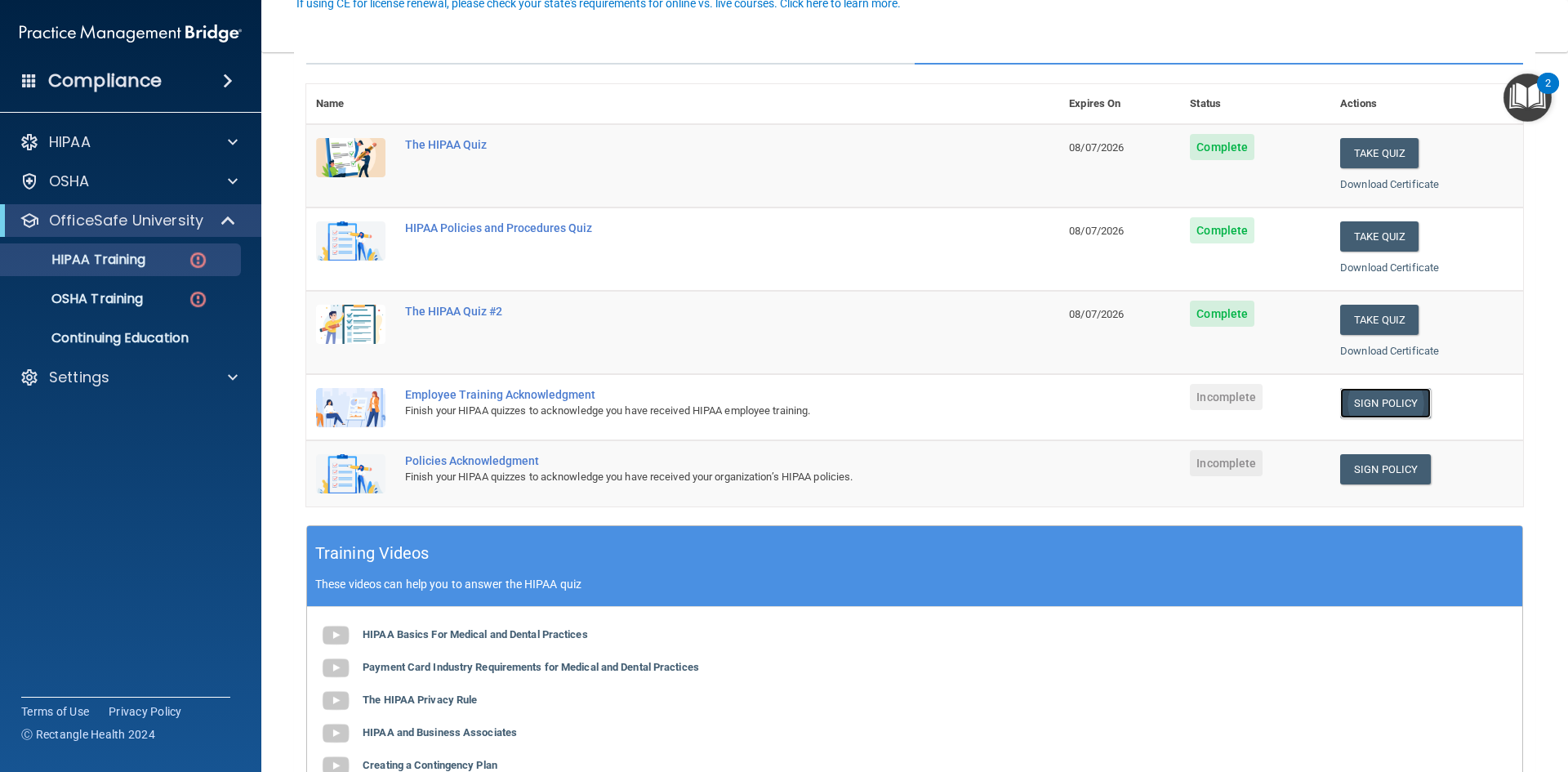 click on "Sign Policy" at bounding box center (1385, 403) 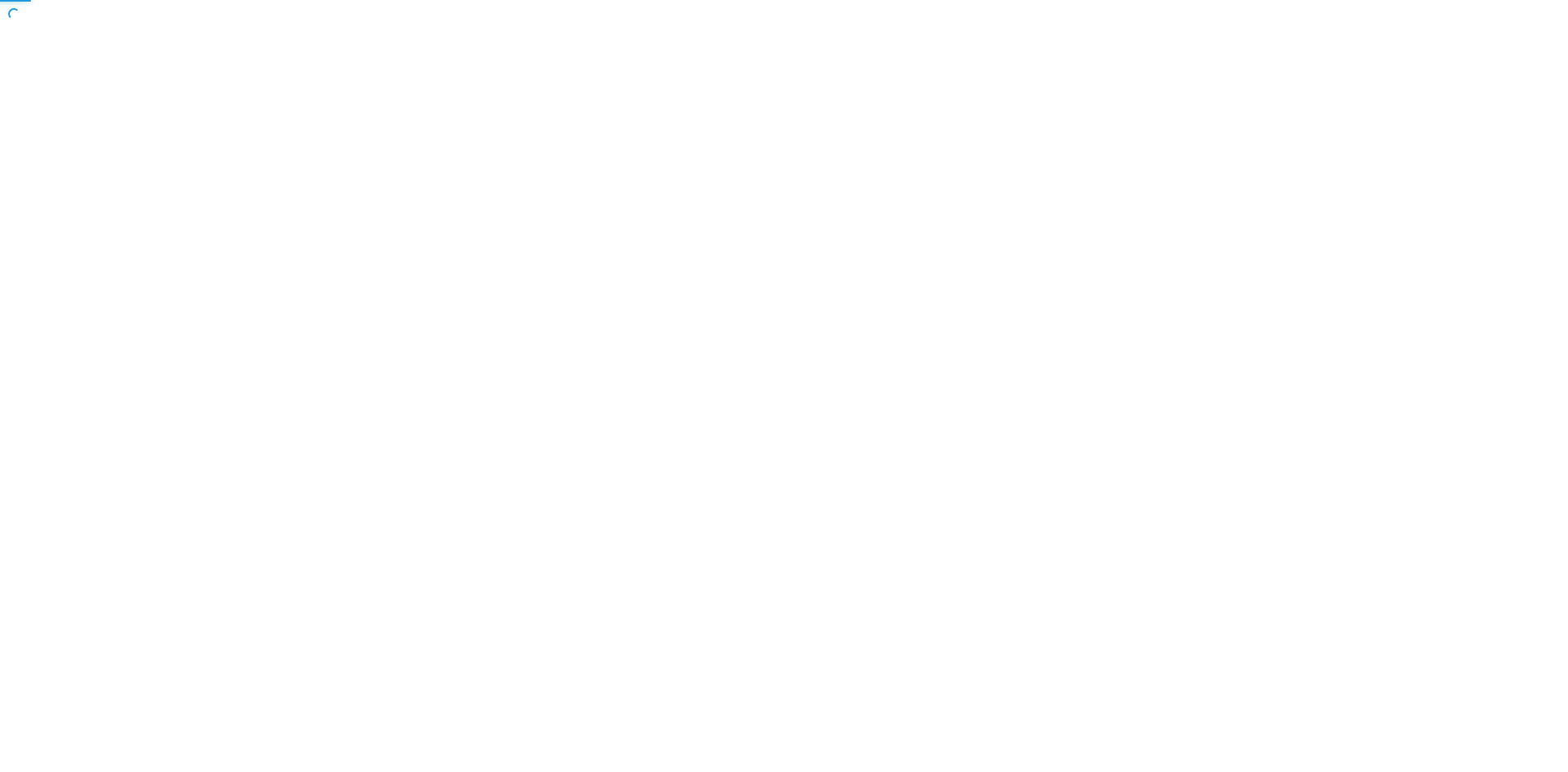 scroll, scrollTop: 0, scrollLeft: 0, axis: both 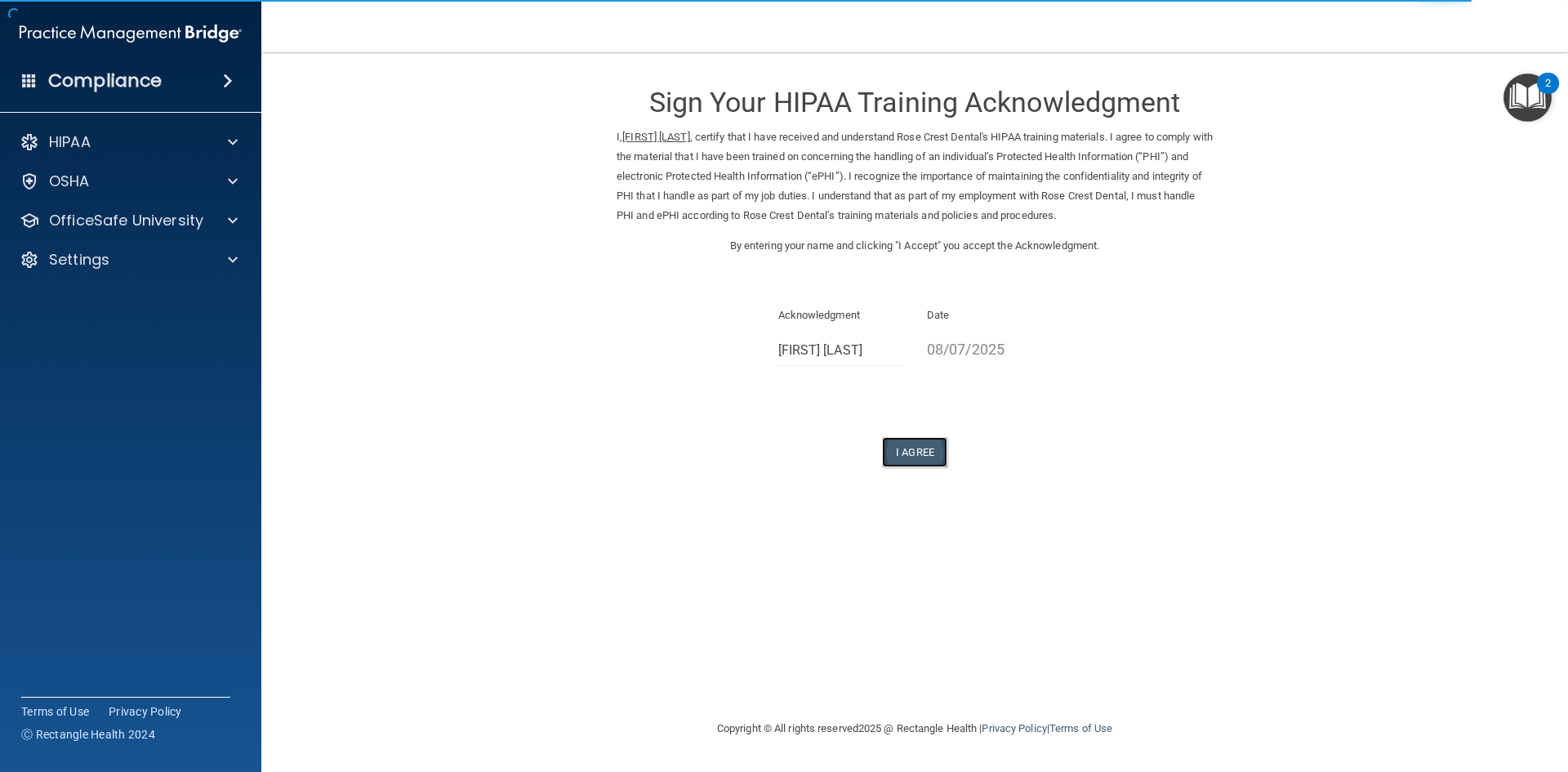 click on "I Agree" at bounding box center (915, 452) 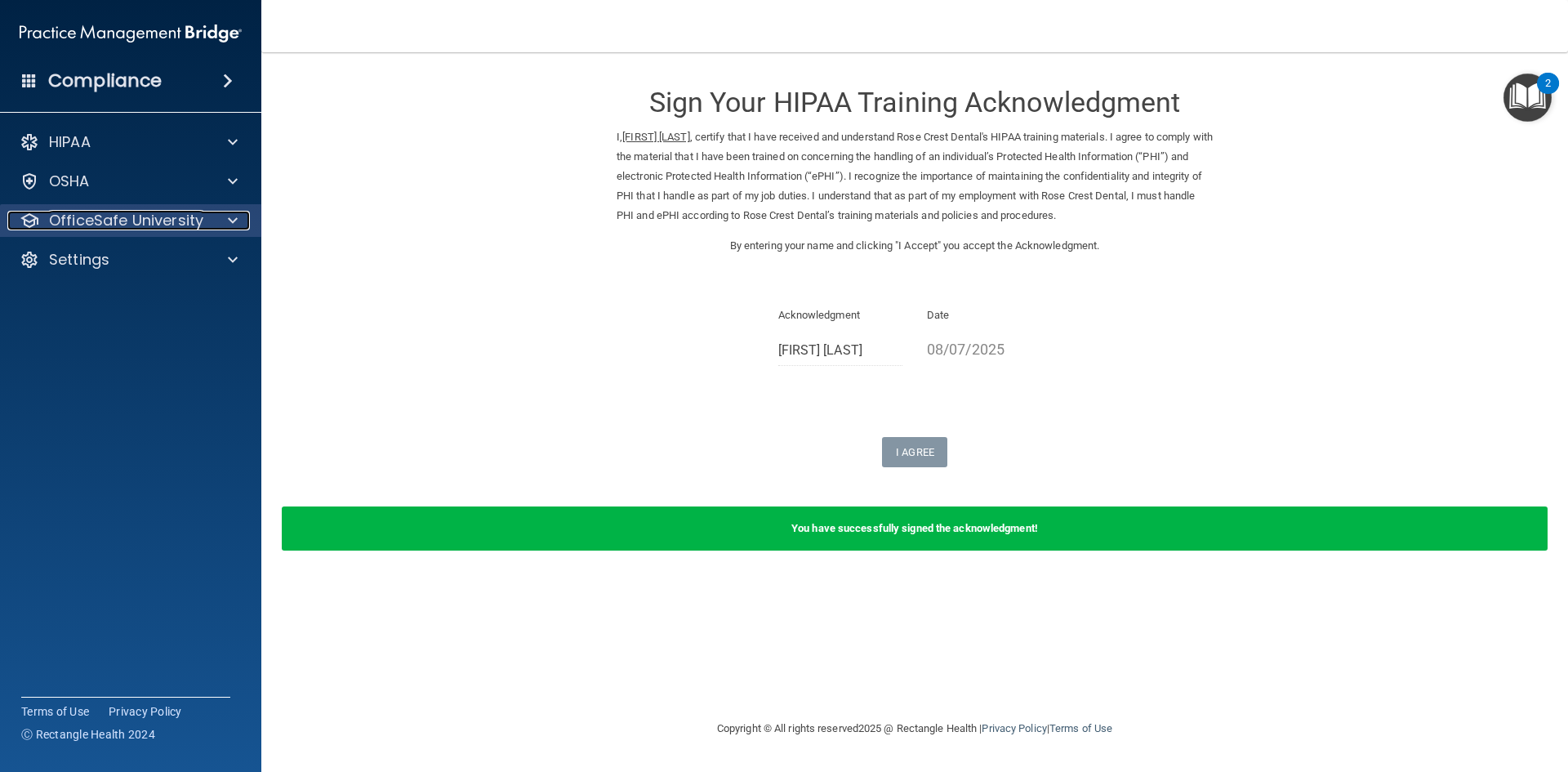 click on "OfficeSafe University" at bounding box center (126, 221) 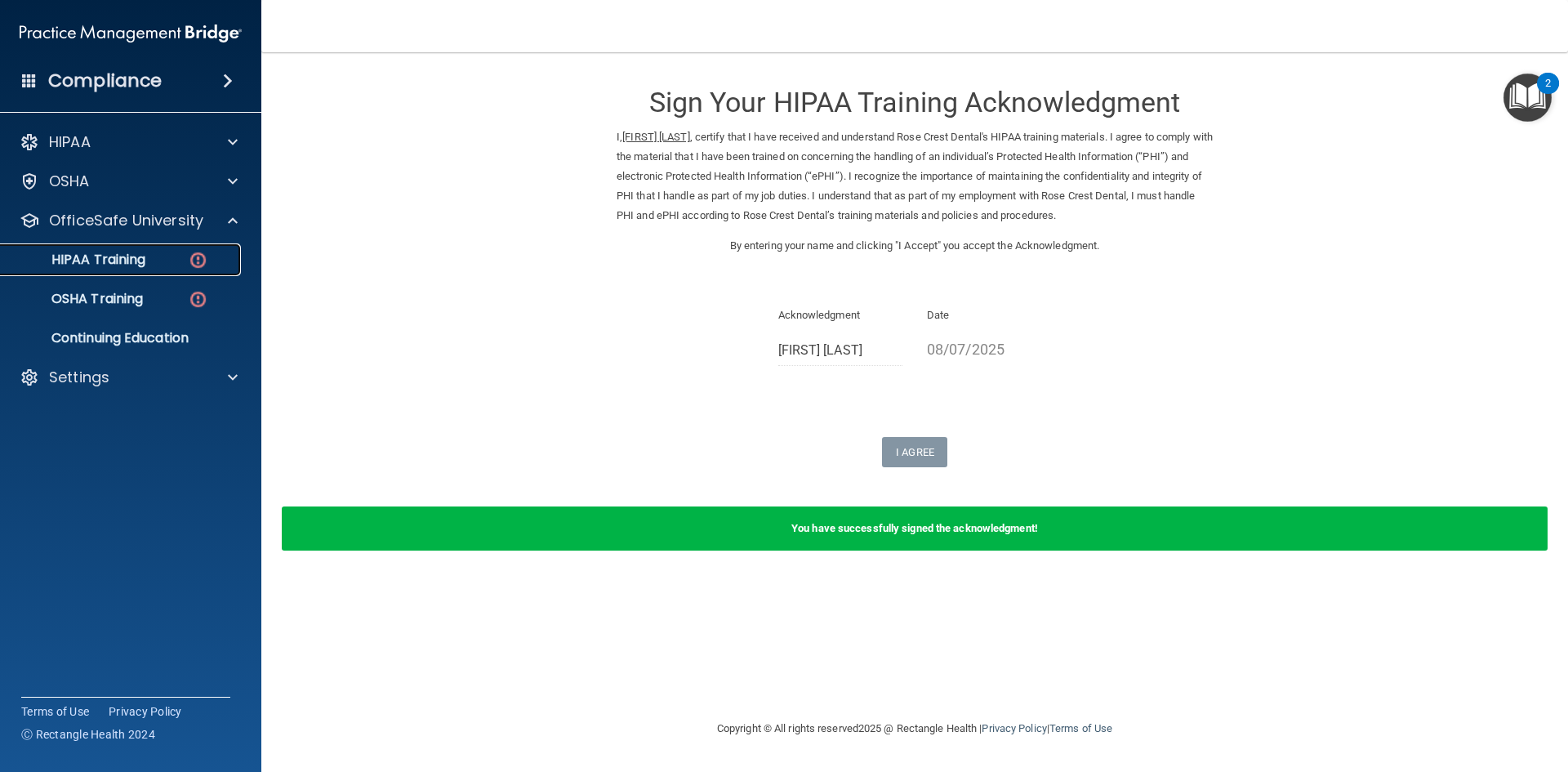 click at bounding box center [198, 260] 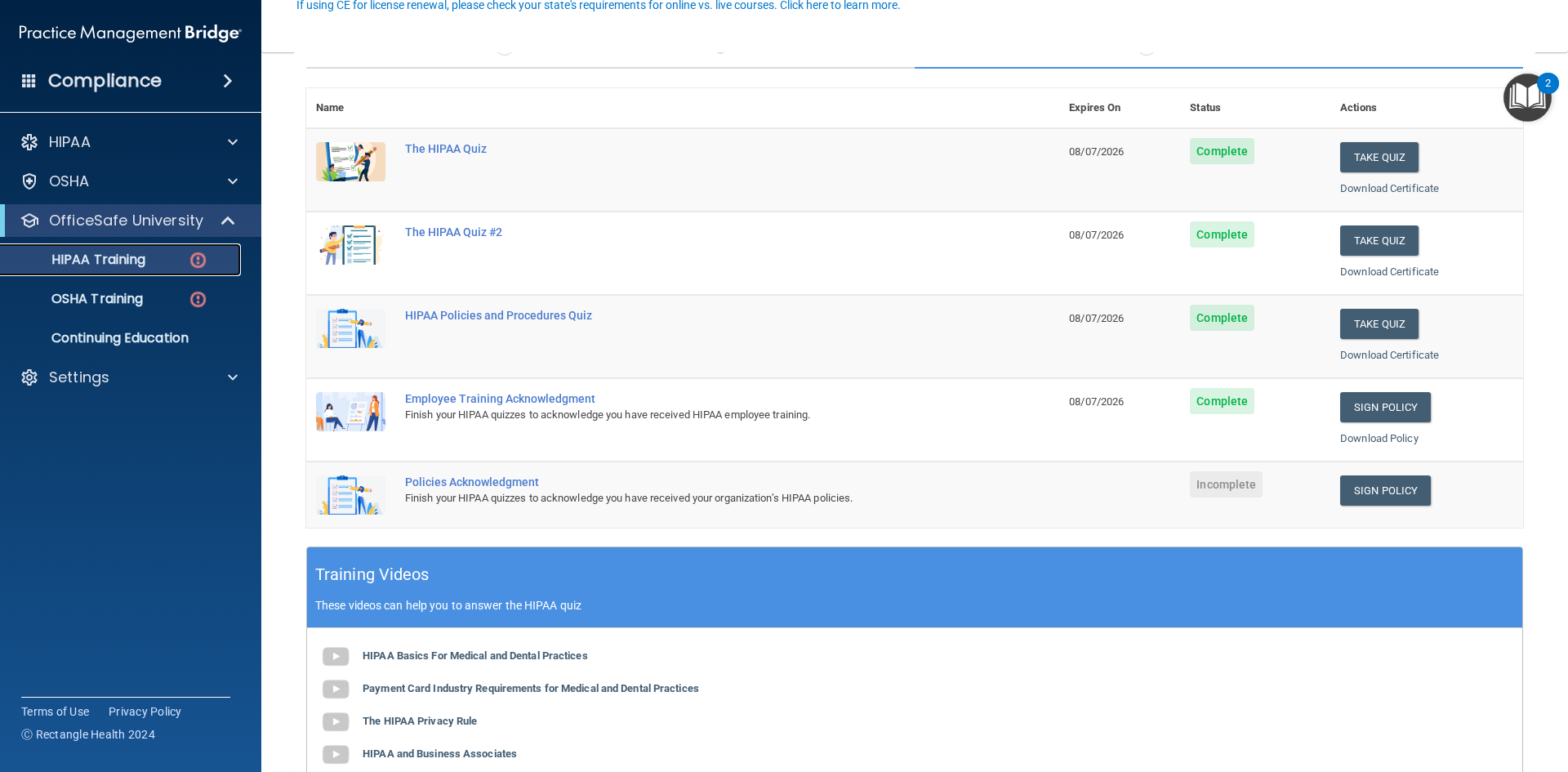 scroll, scrollTop: 163, scrollLeft: 0, axis: vertical 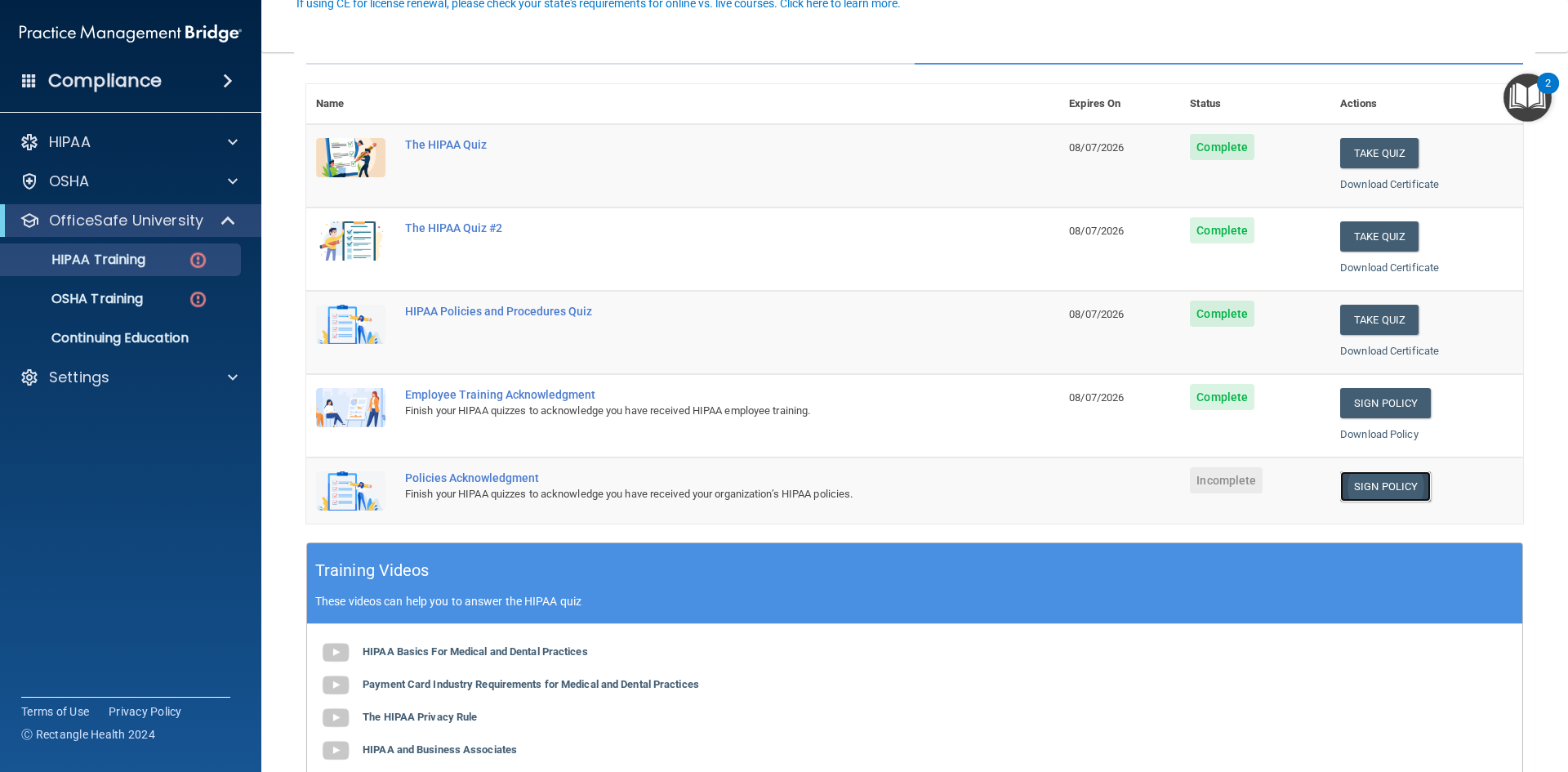 click on "Sign Policy" at bounding box center (1385, 486) 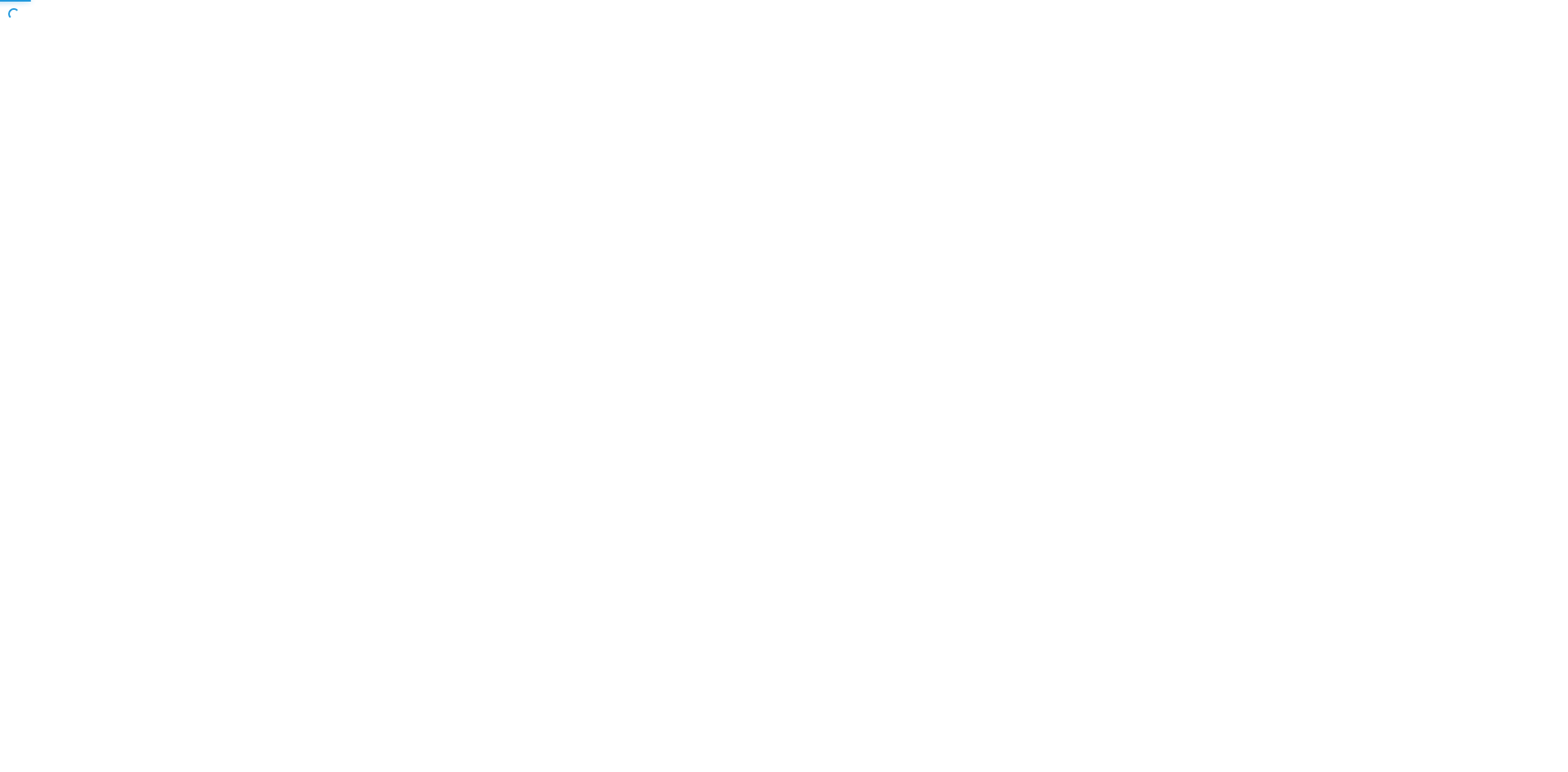 scroll, scrollTop: 0, scrollLeft: 0, axis: both 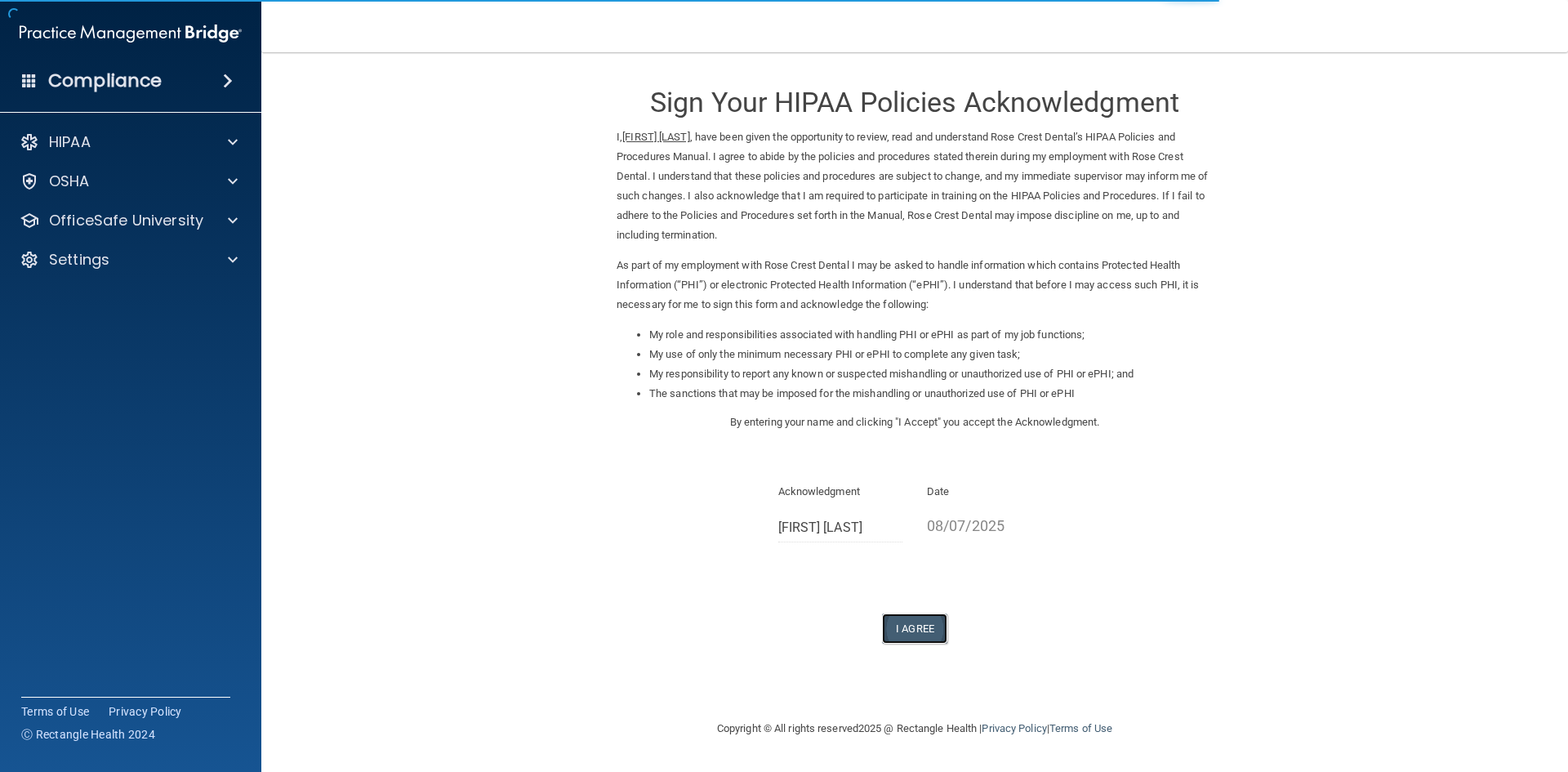click on "I Agree" at bounding box center [915, 628] 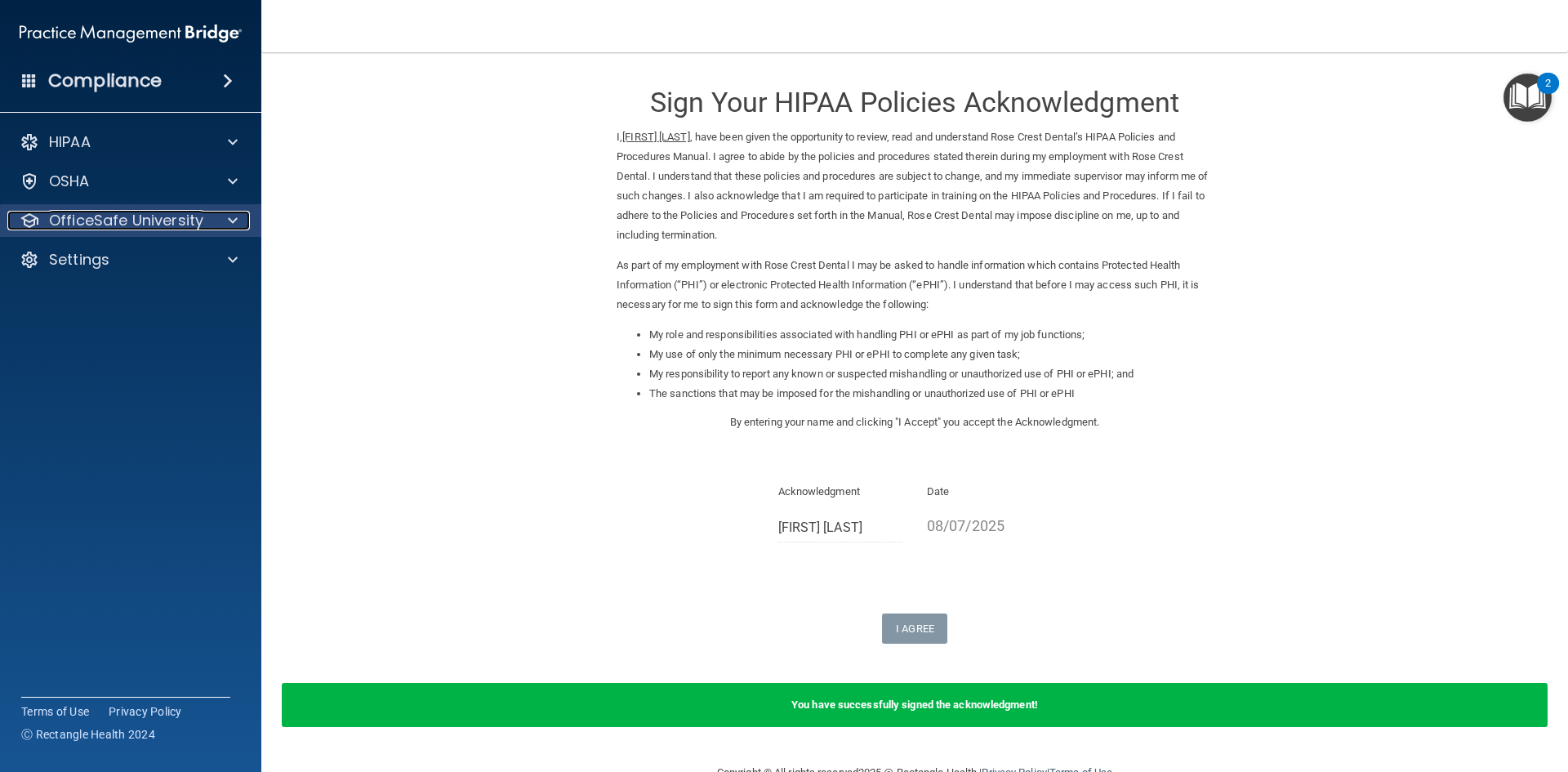 click on "OfficeSafe University" at bounding box center (109, 221) 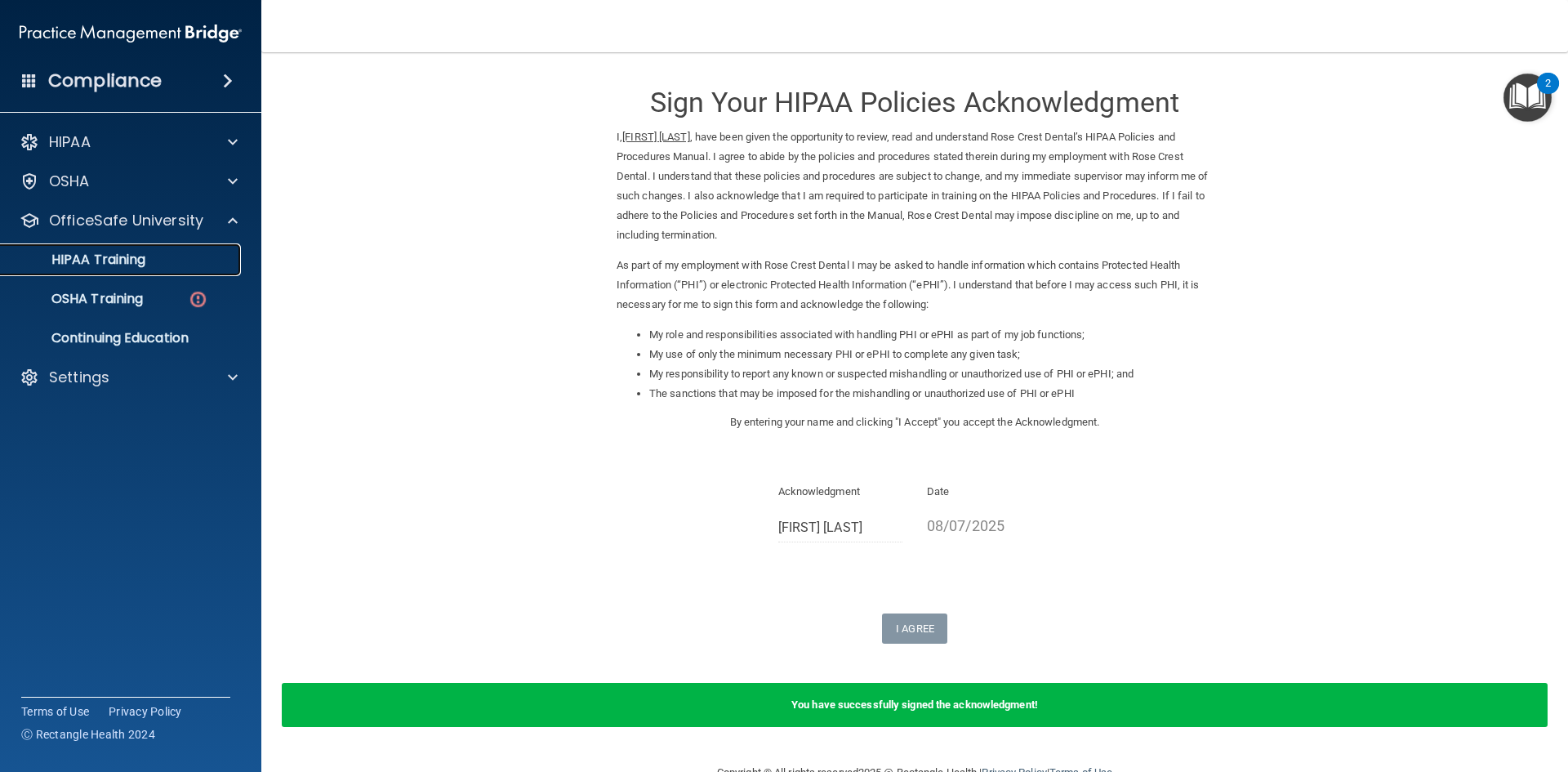 click on "HIPAA Training" at bounding box center (78, 260) 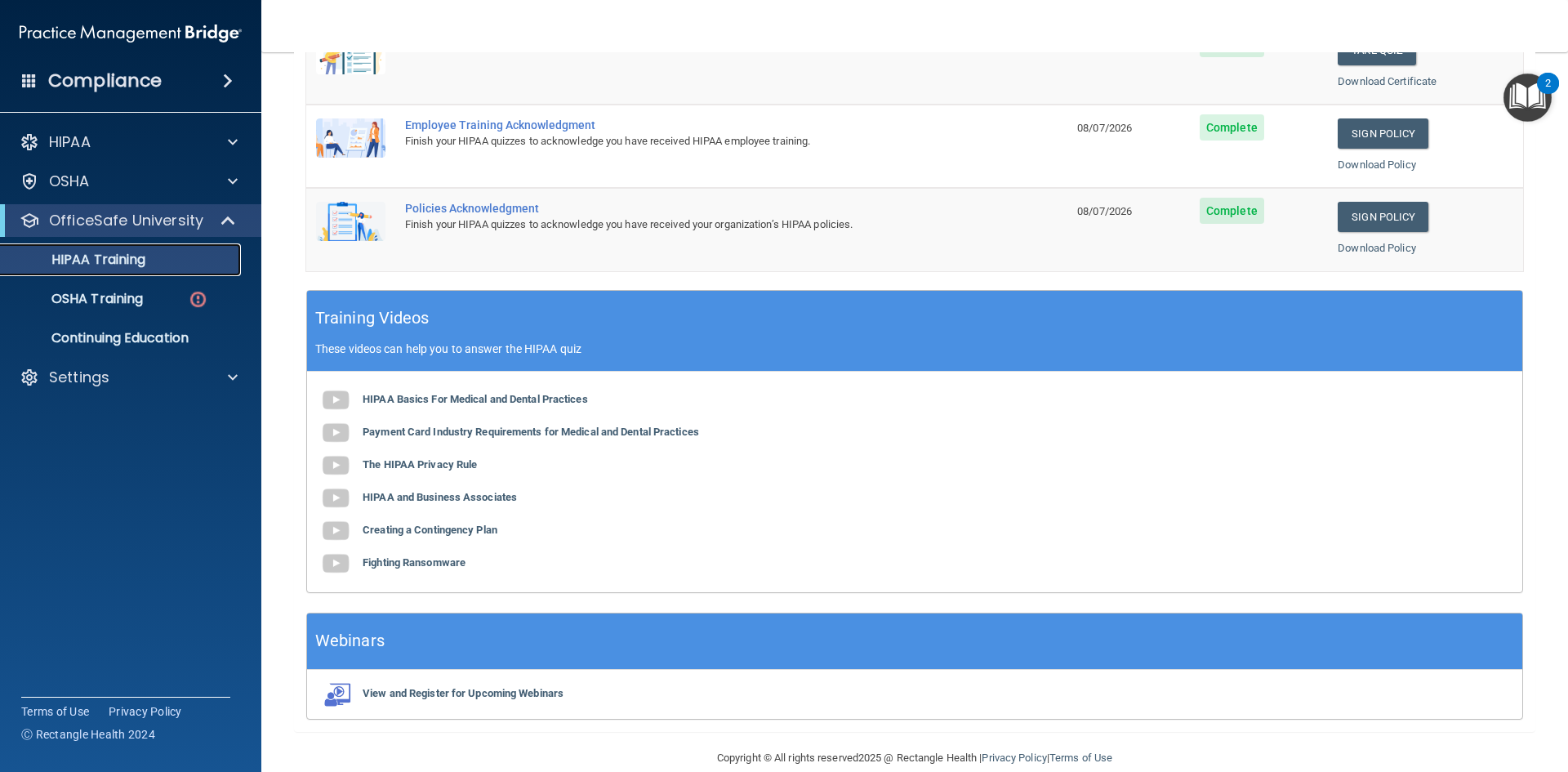 scroll, scrollTop: 458, scrollLeft: 0, axis: vertical 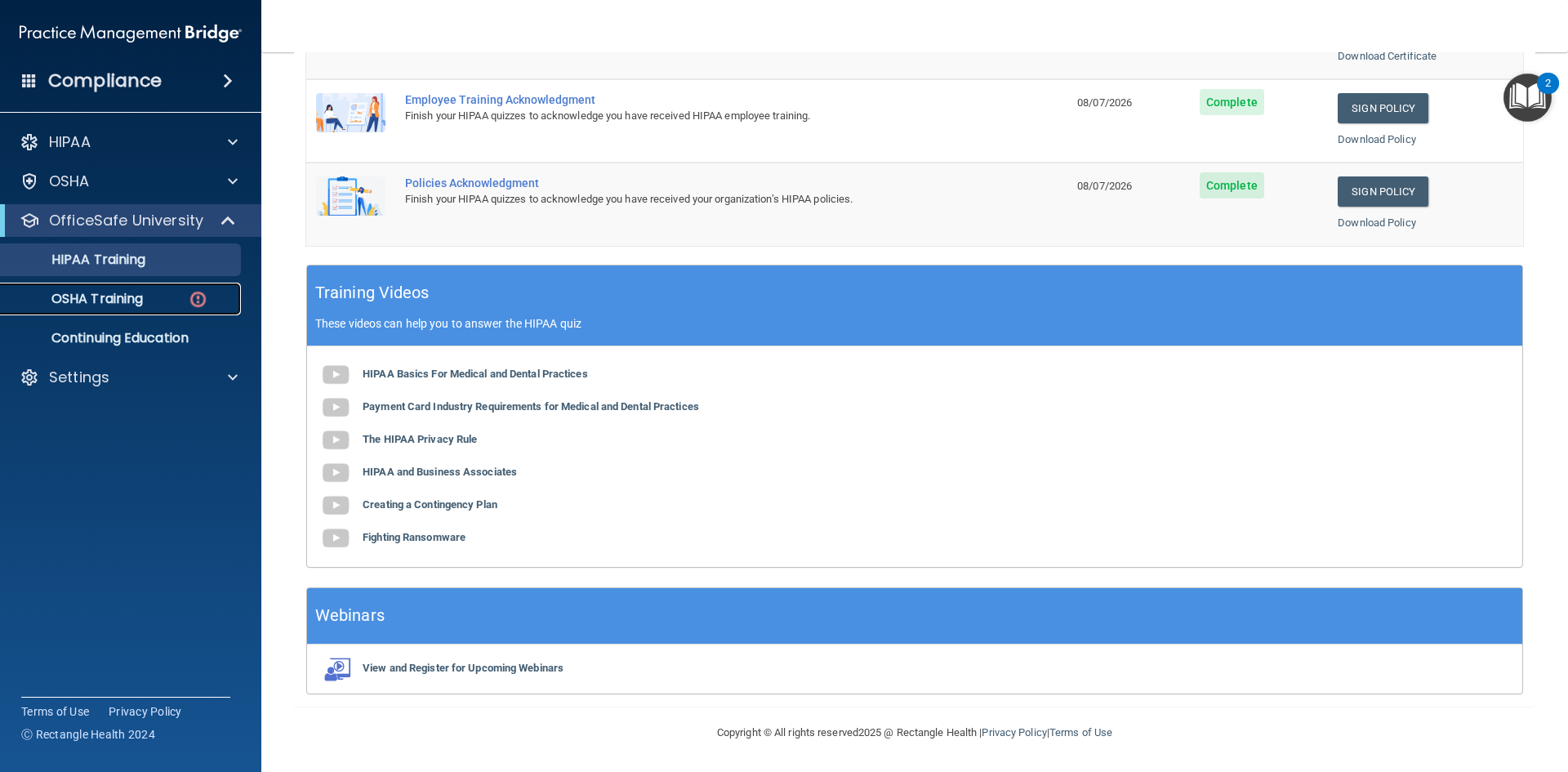 click on "OSHA Training" at bounding box center [112, 299] 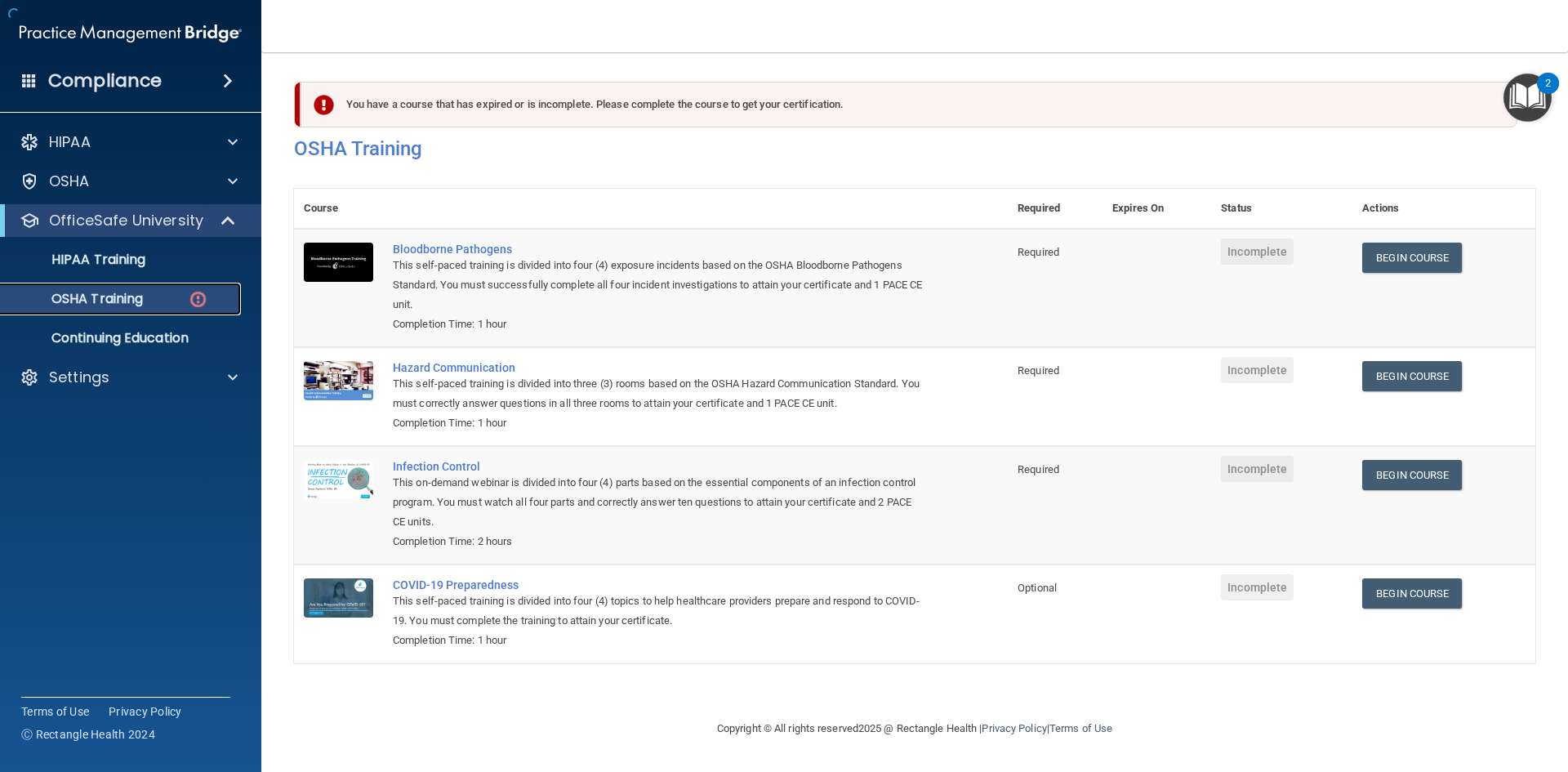 scroll, scrollTop: 0, scrollLeft: 0, axis: both 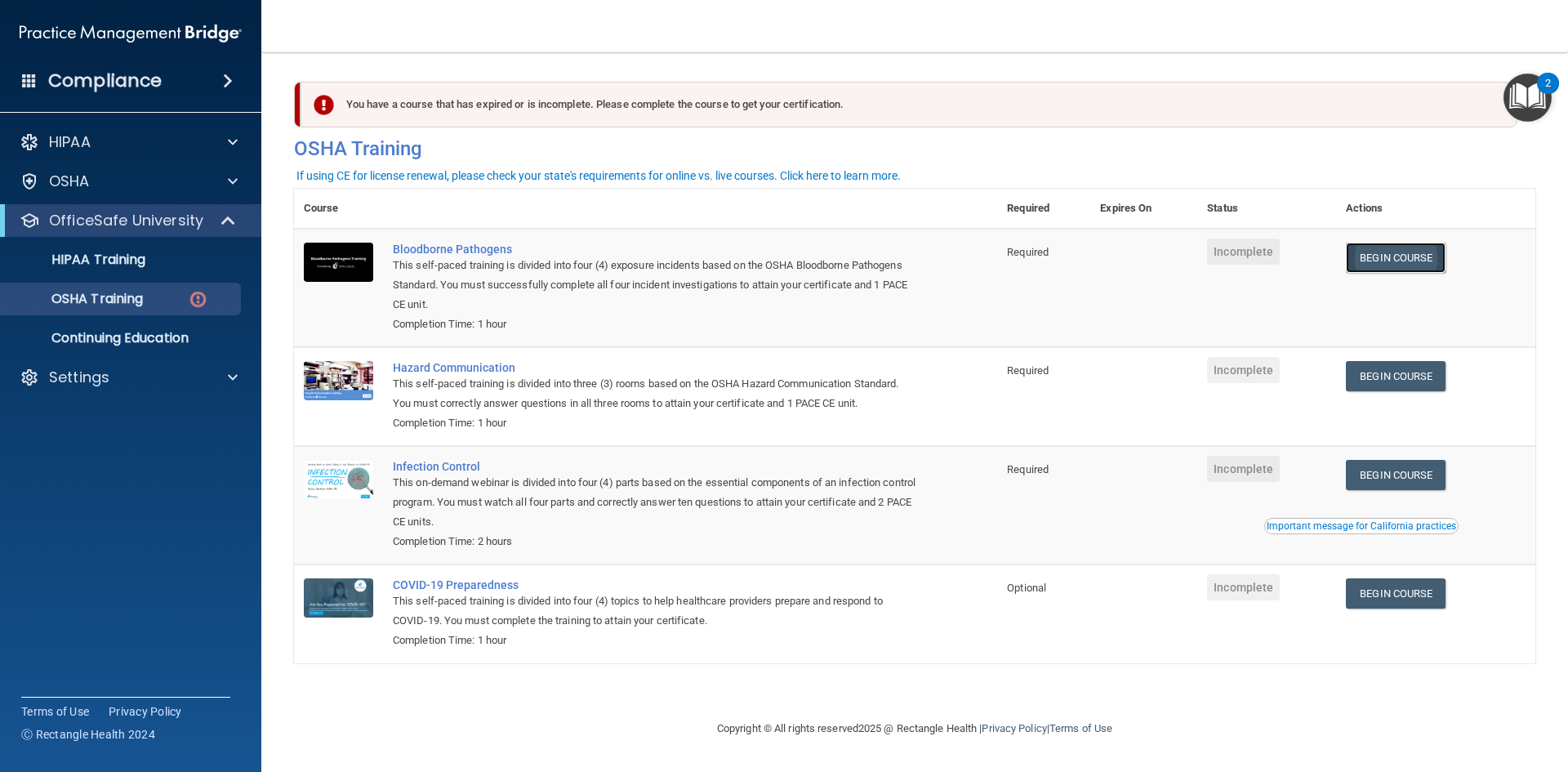 click on "Begin Course" at bounding box center [1396, 257] 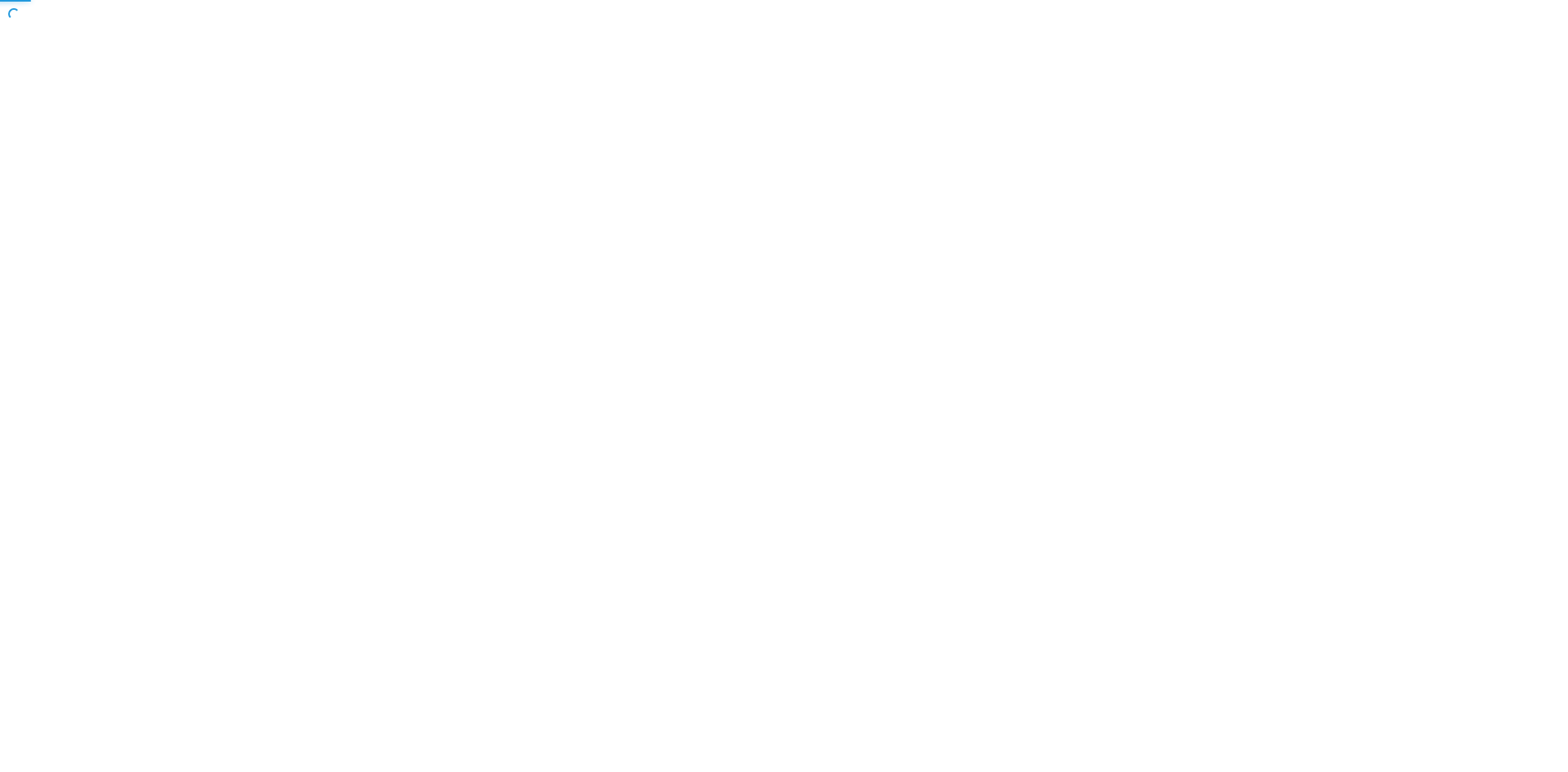 scroll, scrollTop: 0, scrollLeft: 0, axis: both 